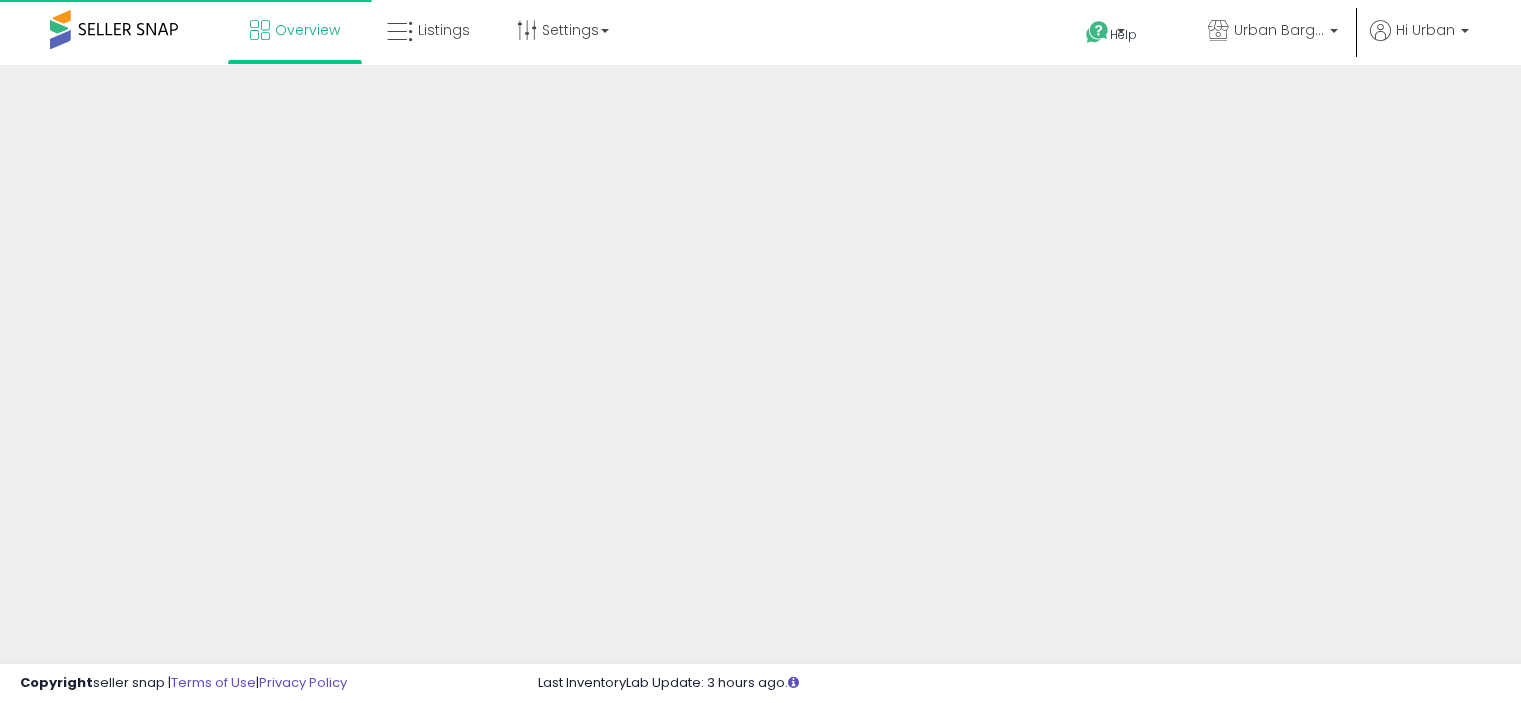 scroll, scrollTop: 0, scrollLeft: 0, axis: both 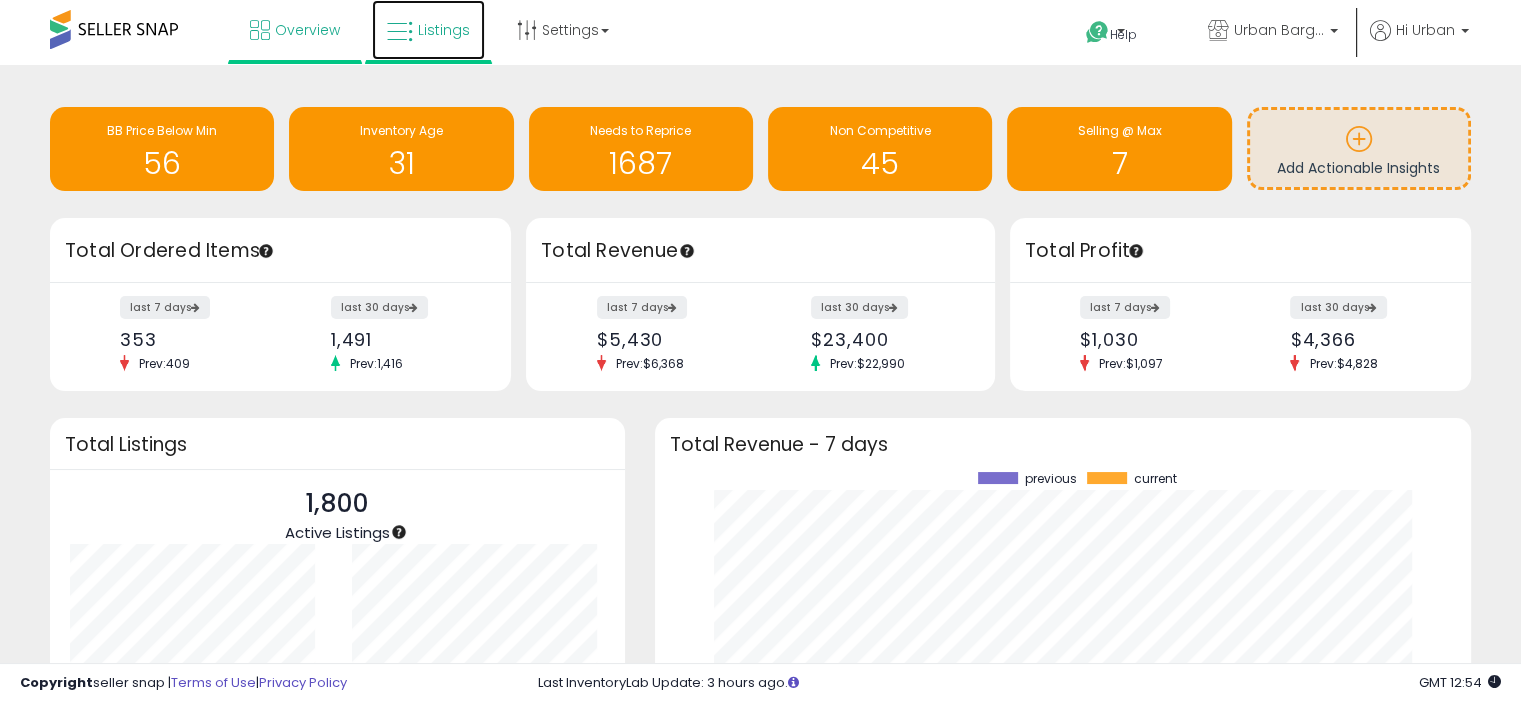 click on "Listings" at bounding box center (428, 30) 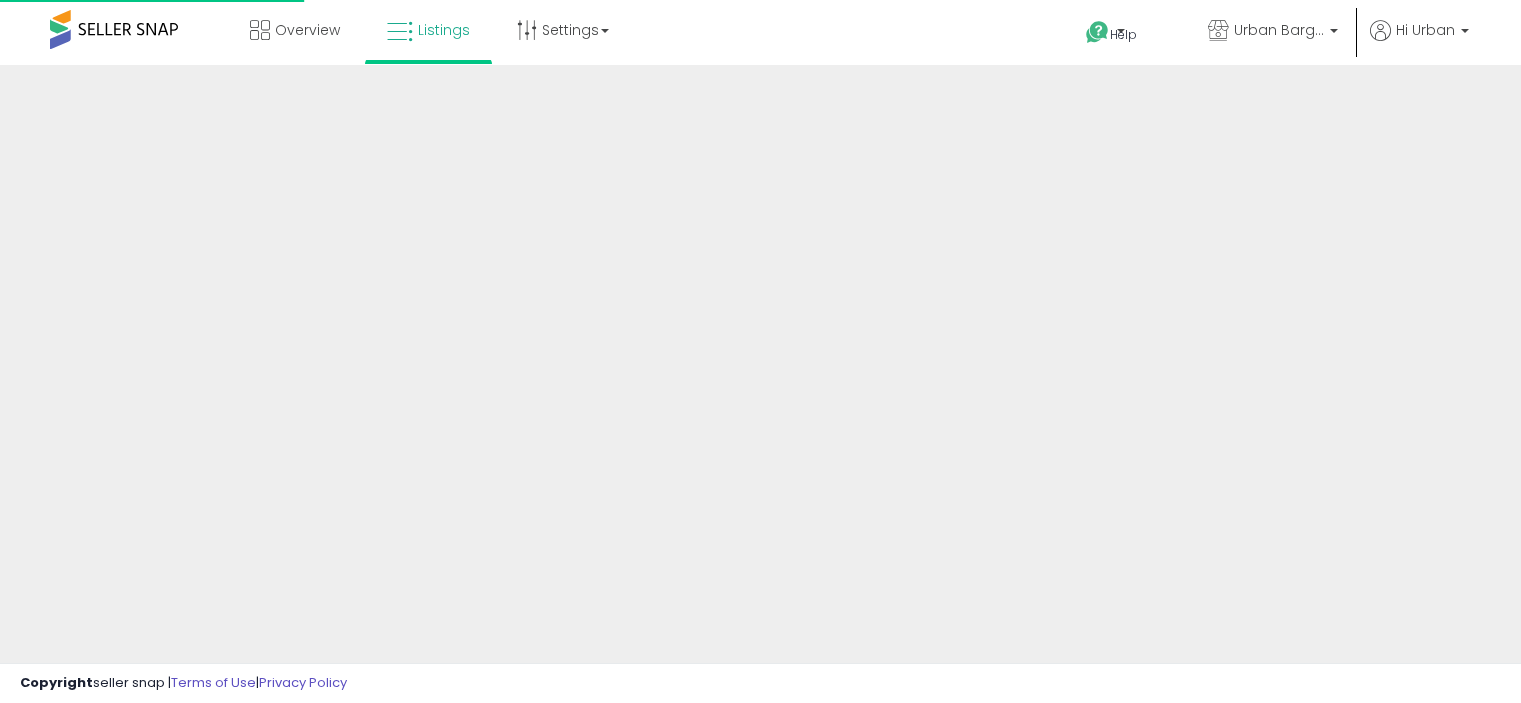 scroll, scrollTop: 0, scrollLeft: 0, axis: both 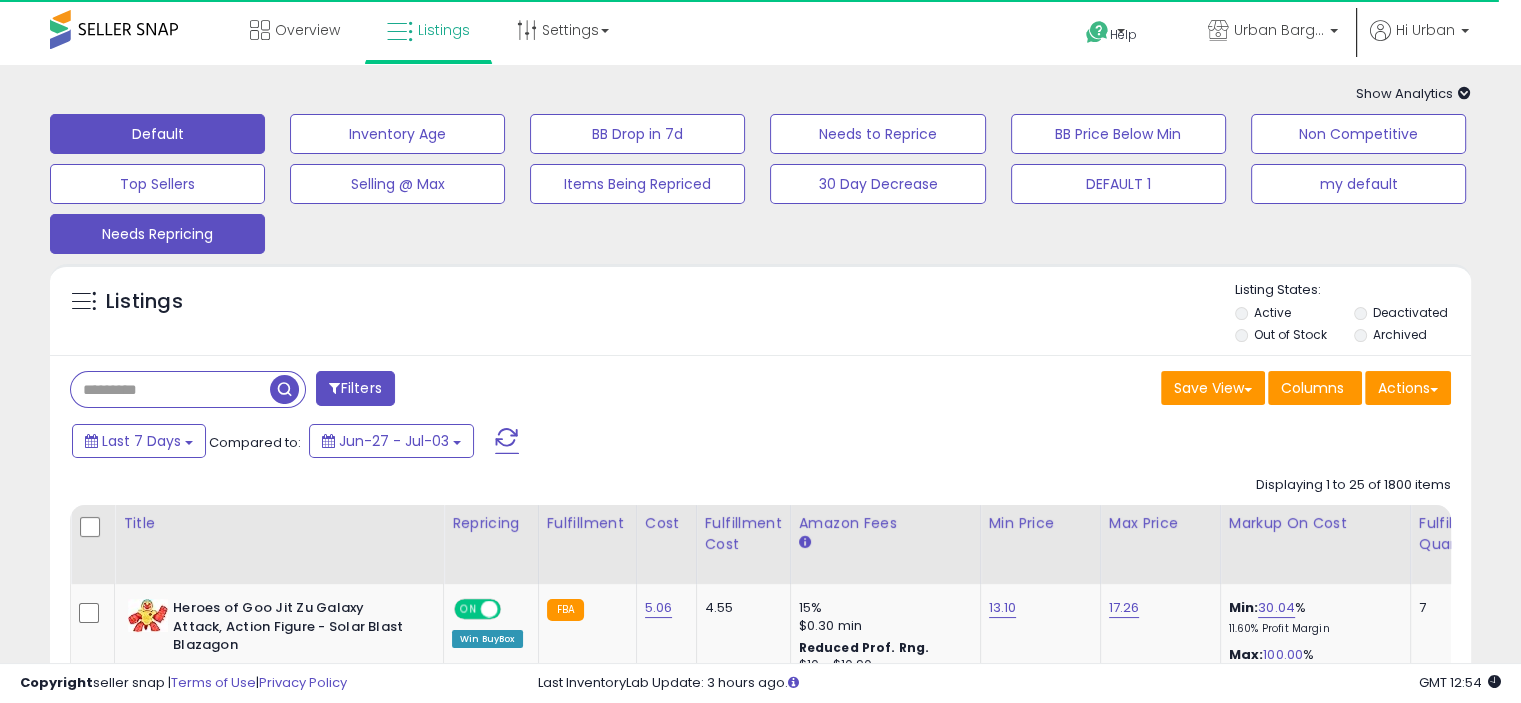 click on "Needs Repricing" at bounding box center (397, 134) 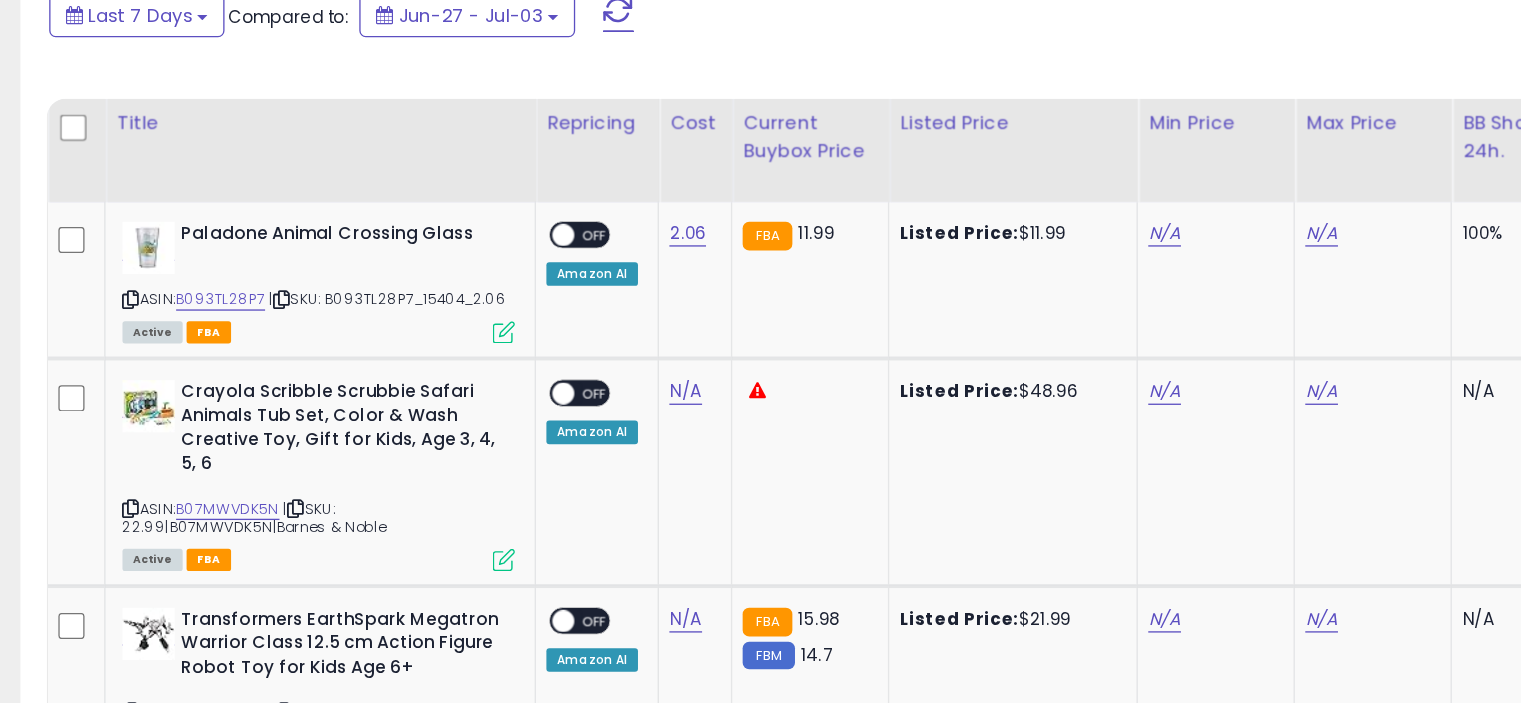 scroll, scrollTop: 352, scrollLeft: 0, axis: vertical 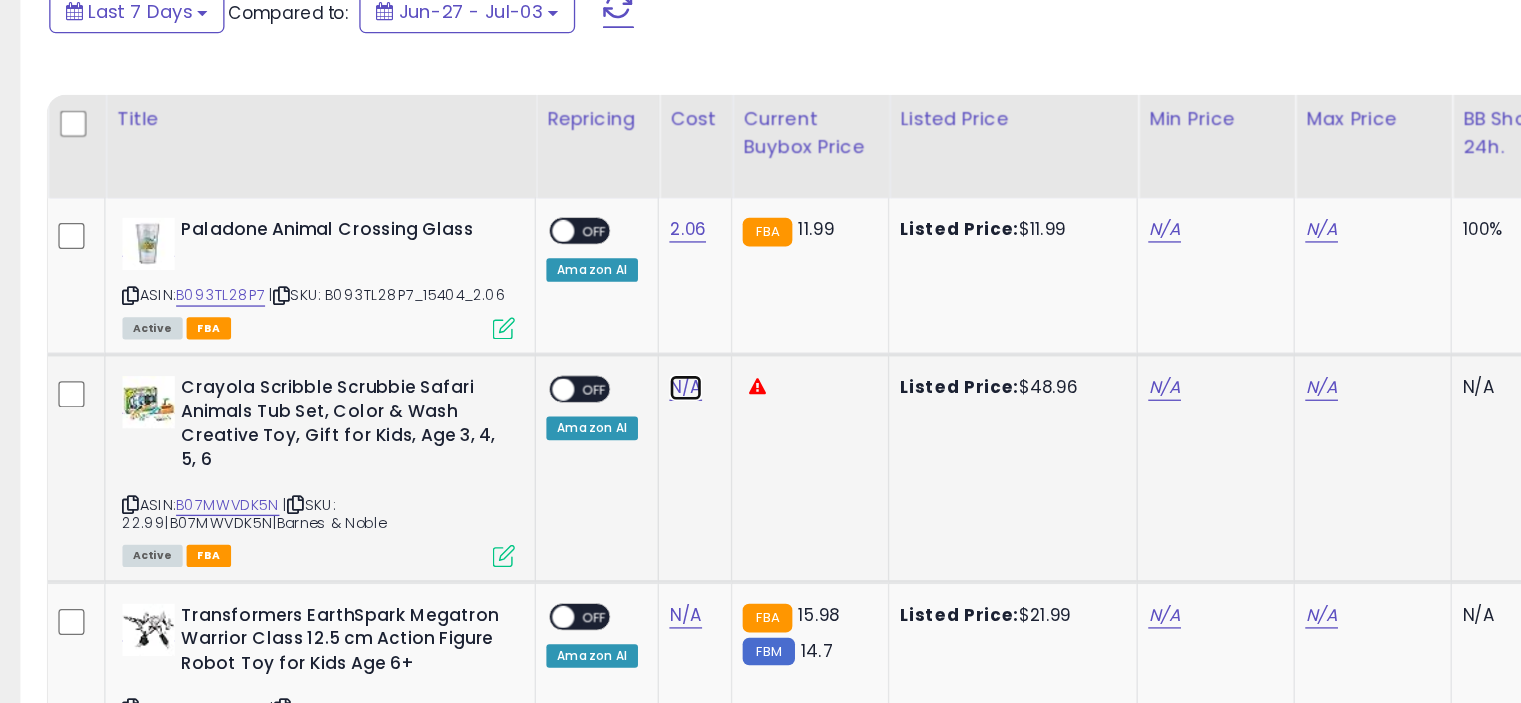 click on "N/A" at bounding box center (558, 377) 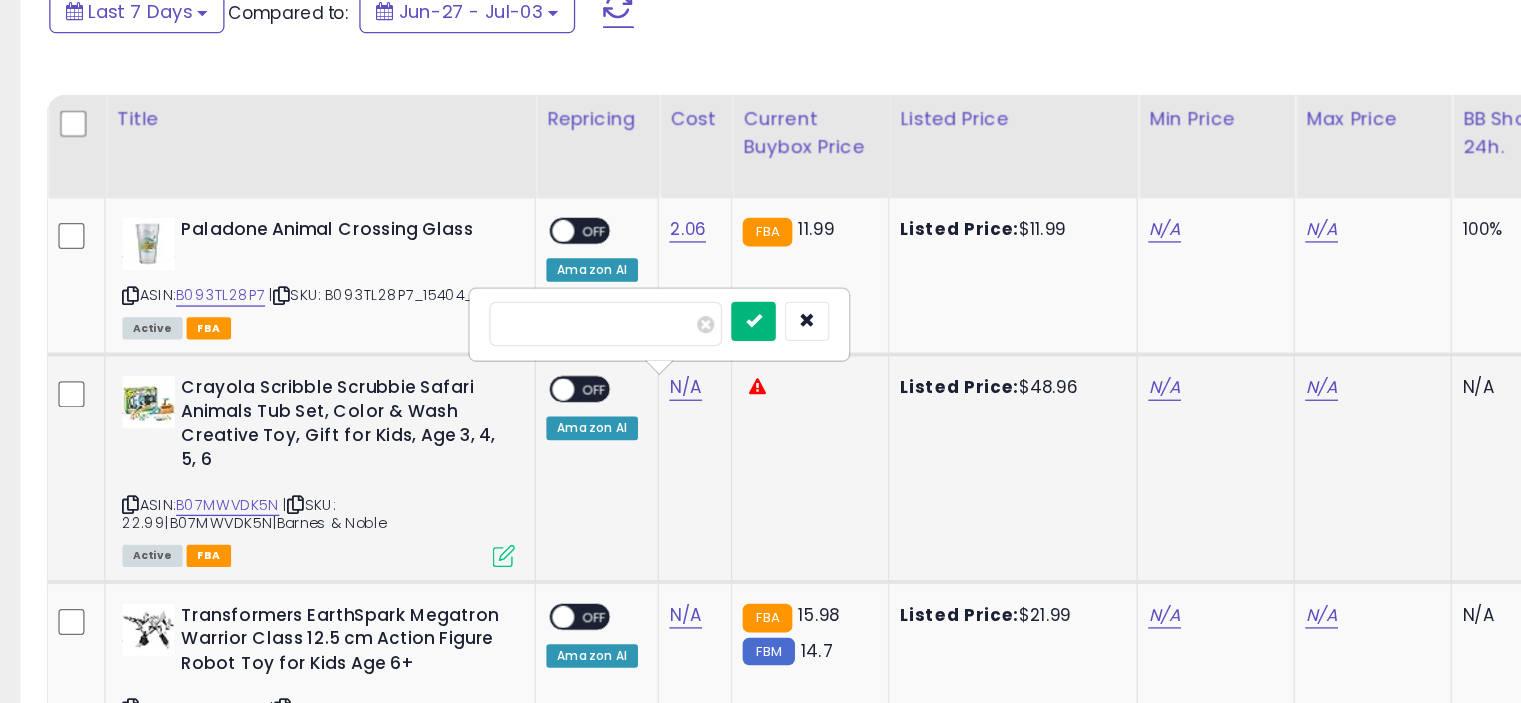 type on "*****" 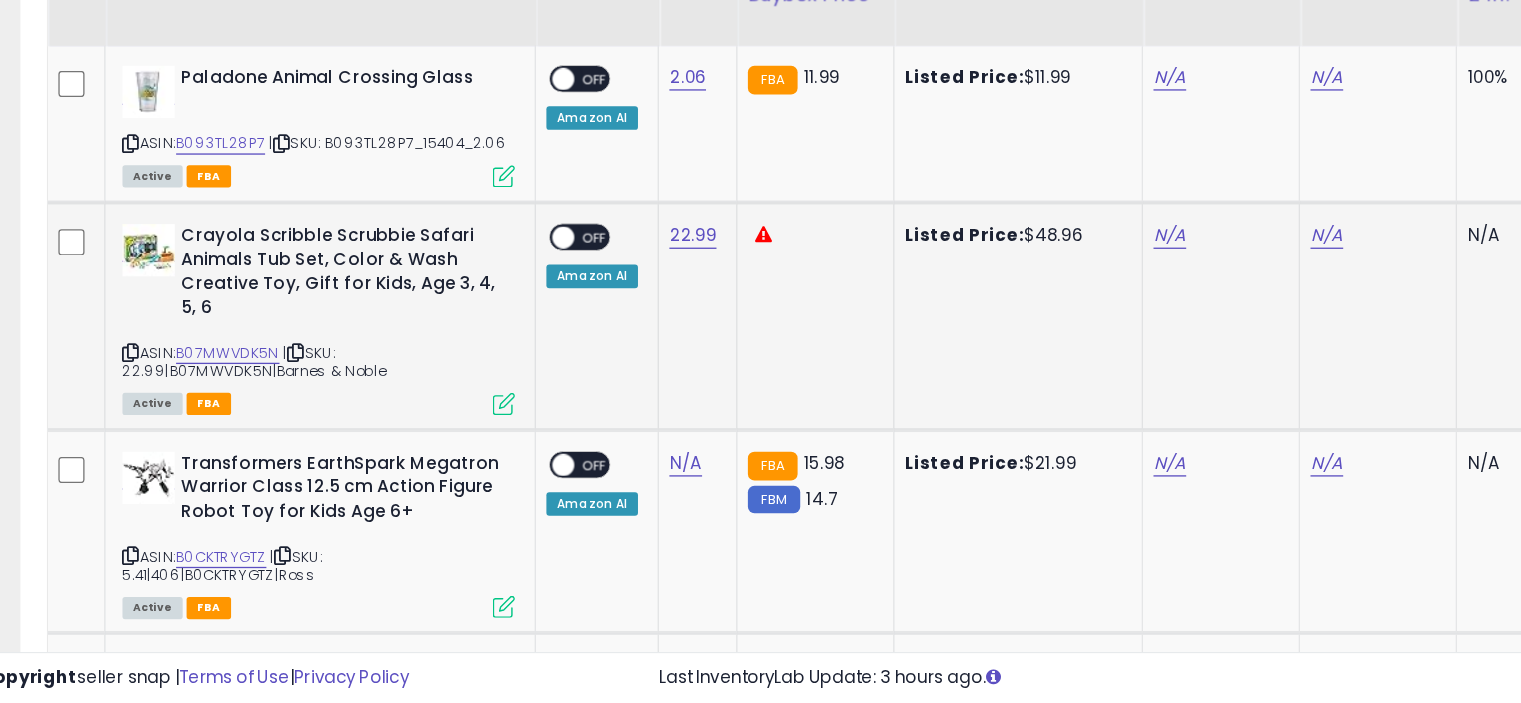 scroll, scrollTop: 387, scrollLeft: 0, axis: vertical 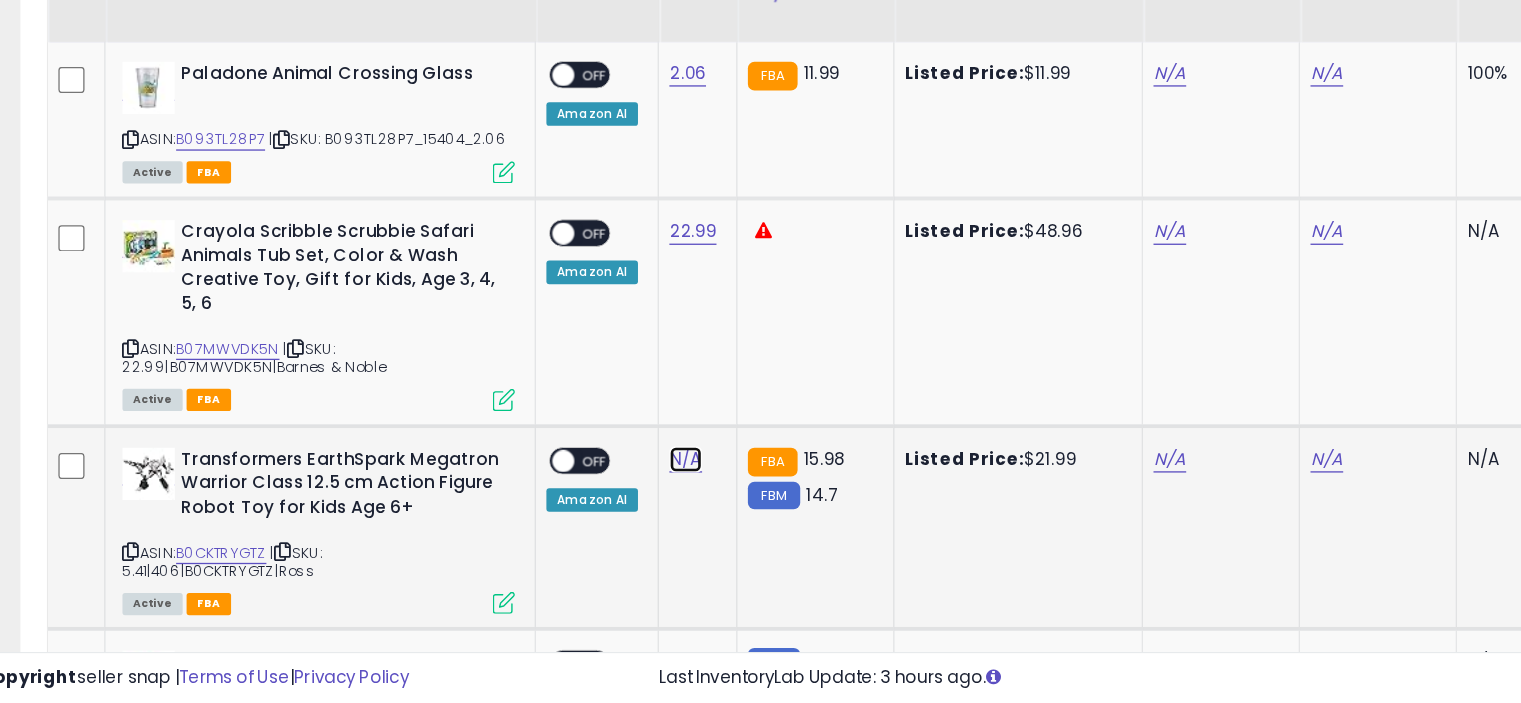 click on "N/A" at bounding box center [558, 516] 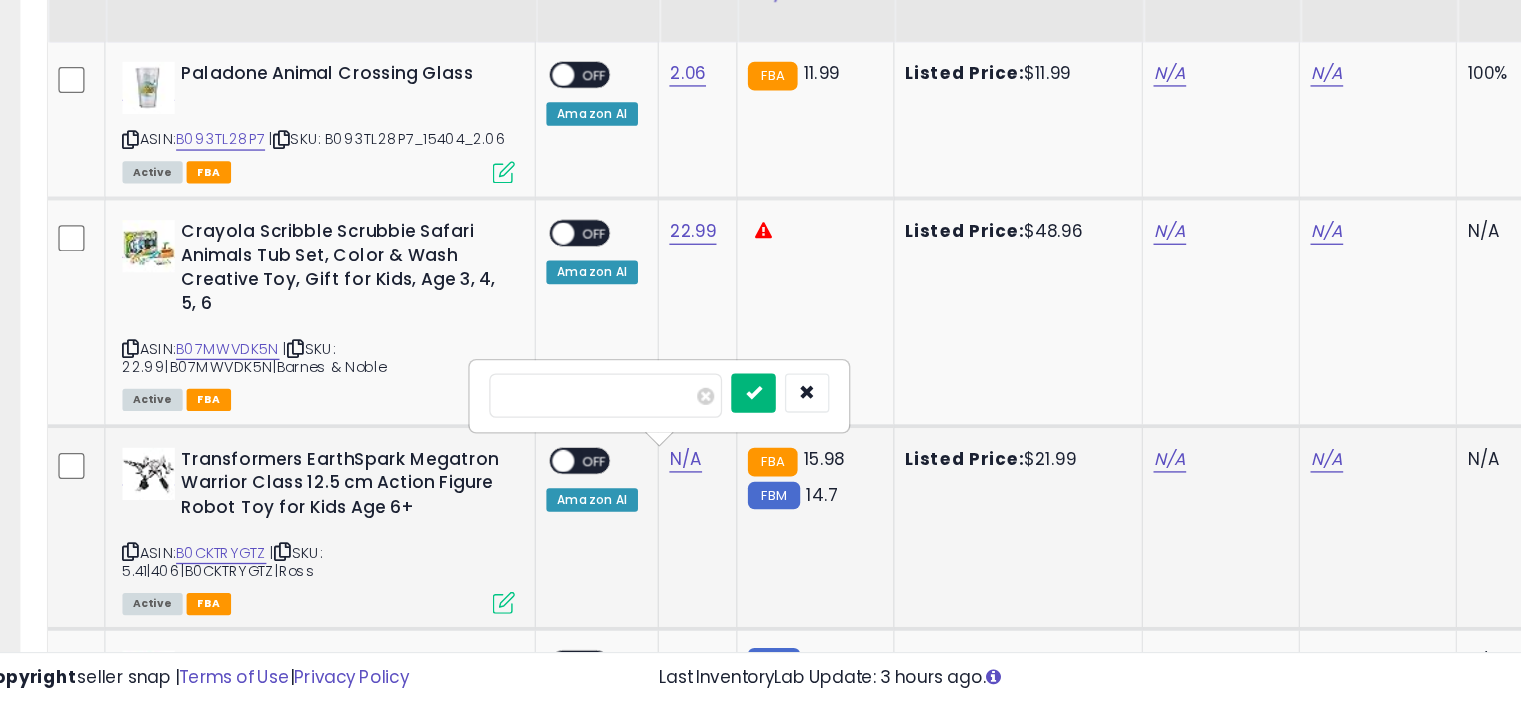 type on "****" 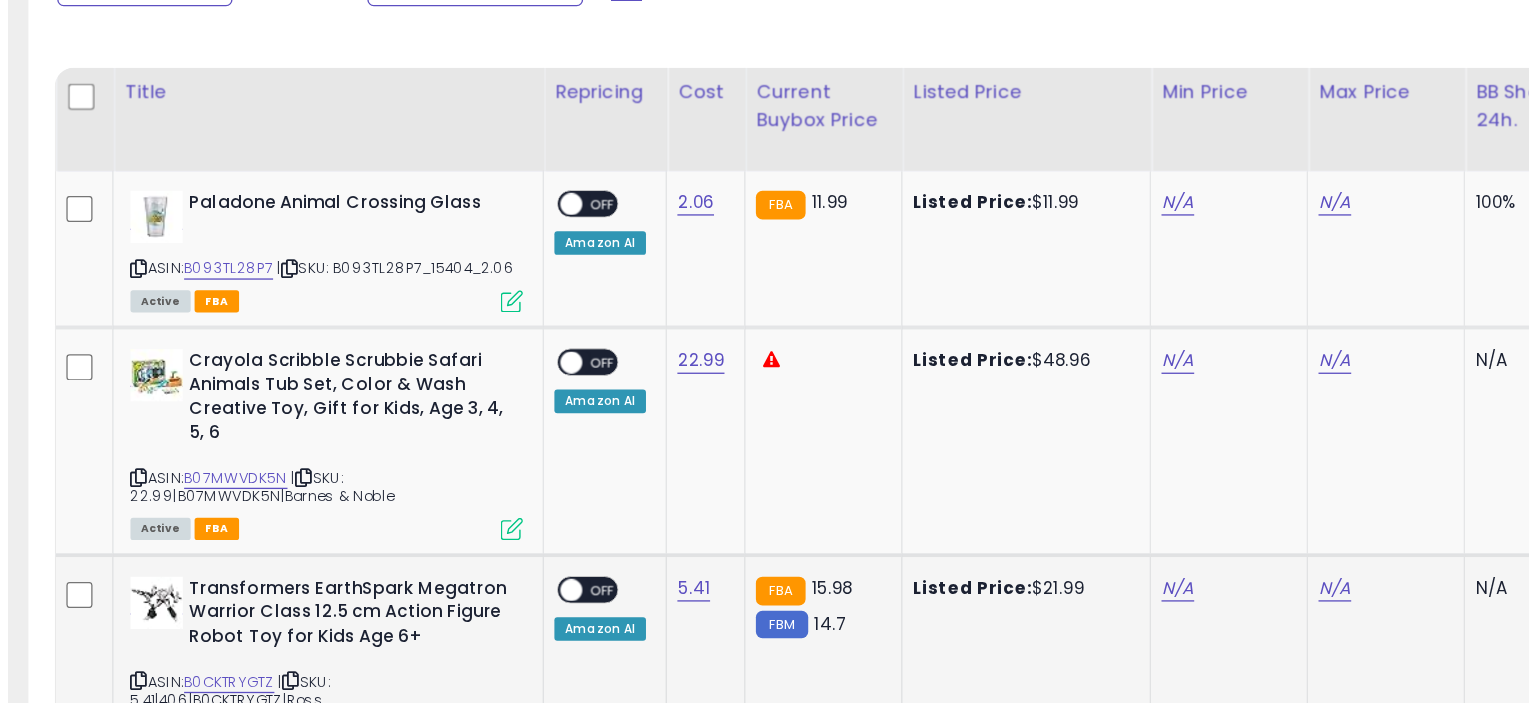 scroll, scrollTop: 452, scrollLeft: 0, axis: vertical 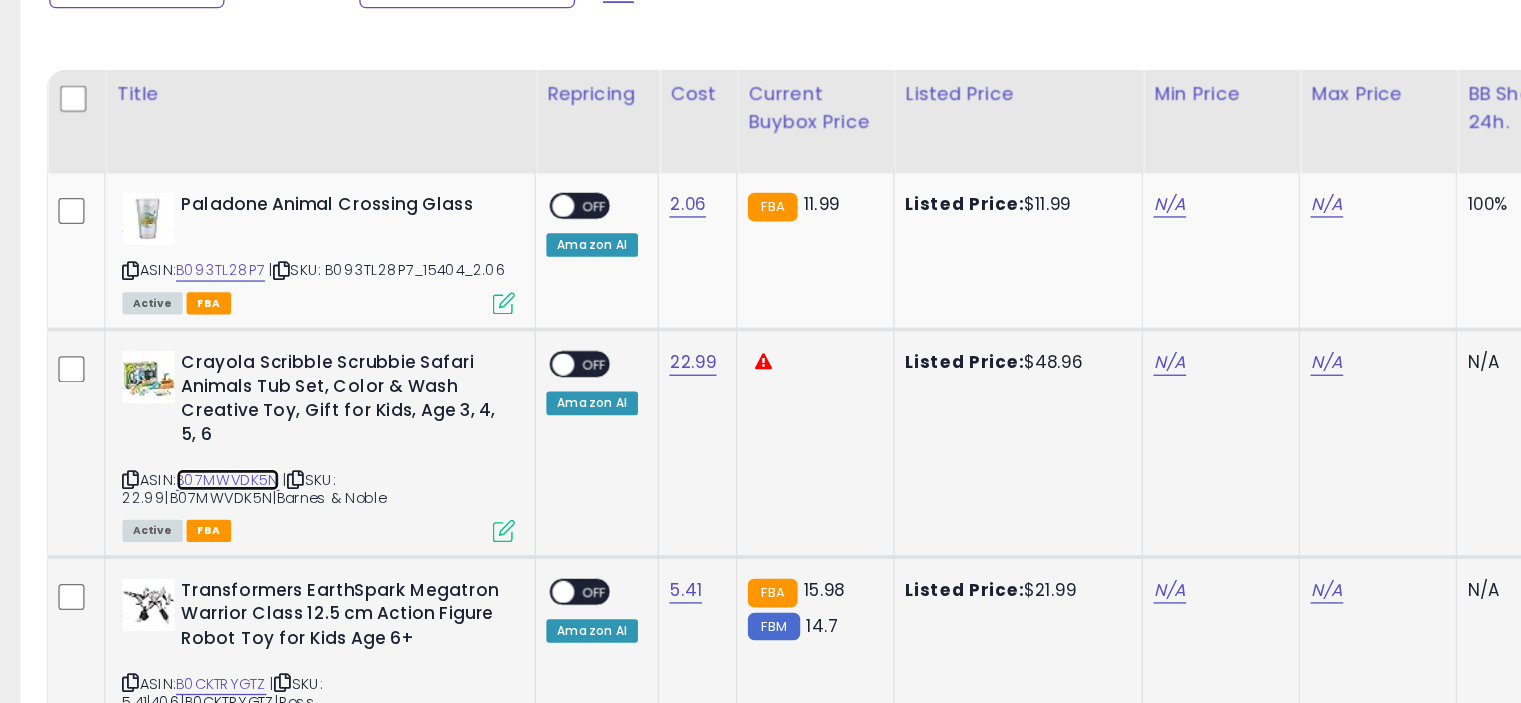 click on "B07MWVDK5N" at bounding box center [208, 366] 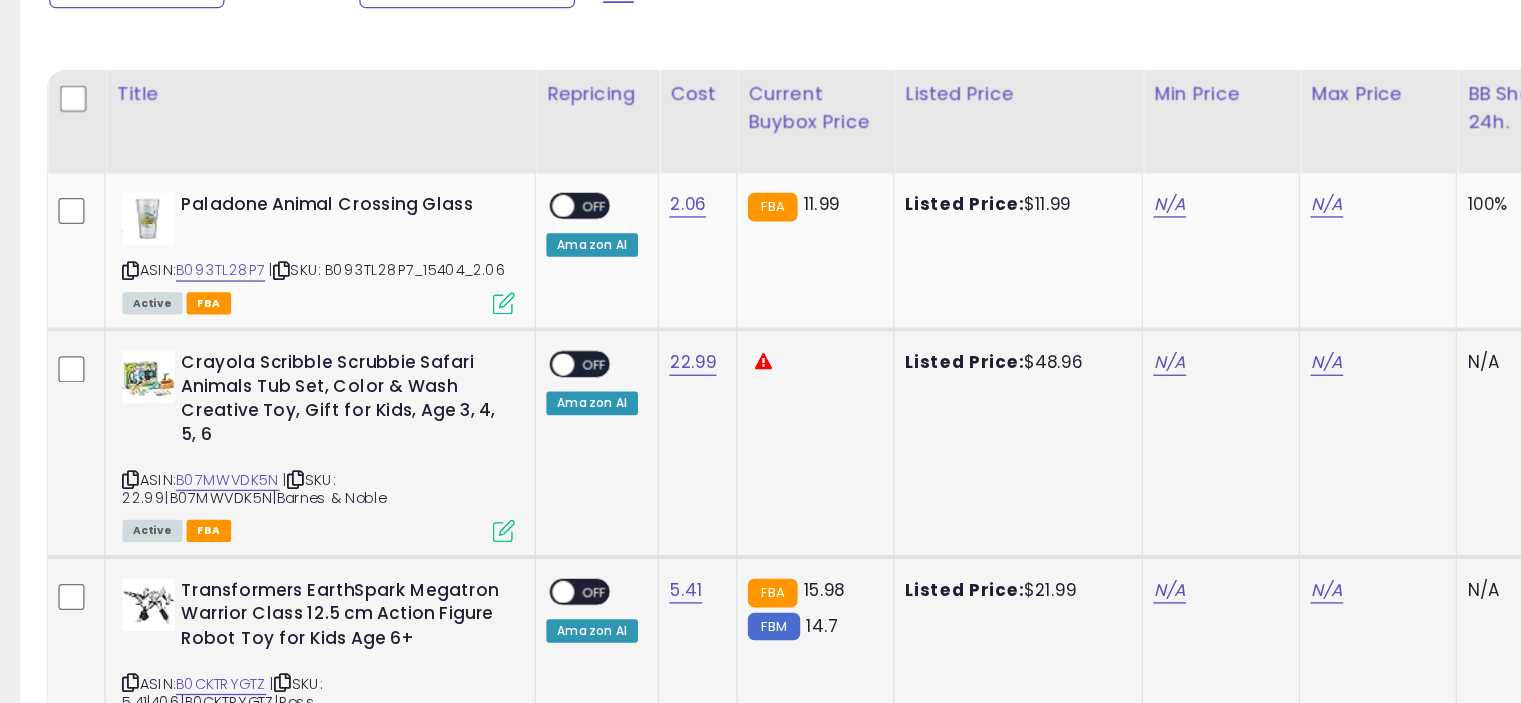 click at bounding box center [419, 405] 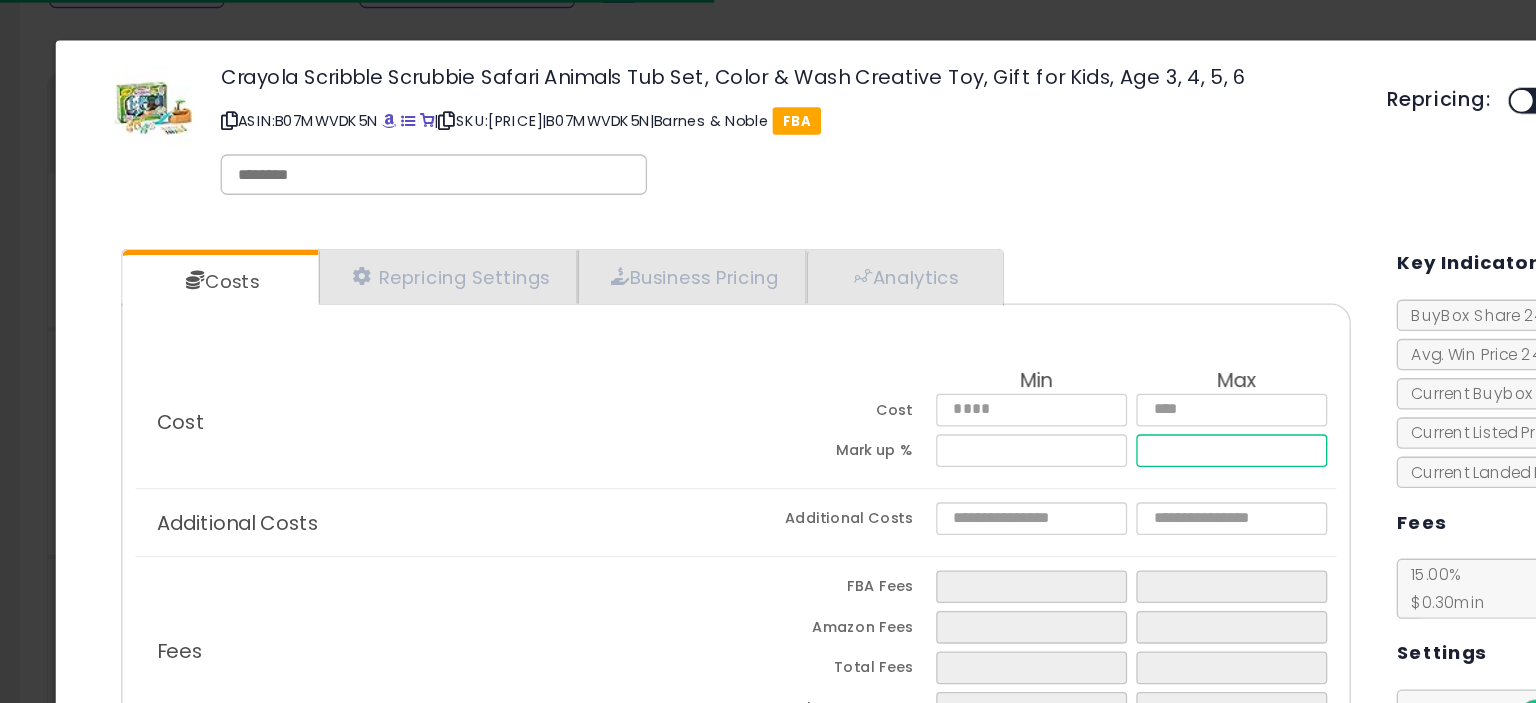 click at bounding box center (975, 344) 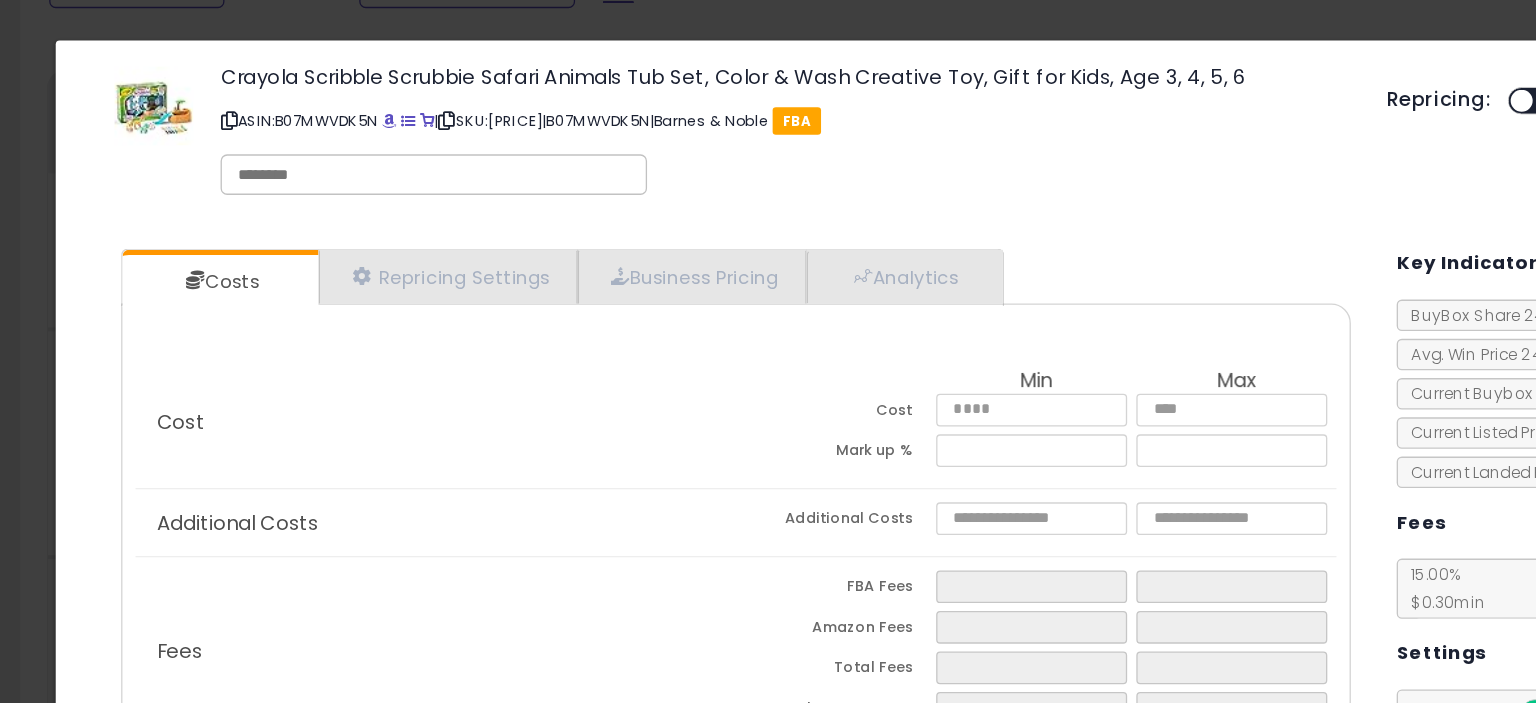 type on "******" 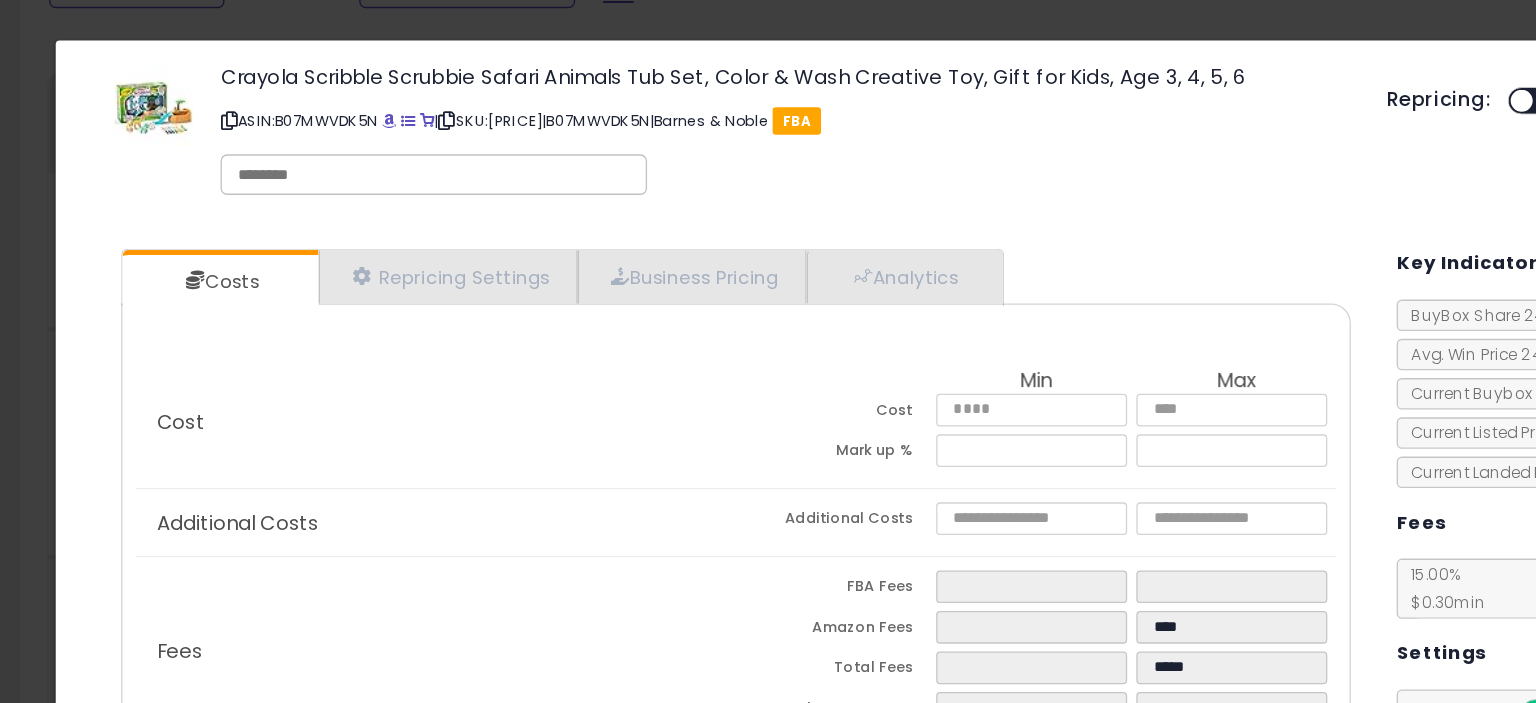 click on "Costs
Repricing Settings
Business Pricing
Analytics" at bounding box center (597, 458) 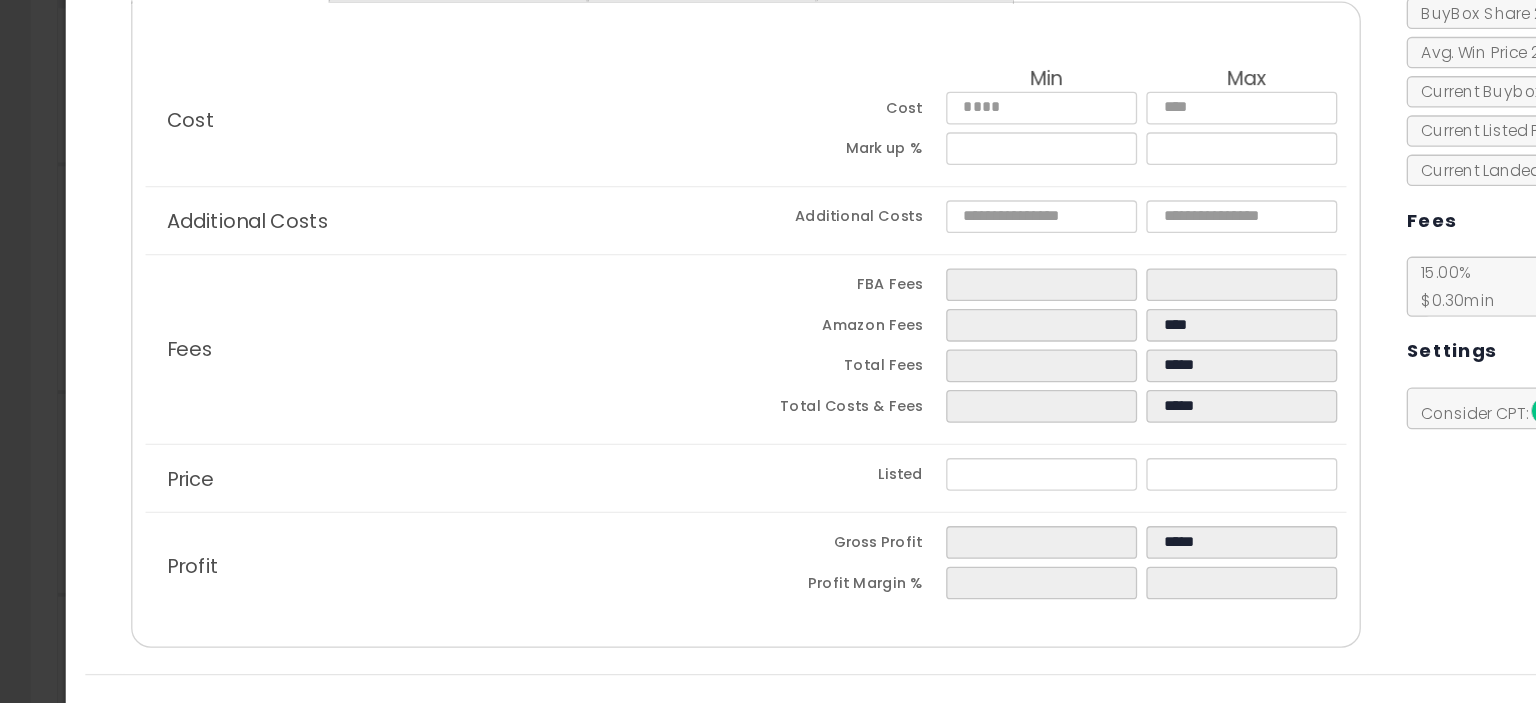 scroll, scrollTop: 452, scrollLeft: 0, axis: vertical 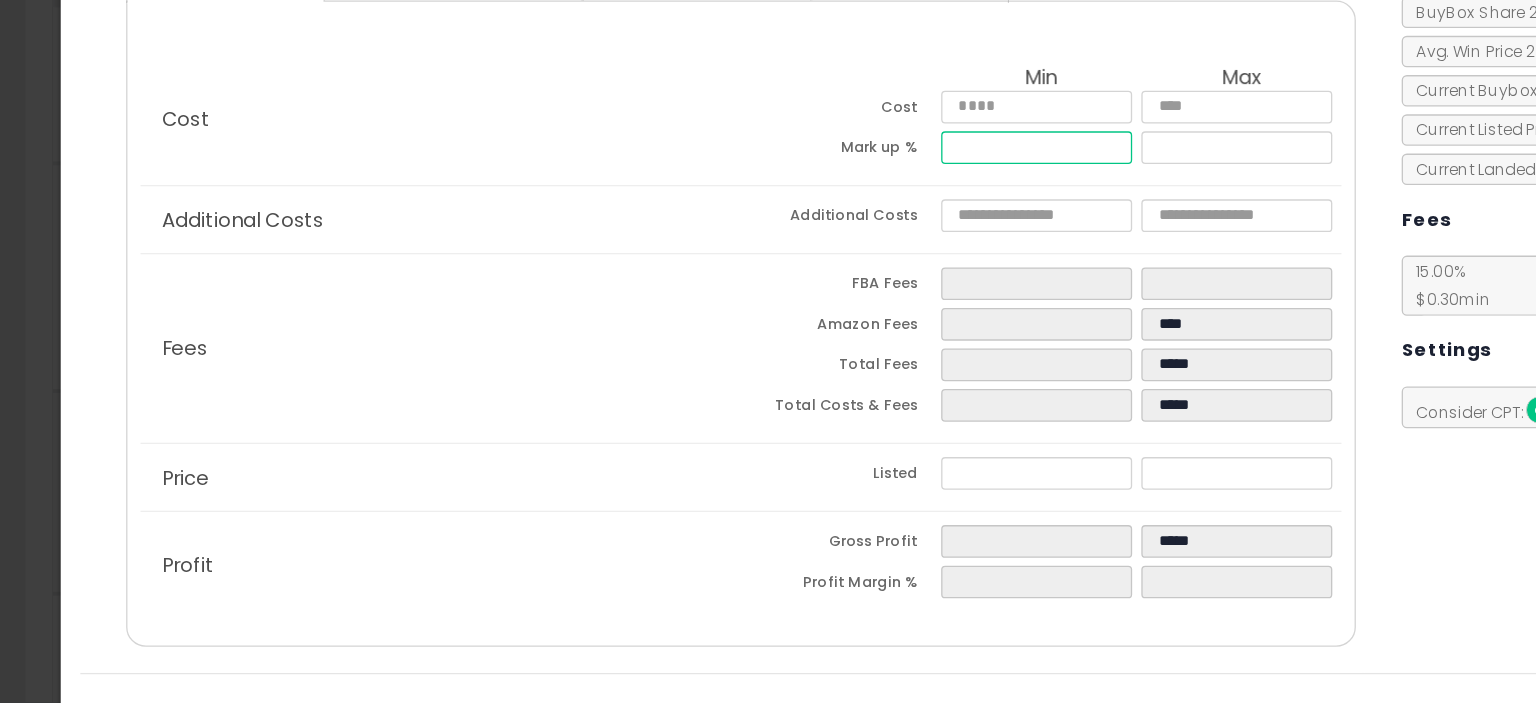 click at bounding box center (822, 239) 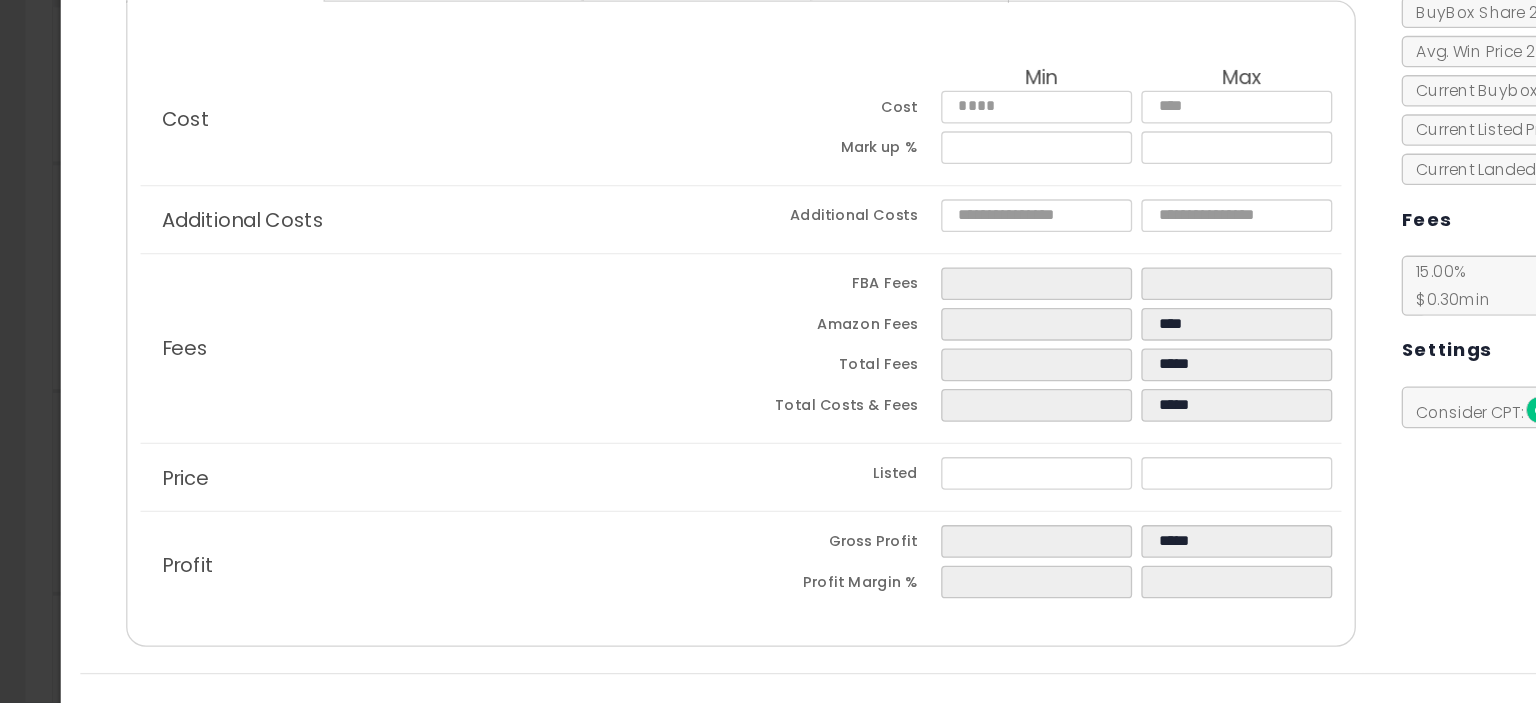 type on "*****" 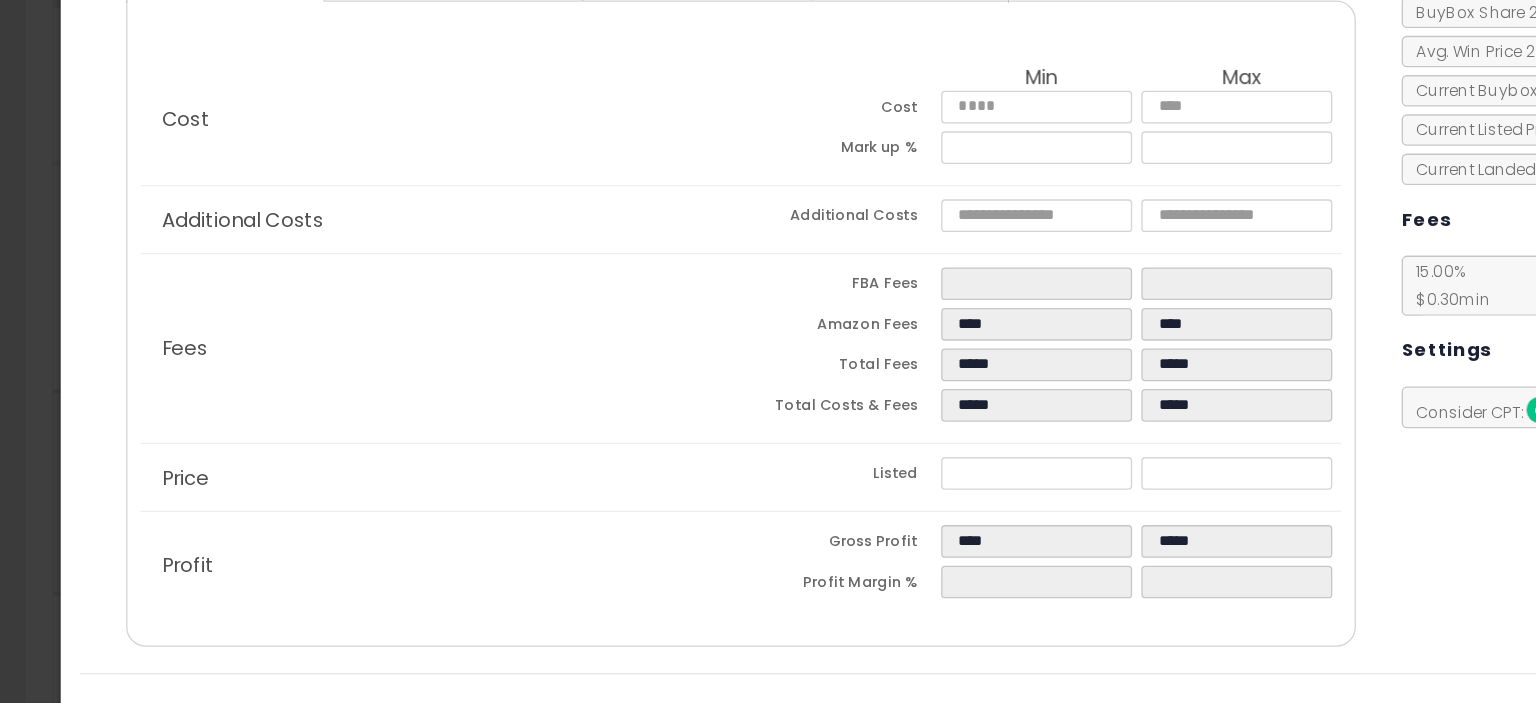 click on "Additional Costs
Additional Costs" 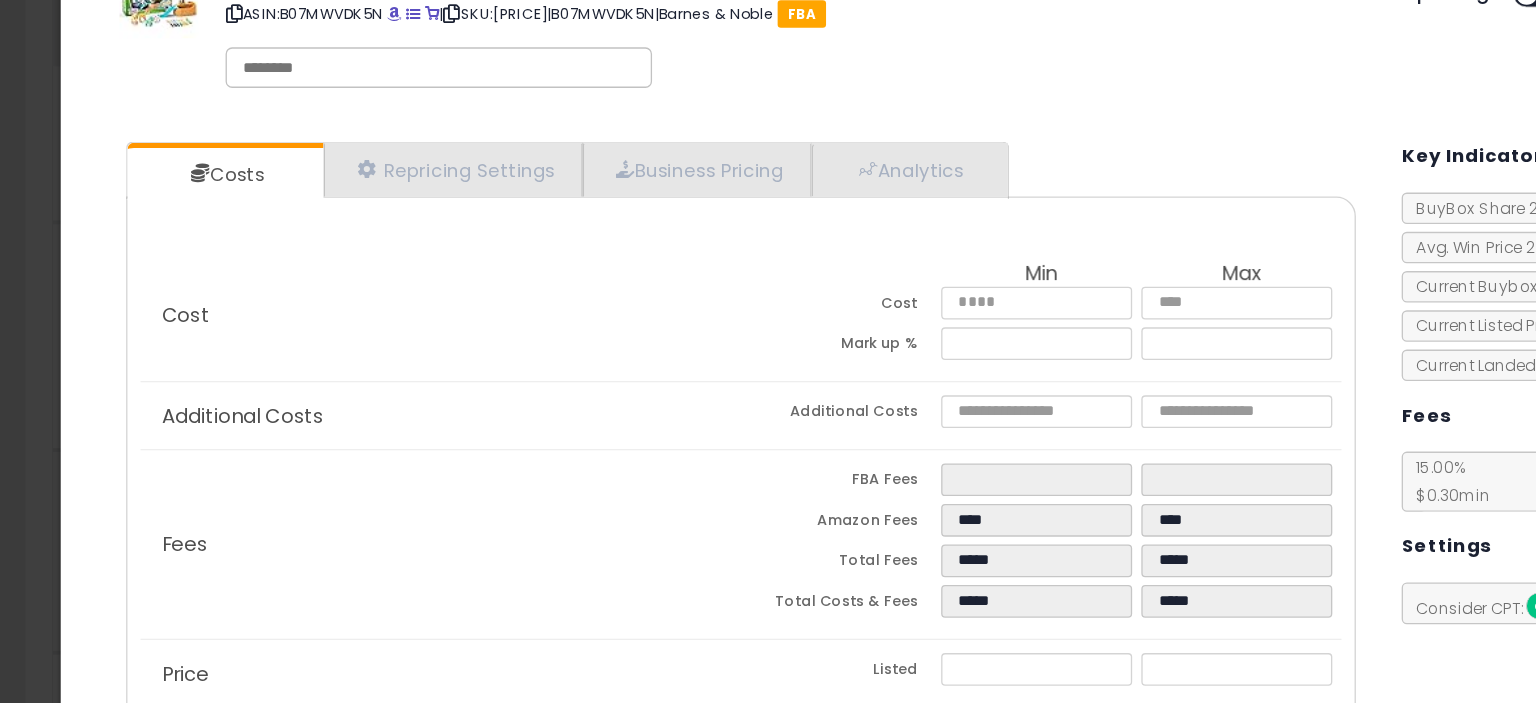 scroll, scrollTop: 452, scrollLeft: 0, axis: vertical 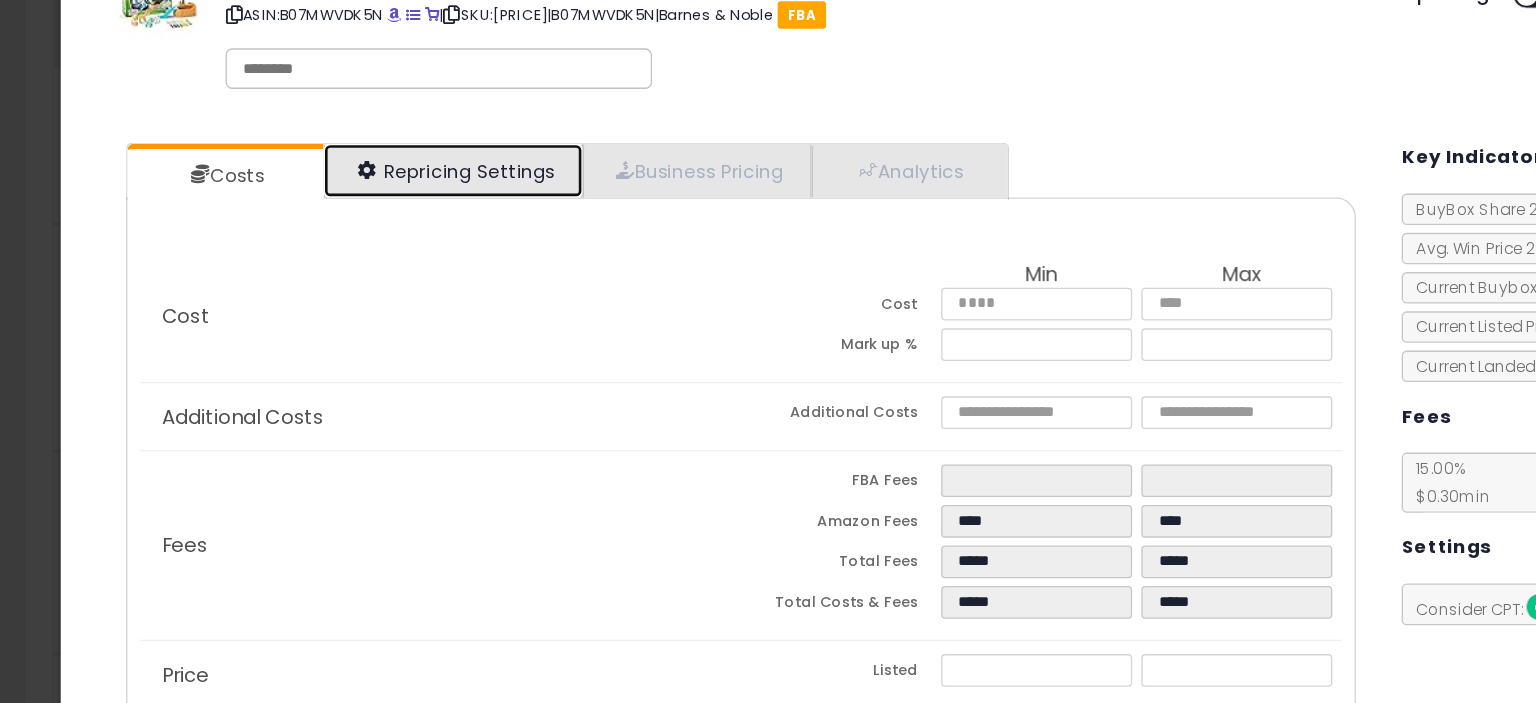 click on "Repricing Settings" at bounding box center (377, 211) 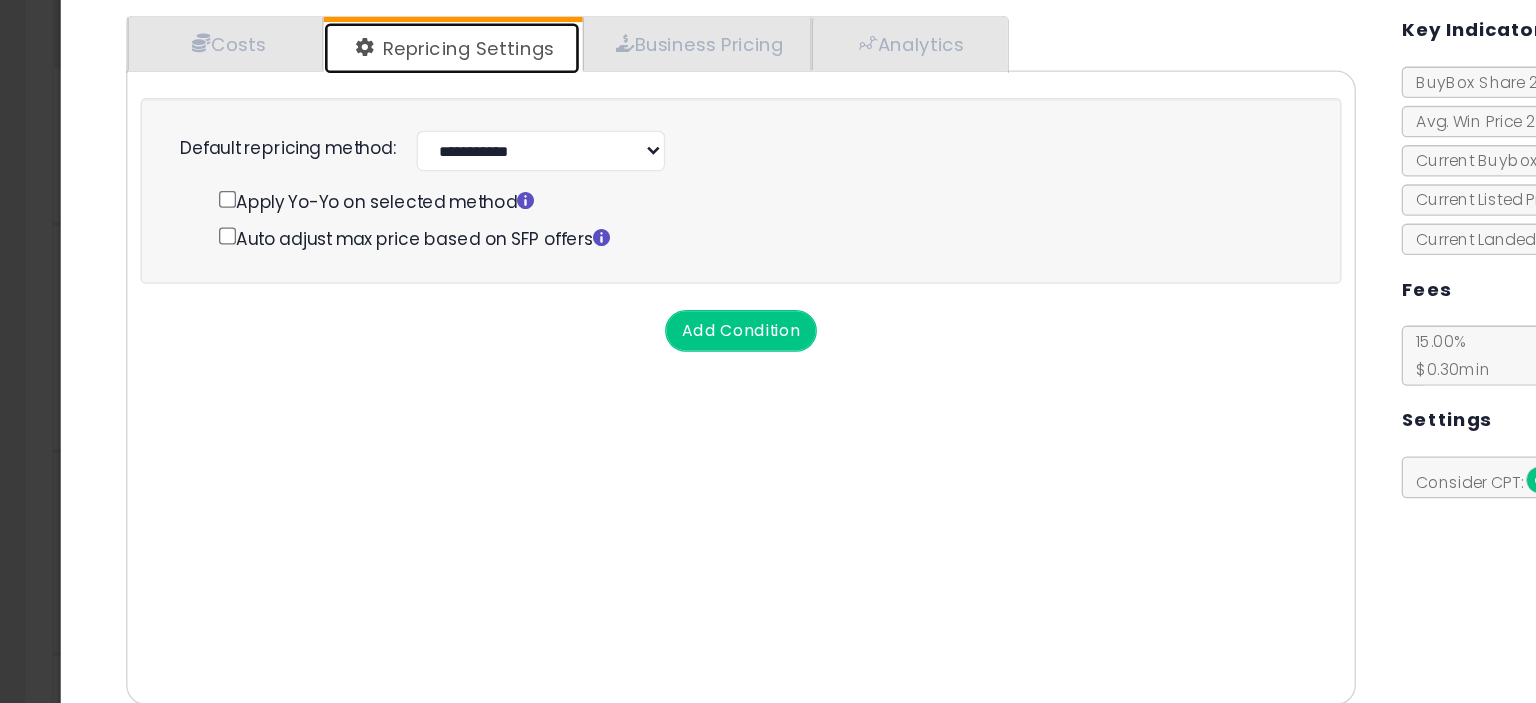 scroll, scrollTop: 0, scrollLeft: 0, axis: both 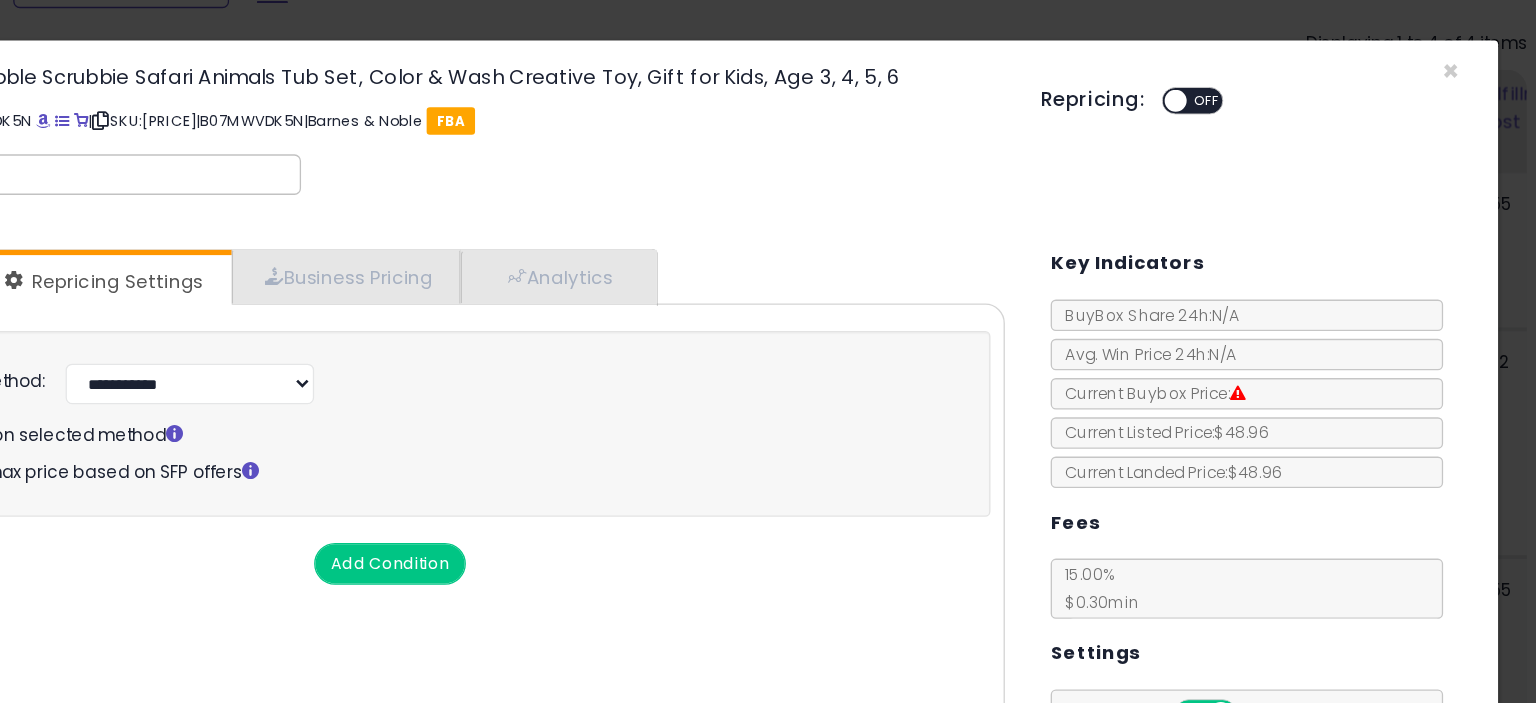 click on "OFF" at bounding box center [1222, 77] 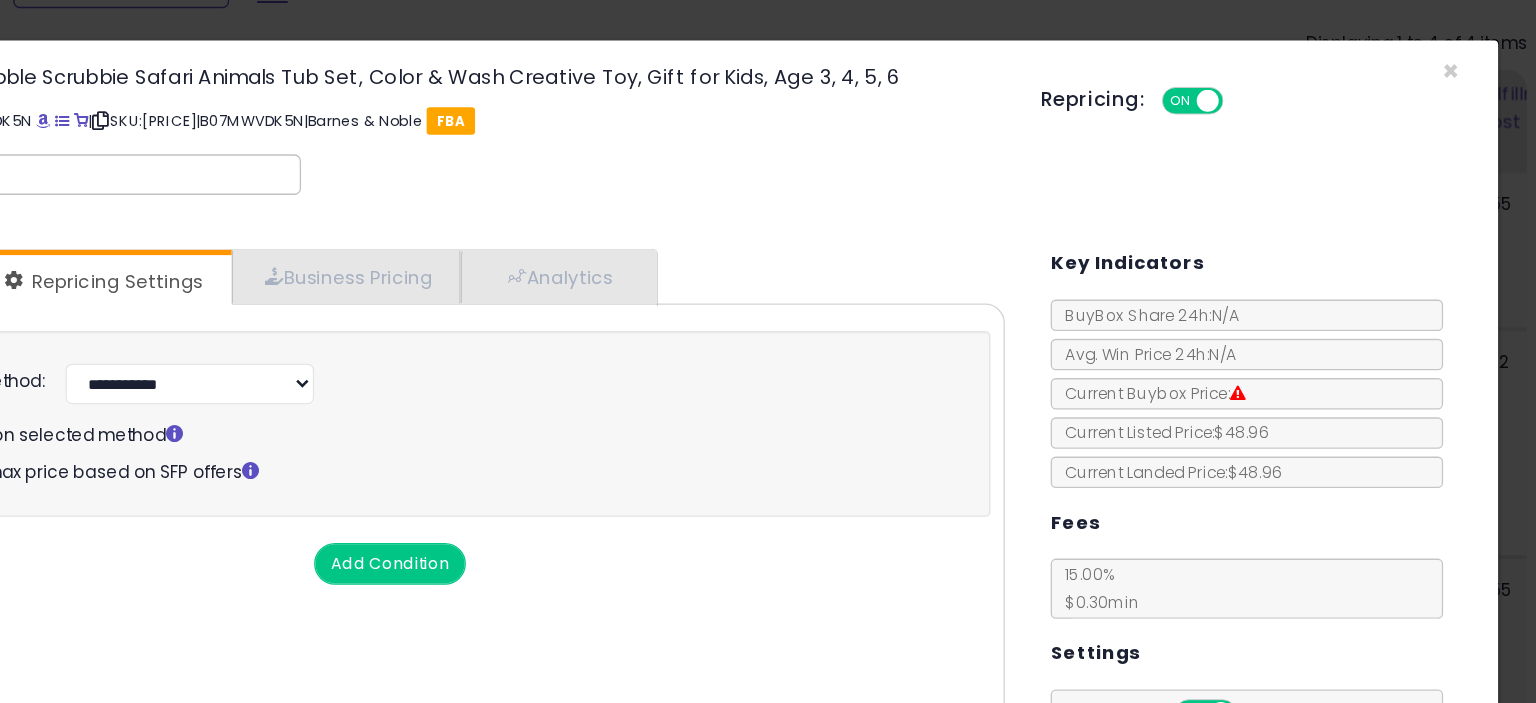 scroll, scrollTop: 97, scrollLeft: 0, axis: vertical 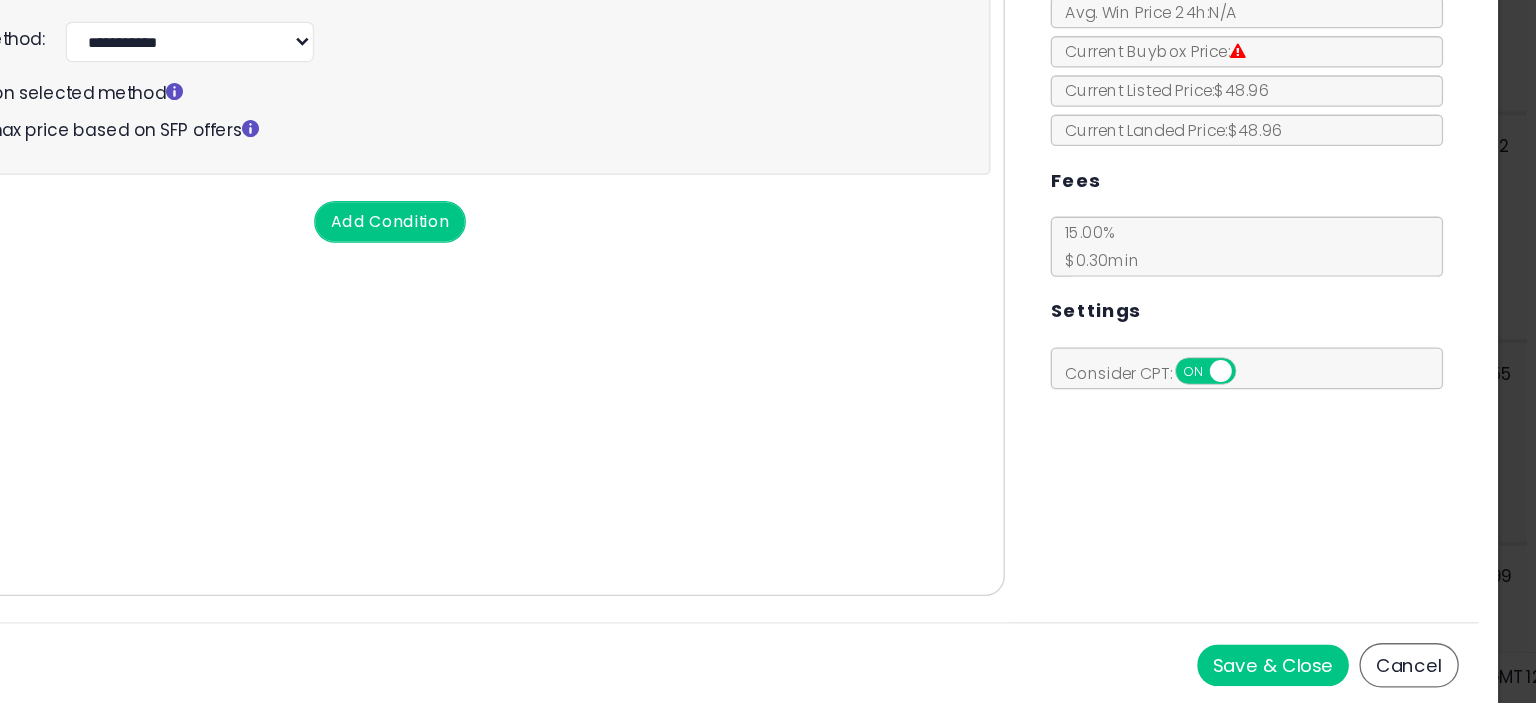 click on "Save & Close" at bounding box center (1272, 673) 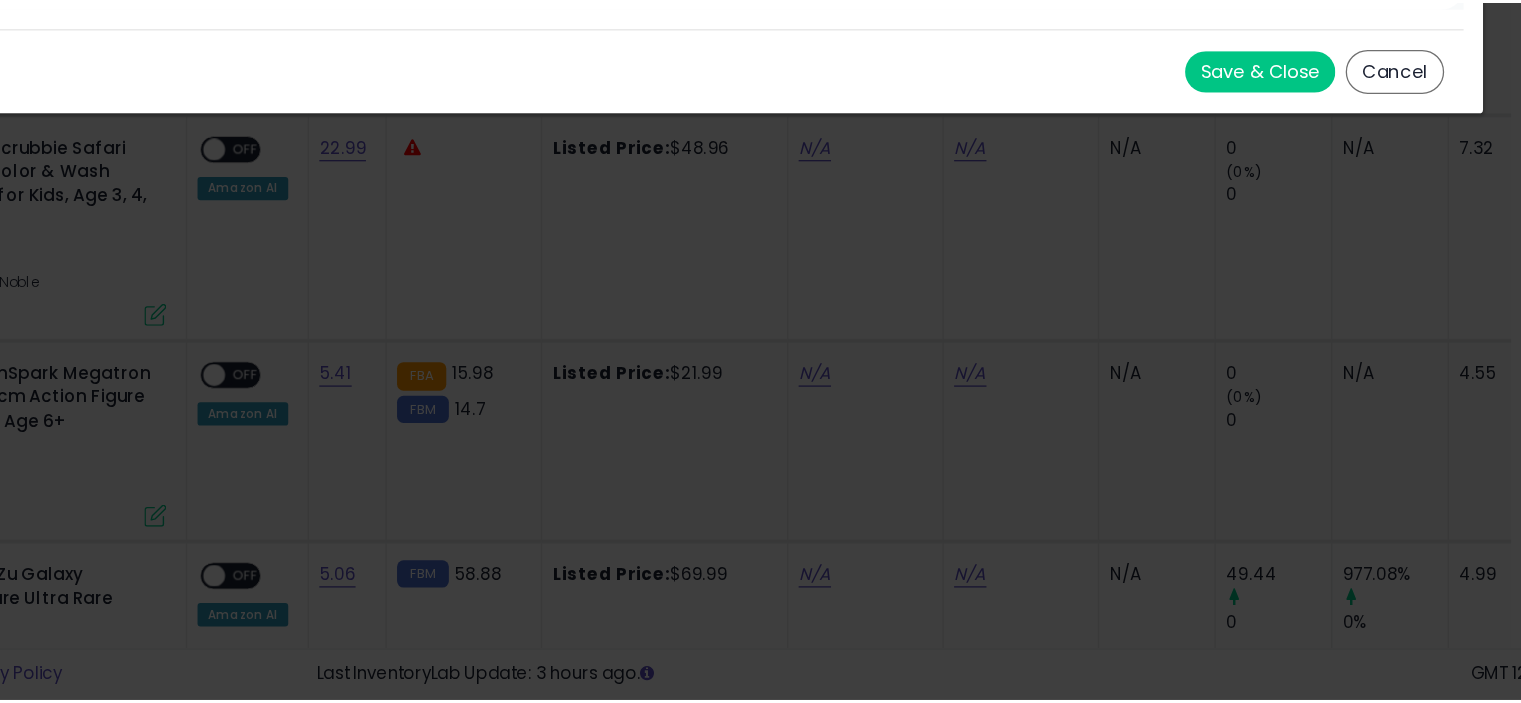 scroll, scrollTop: 0, scrollLeft: 0, axis: both 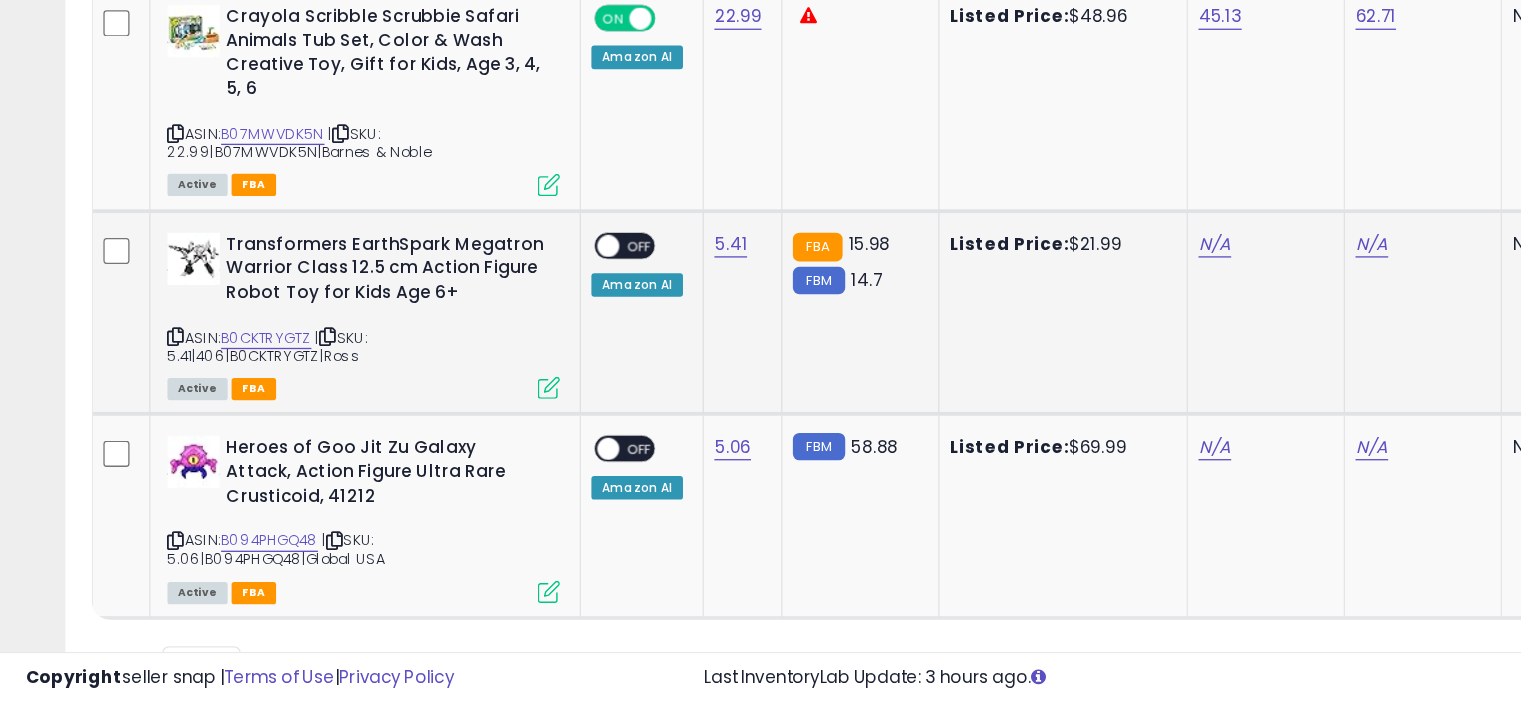 click at bounding box center [419, 461] 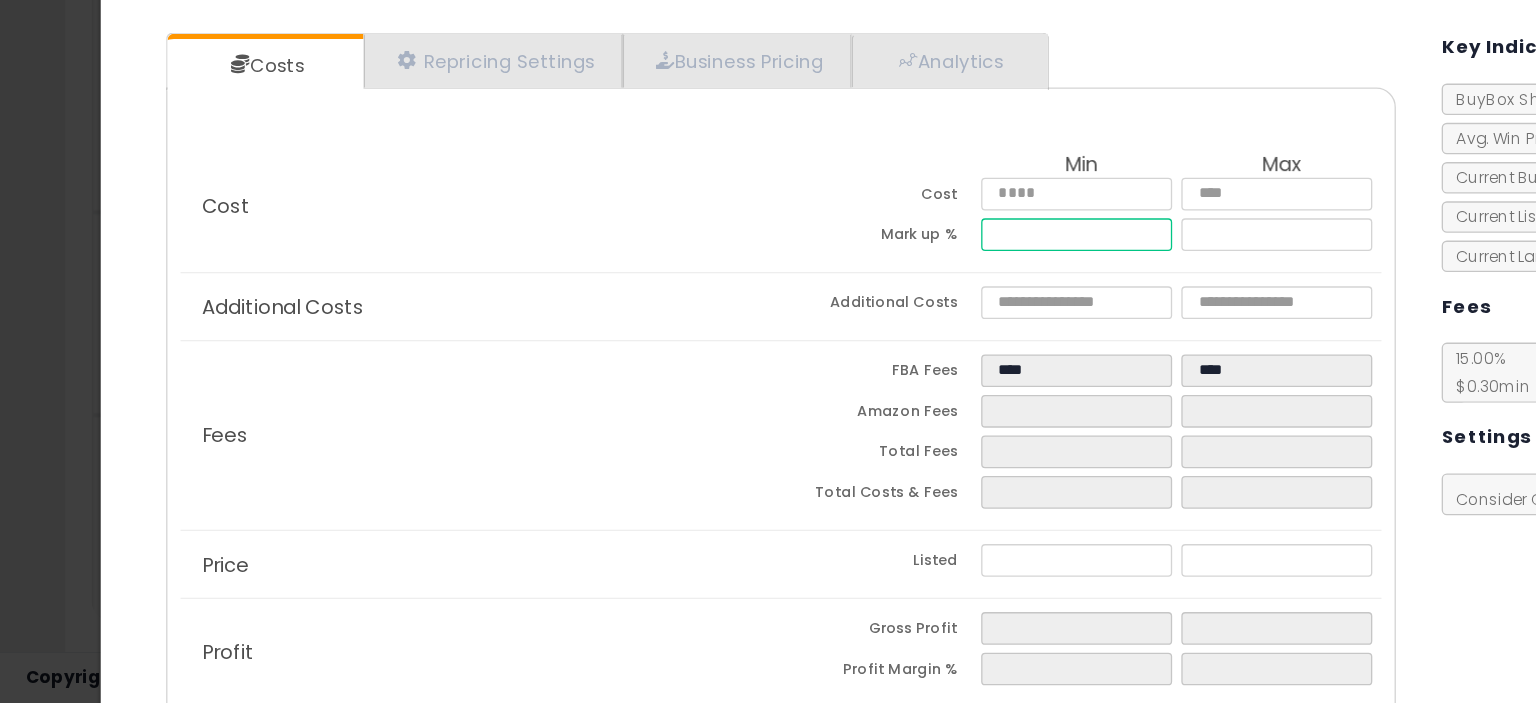 click at bounding box center (822, 344) 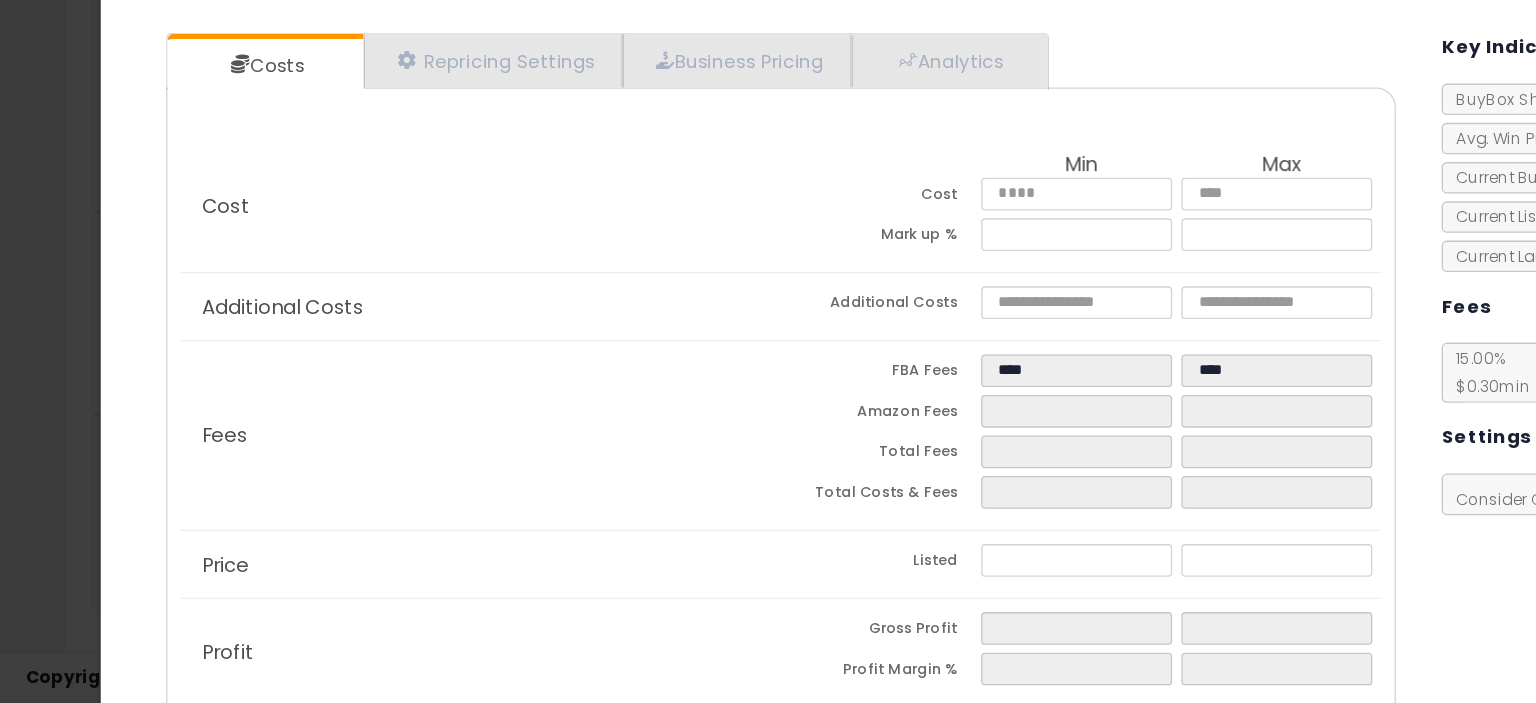 type on "*****" 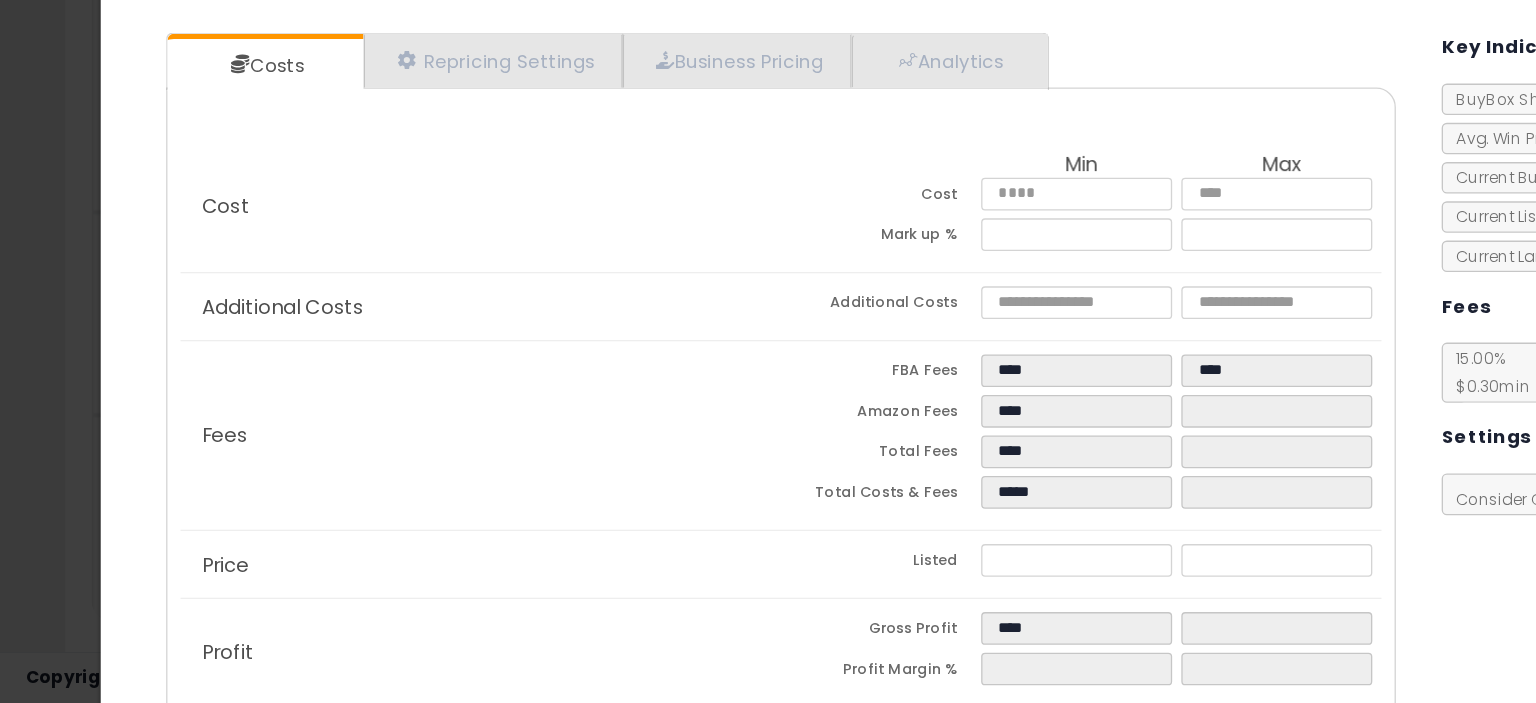 click on "FBA Fees" at bounding box center (673, 451) 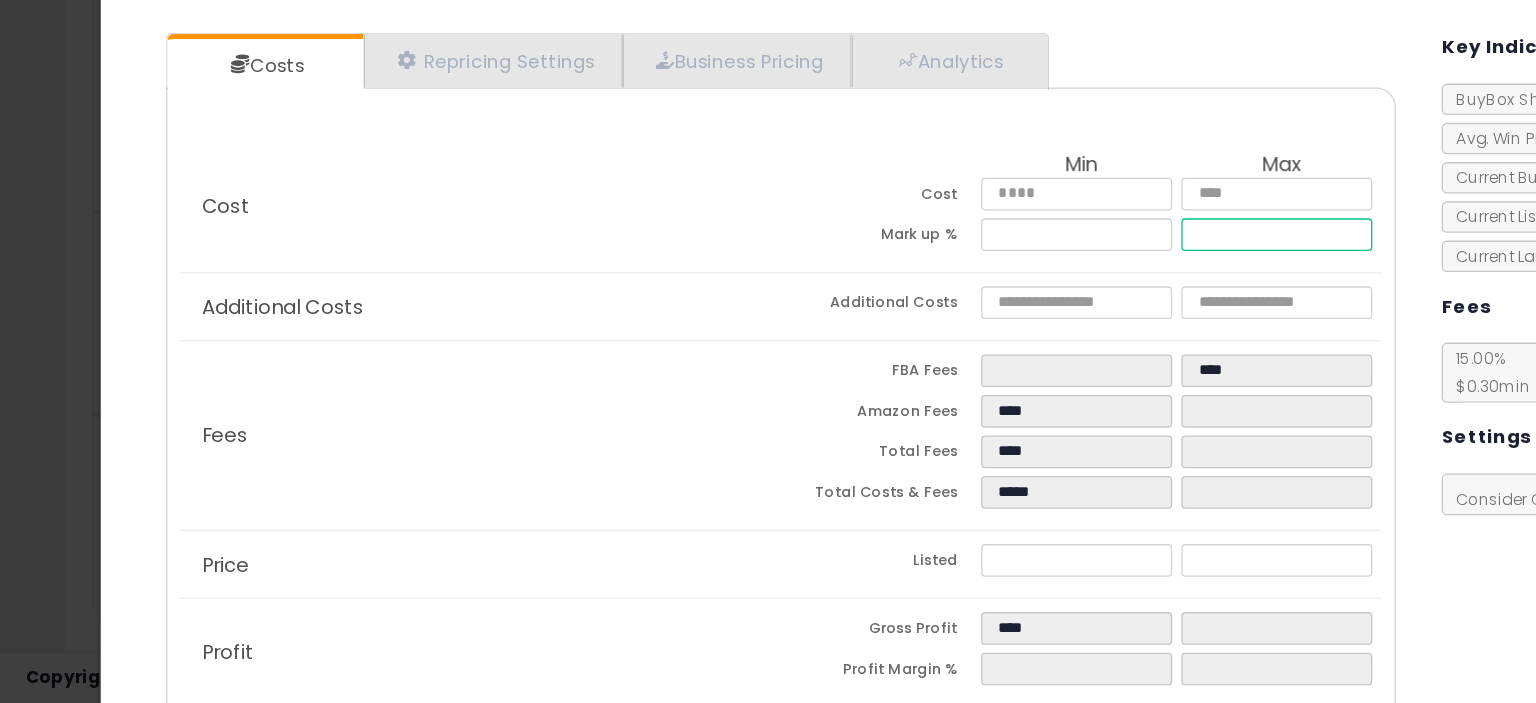 click at bounding box center [975, 344] 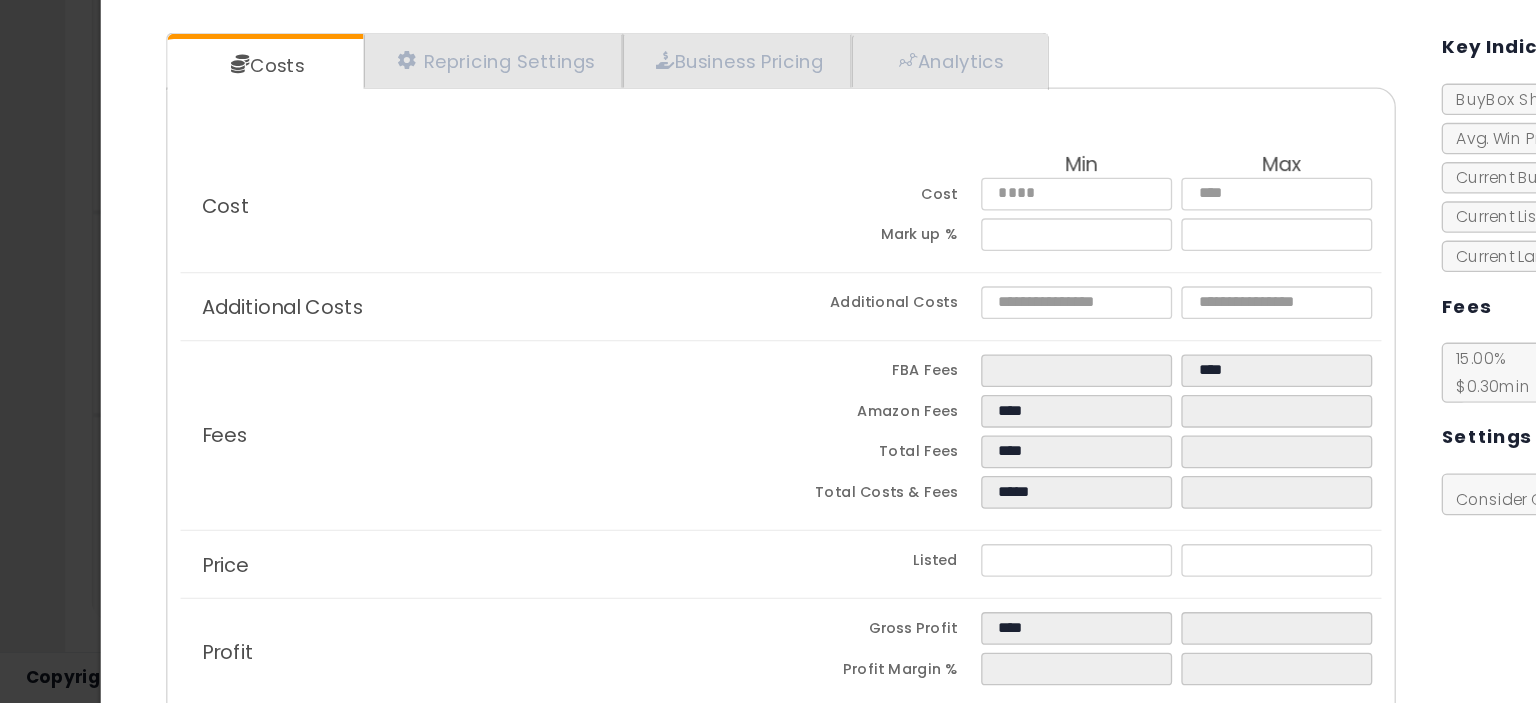 type on "******" 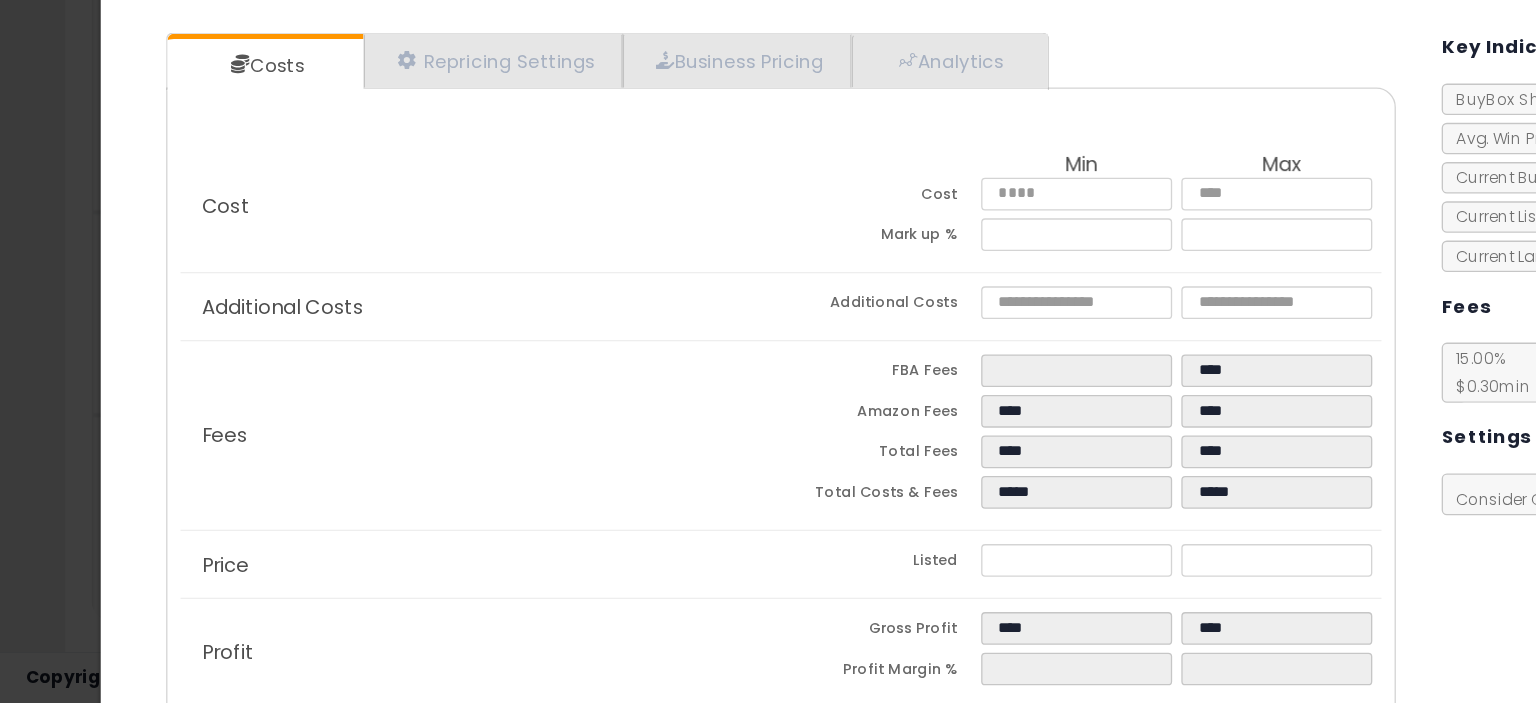 click on "Cost
Min
Max
Cost
****
****
Mark up %
*****
******
Additional Costs
Additional Costs" at bounding box center [597, 479] 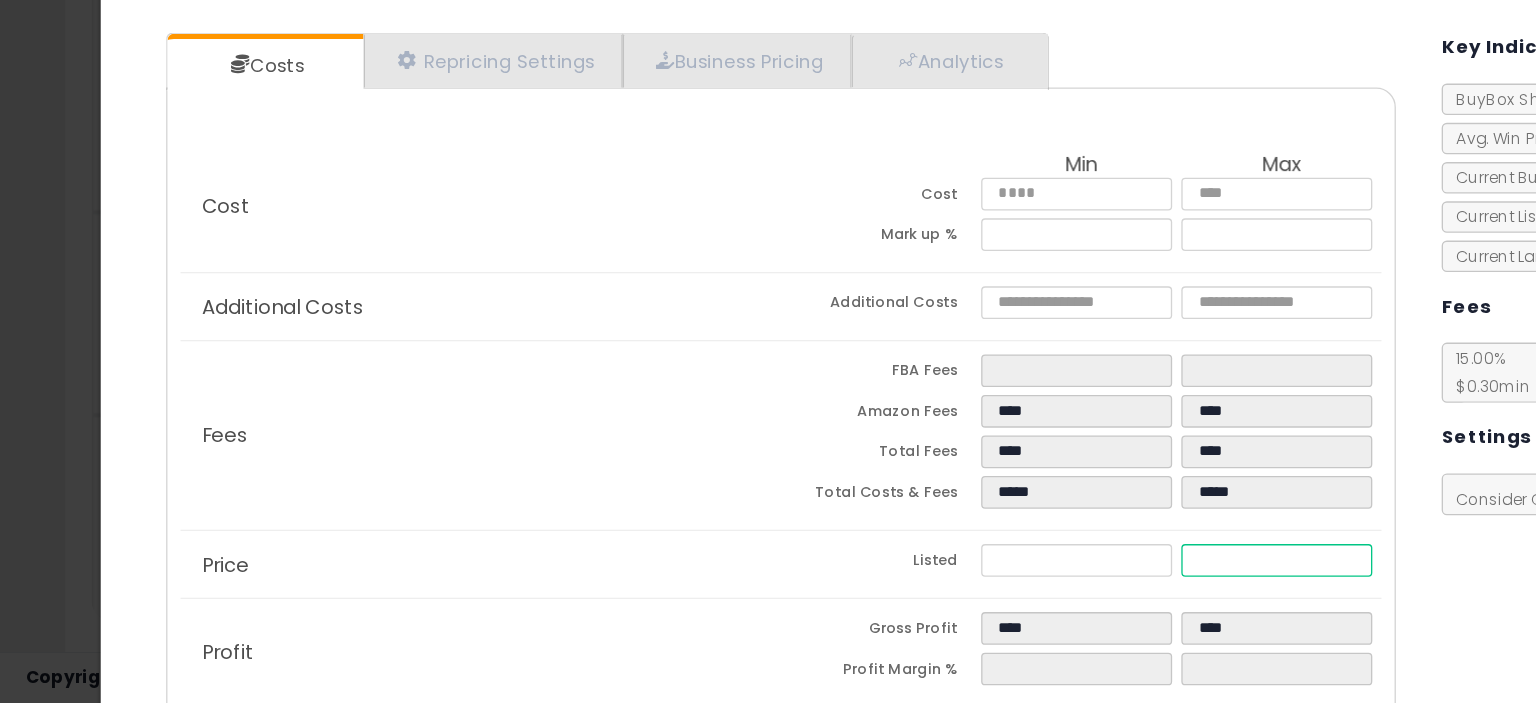 click on "*****" at bounding box center [975, 593] 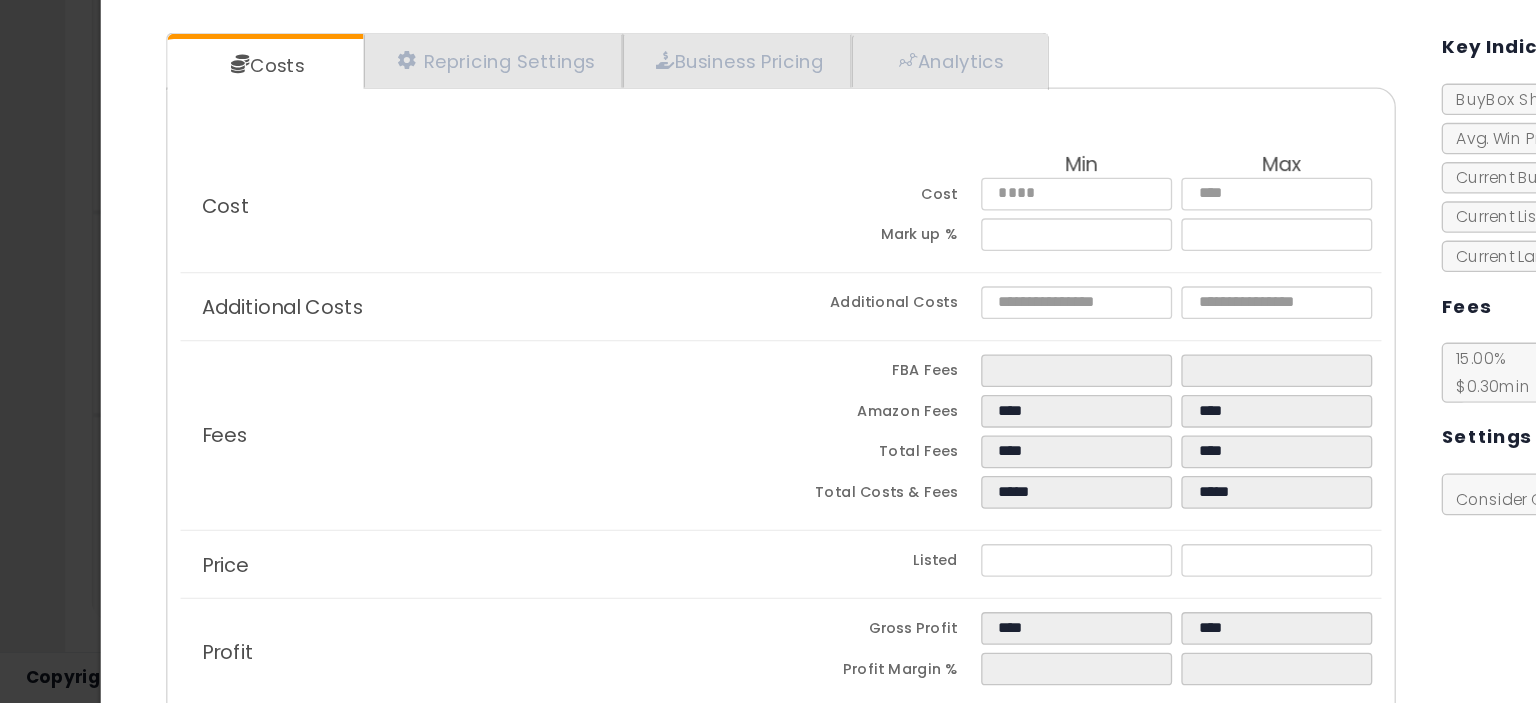 type on "*****" 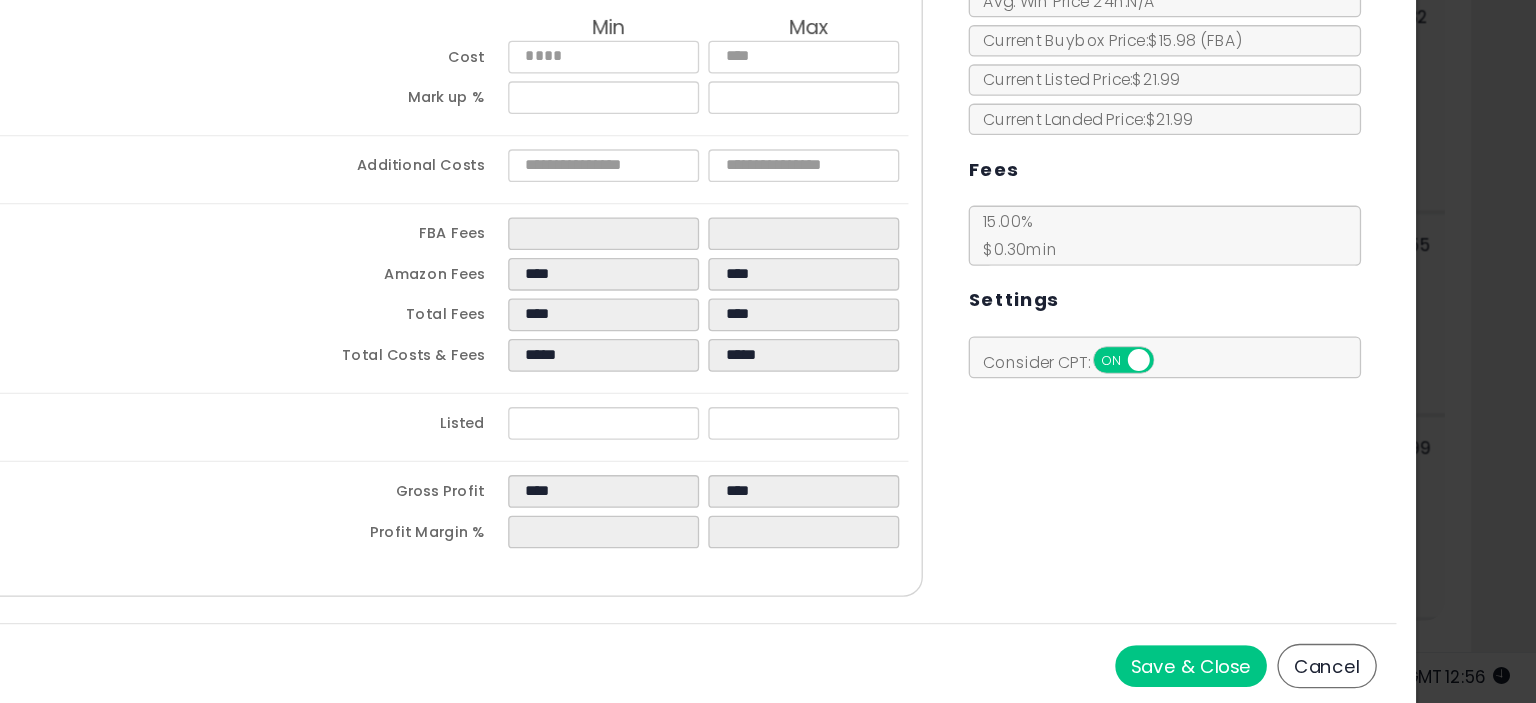 scroll, scrollTop: 551, scrollLeft: 0, axis: vertical 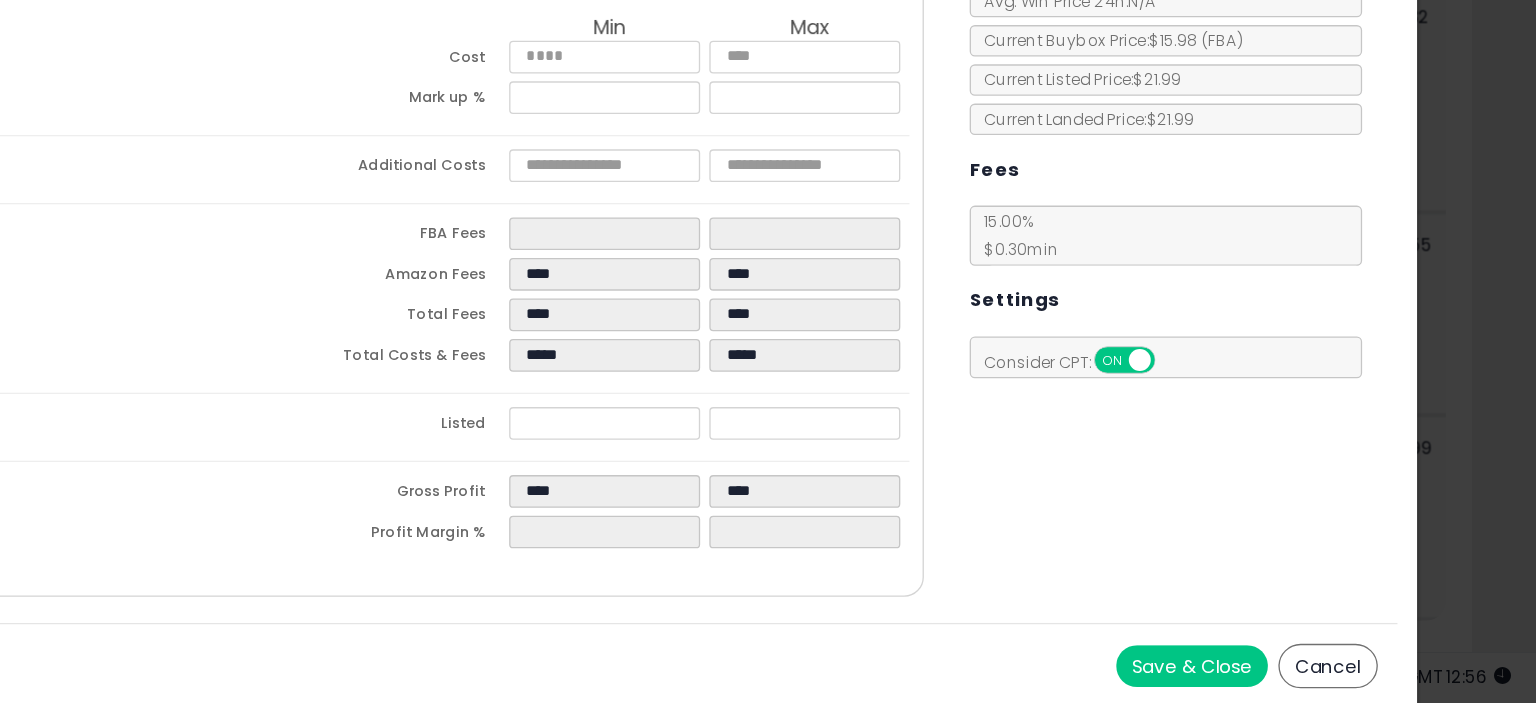 click on "Save & Close" at bounding box center (1272, 674) 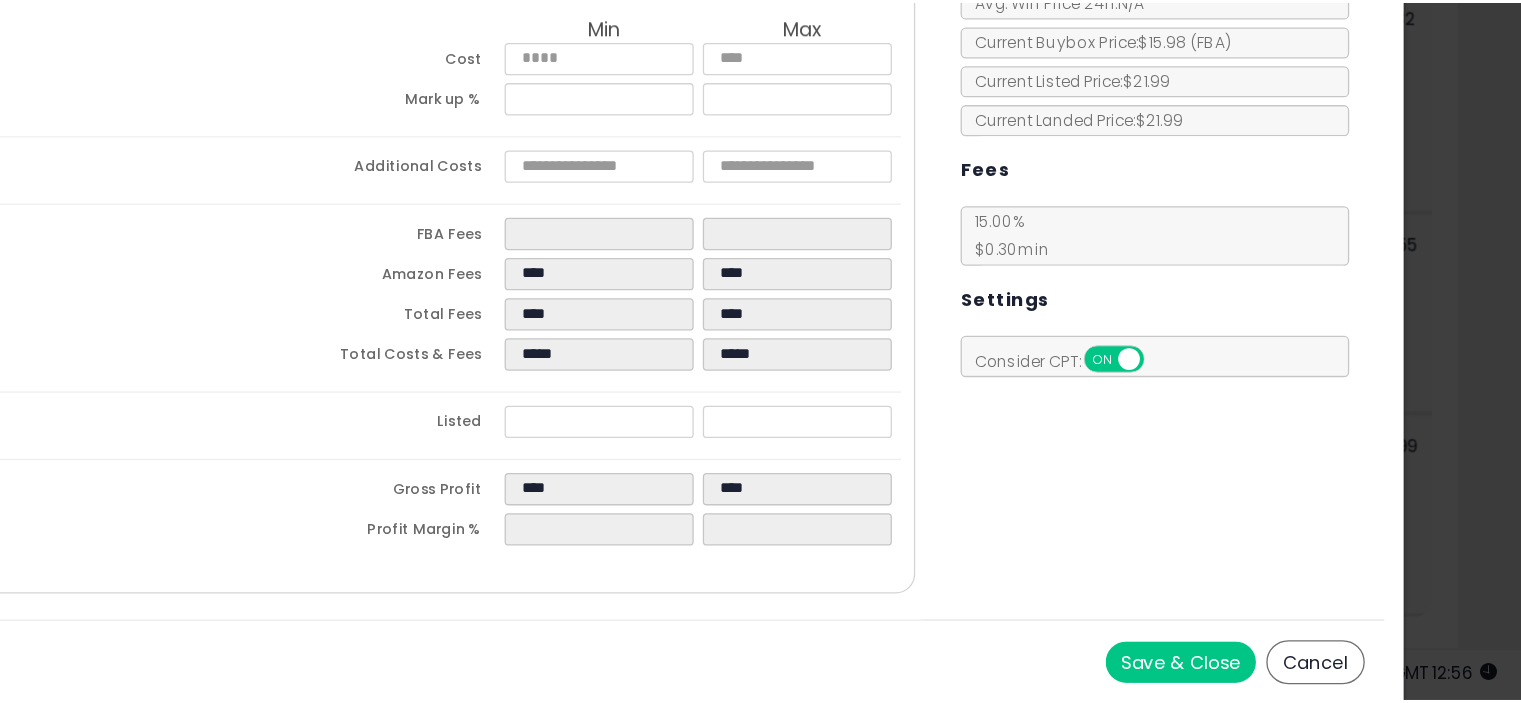 scroll, scrollTop: 0, scrollLeft: 0, axis: both 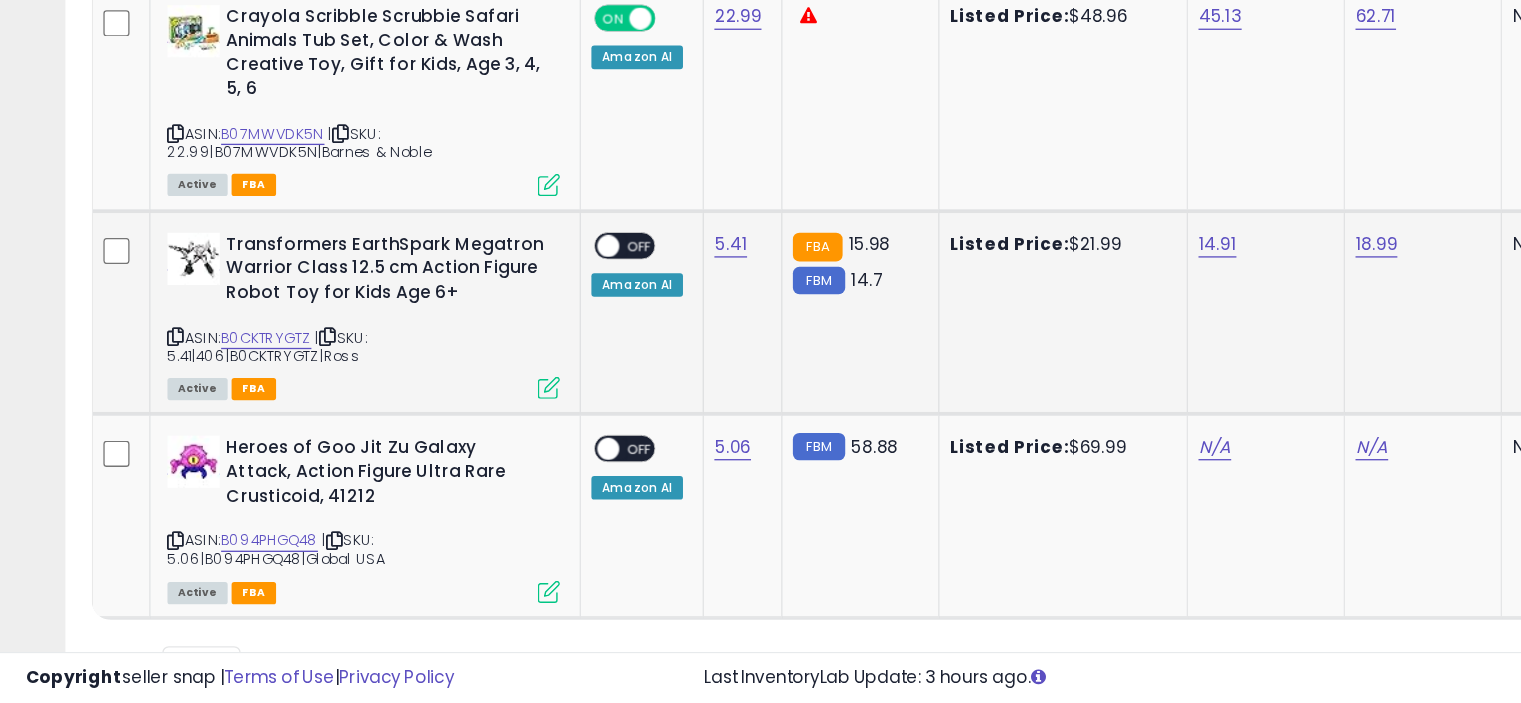 click on "ON   OFF" at bounding box center [477, 352] 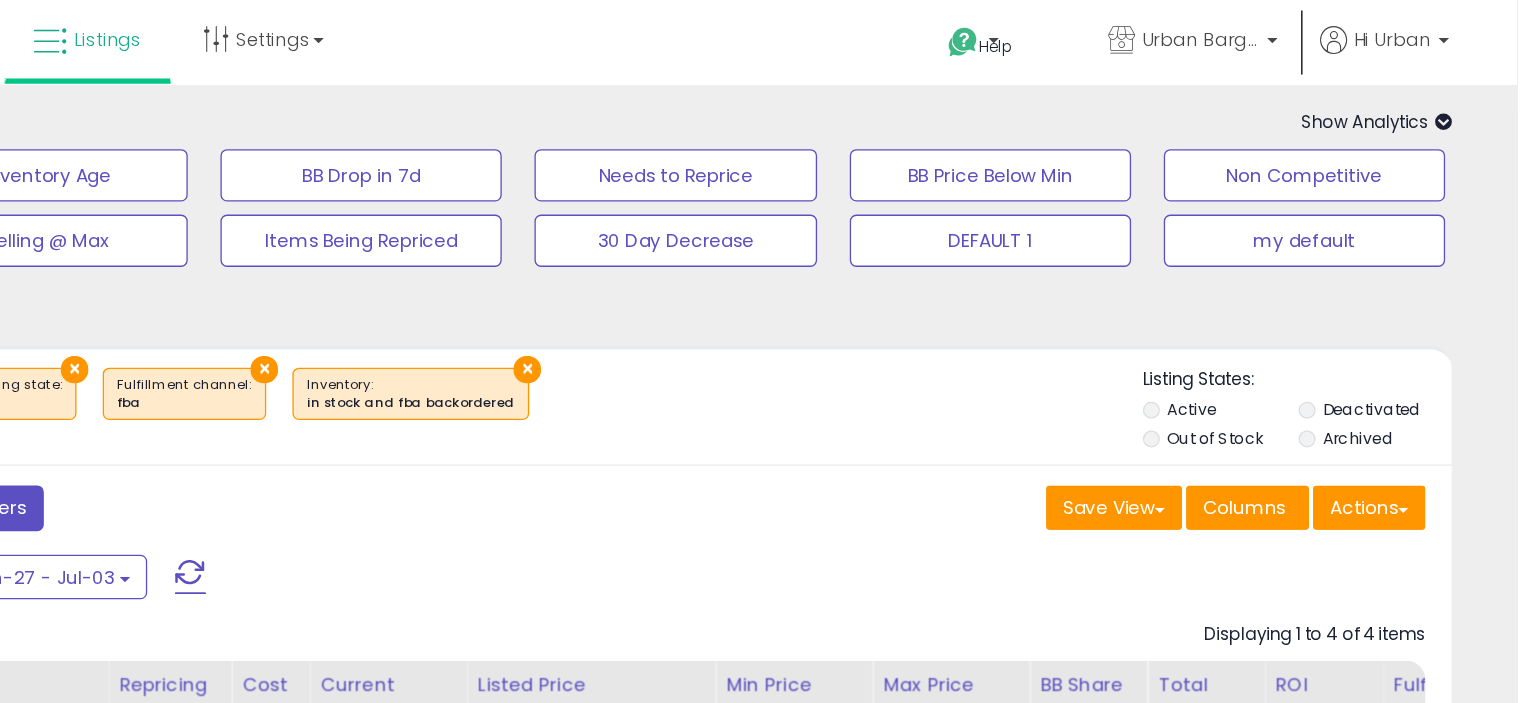 scroll, scrollTop: 0, scrollLeft: 0, axis: both 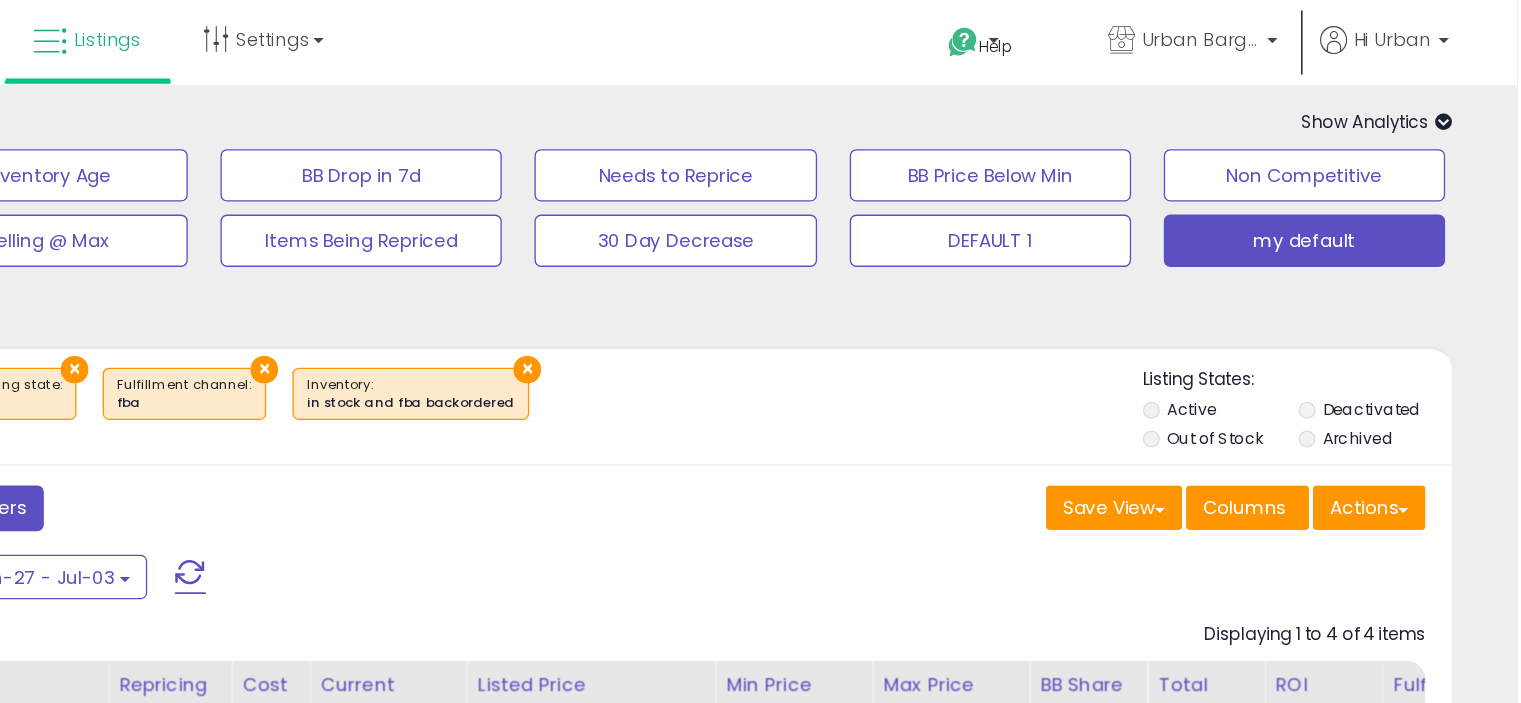 click on "my default" at bounding box center [157, 134] 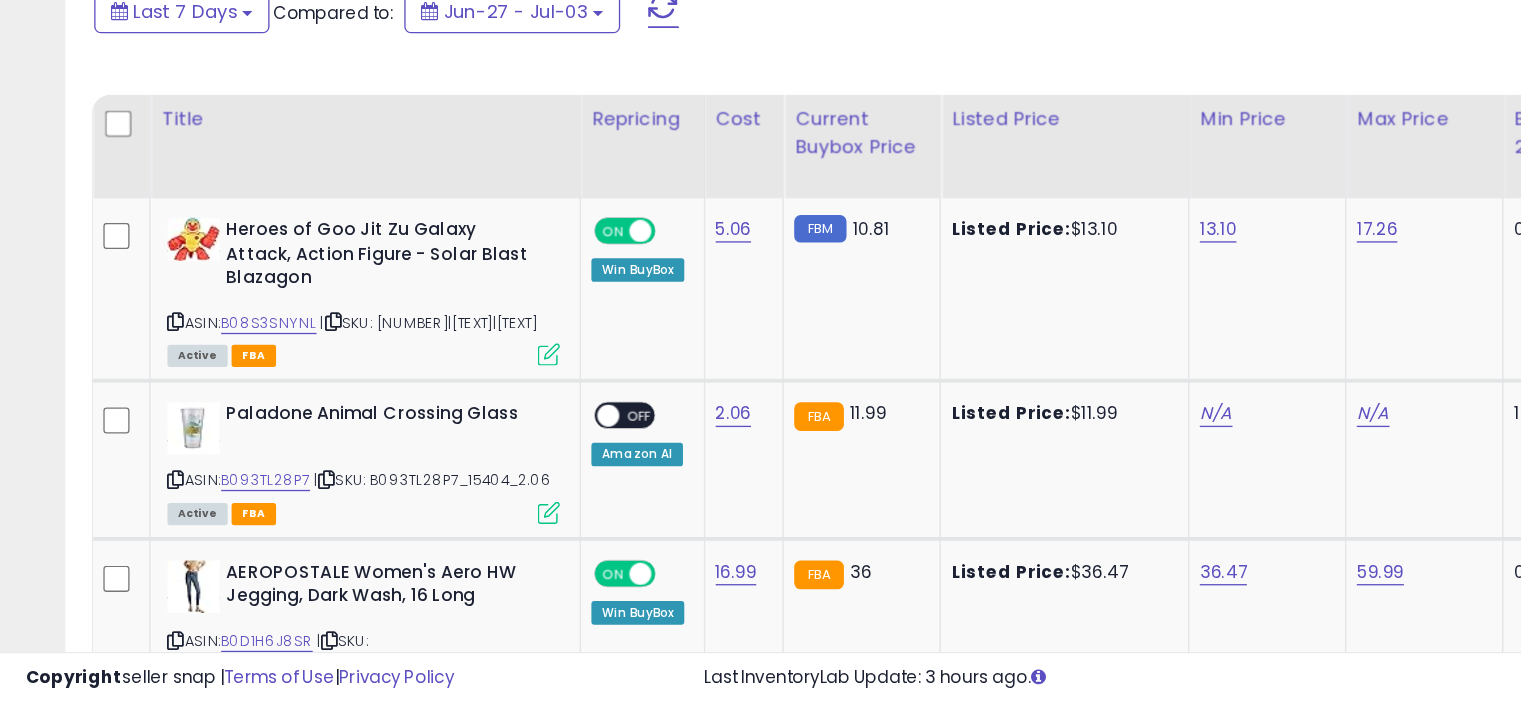 scroll, scrollTop: 269, scrollLeft: 0, axis: vertical 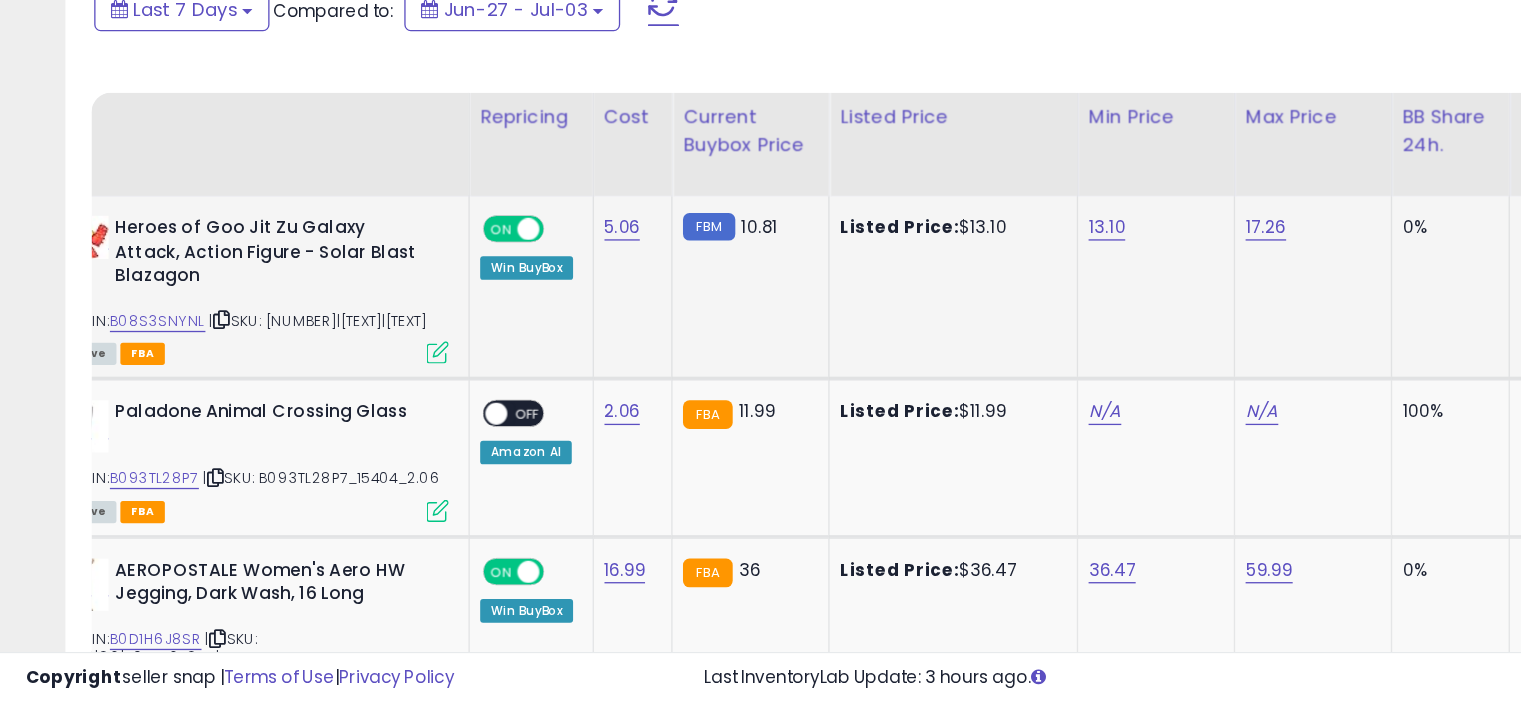 click at bounding box center [334, 434] 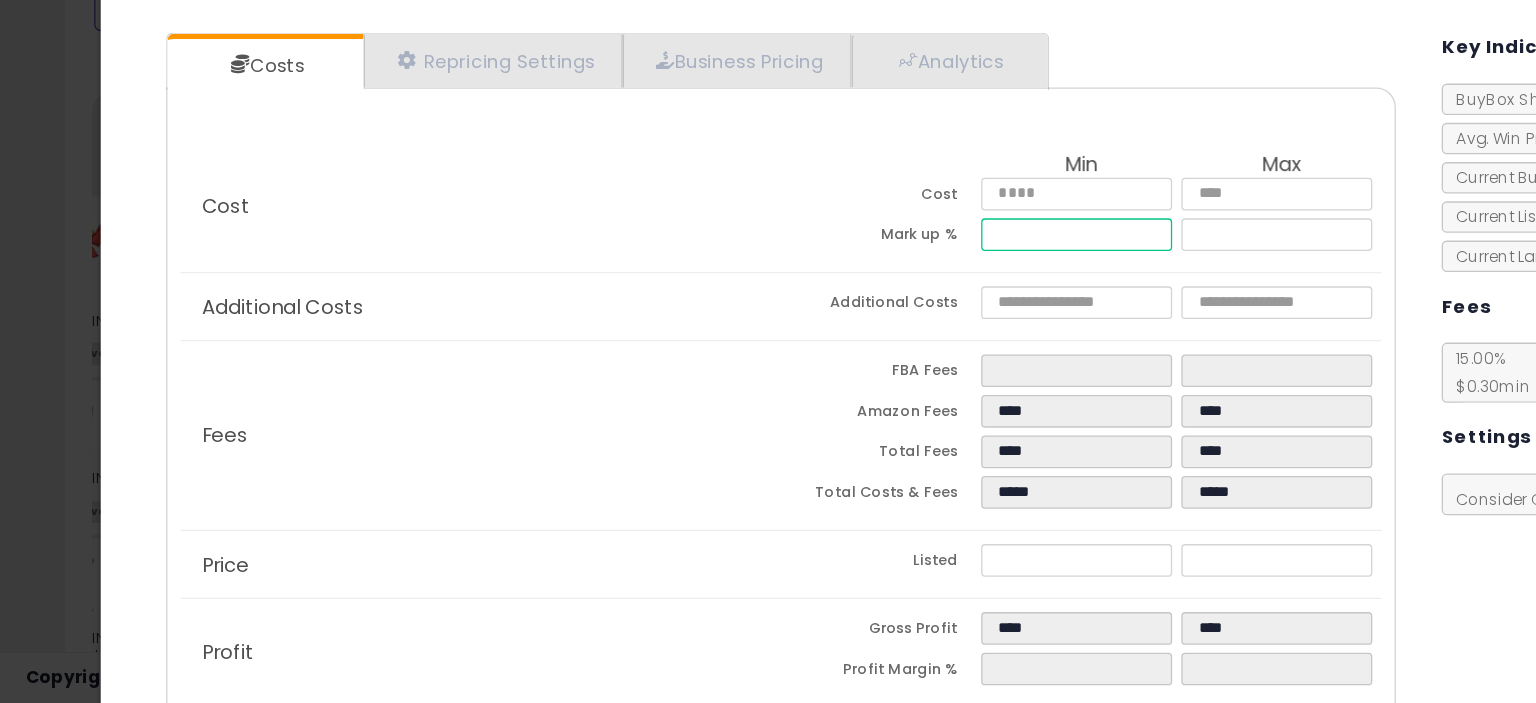 click on "*****" at bounding box center [822, 344] 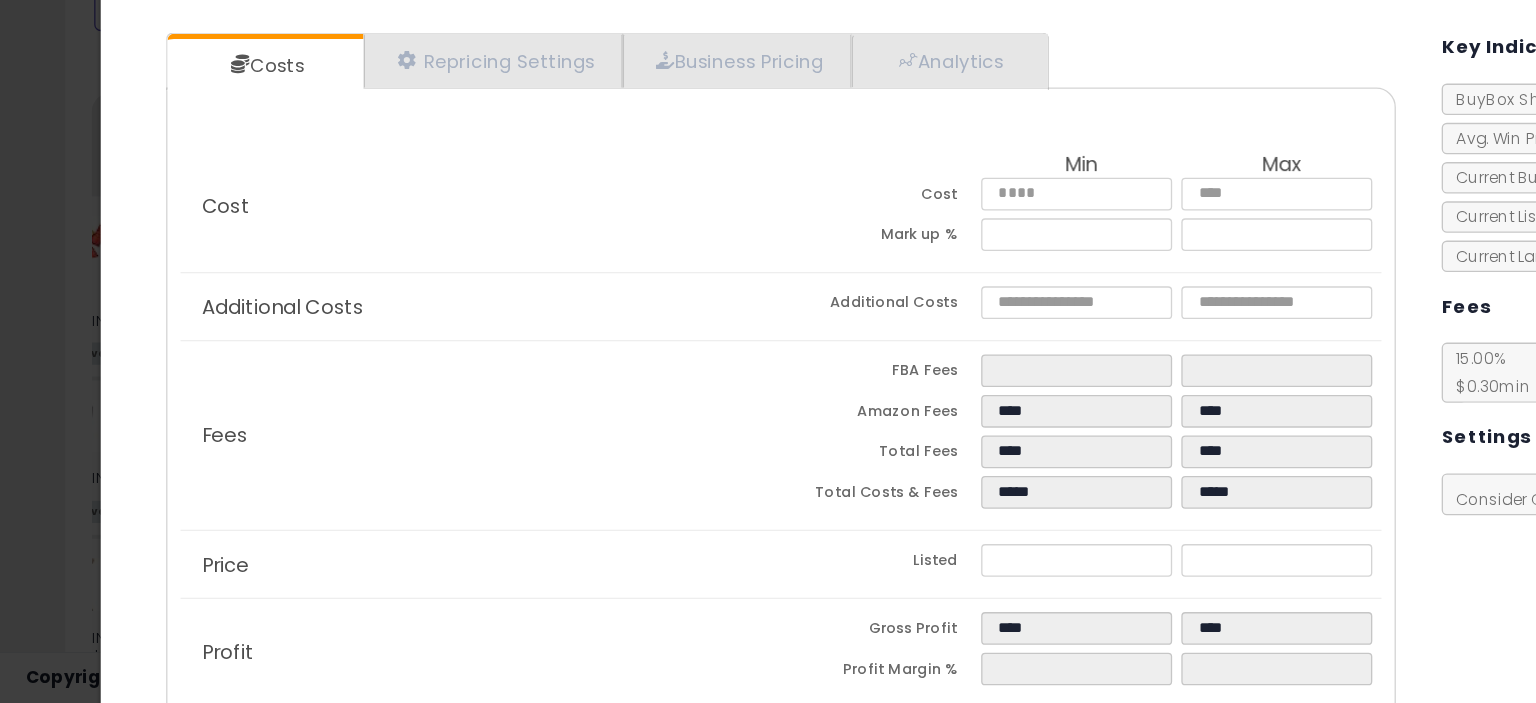 type on "****" 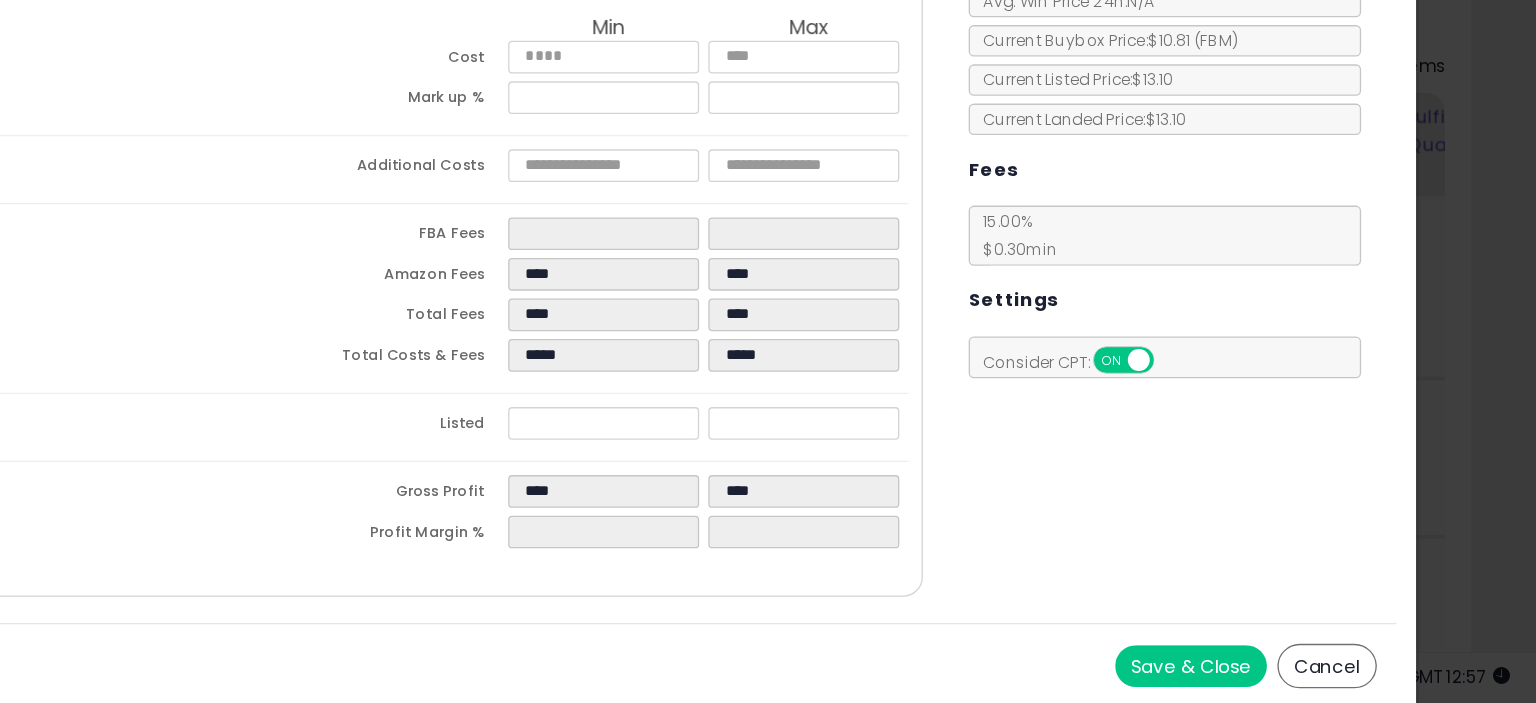 click on "Save & Close" at bounding box center (1272, 674) 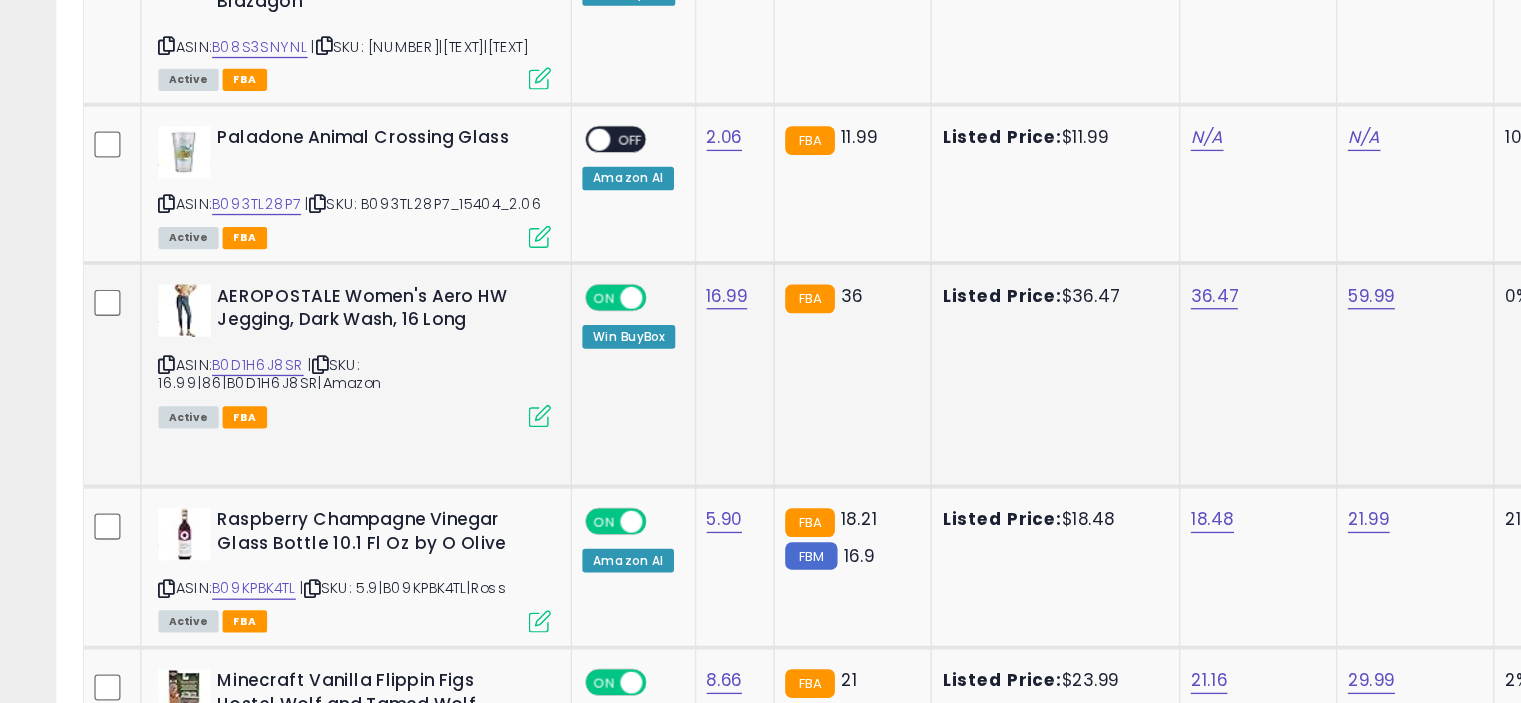 click at bounding box center [419, 407] 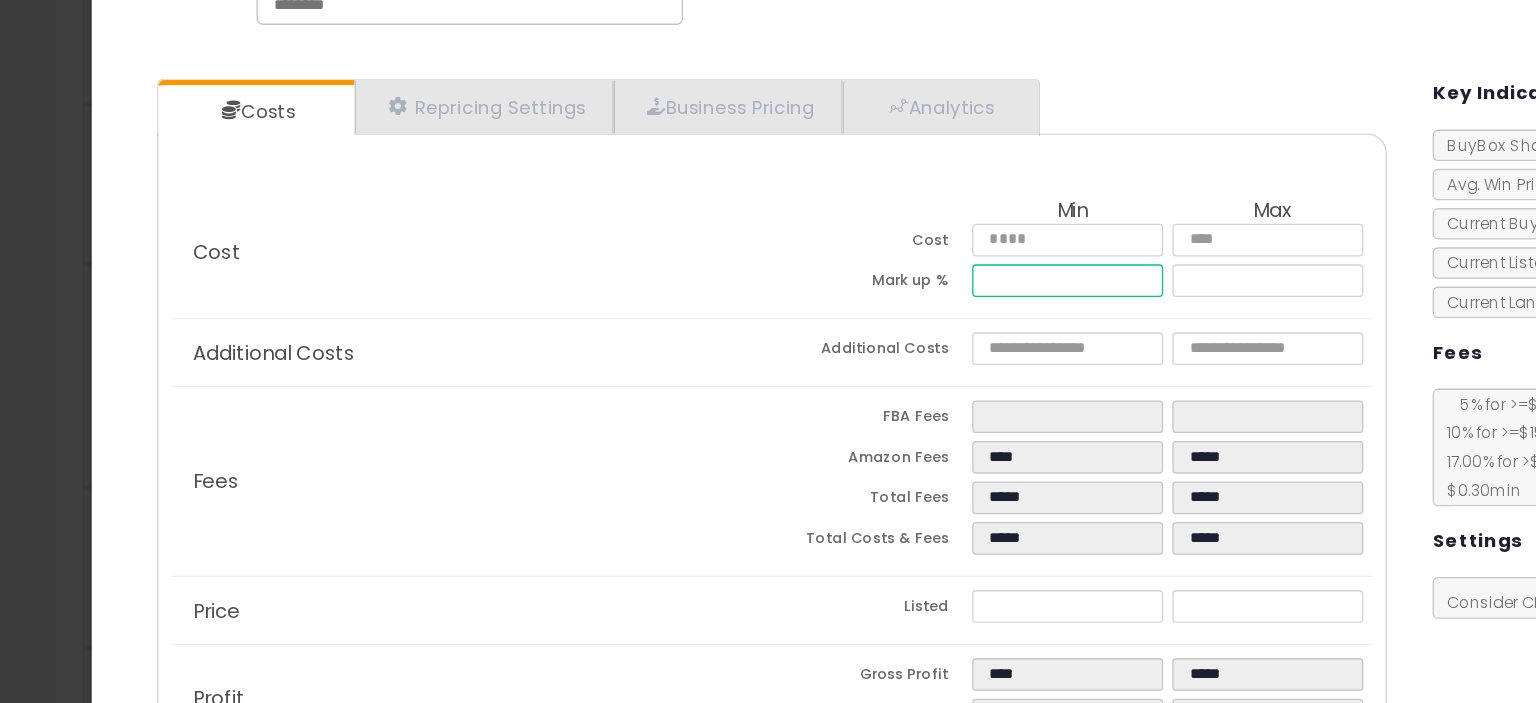 click on "*****" at bounding box center [822, 304] 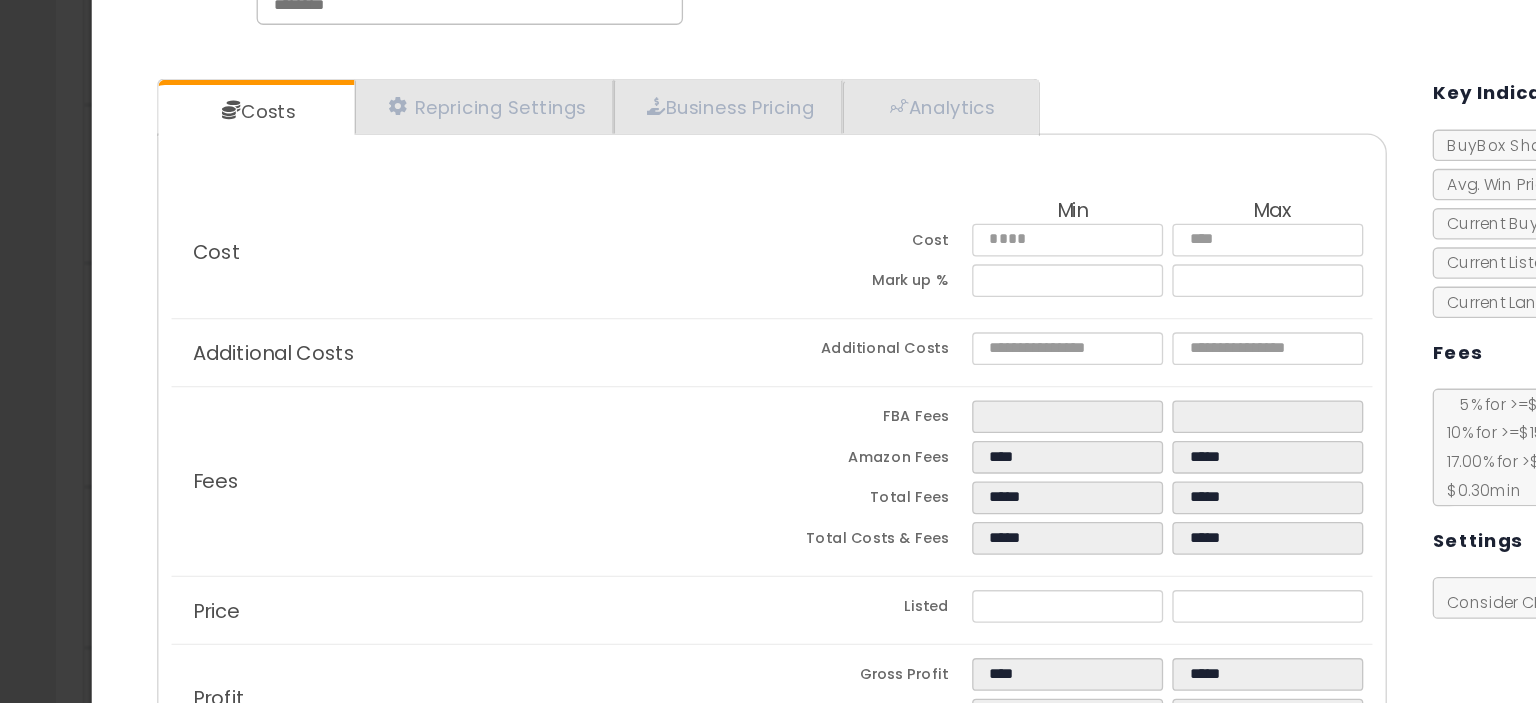 type on "*****" 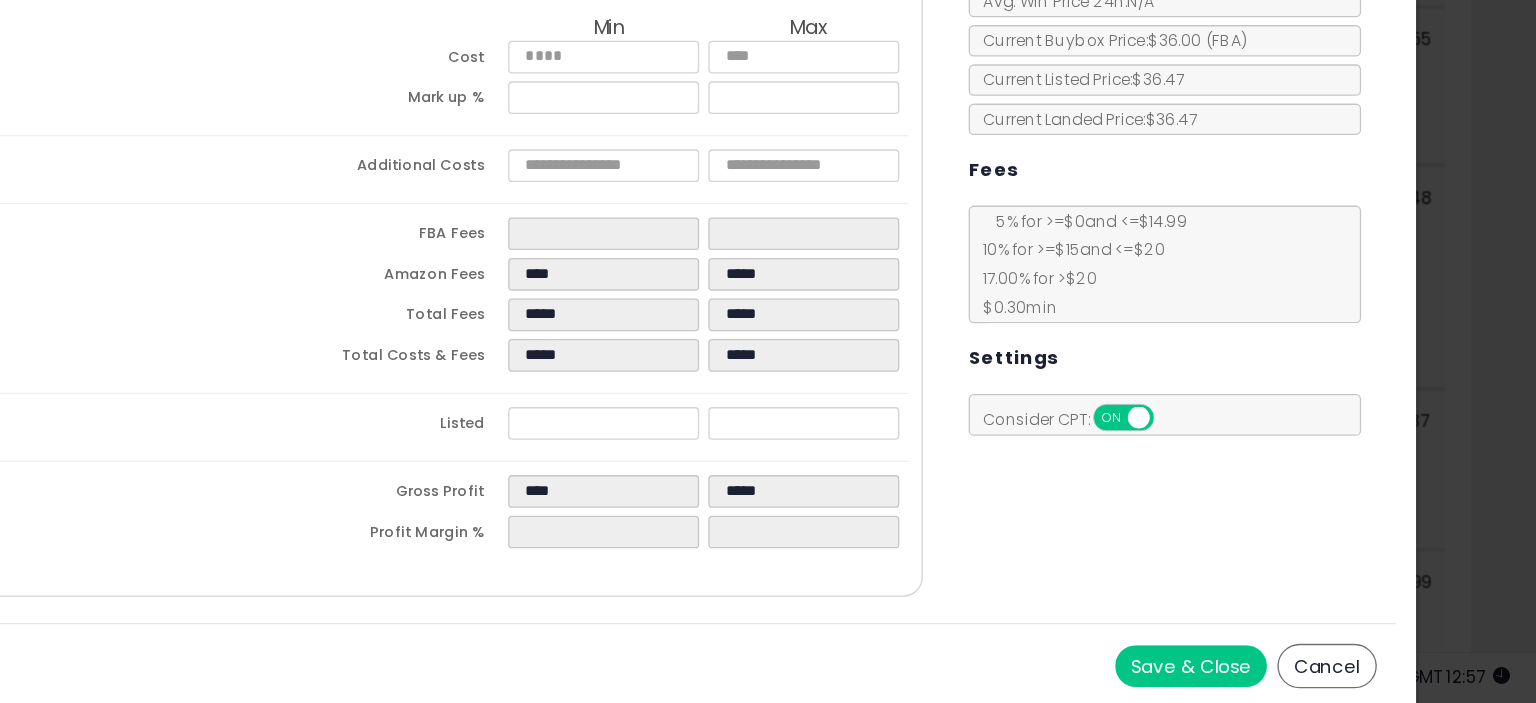click on "Save & Close" at bounding box center (1272, 674) 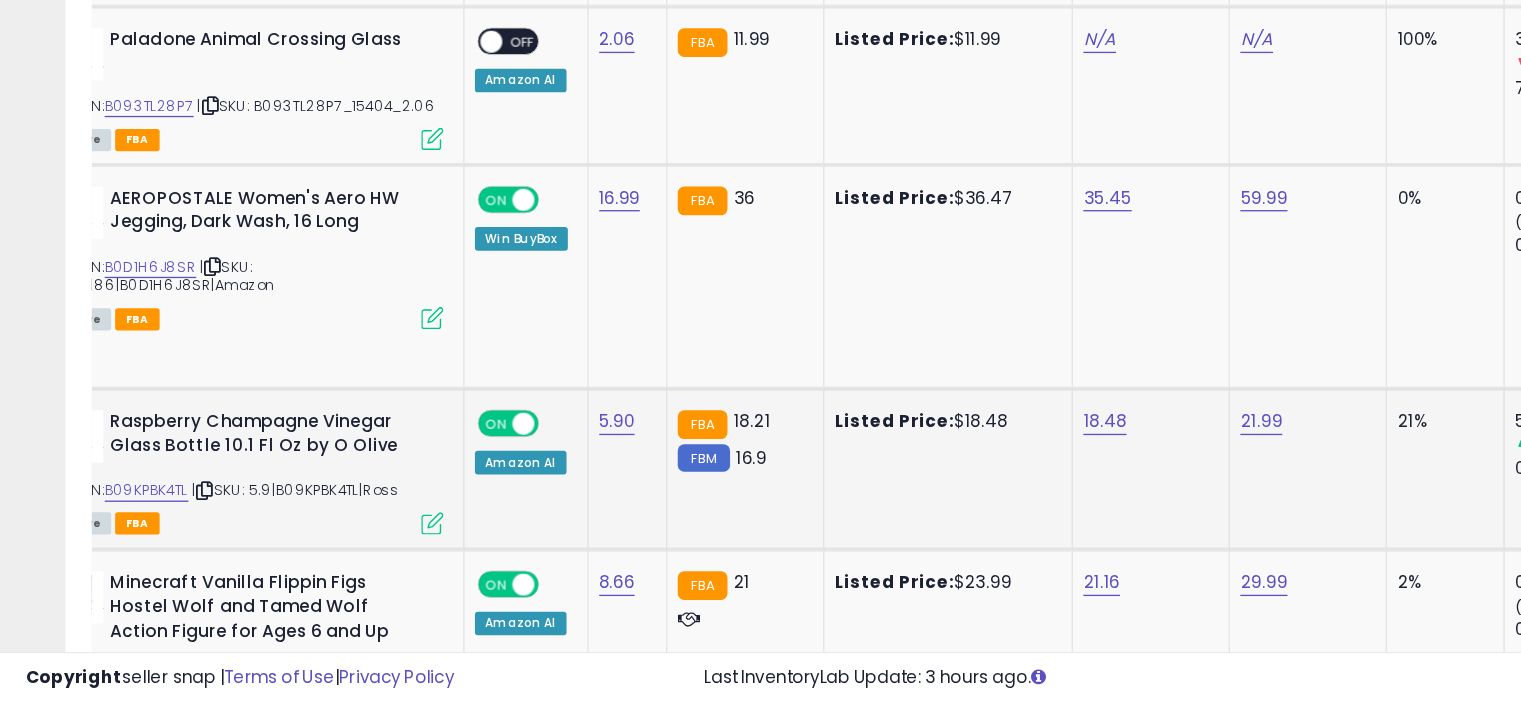 click at bounding box center [330, 564] 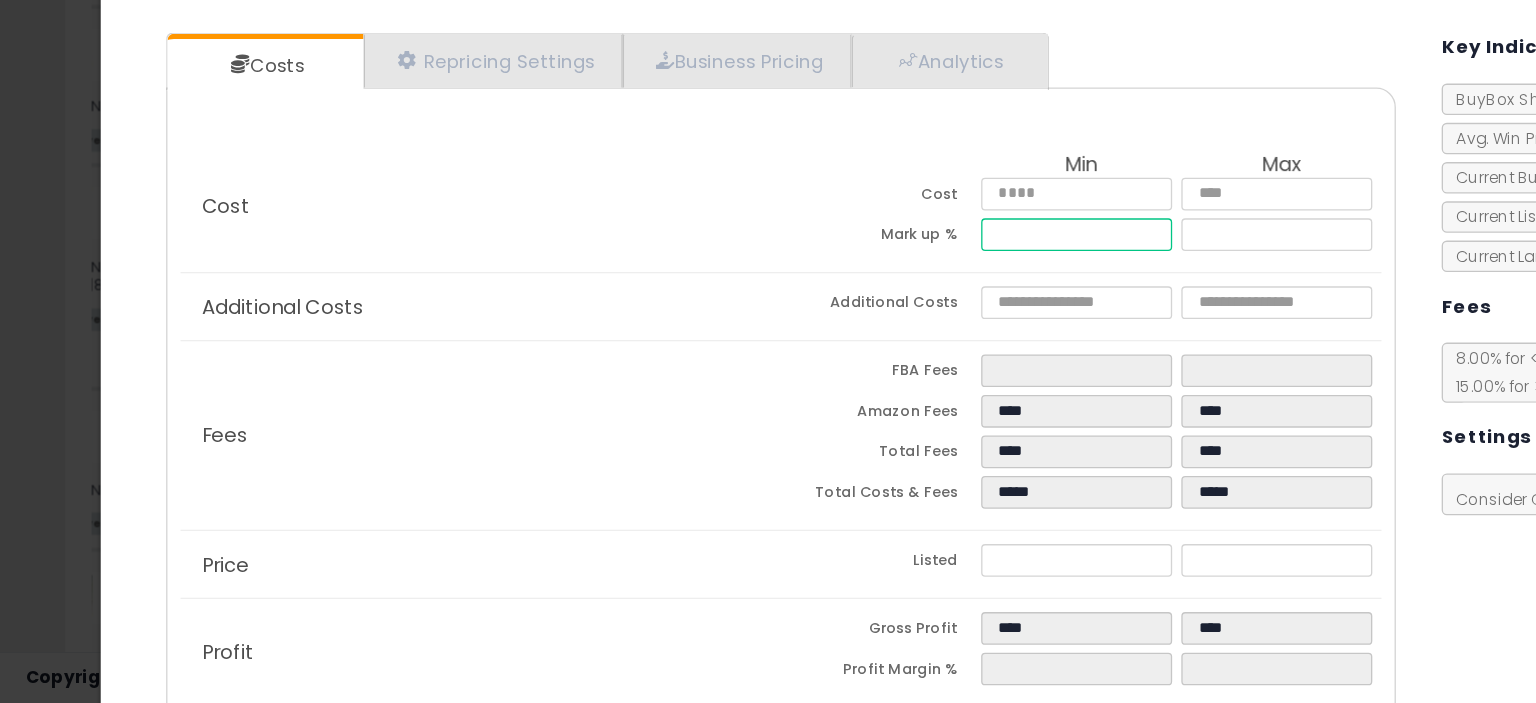 click on "*****" at bounding box center (822, 344) 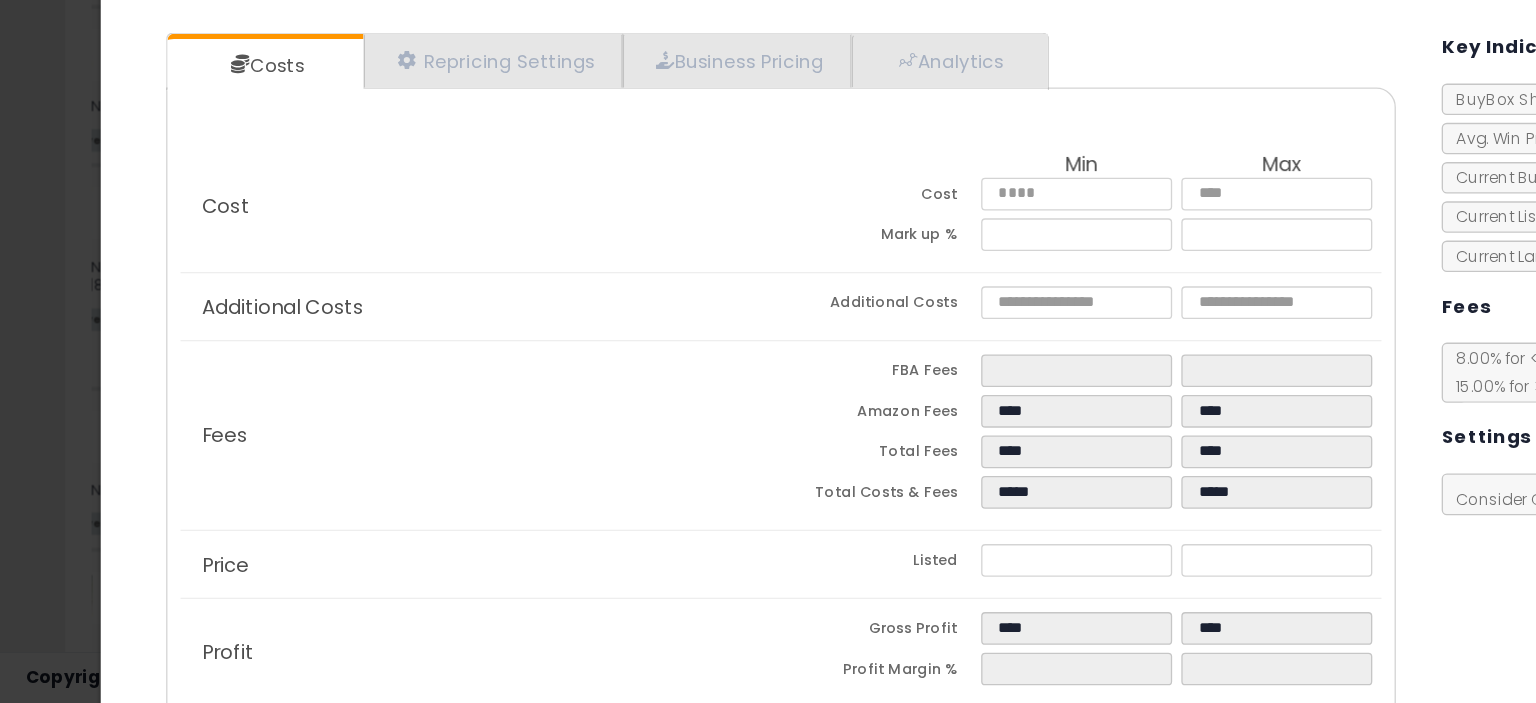 type on "*****" 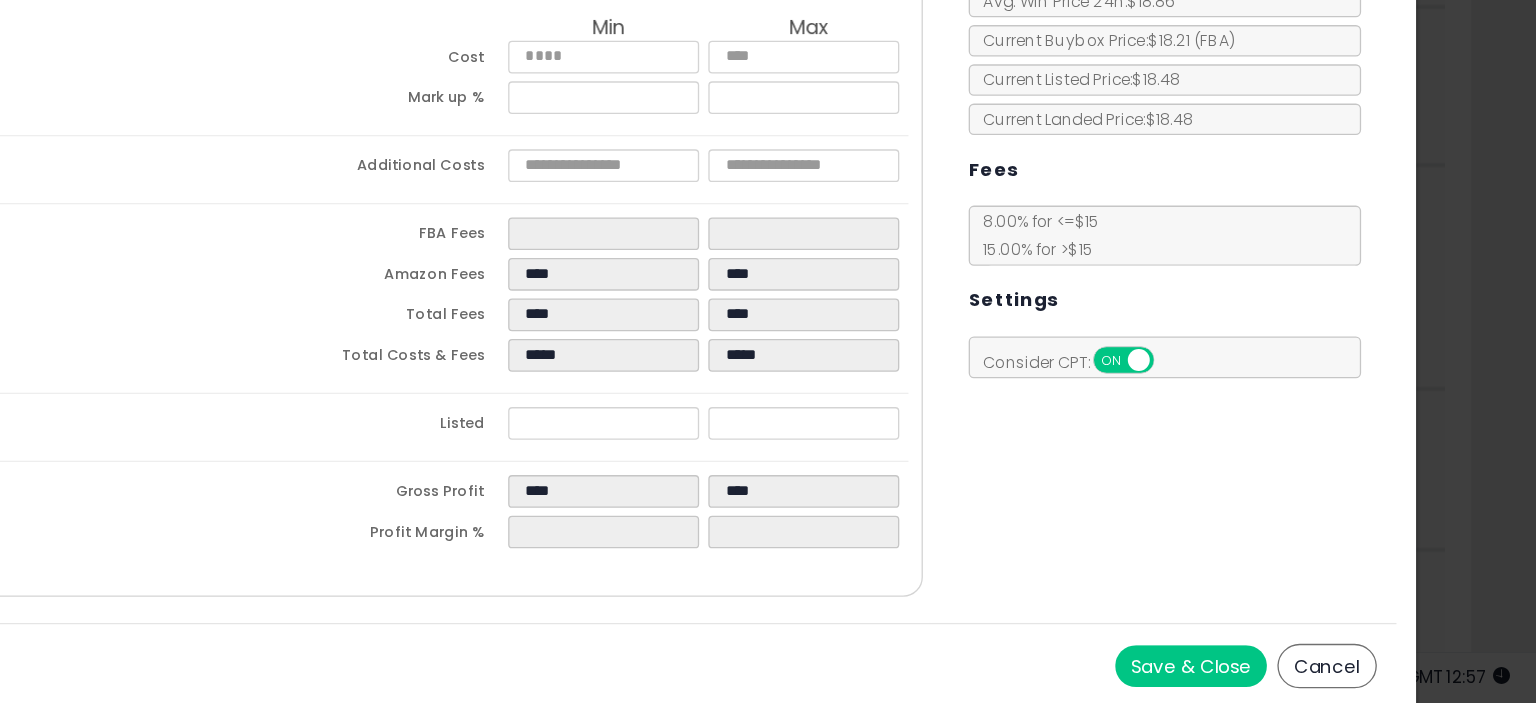 click on "Save & Close" at bounding box center (1272, 674) 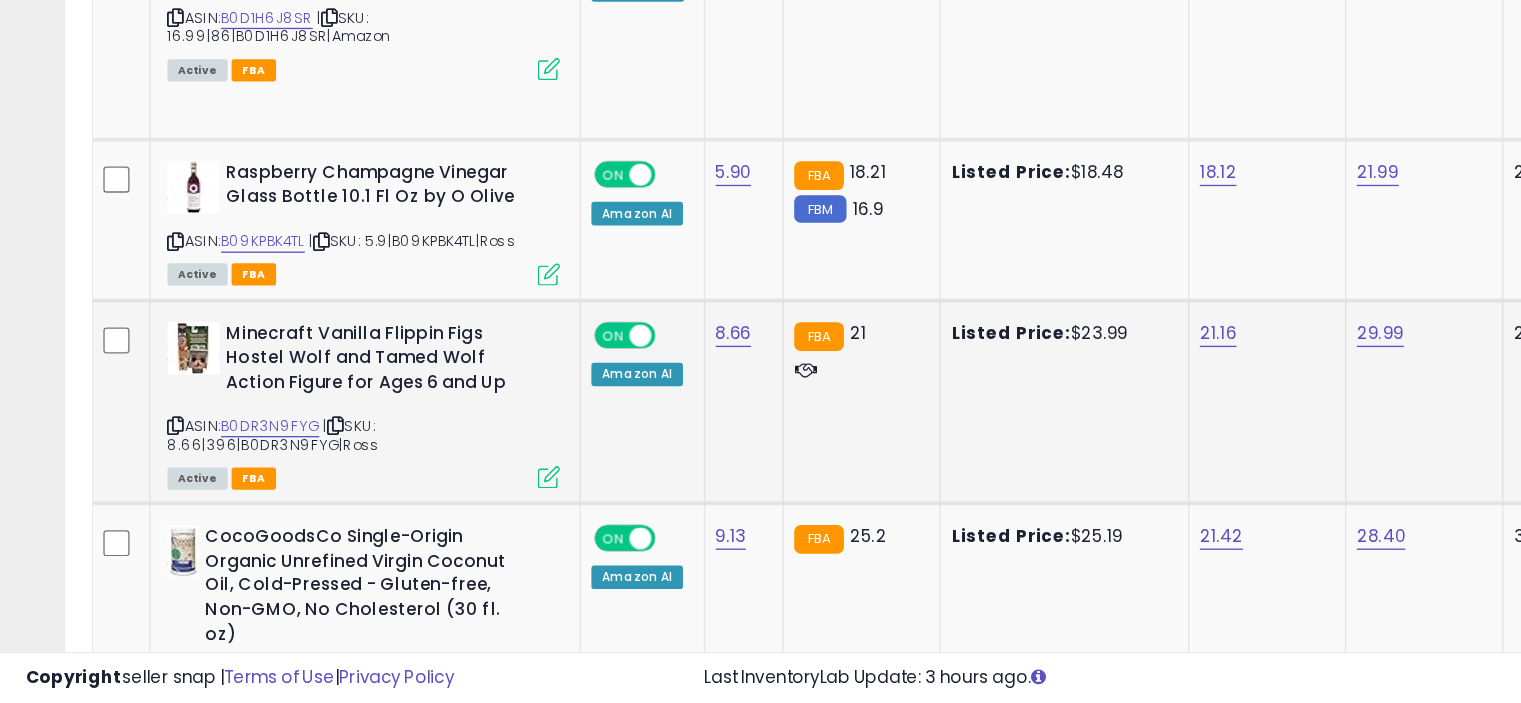 click at bounding box center (419, 529) 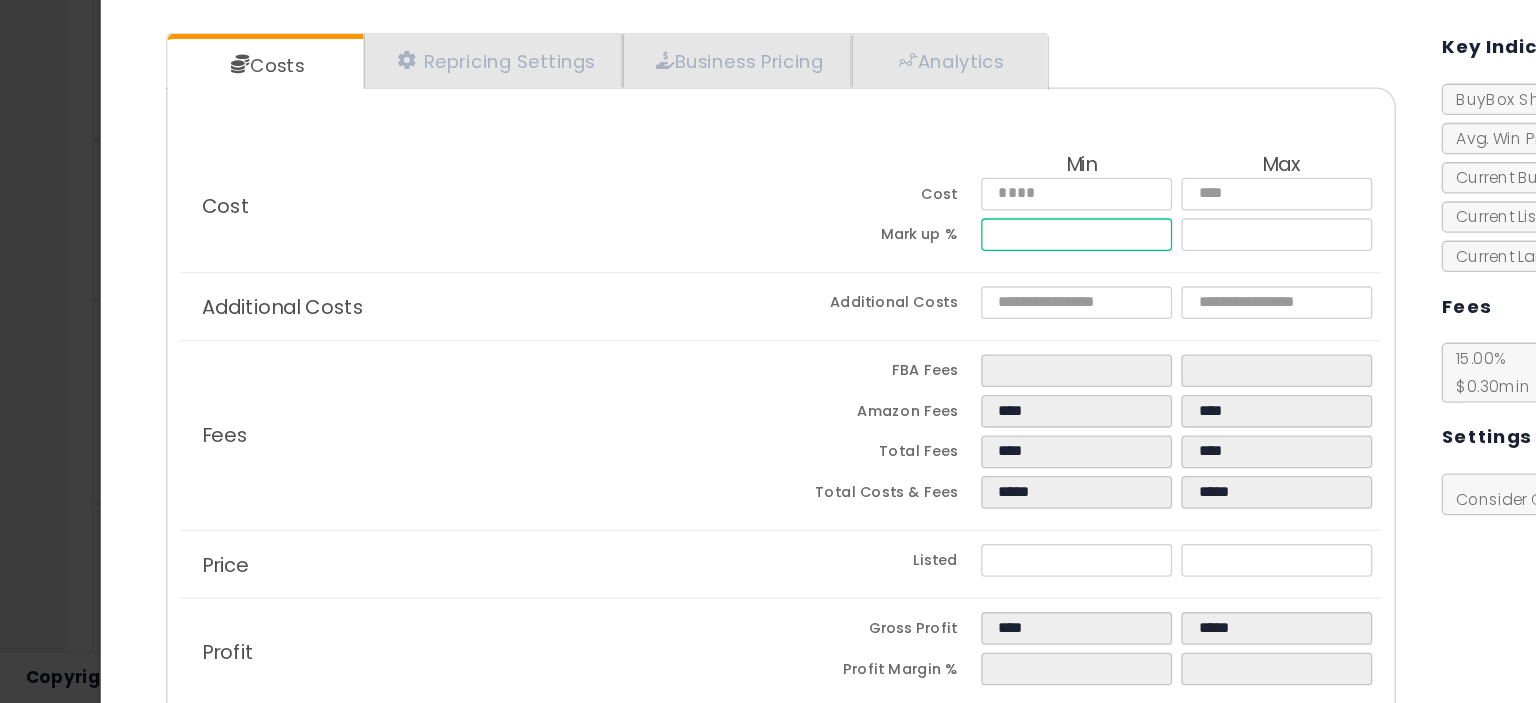 click on "*****" at bounding box center [822, 344] 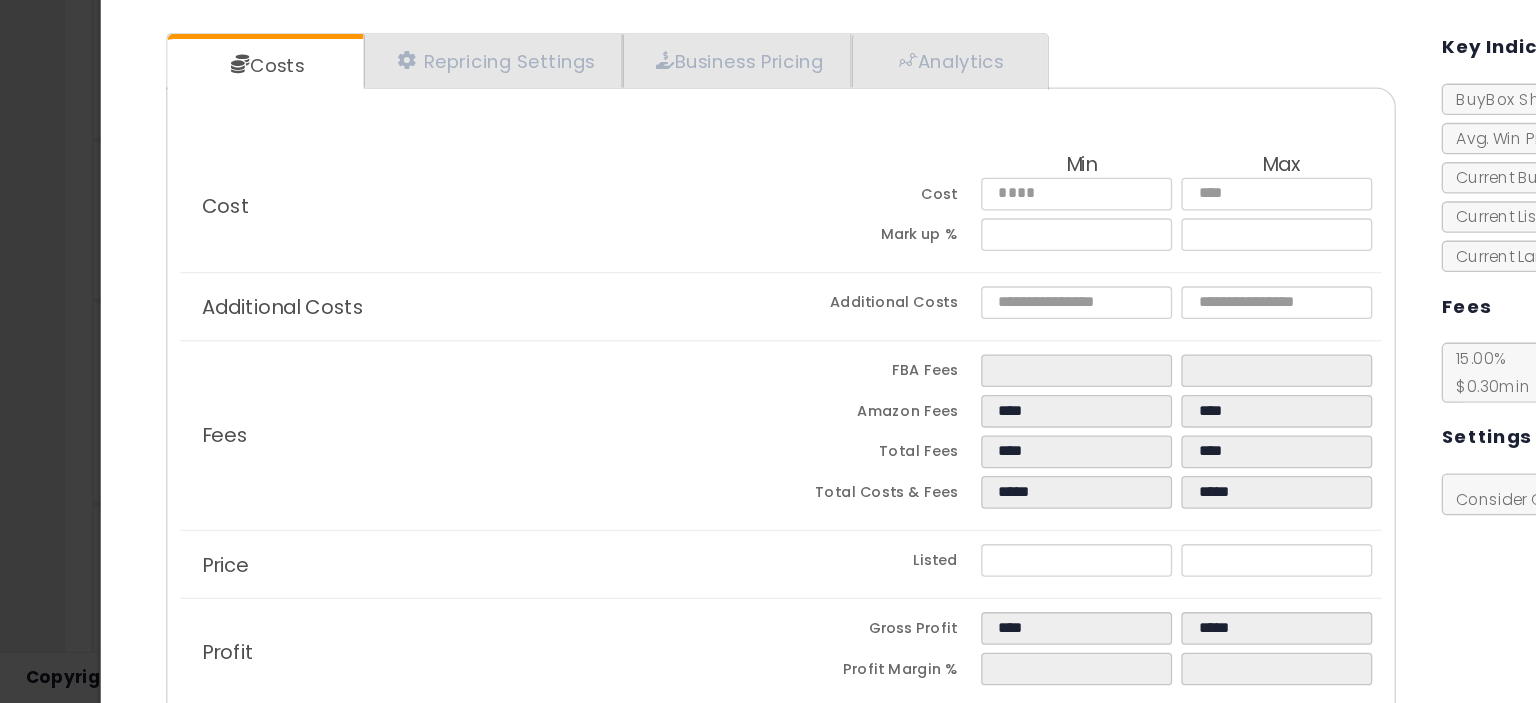 type on "*****" 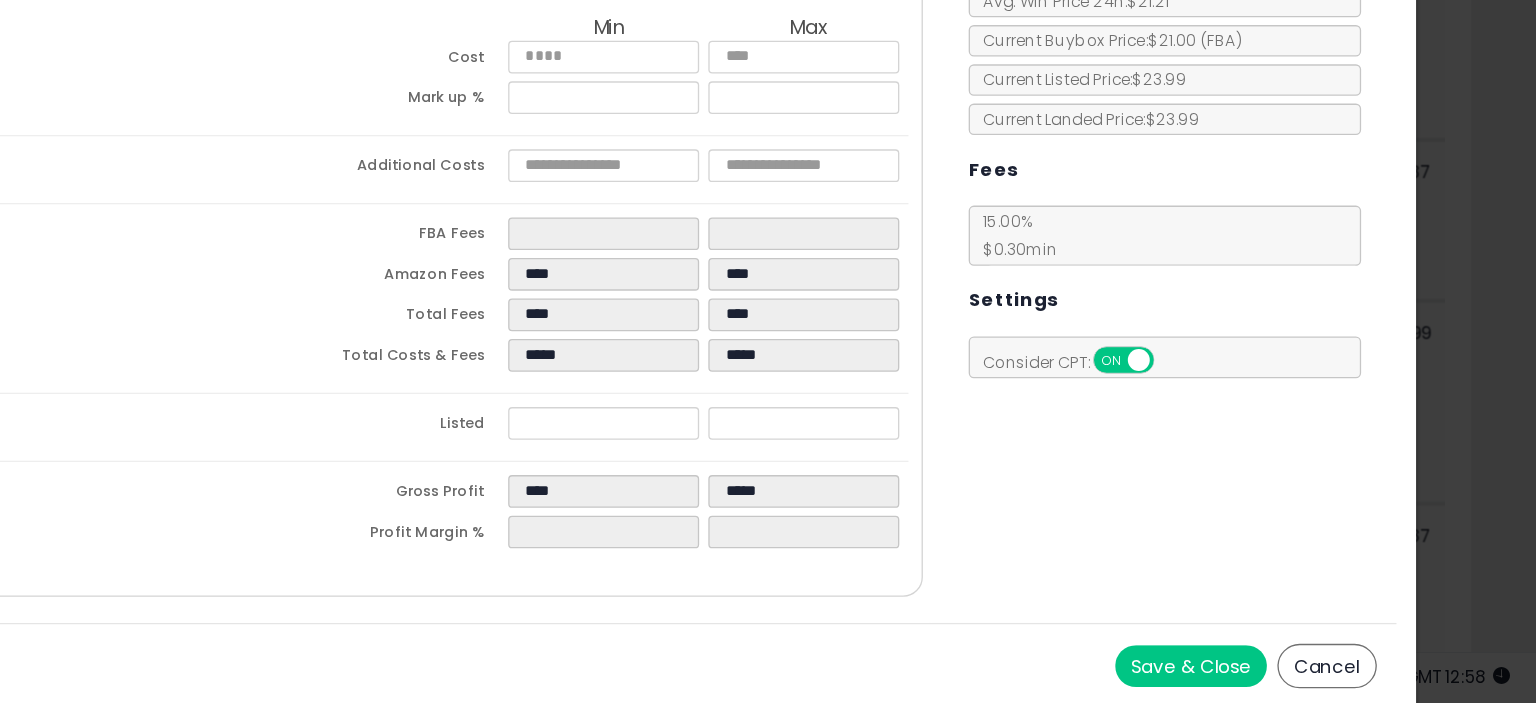 click on "Save & Close" at bounding box center [1272, 674] 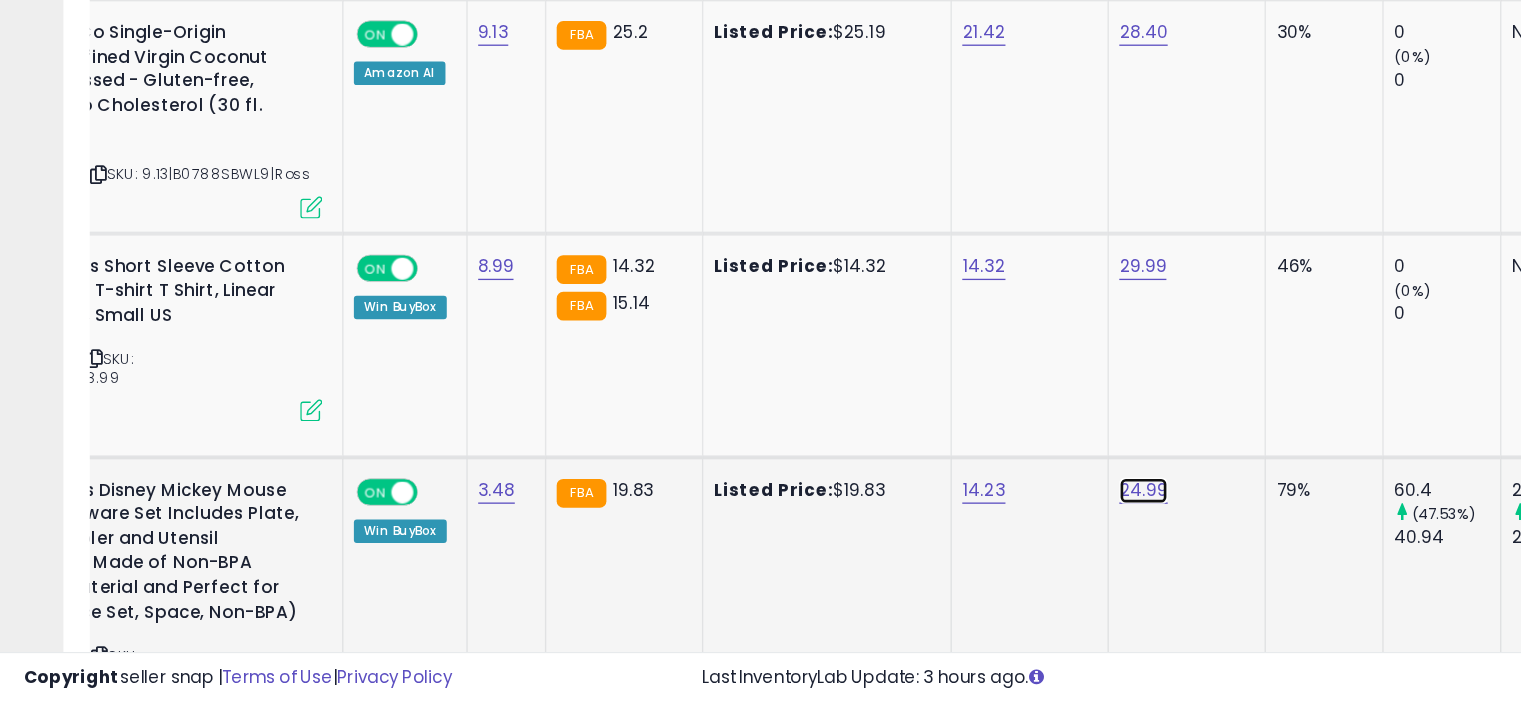 click on "24.99" at bounding box center [872, -521] 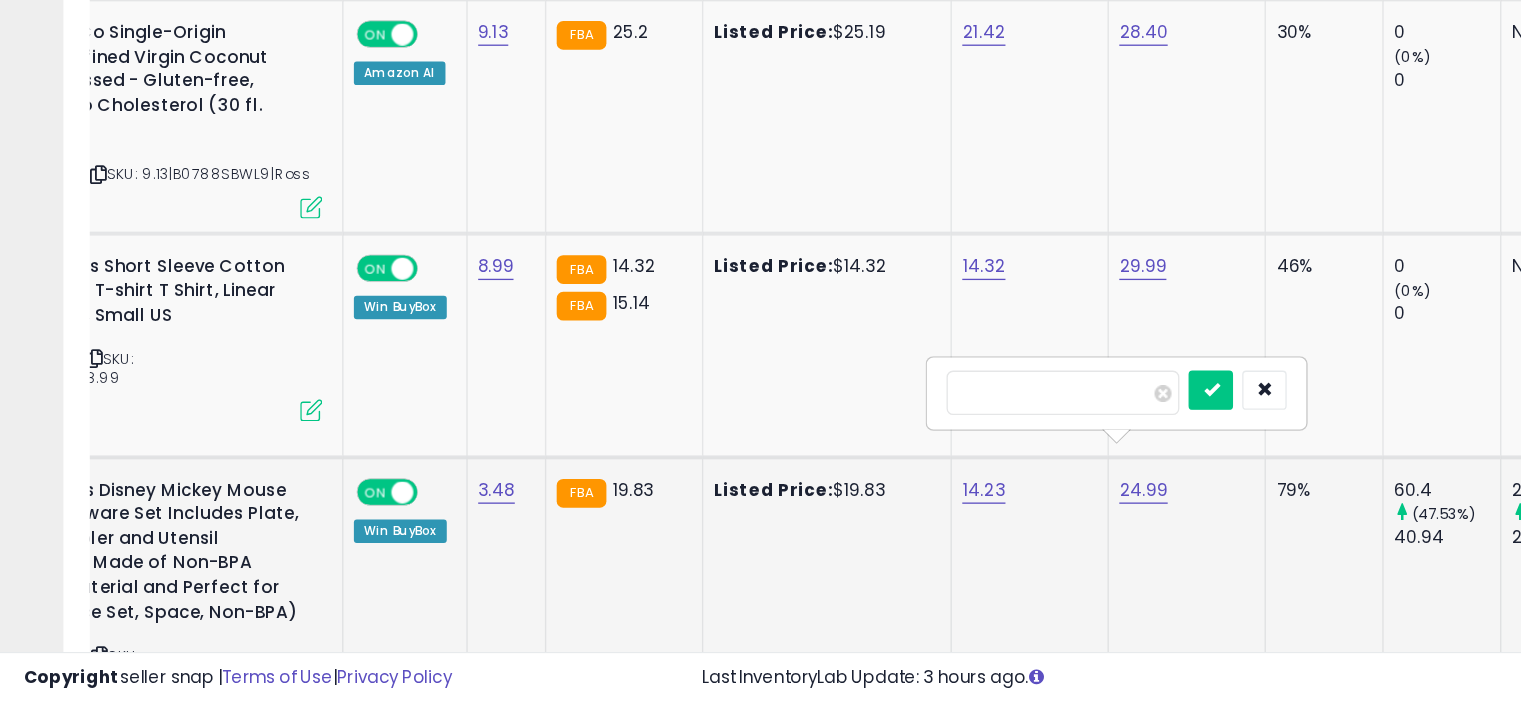 type on "*" 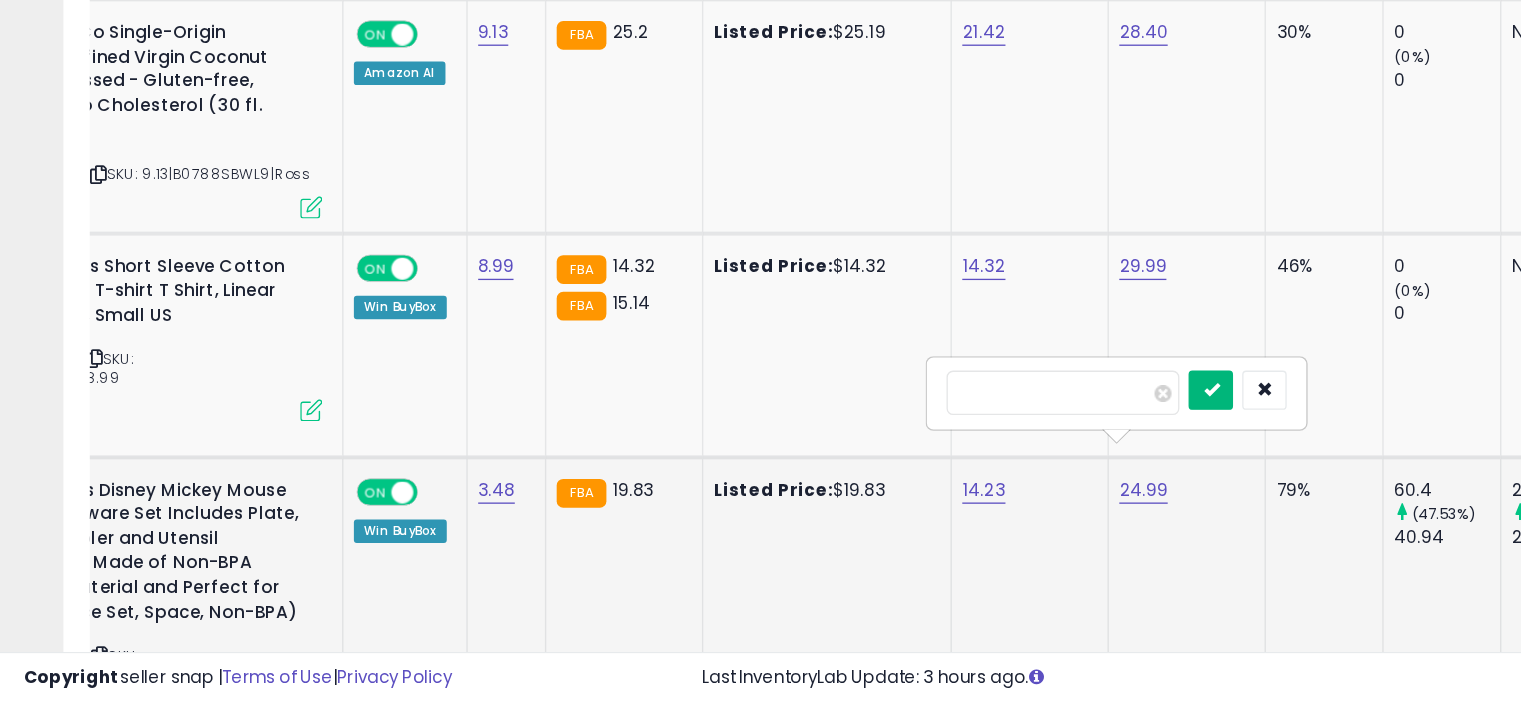 type on "*****" 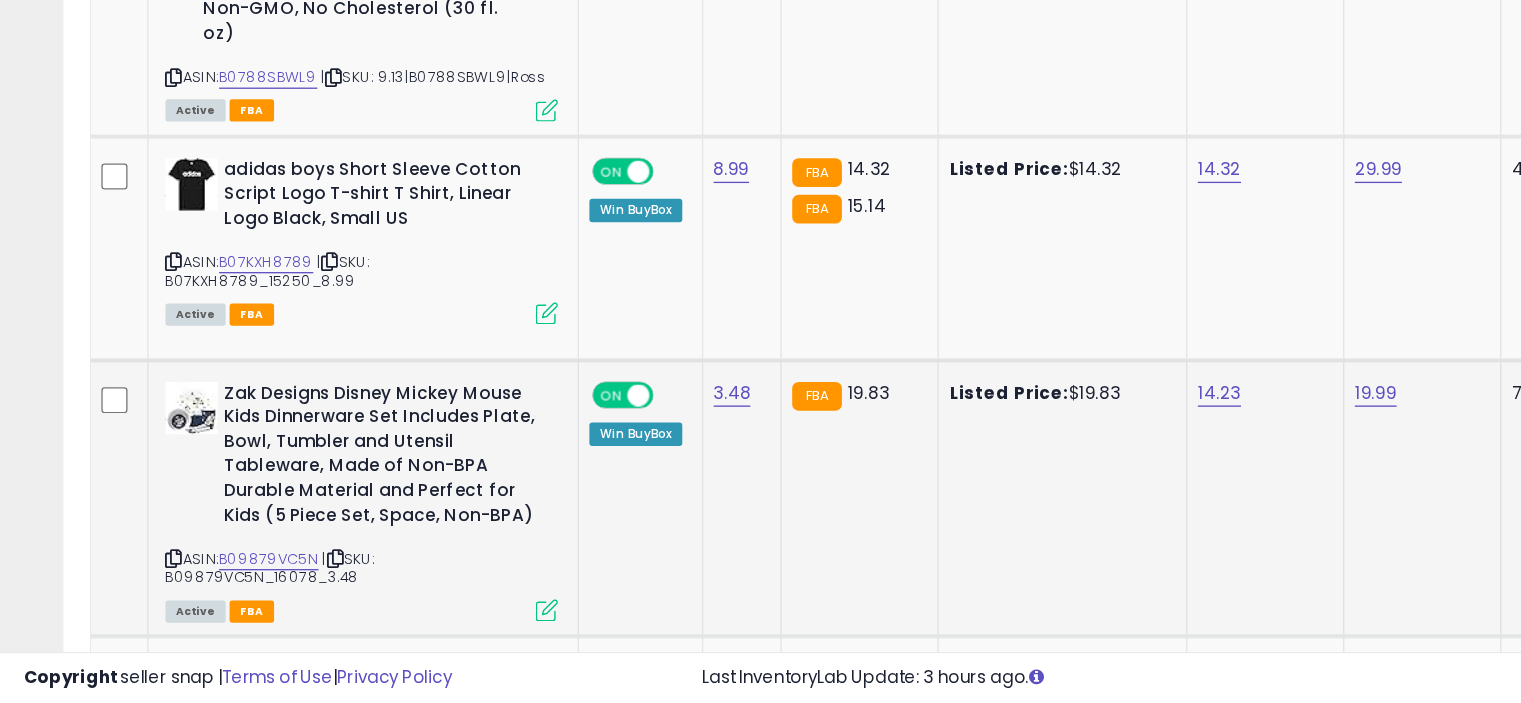 click at bounding box center (419, 631) 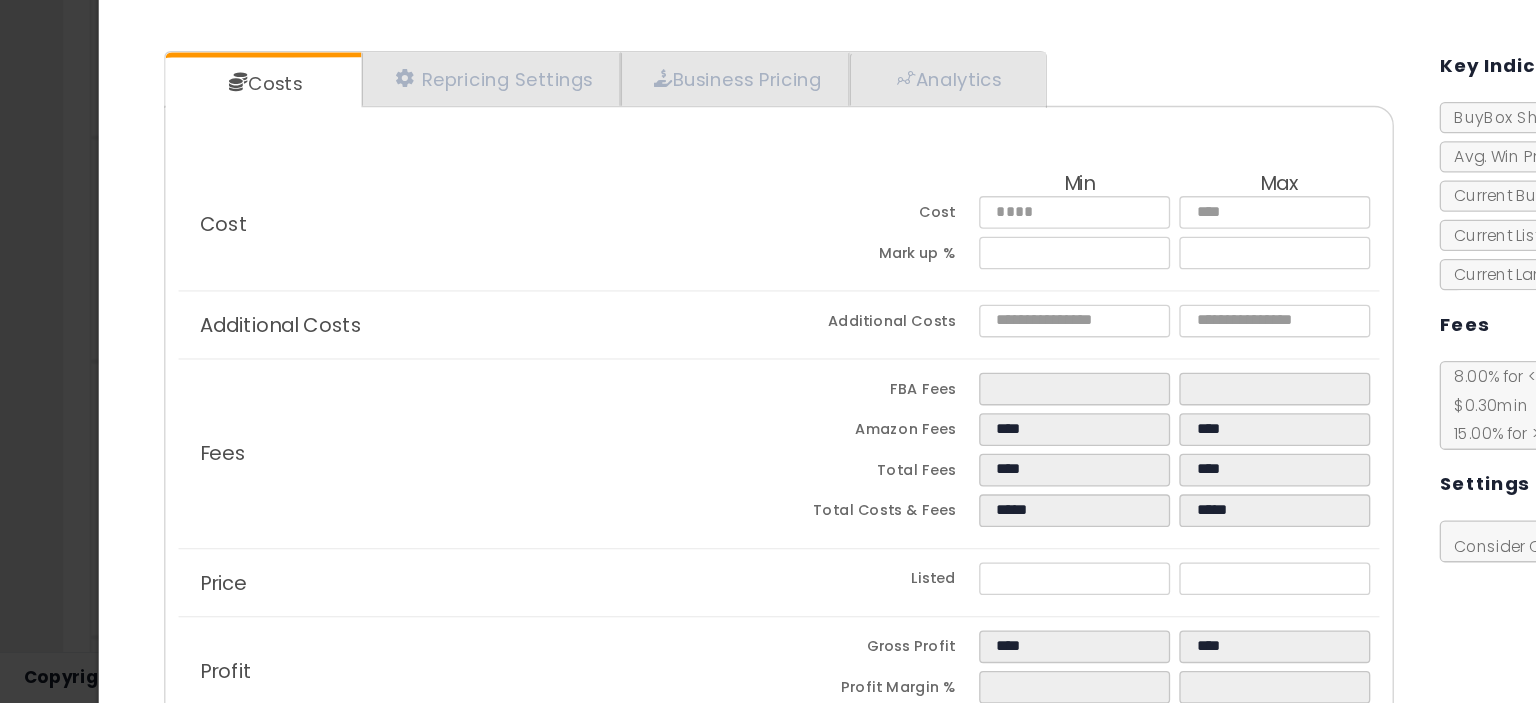 select on "******" 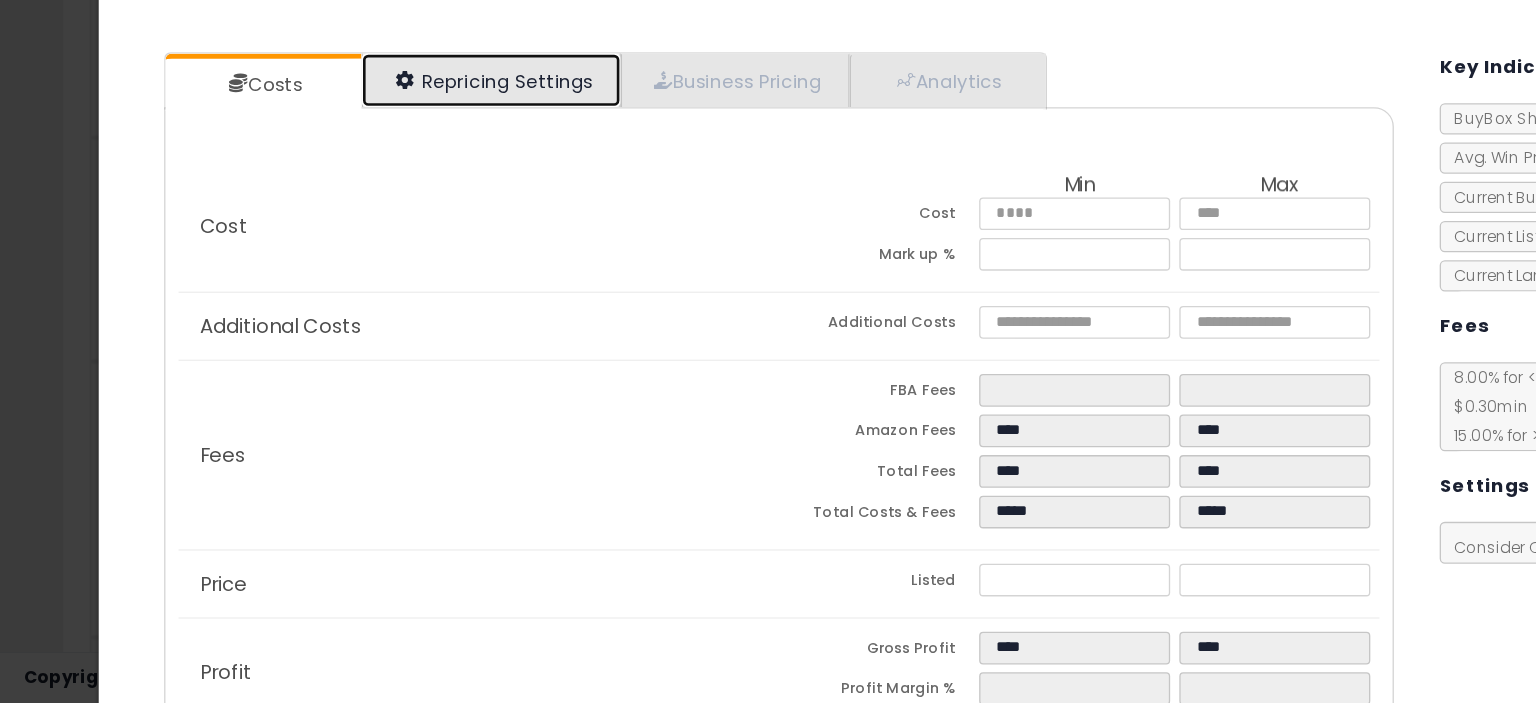 click on "Repricing Settings" at bounding box center (377, 226) 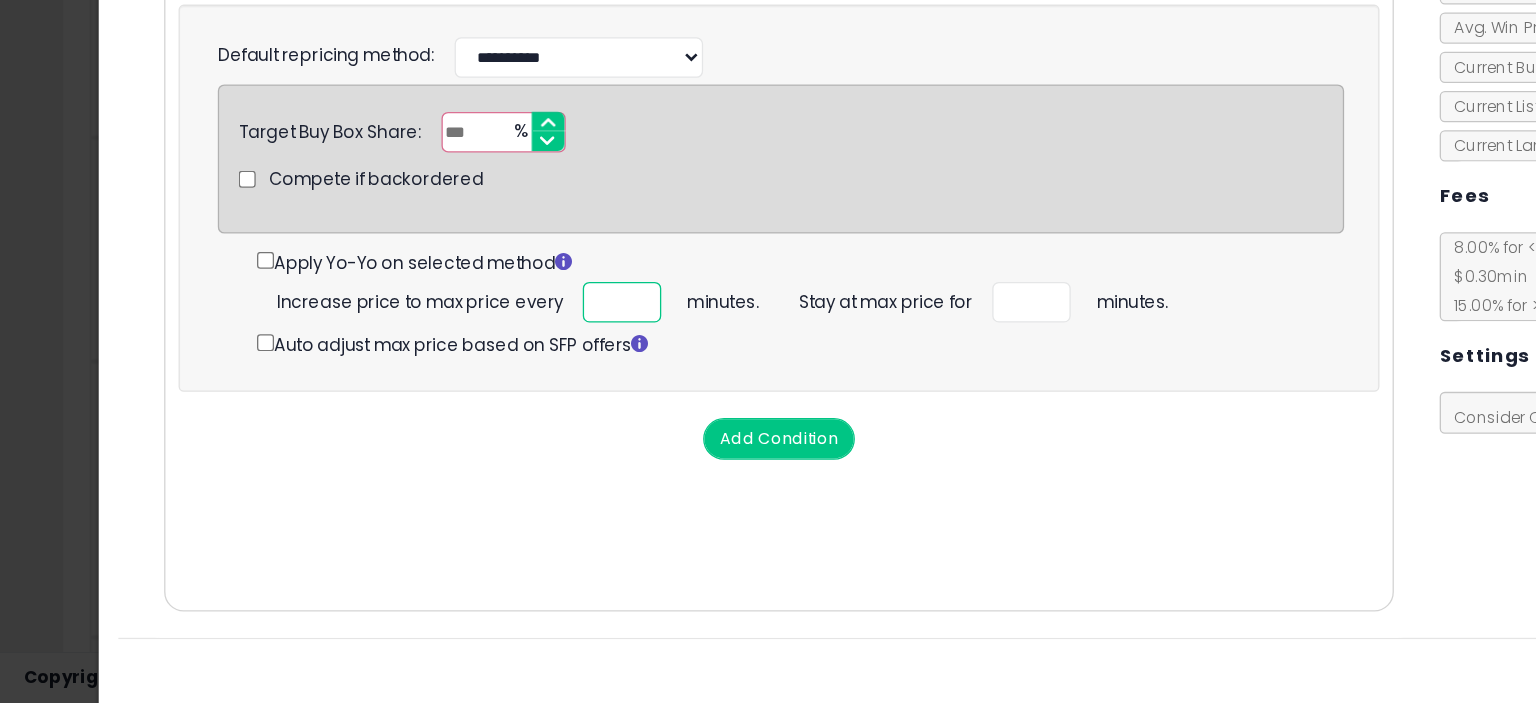 click on "**" at bounding box center (477, 395) 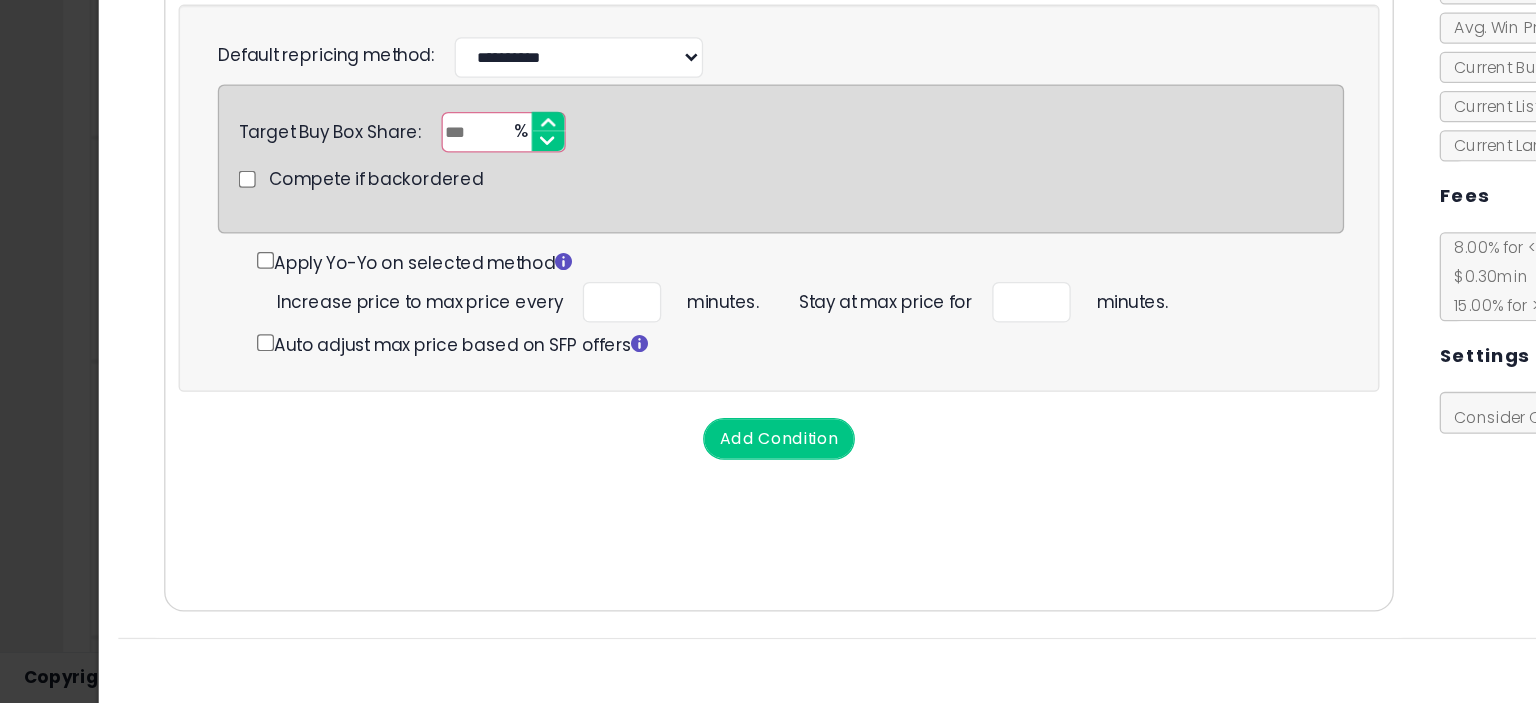 click on "Cost
Min
Max
Cost
****
****
Mark up %
*****
******
Additional Costs
Additional Costs" at bounding box center [597, 389] 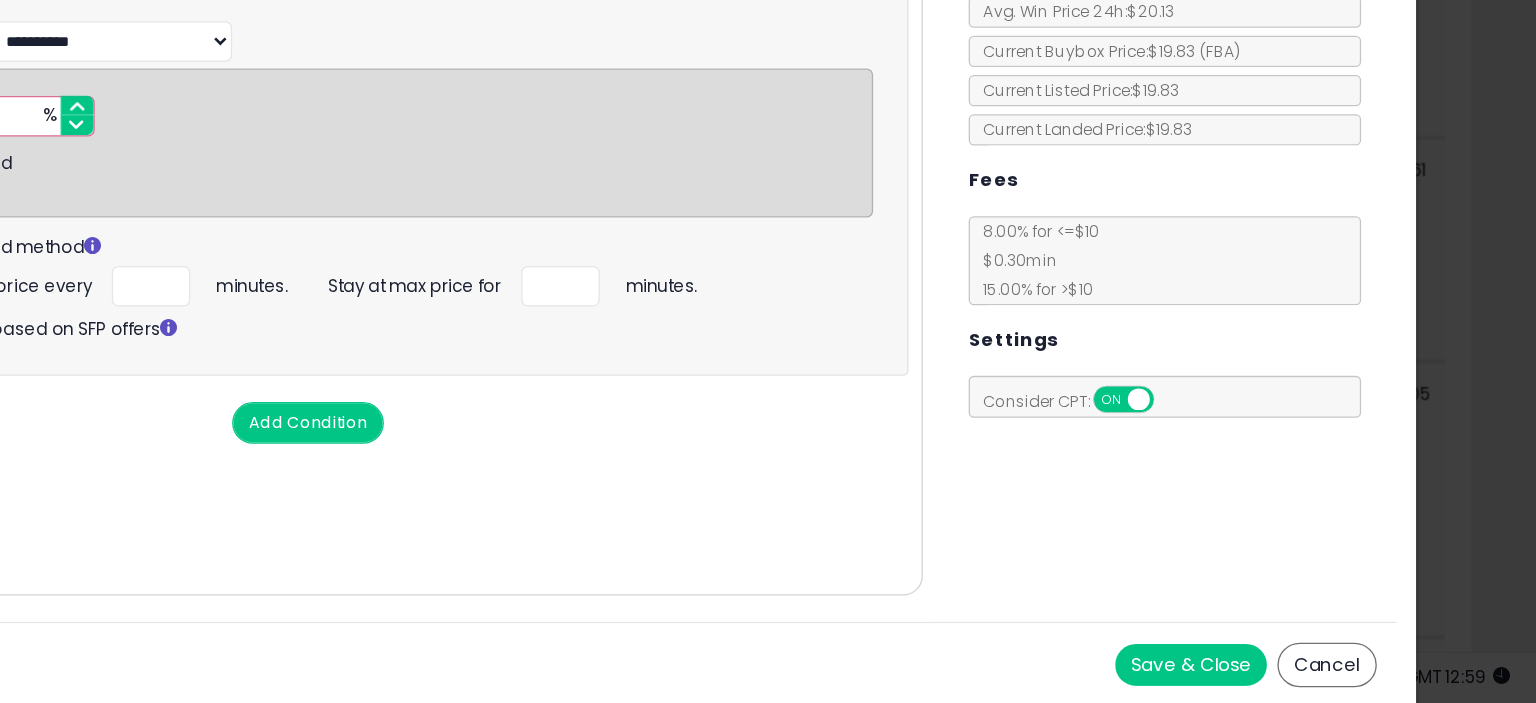click on "Save & Close" at bounding box center [1272, 673] 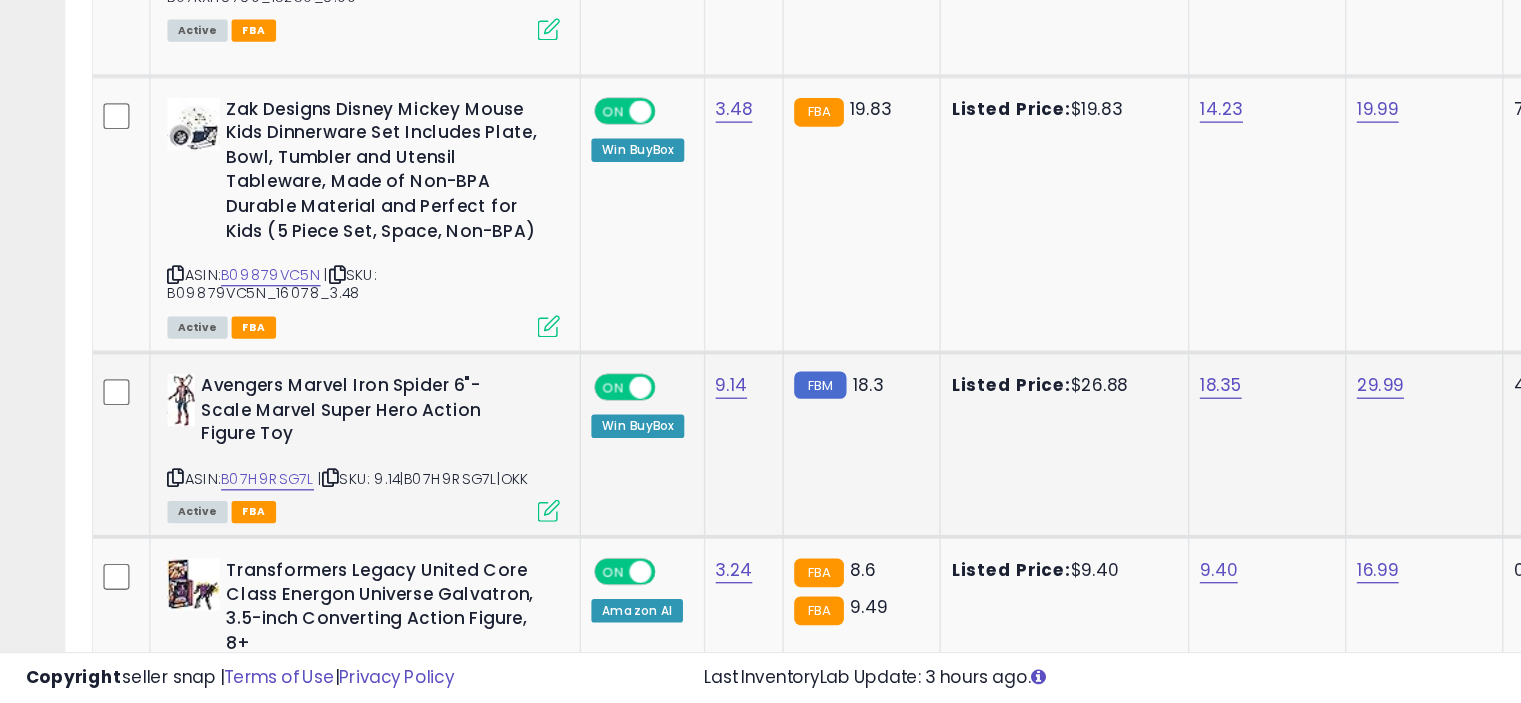 click at bounding box center (419, 555) 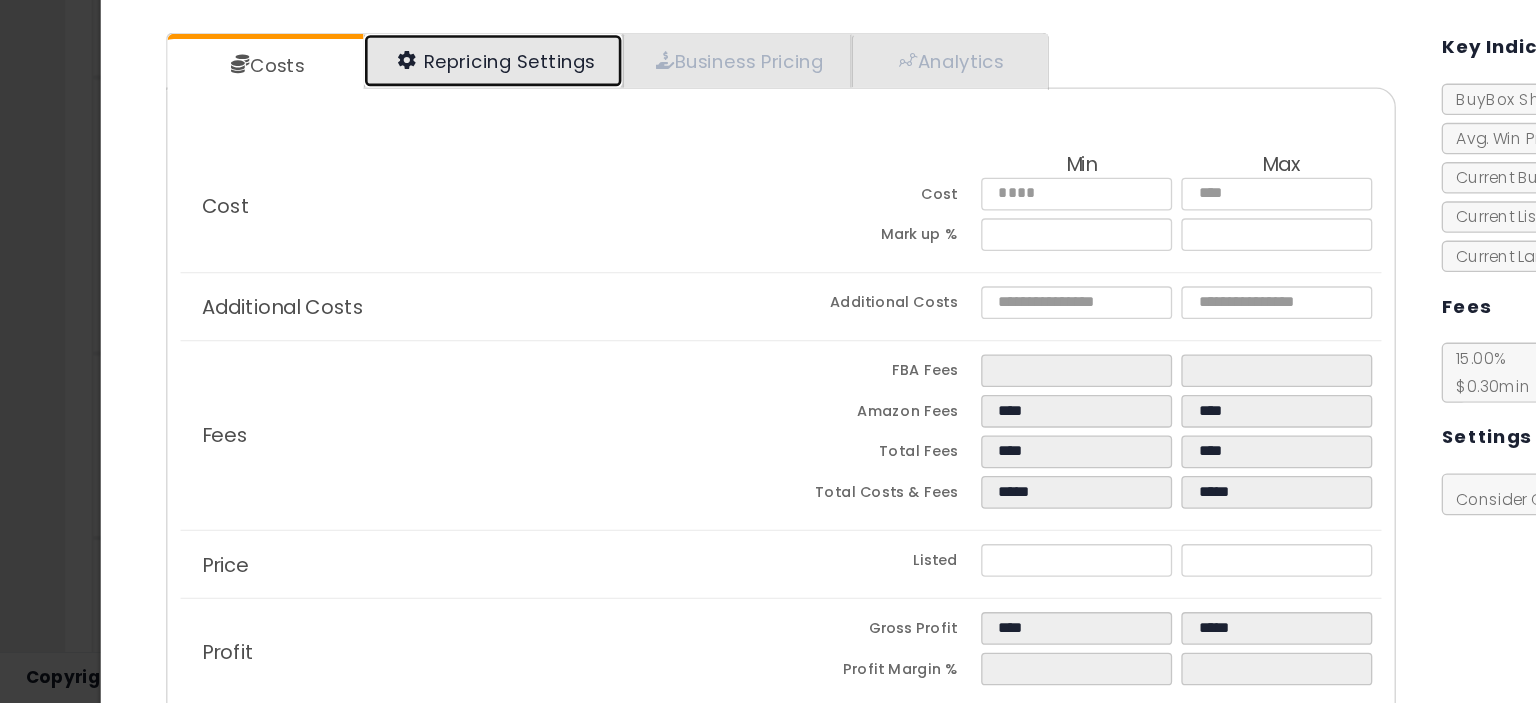 click on "Repricing Settings" at bounding box center (377, 211) 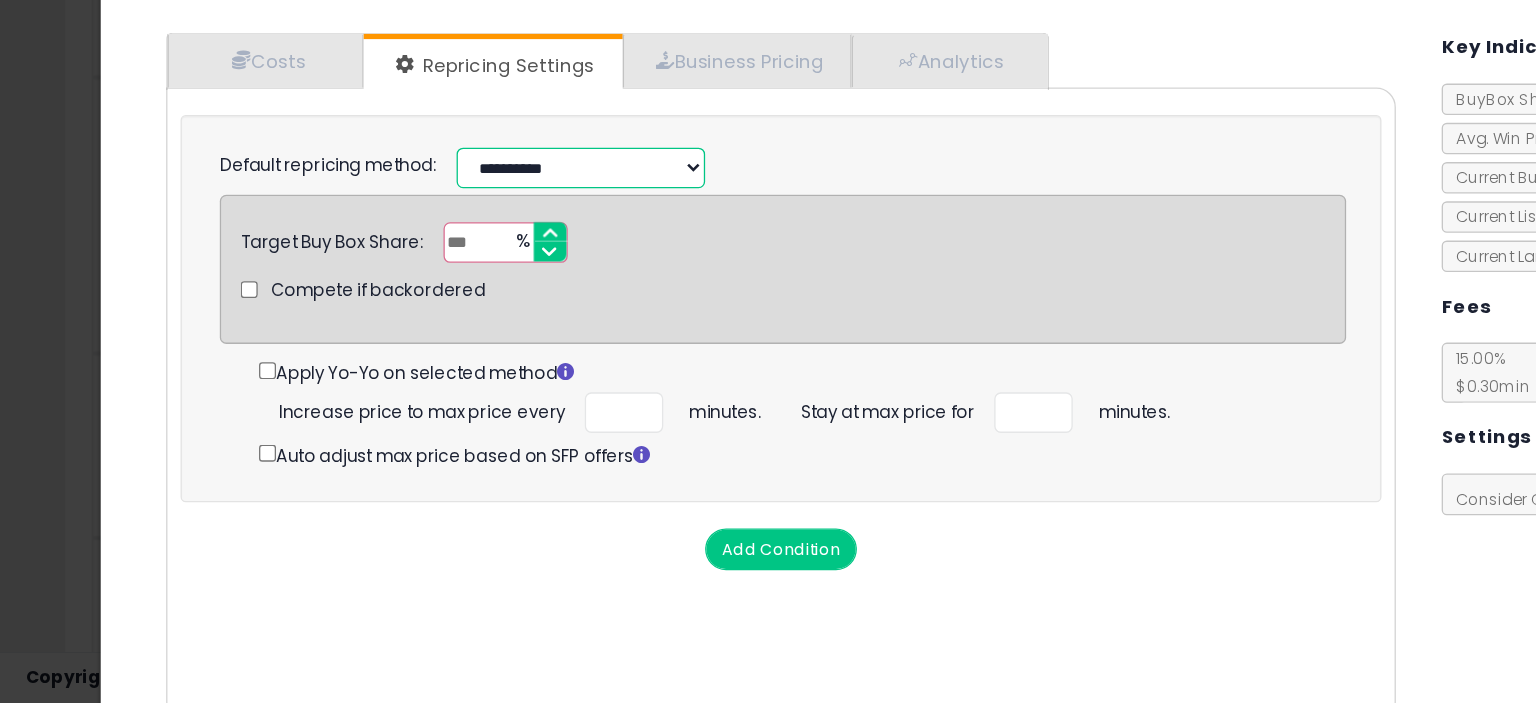 click on "**********" at bounding box center [444, 293] 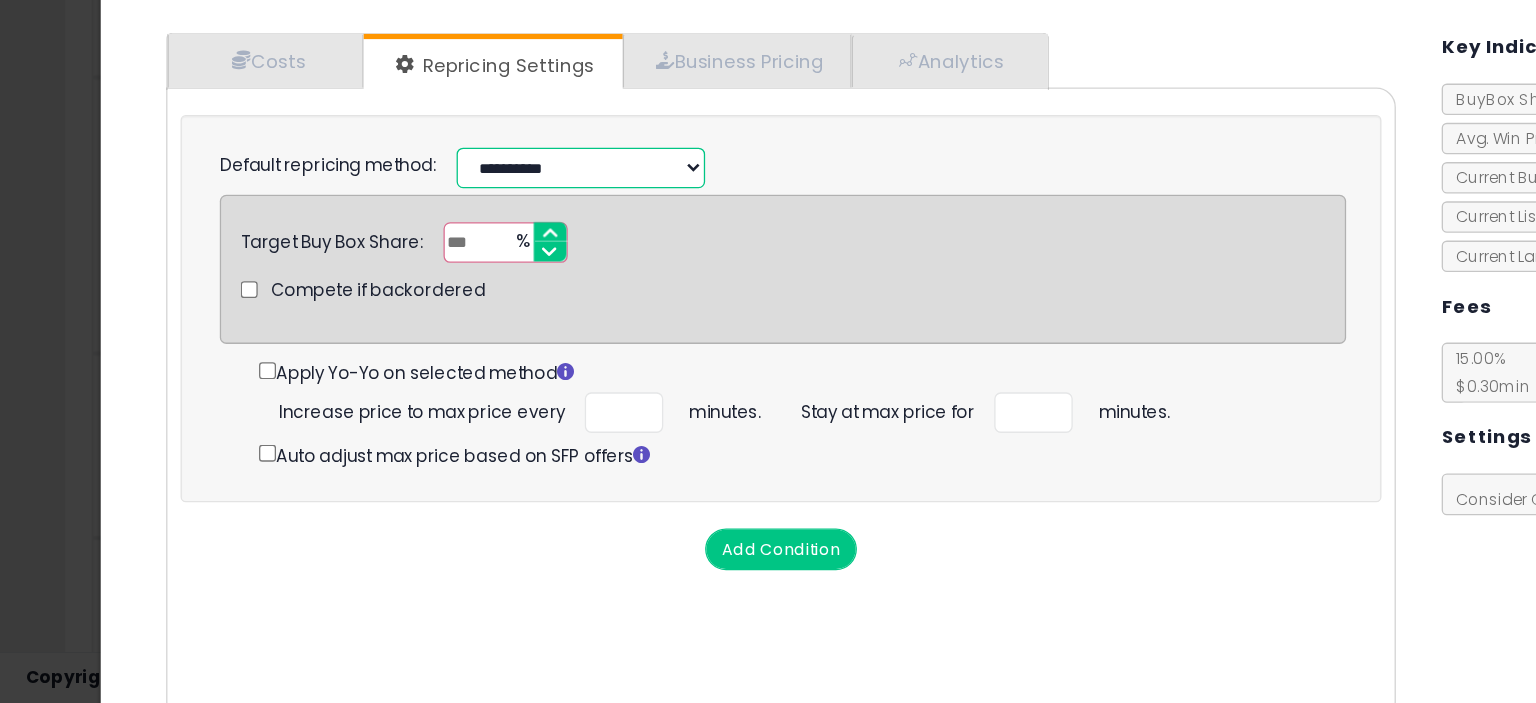 select on "*********" 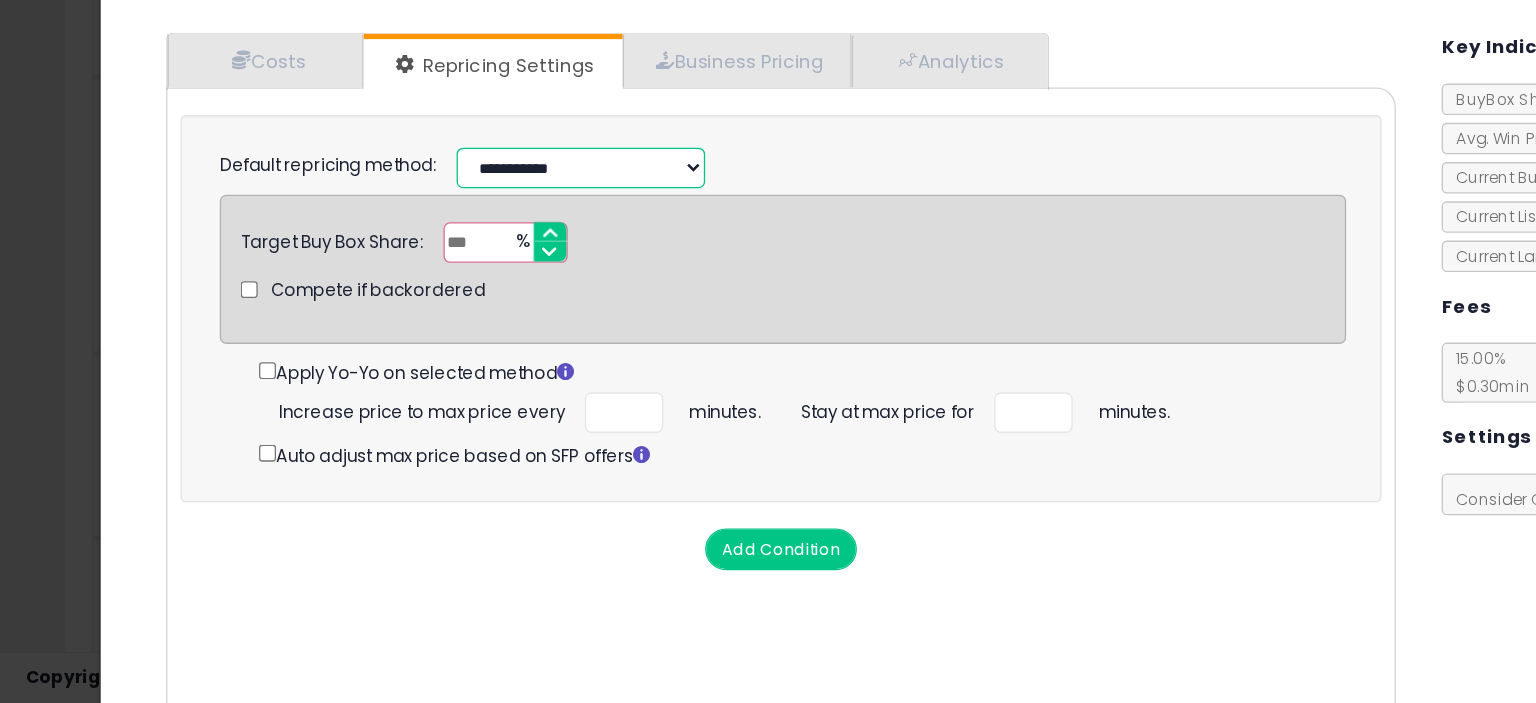 click on "**********" at bounding box center (444, 293) 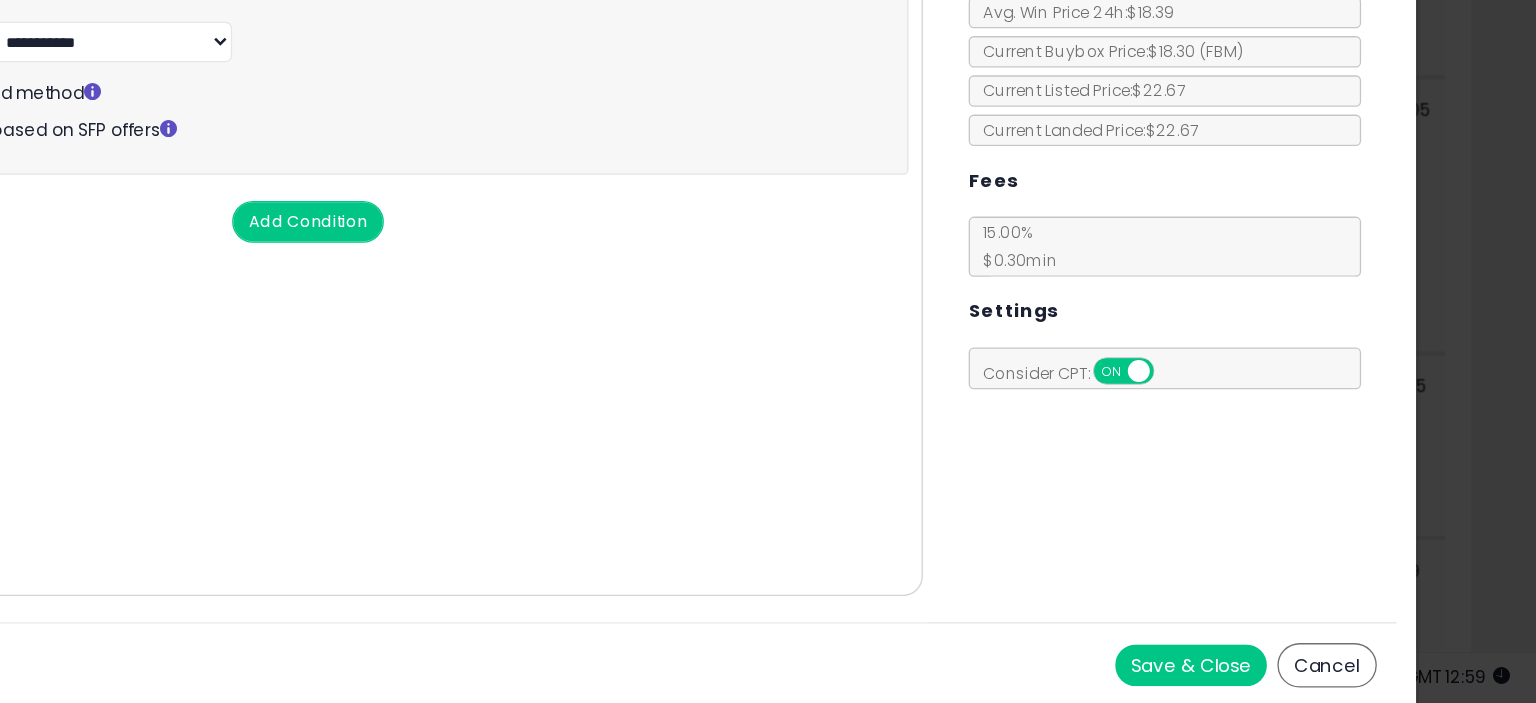 click on "Save & Close" at bounding box center (1272, 673) 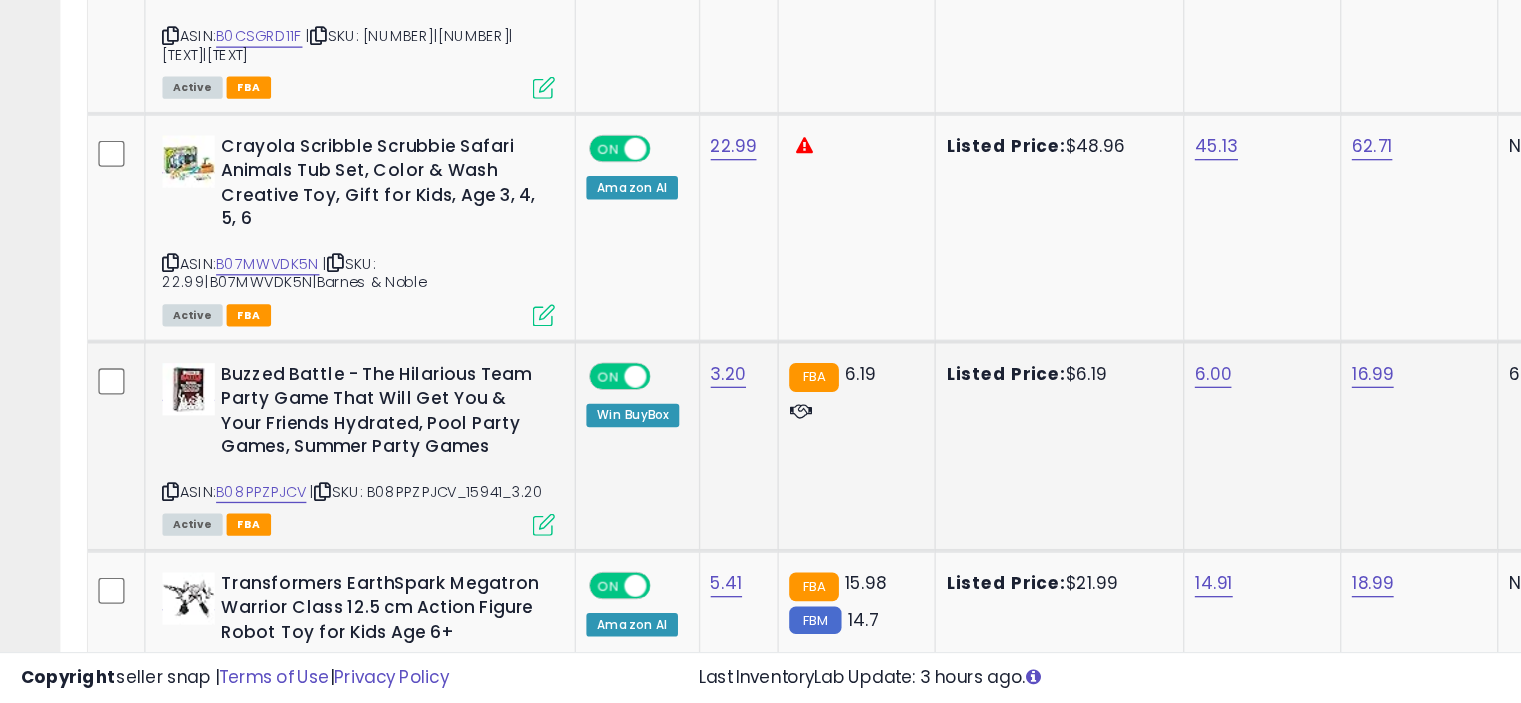 click at bounding box center (419, 565) 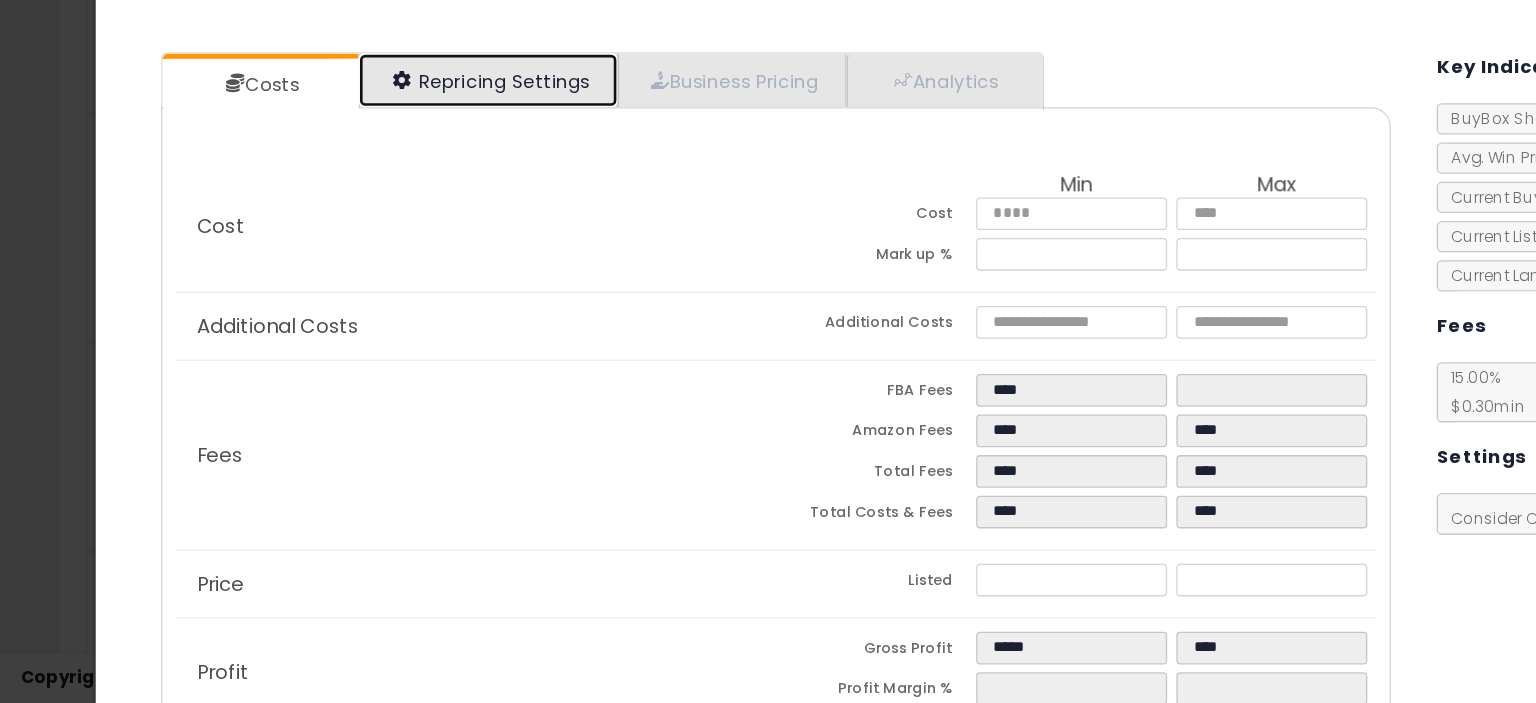 click on "Repricing Settings" at bounding box center (377, 226) 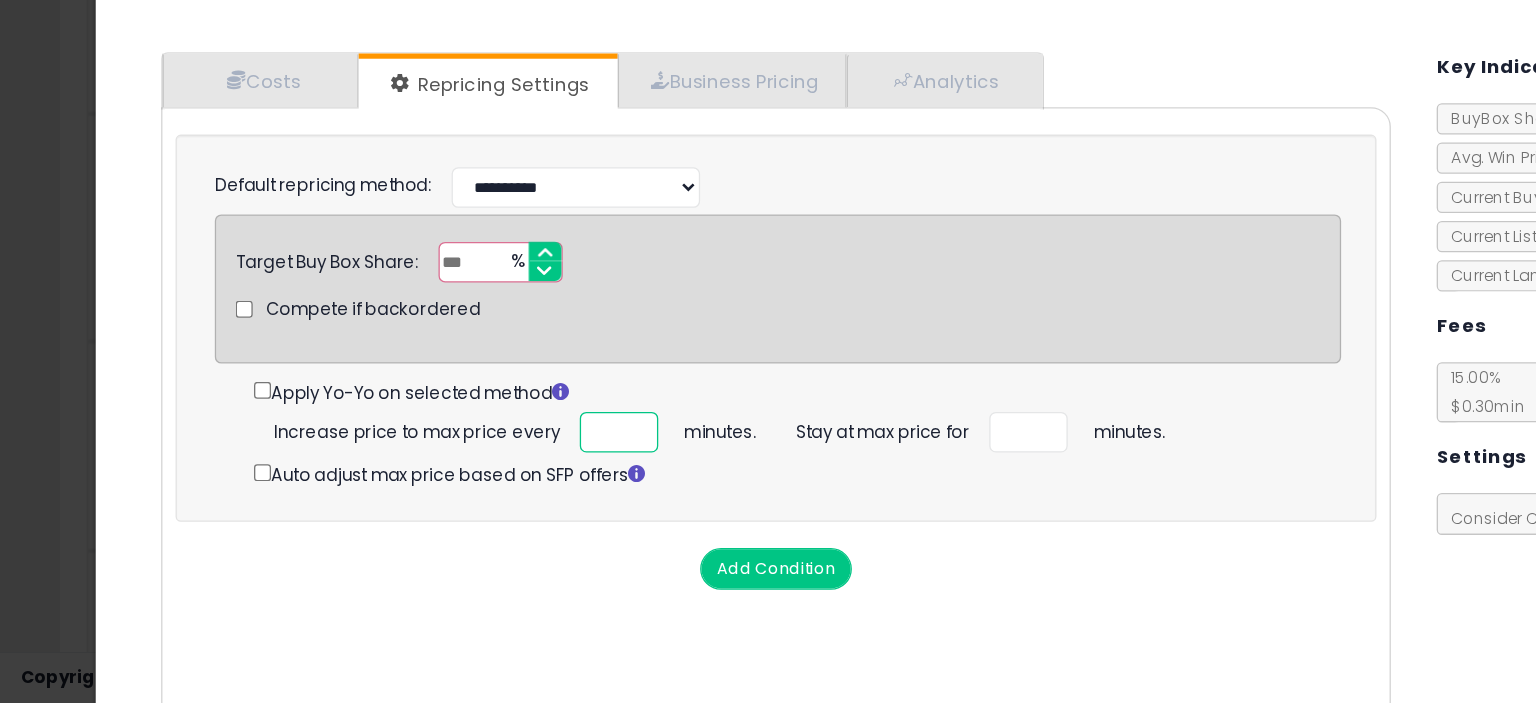 click on "**" at bounding box center (477, 495) 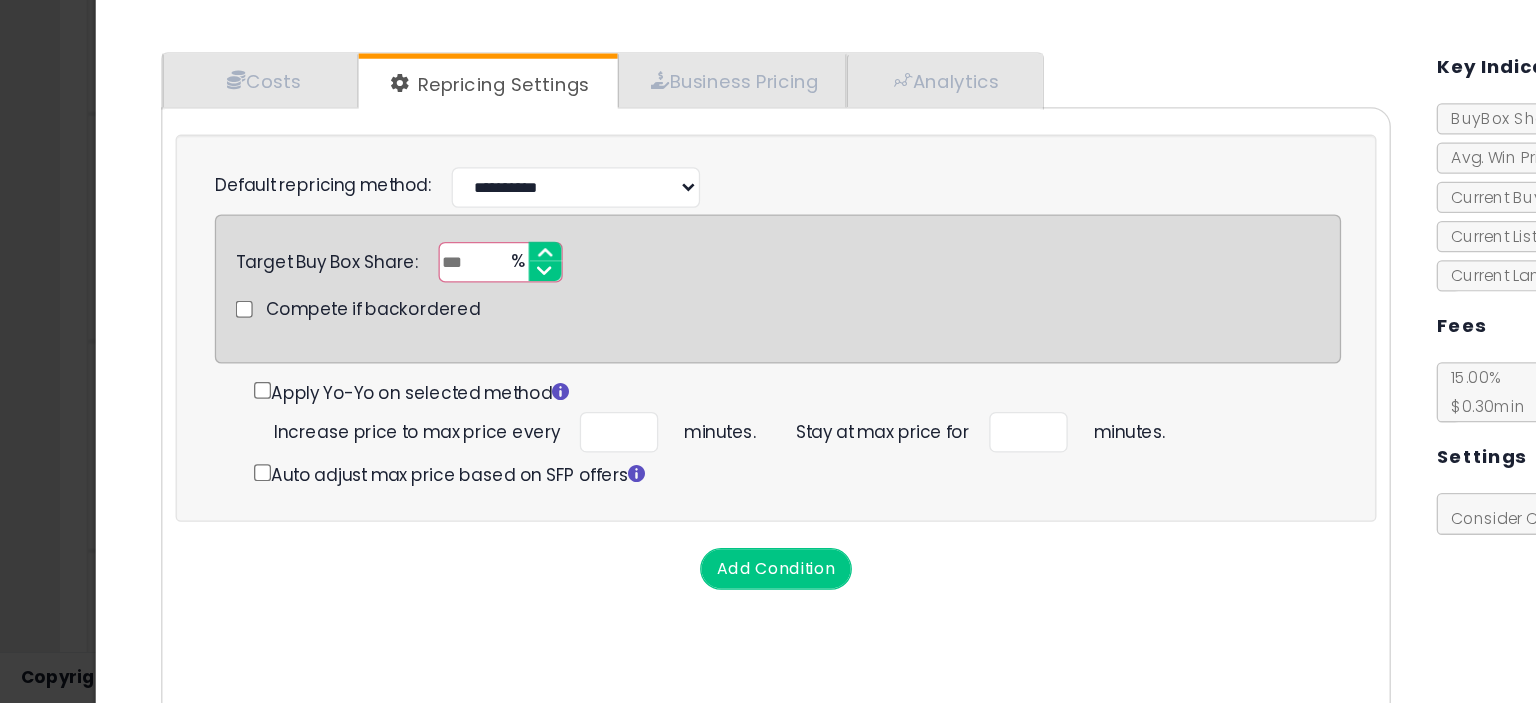 click on "Add Condition" at bounding box center (597, 600) 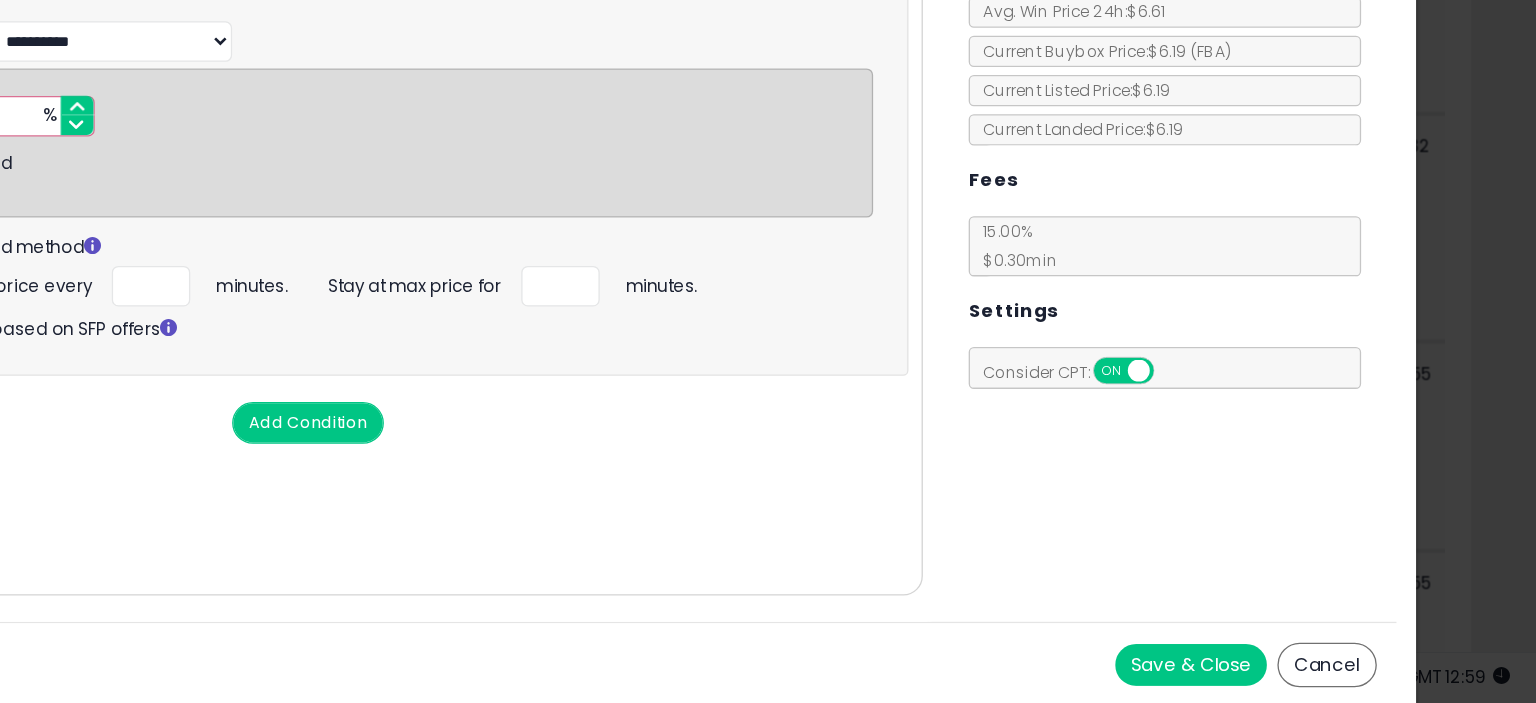 click on "Save & Close" at bounding box center (1272, 673) 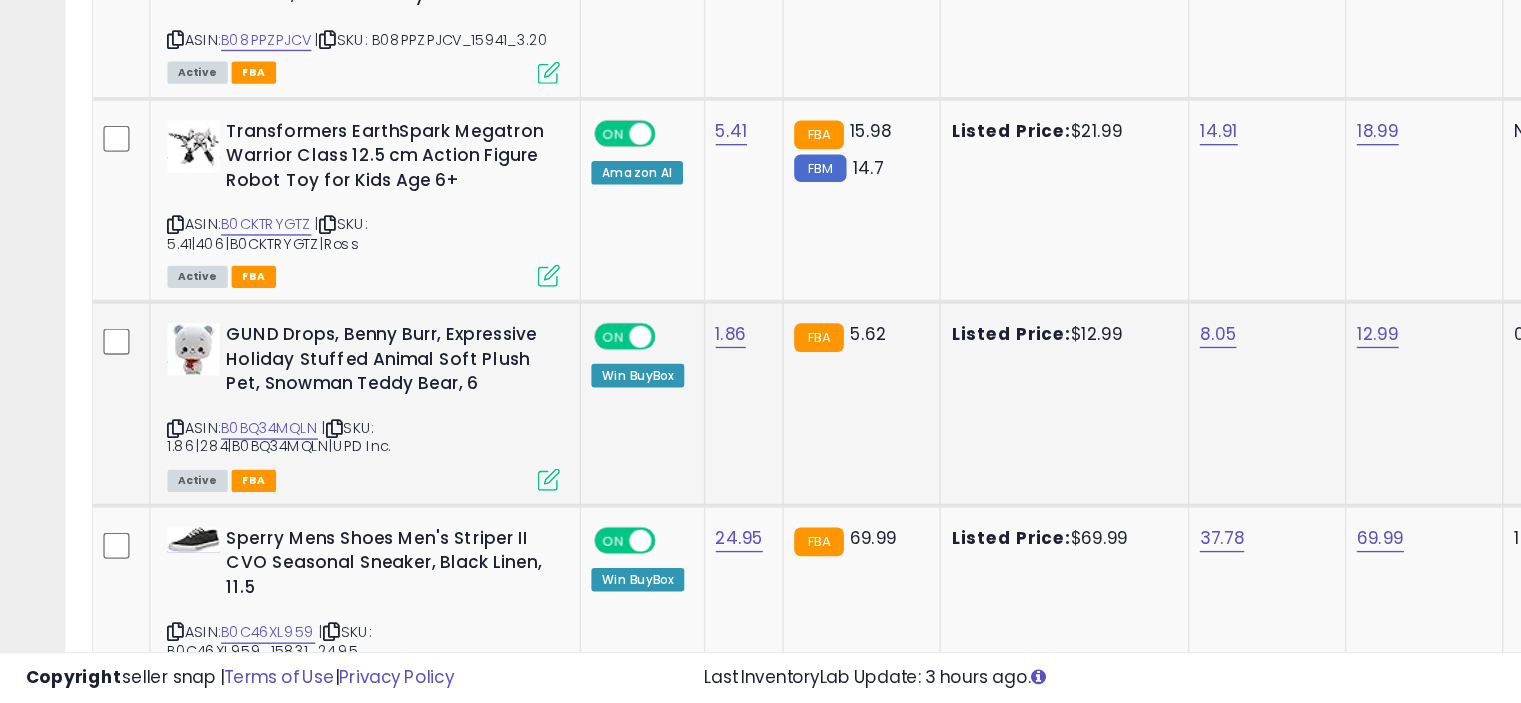 click at bounding box center [419, 531] 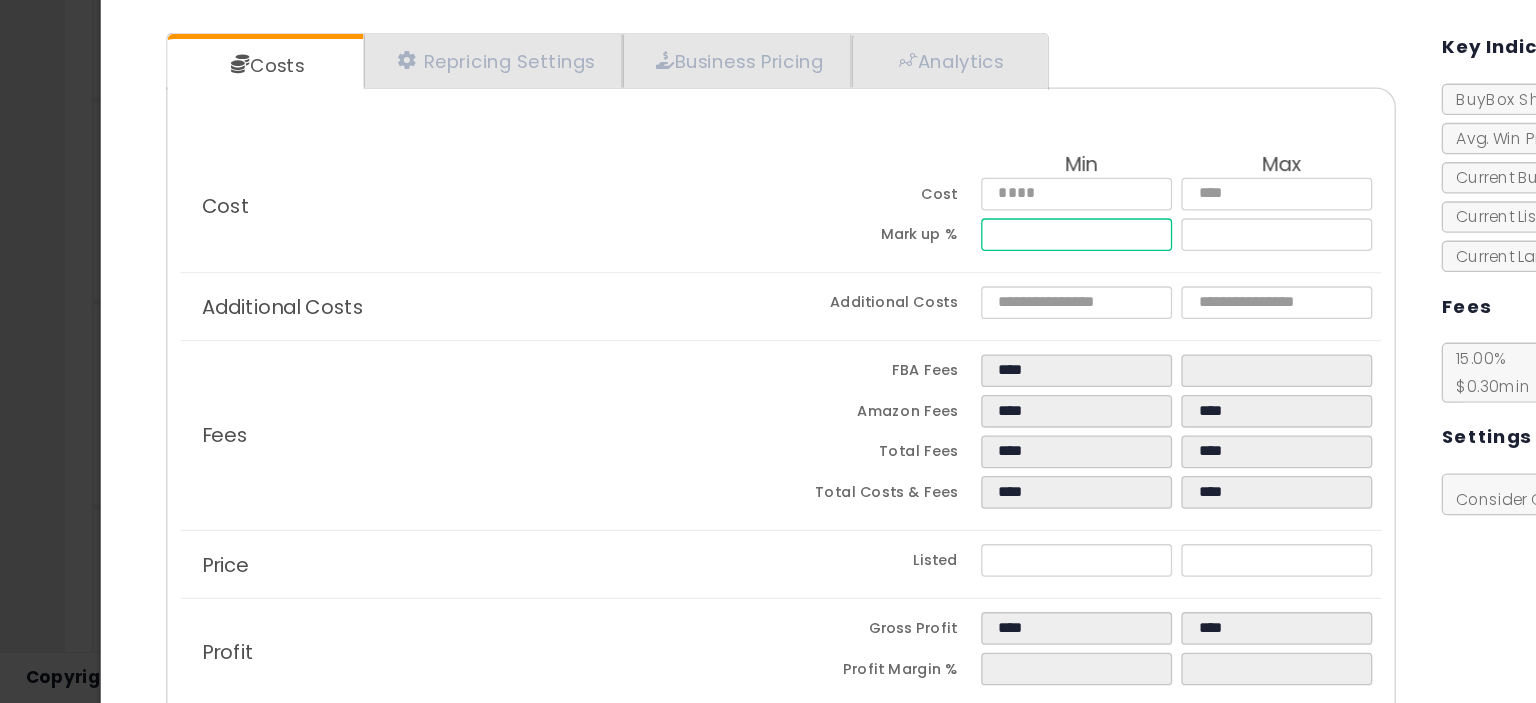 click on "*****" at bounding box center (822, 344) 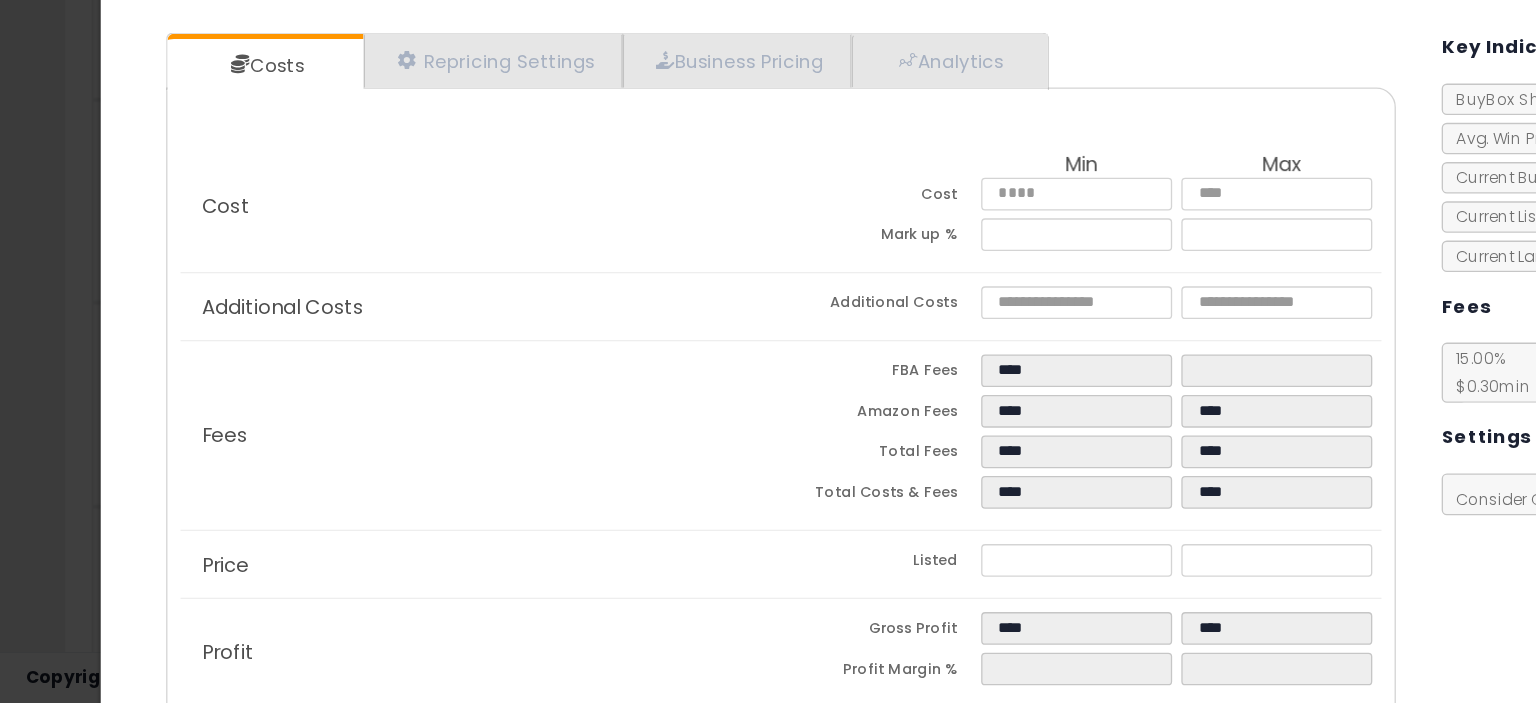 type on "****" 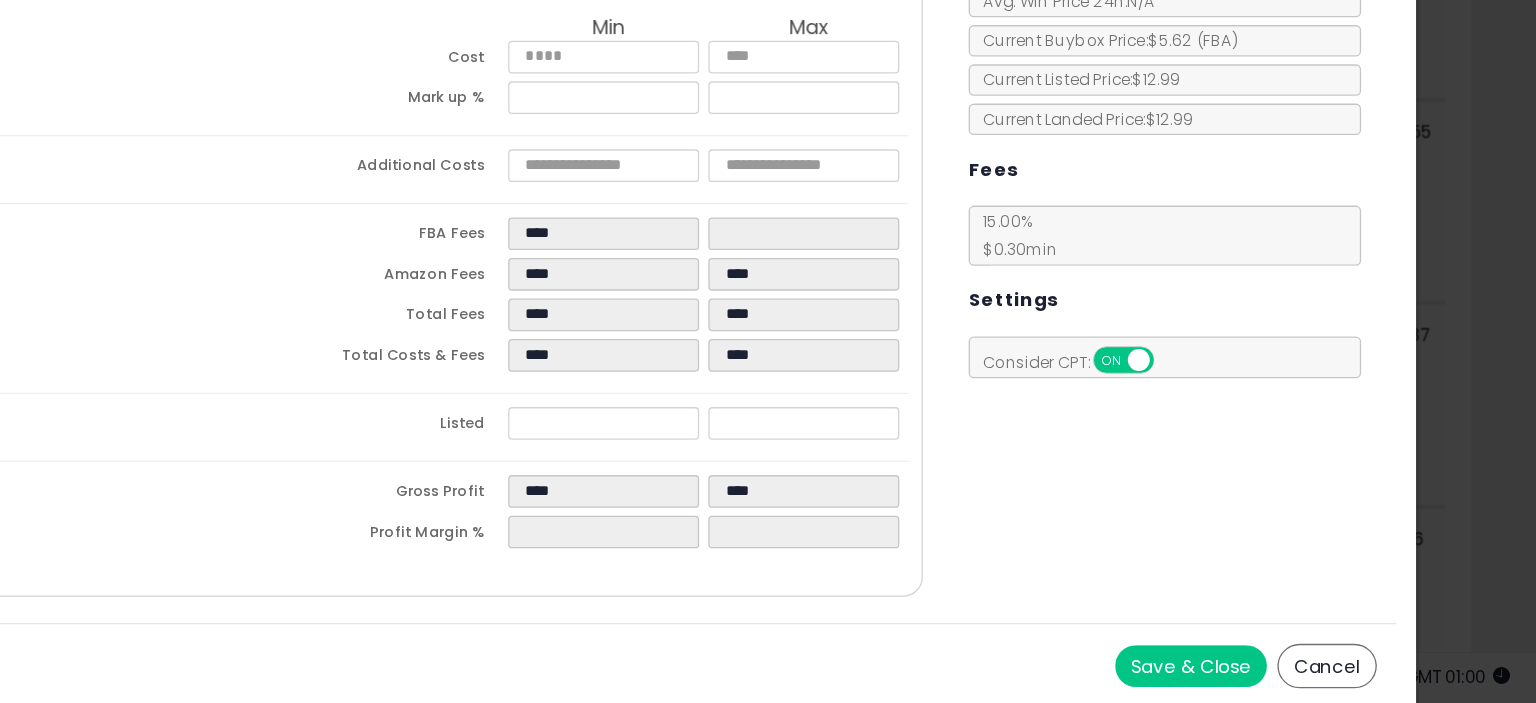 click on "Save & Close" at bounding box center (1272, 674) 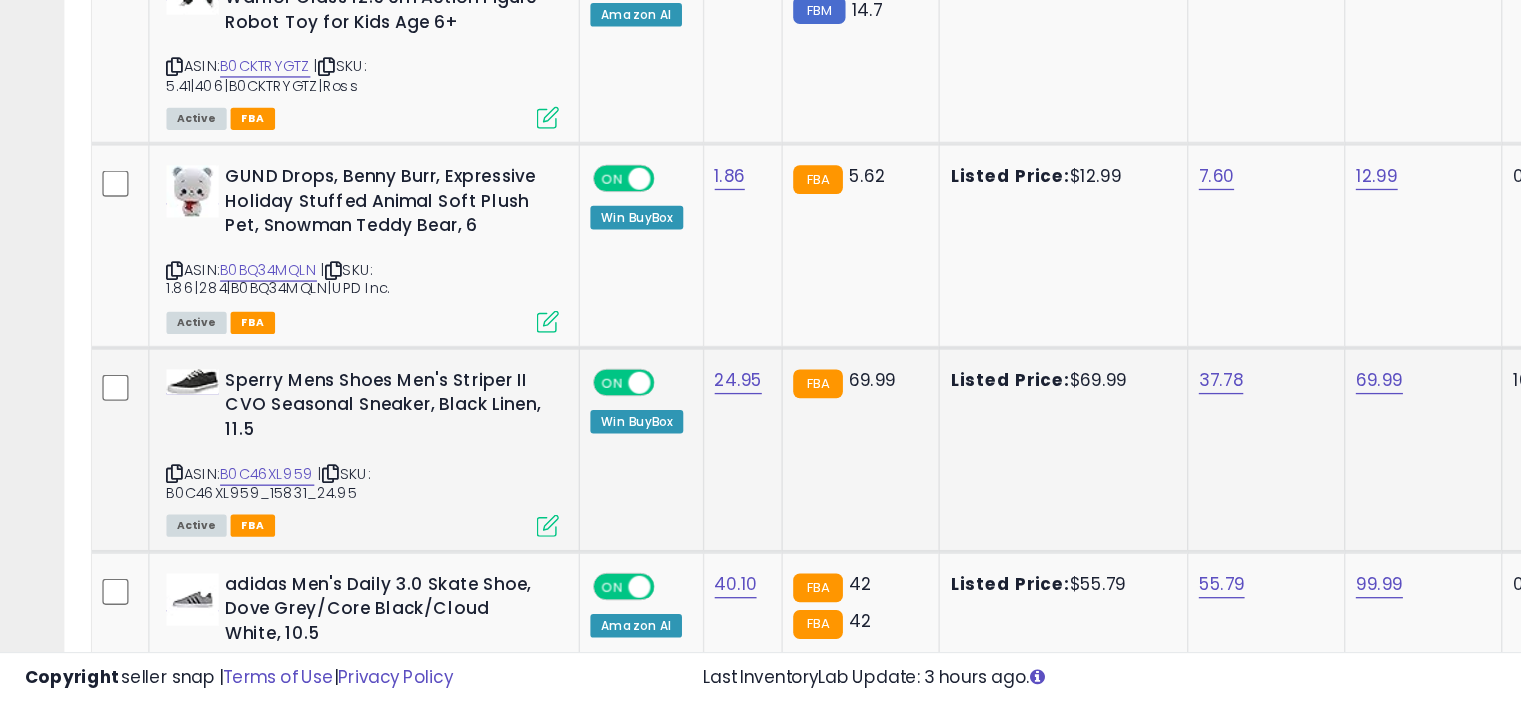 click at bounding box center (419, 566) 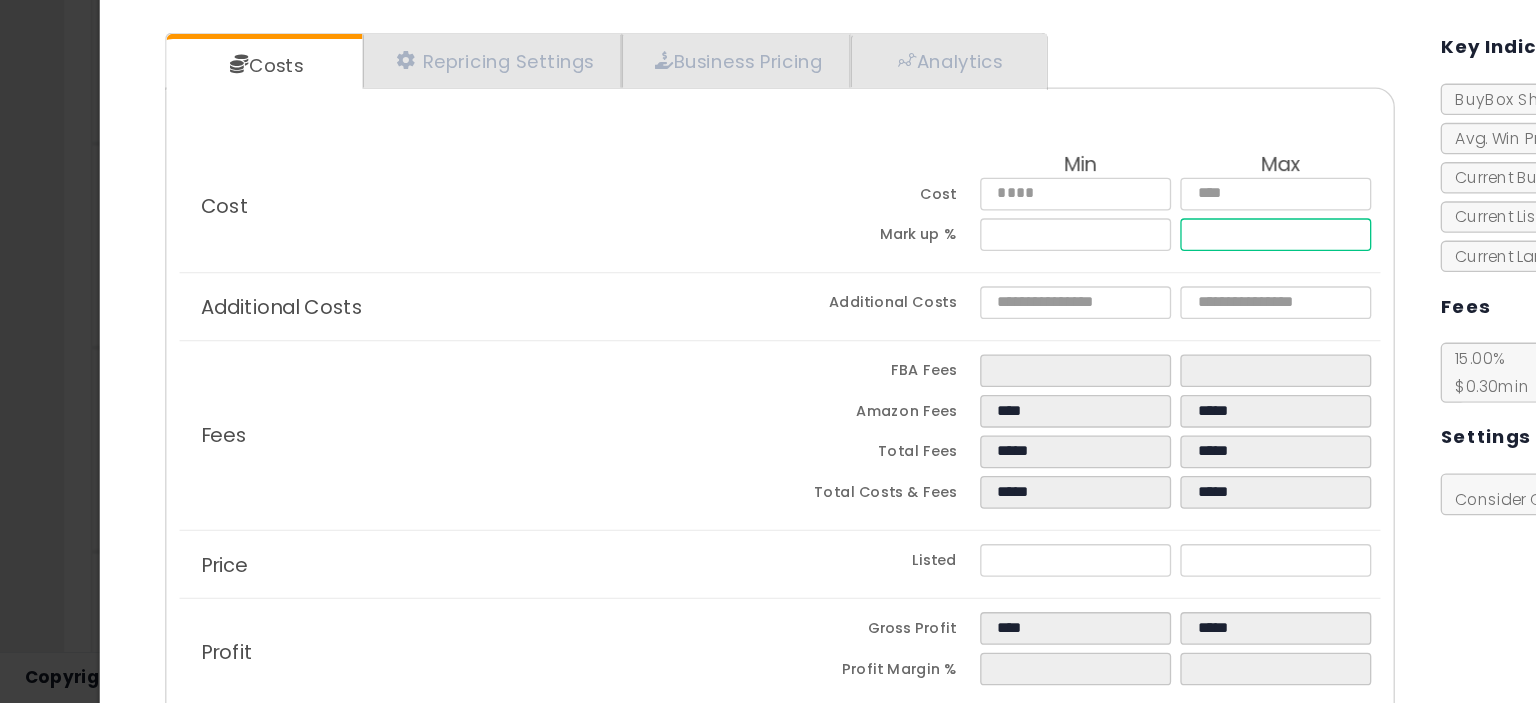 click on "******" at bounding box center [975, 344] 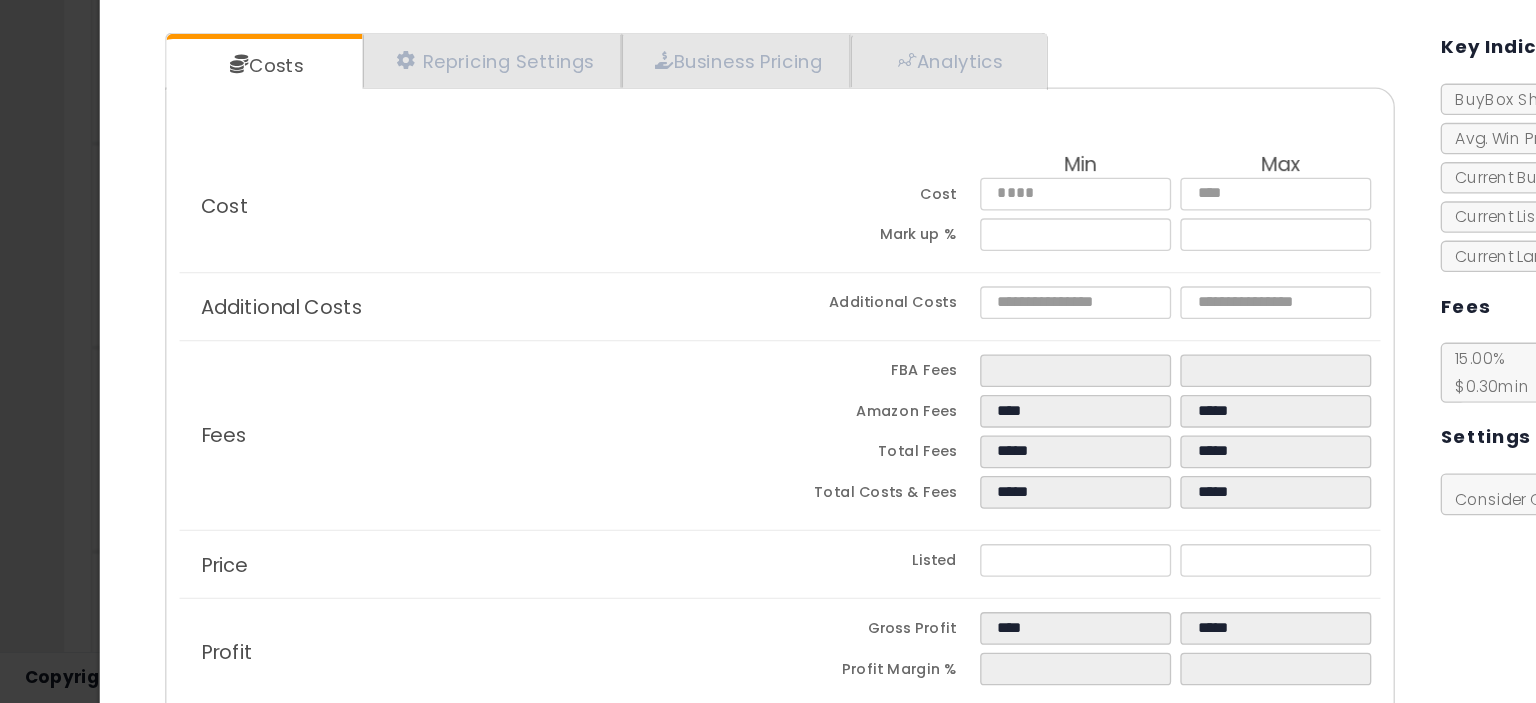 type on "*****" 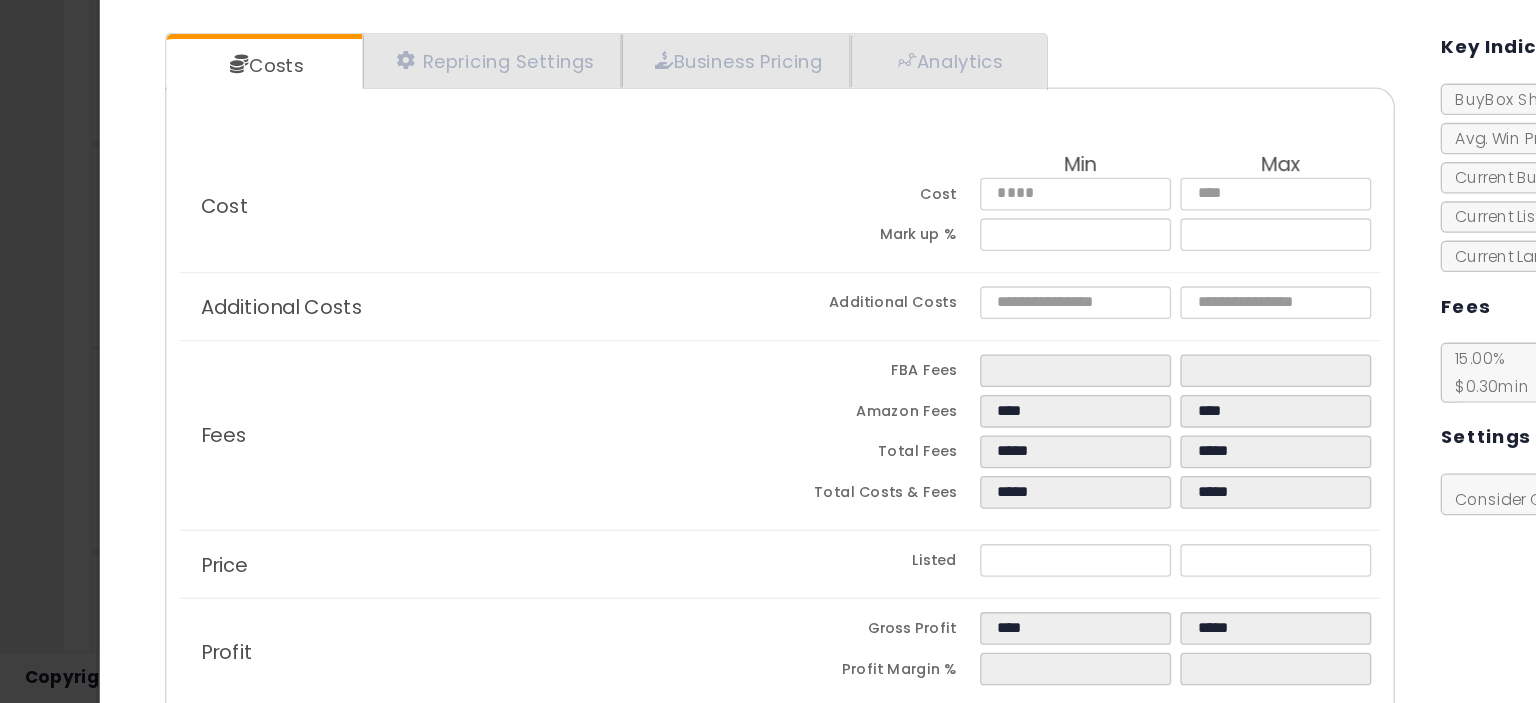 click on "Cost
Min
Max
Cost
*****
*****
Mark up %
****
*****" at bounding box center [597, 323] 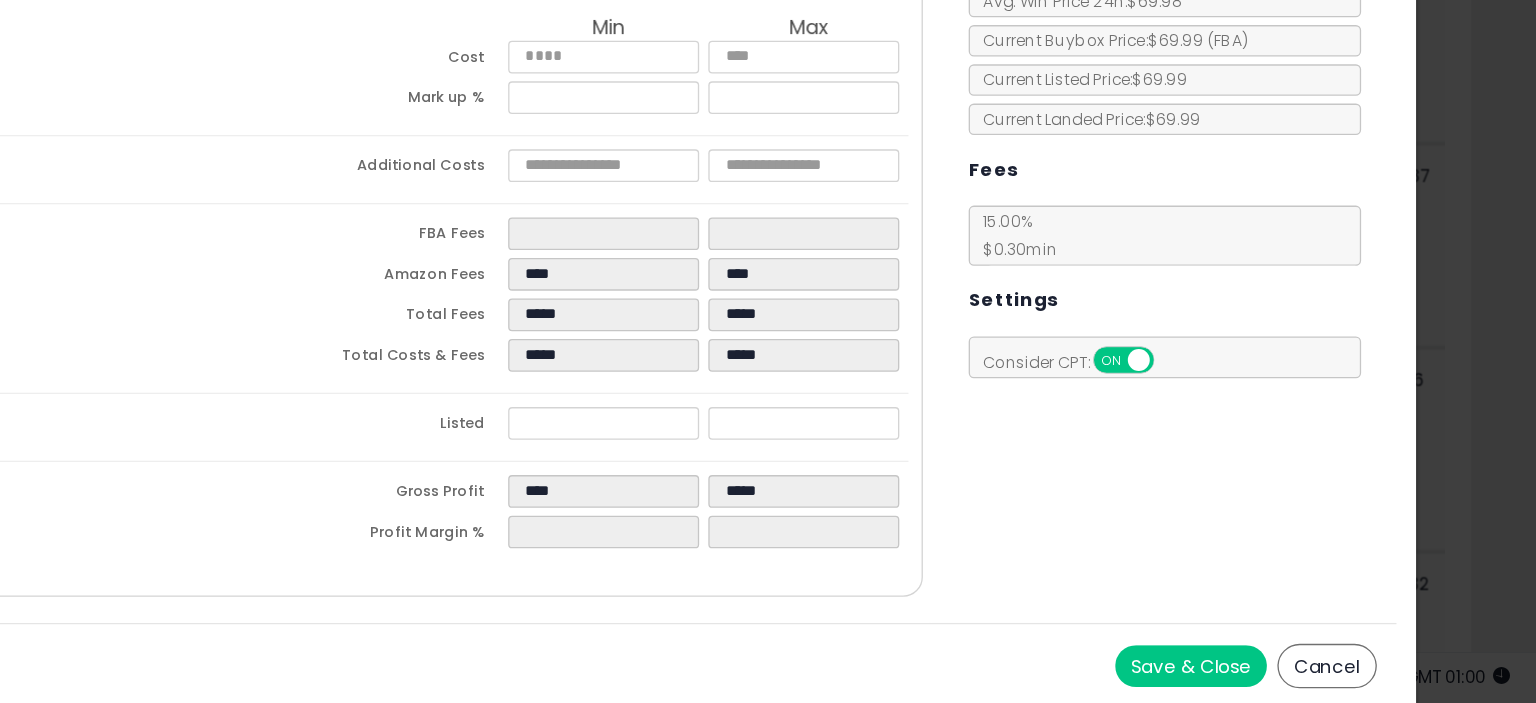 click on "Save & Close" at bounding box center (1272, 674) 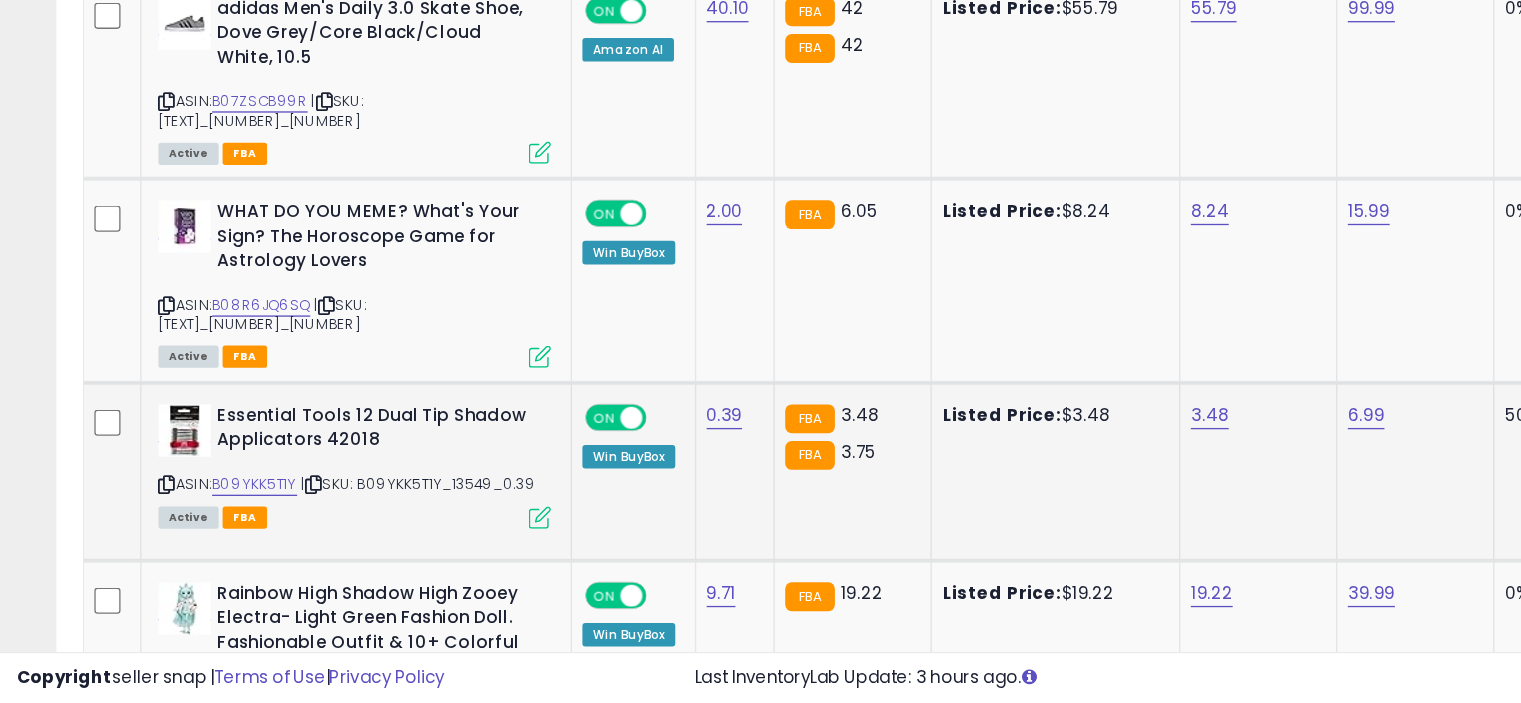 click at bounding box center [419, 560] 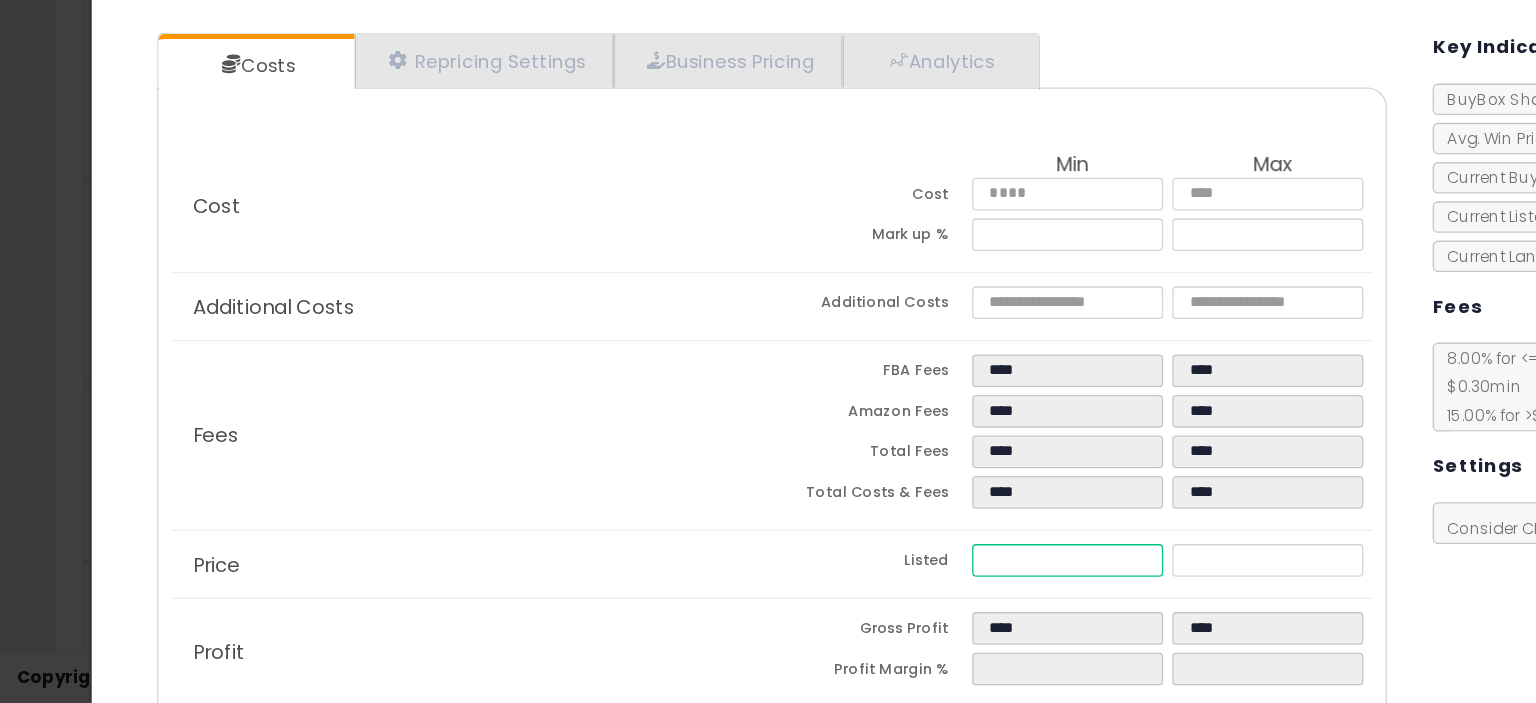 click on "****" at bounding box center [822, 593] 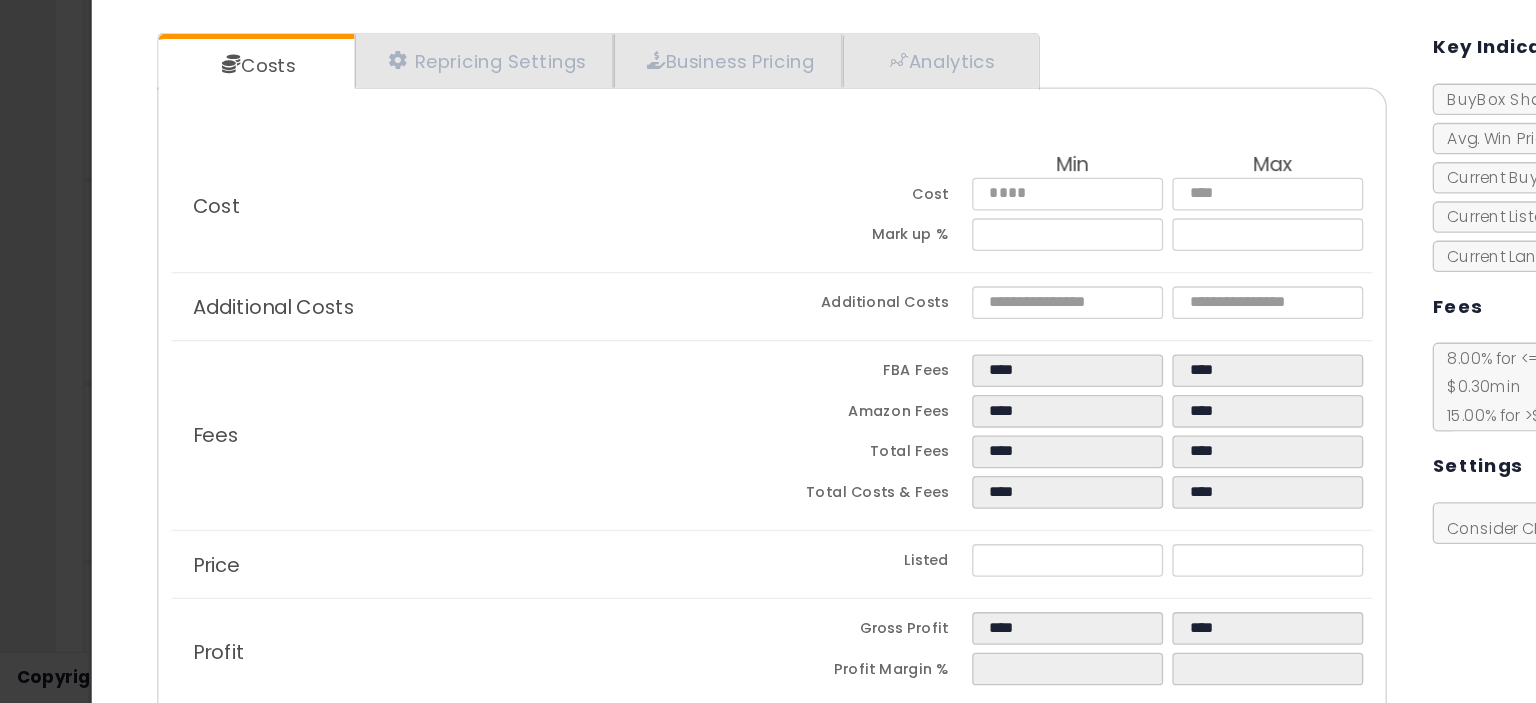 type on "******" 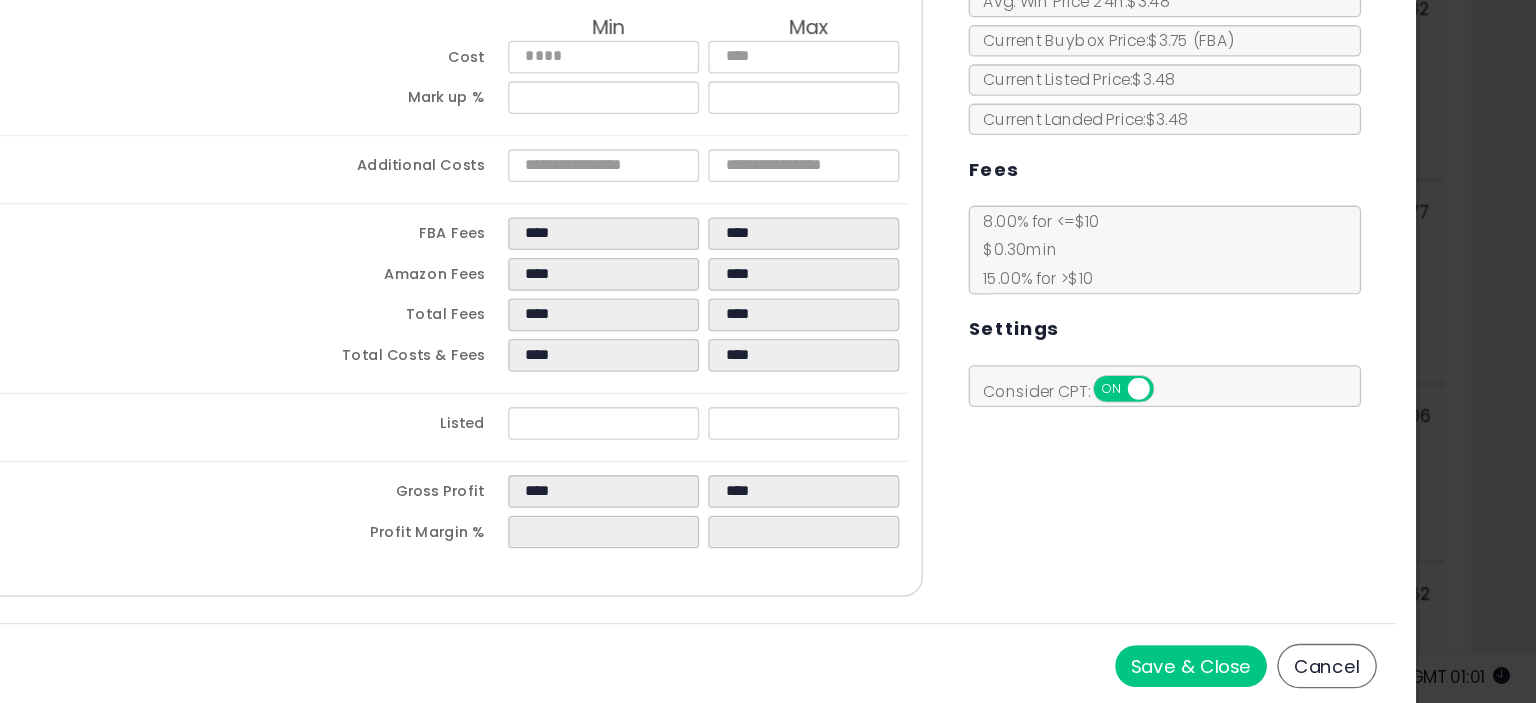 click on "Save & Close" at bounding box center [1272, 674] 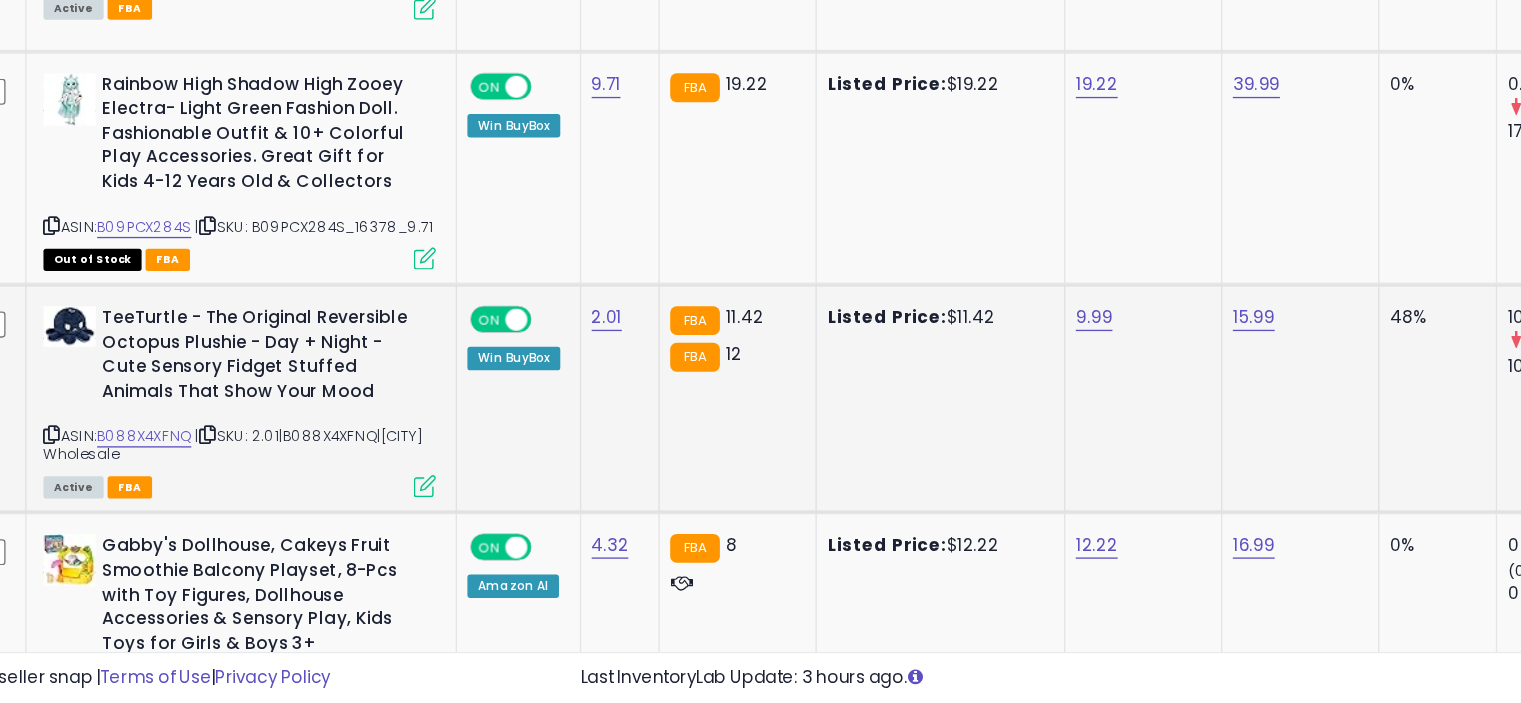 click at bounding box center (419, 536) 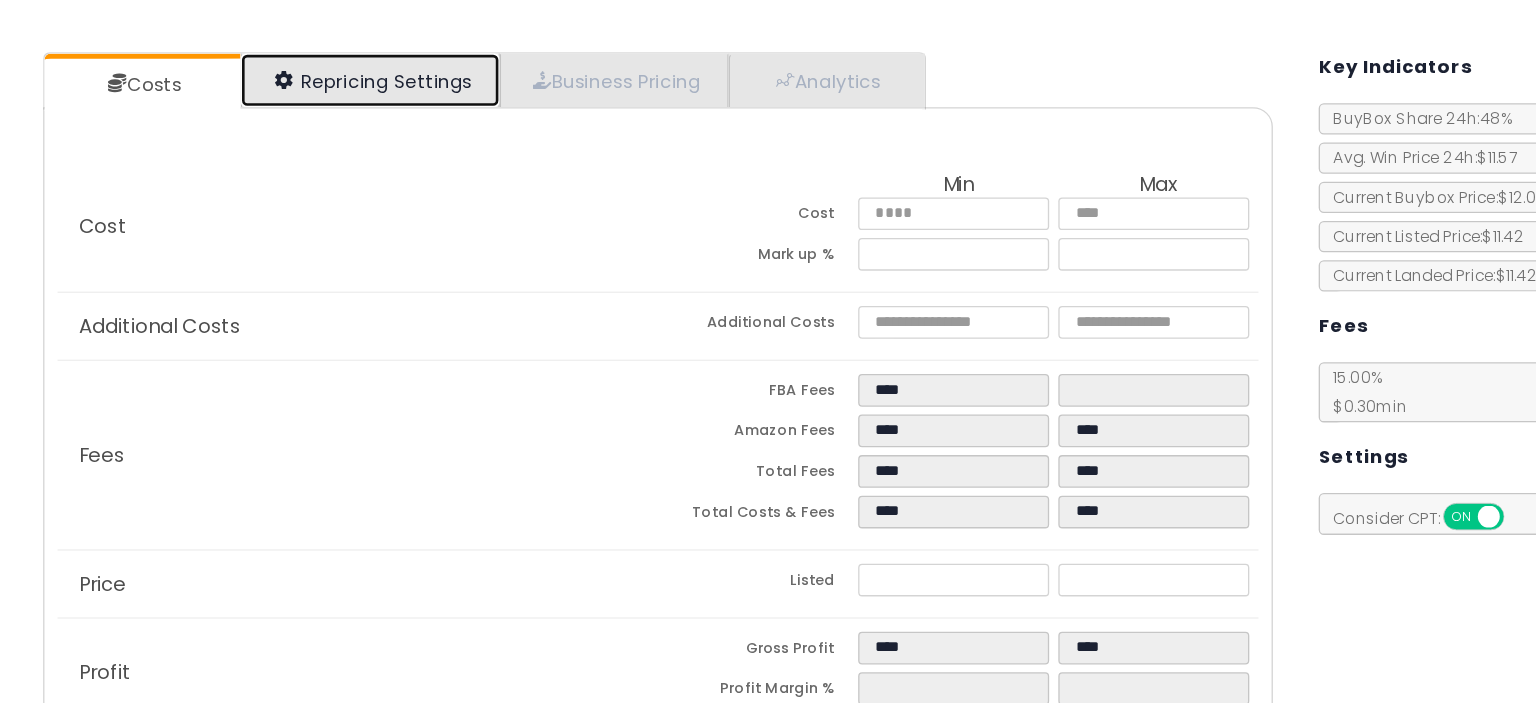 click on "Repricing Settings" at bounding box center [377, 226] 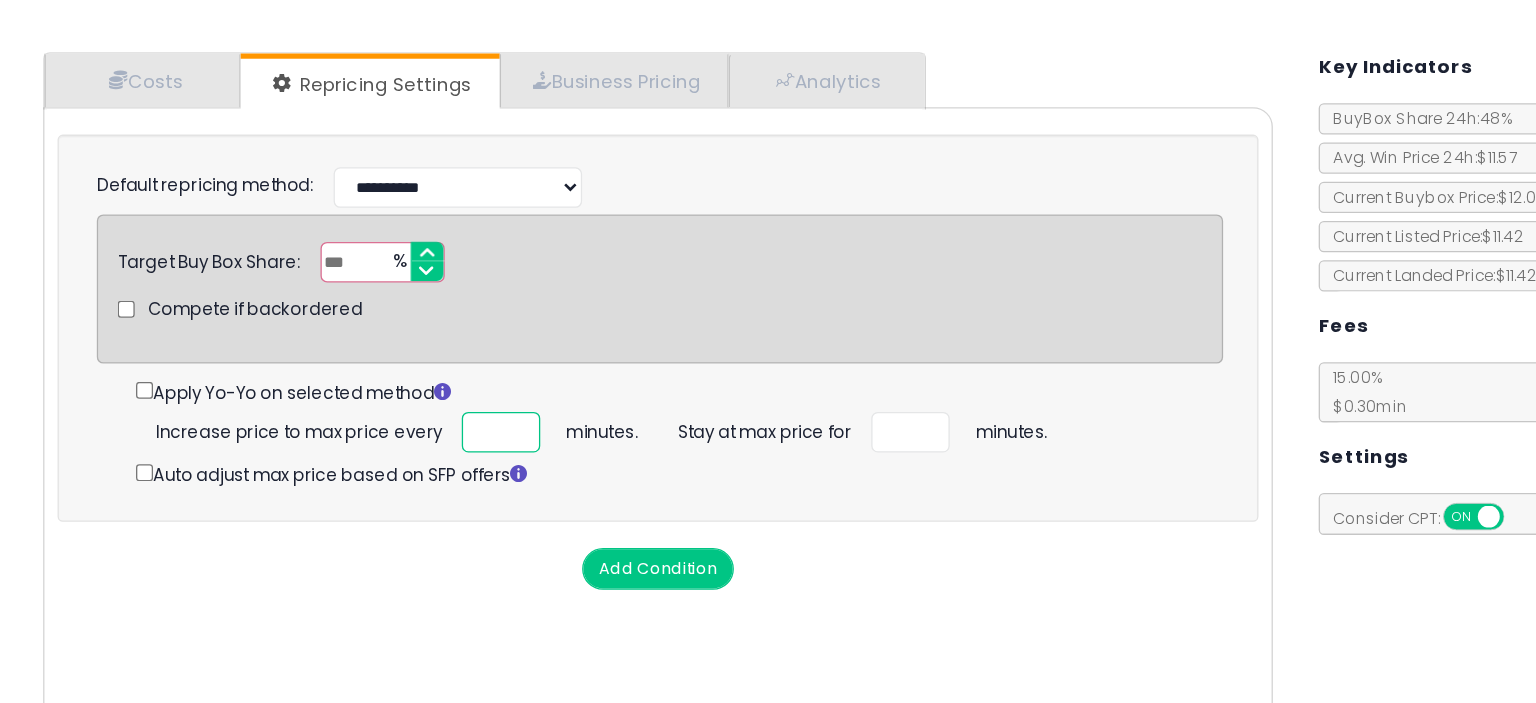 click on "**" at bounding box center (477, 495) 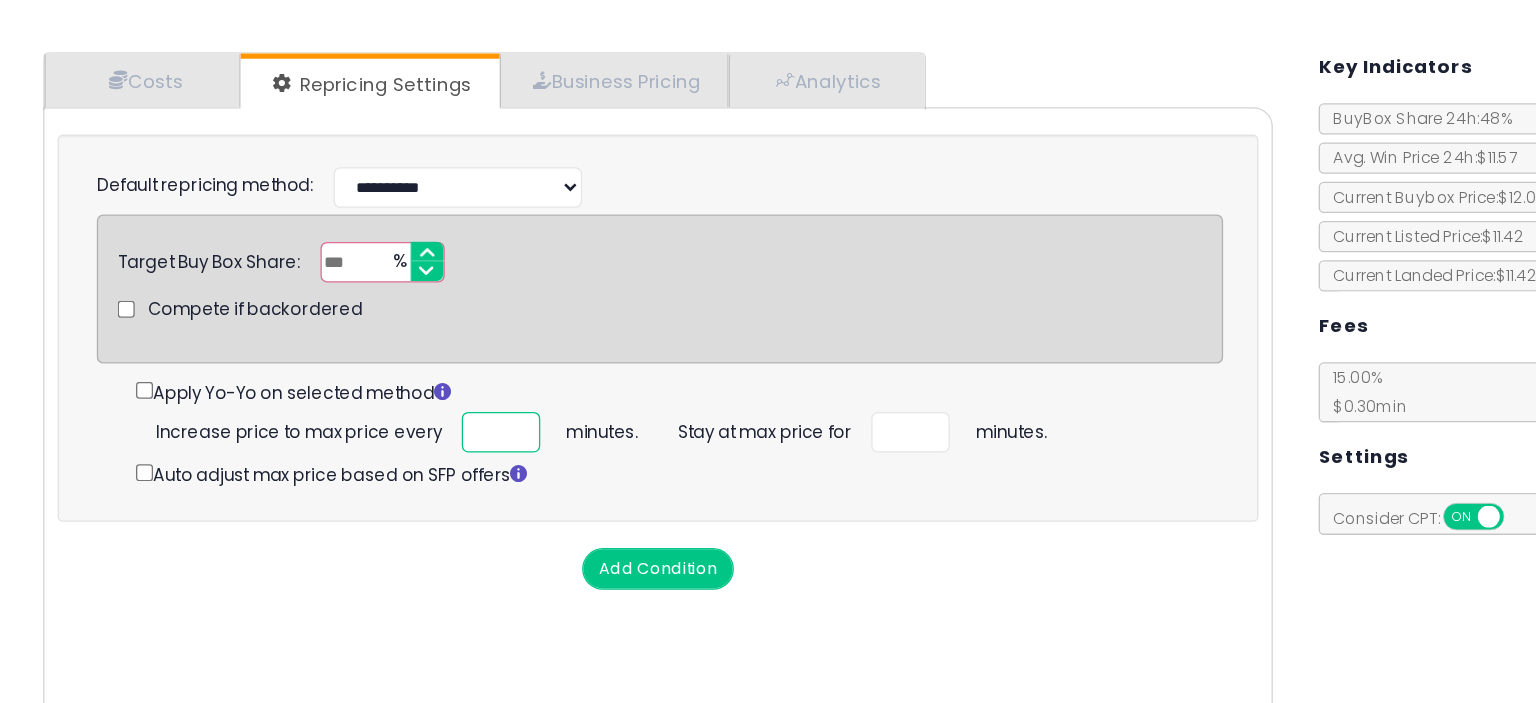 type on "***" 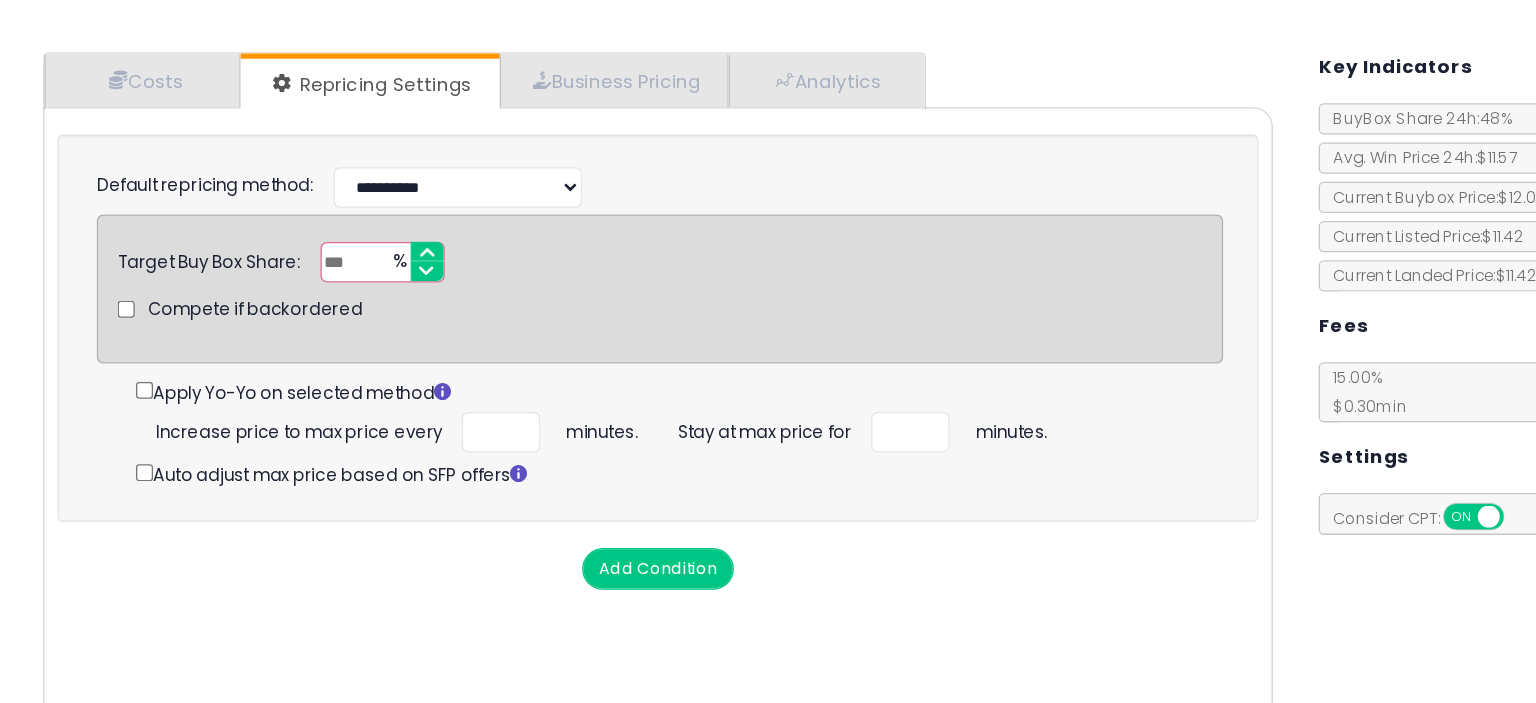 click on "Add Condition" at bounding box center (597, 600) 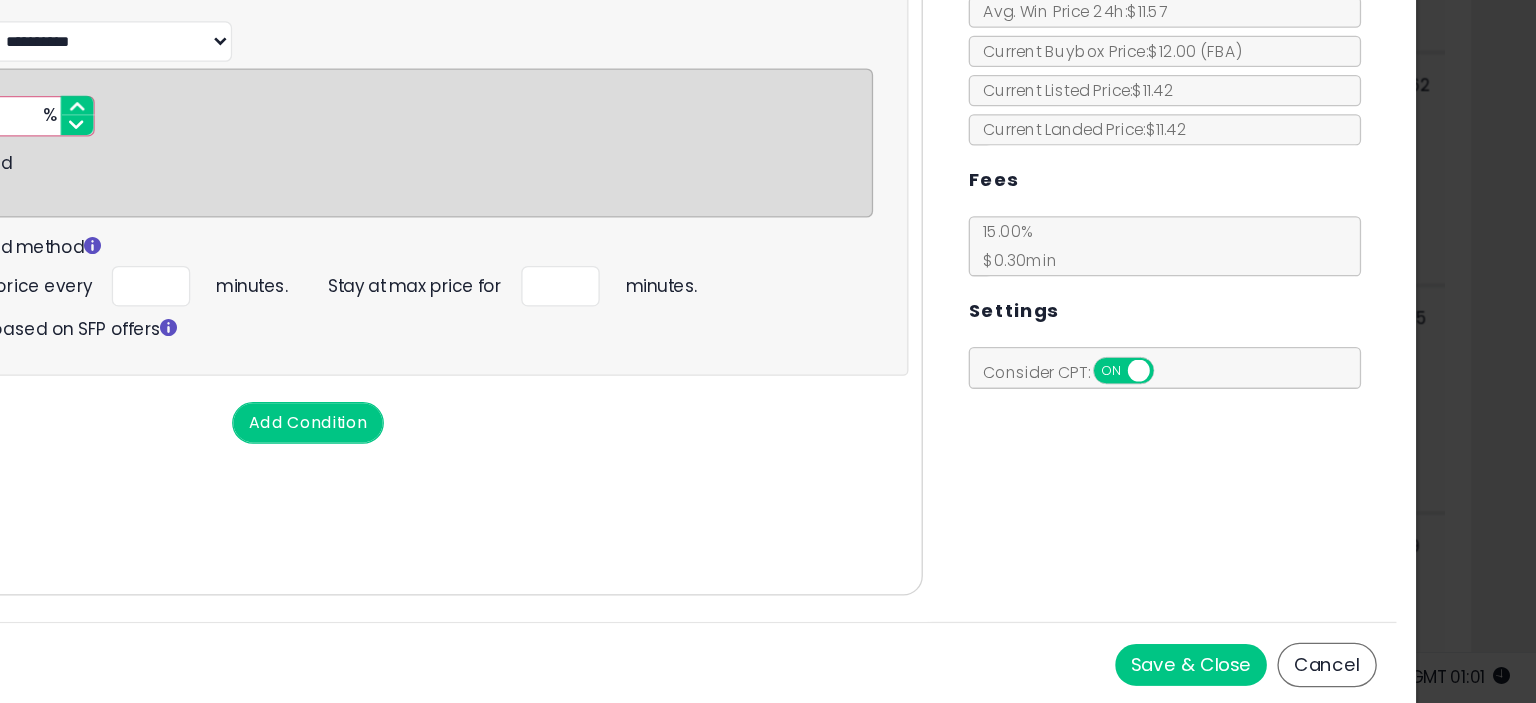 click on "Save & Close" at bounding box center (1272, 673) 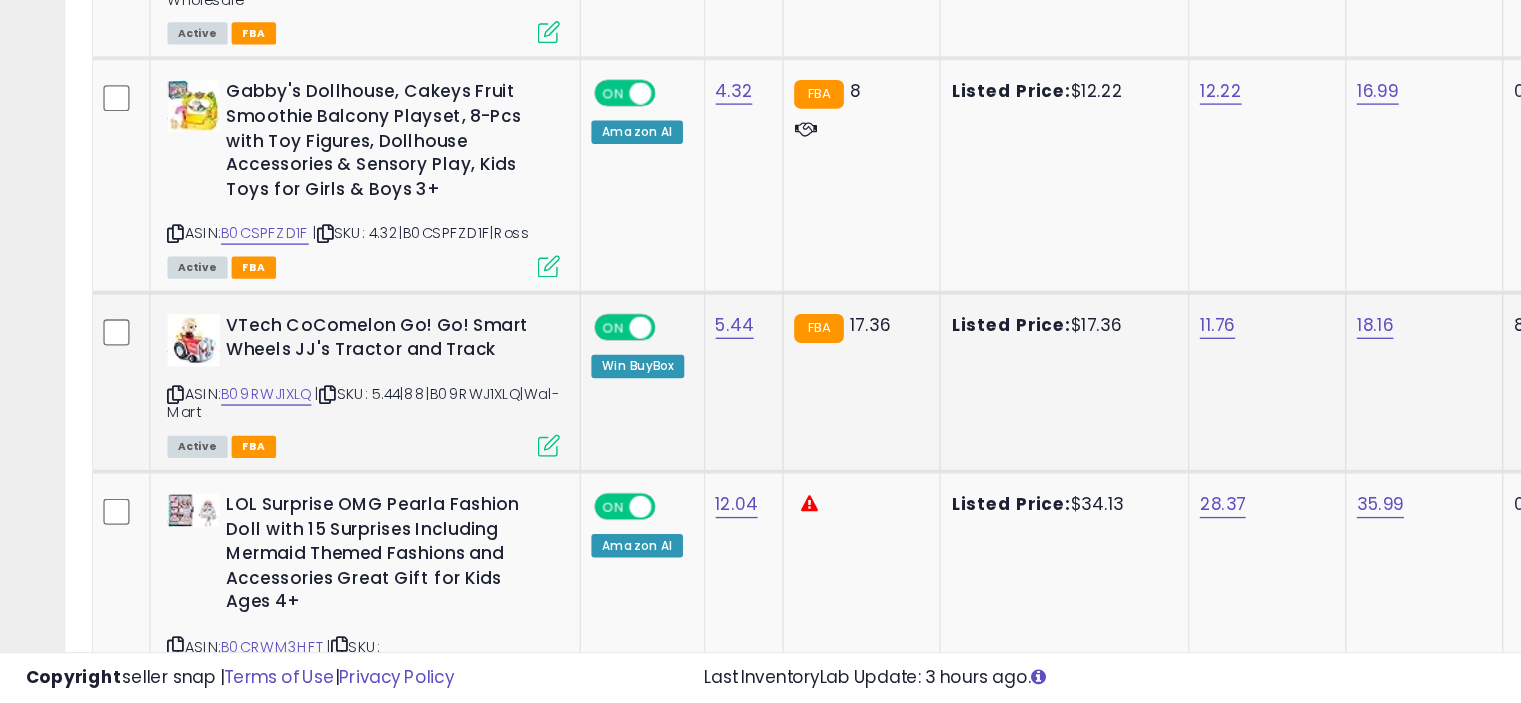 click at bounding box center [419, 505] 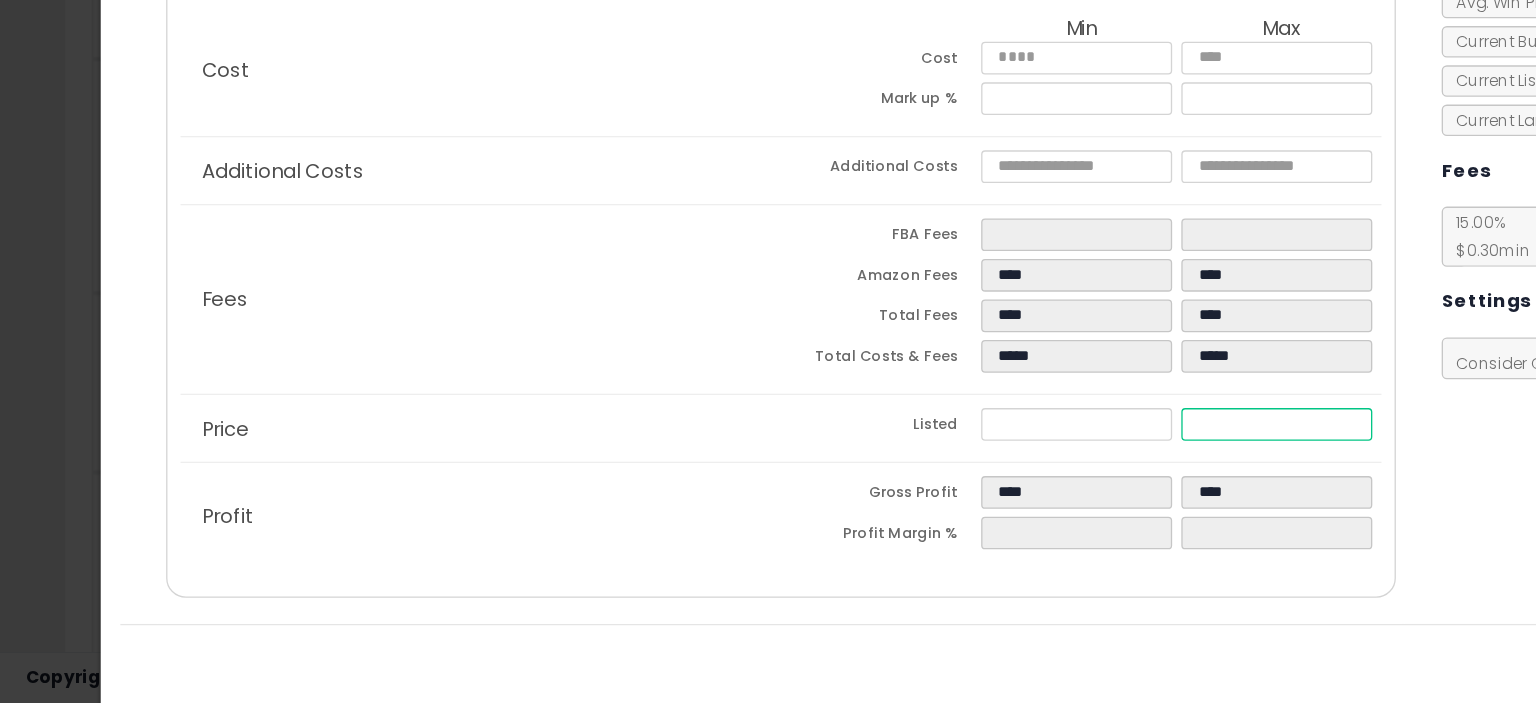 click on "*****" at bounding box center (975, 489) 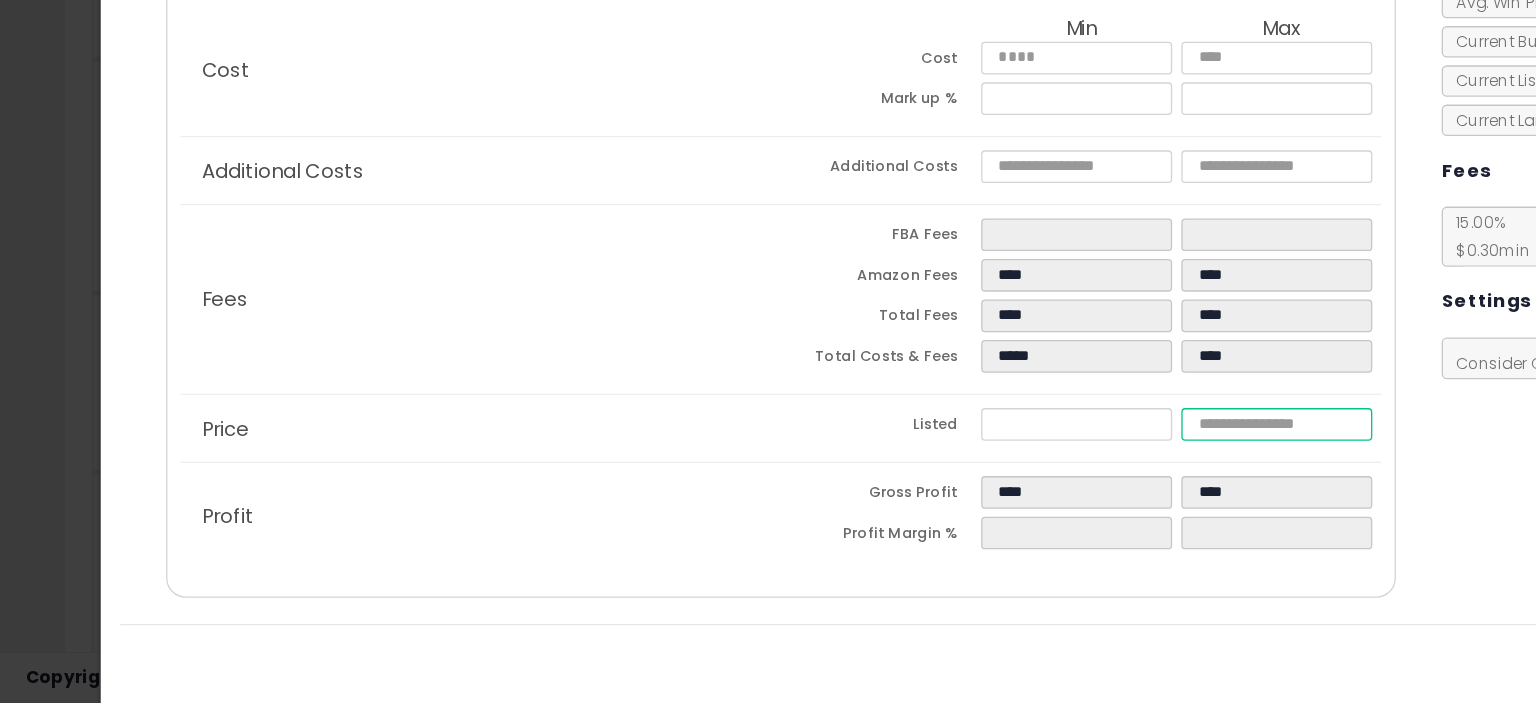 type on "****" 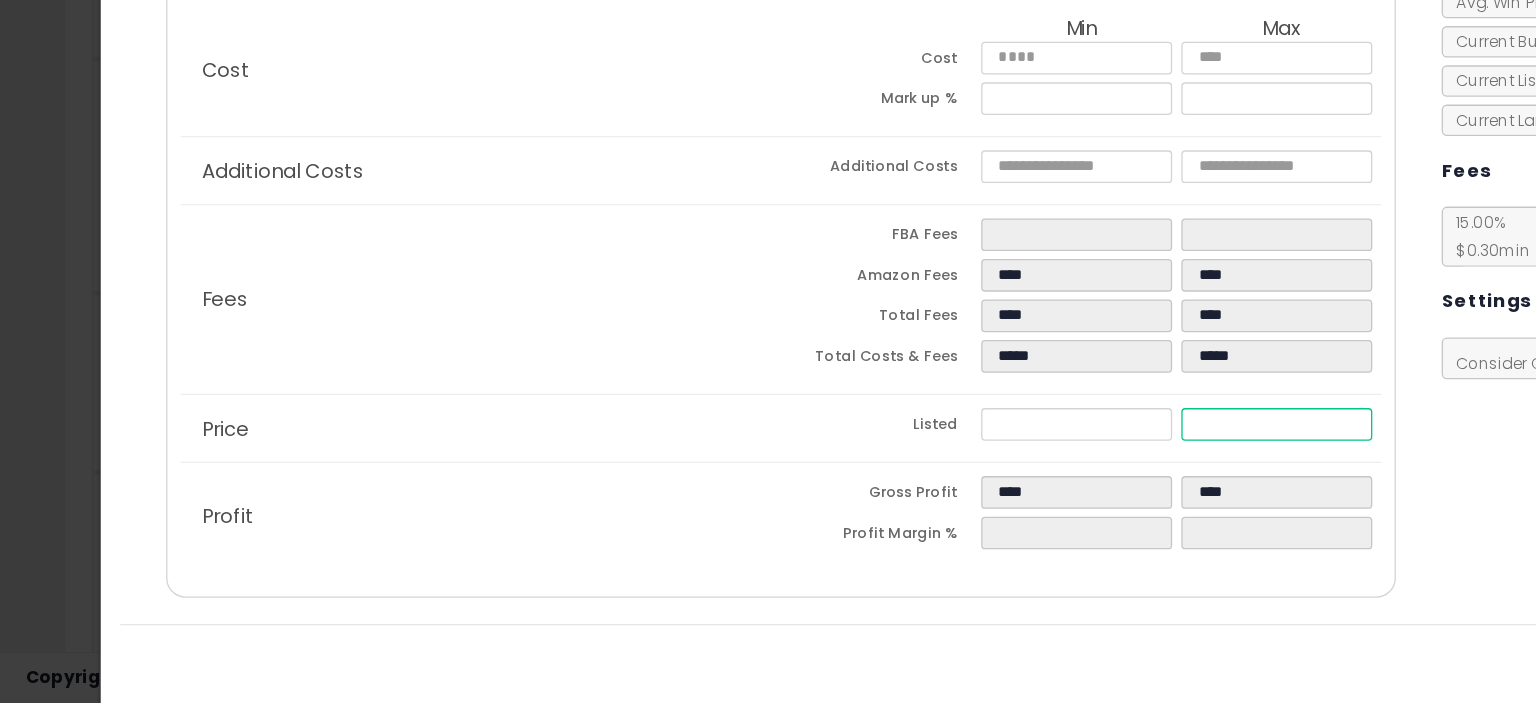 type on "****" 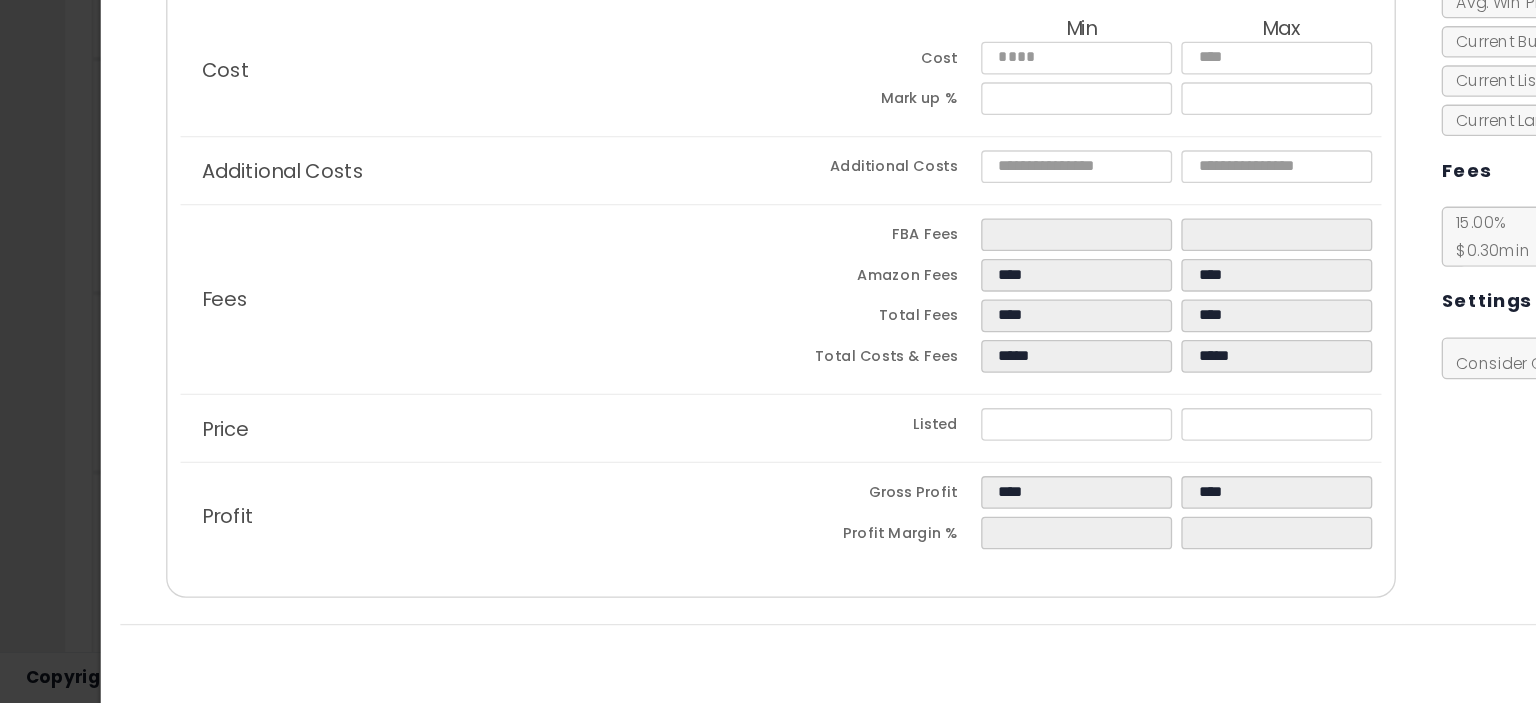 type on "*****" 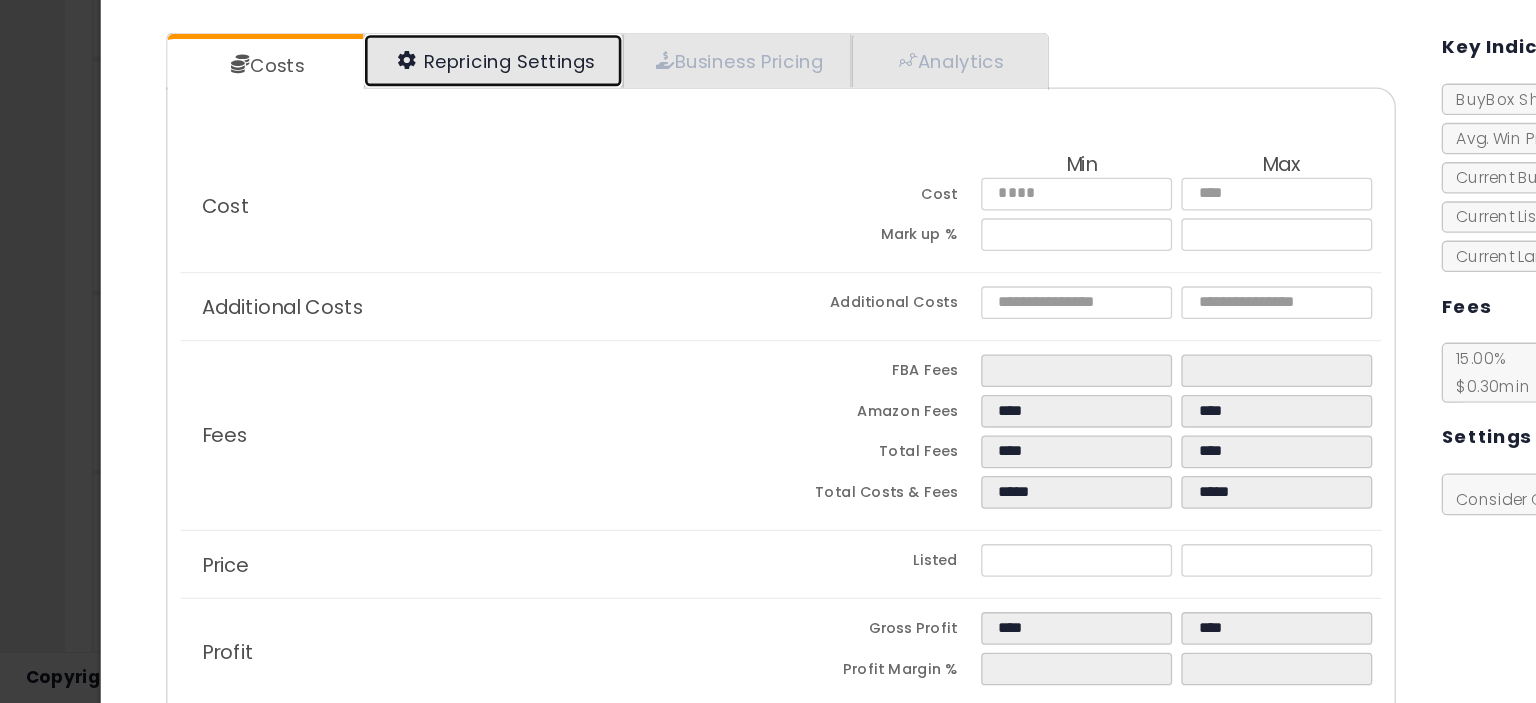 click on "Repricing Settings" at bounding box center (377, 211) 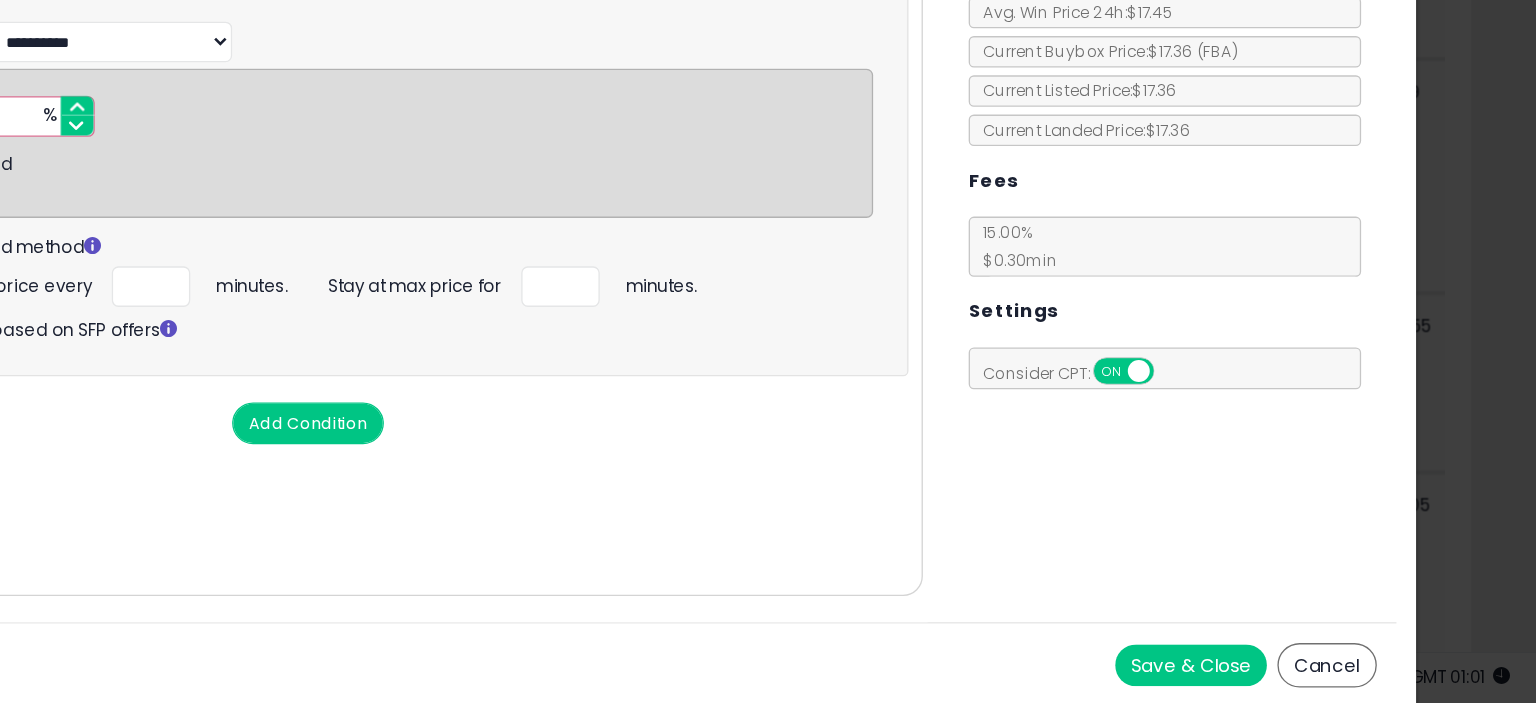click on "Save & Close" at bounding box center [1272, 673] 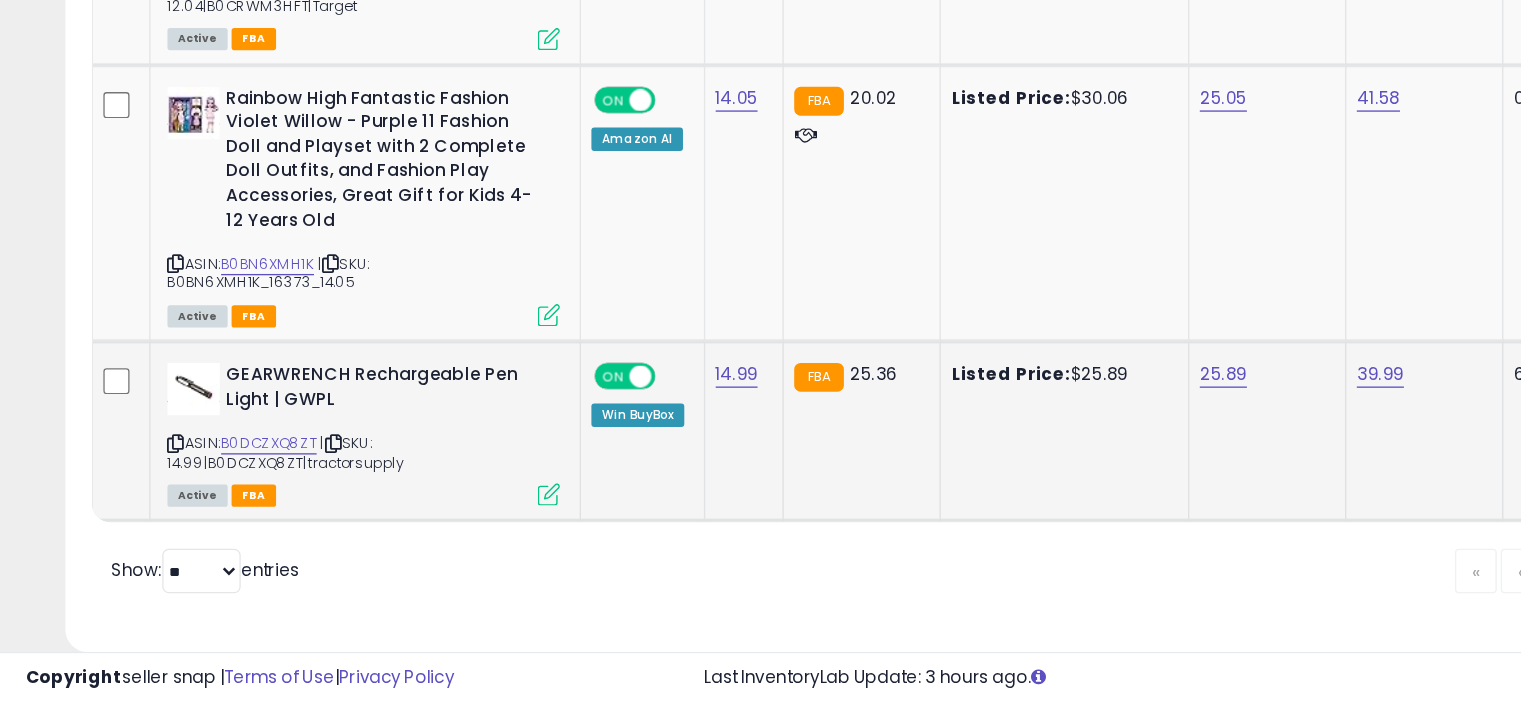 click at bounding box center (419, 542) 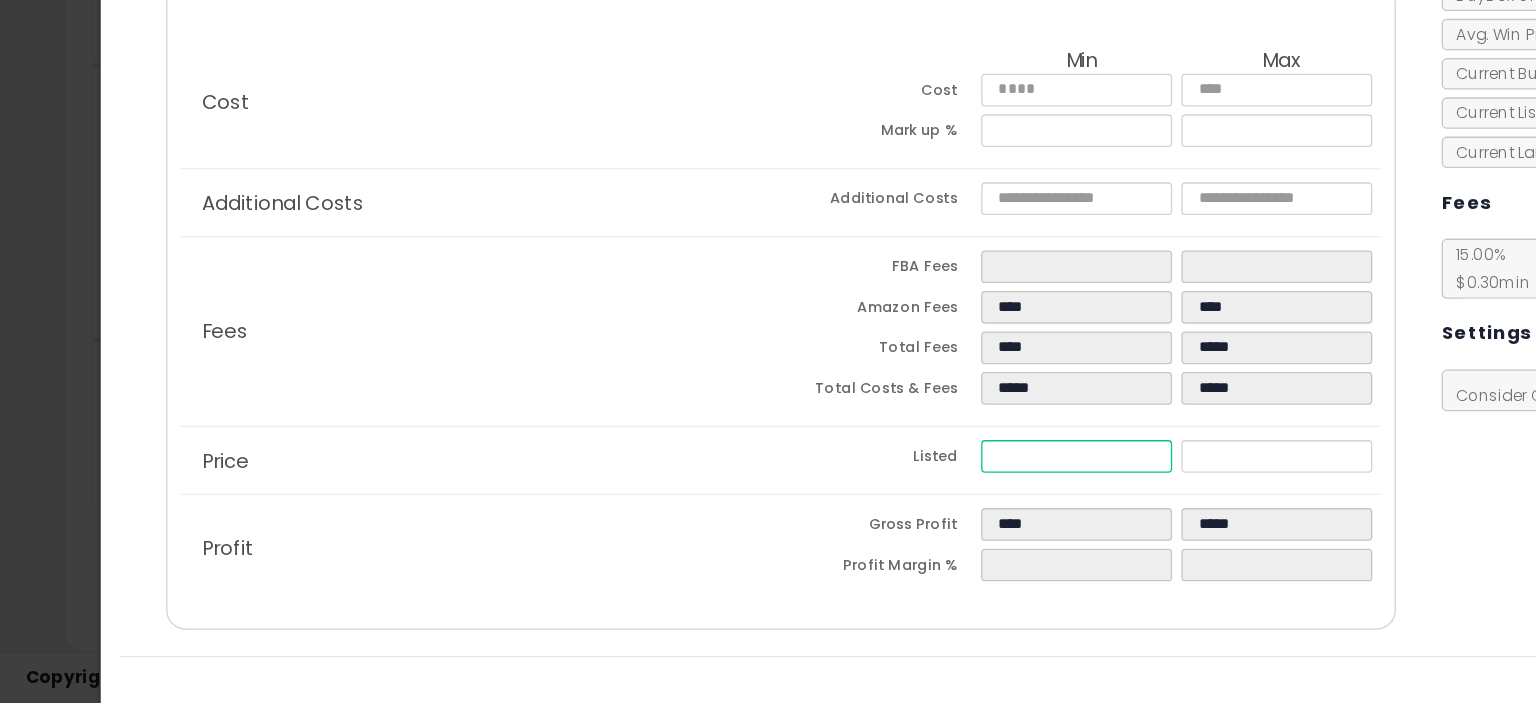 click on "*****" at bounding box center (822, 513) 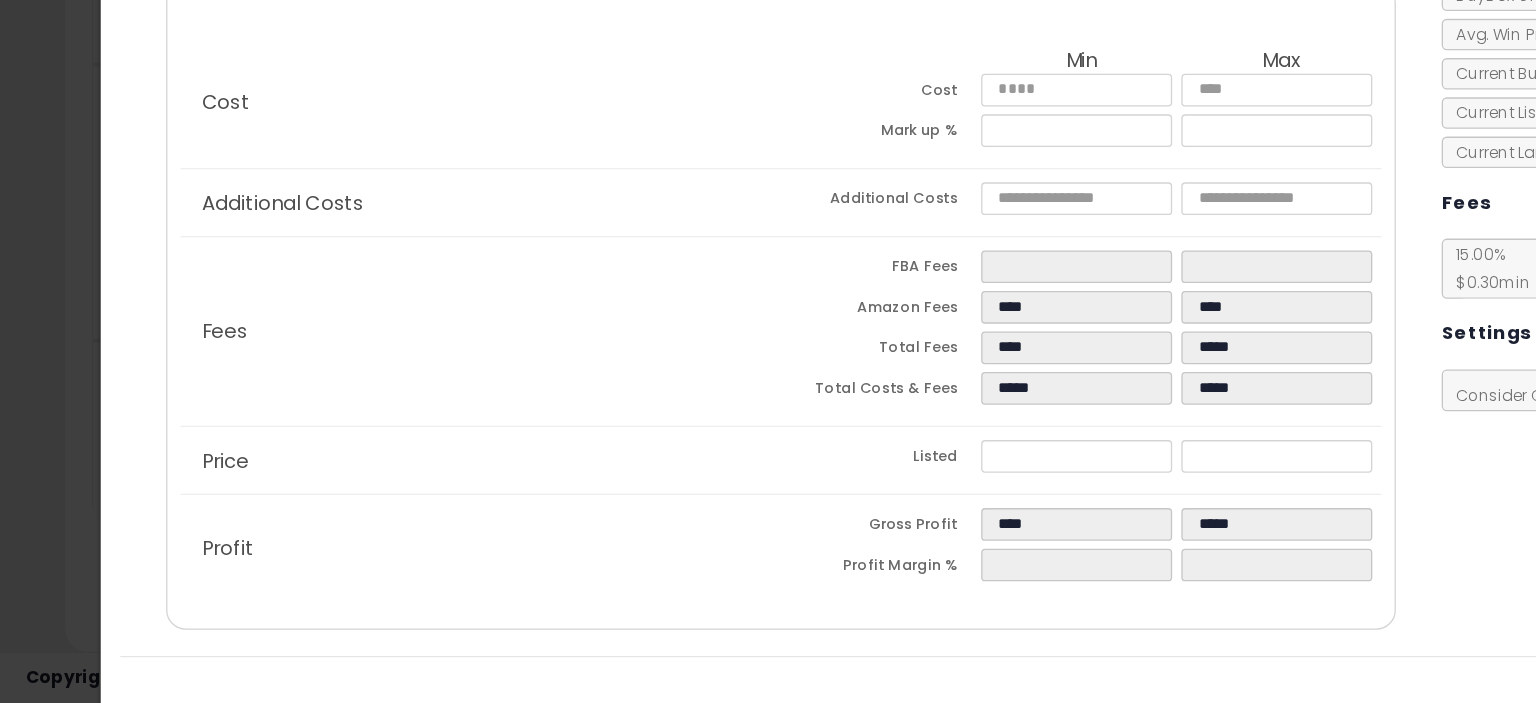 type on "*****" 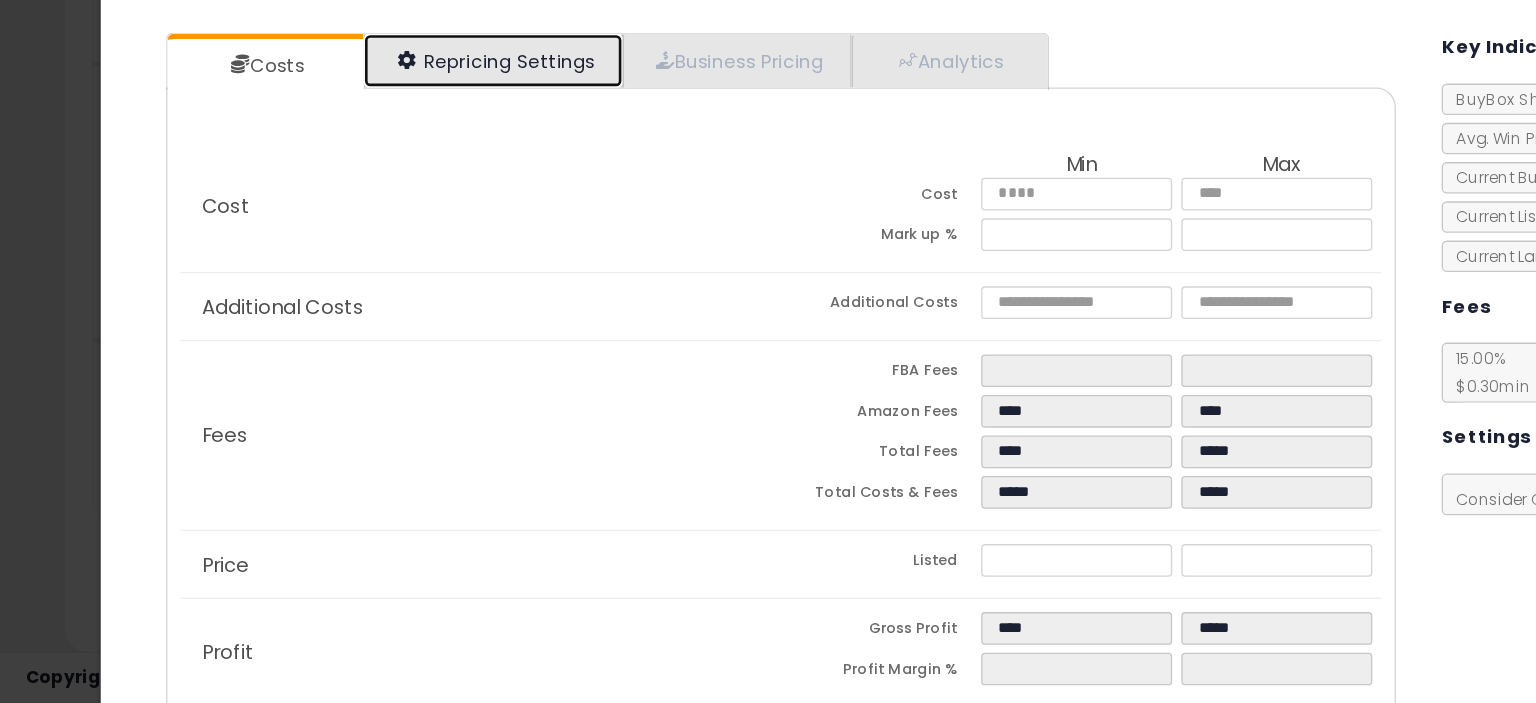 click on "Repricing Settings" at bounding box center (377, 211) 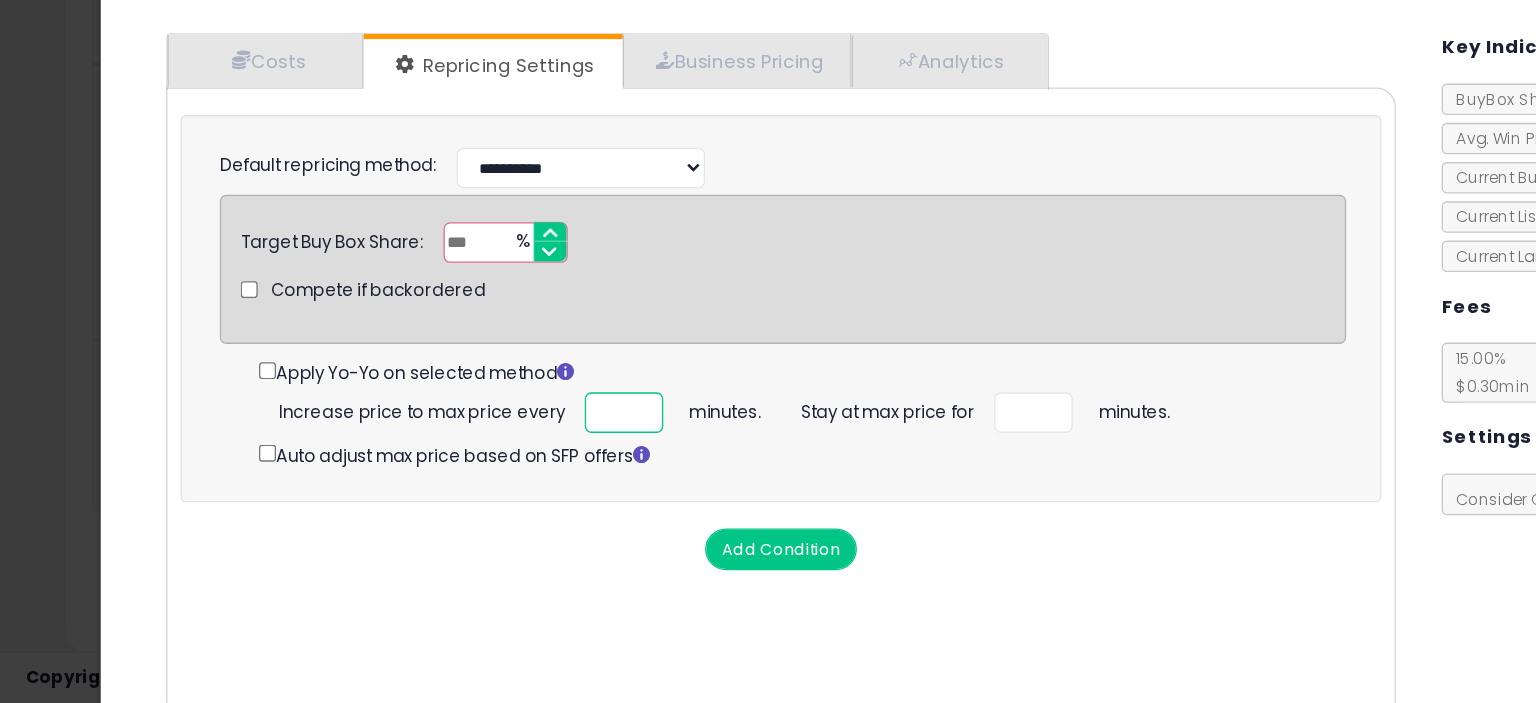 click at bounding box center [477, 480] 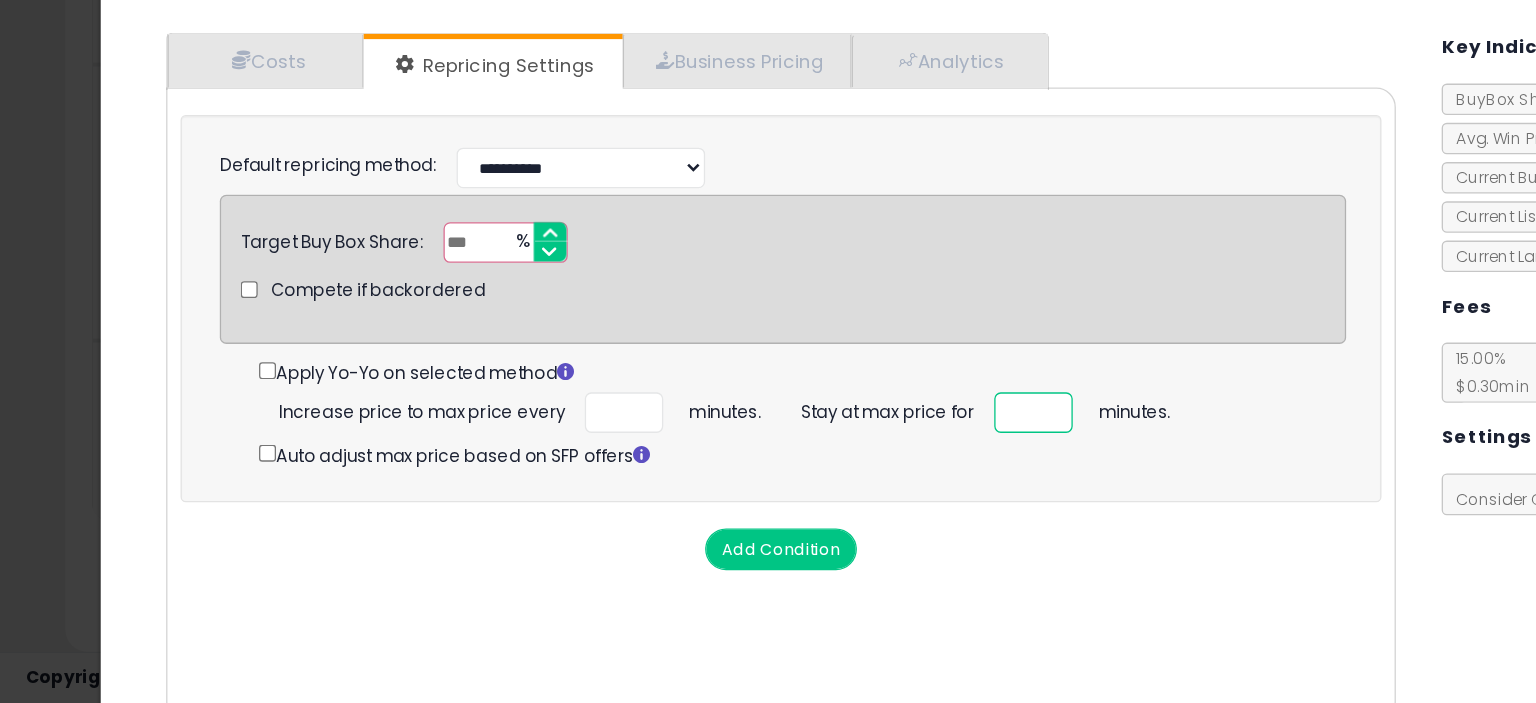 click at bounding box center (790, 480) 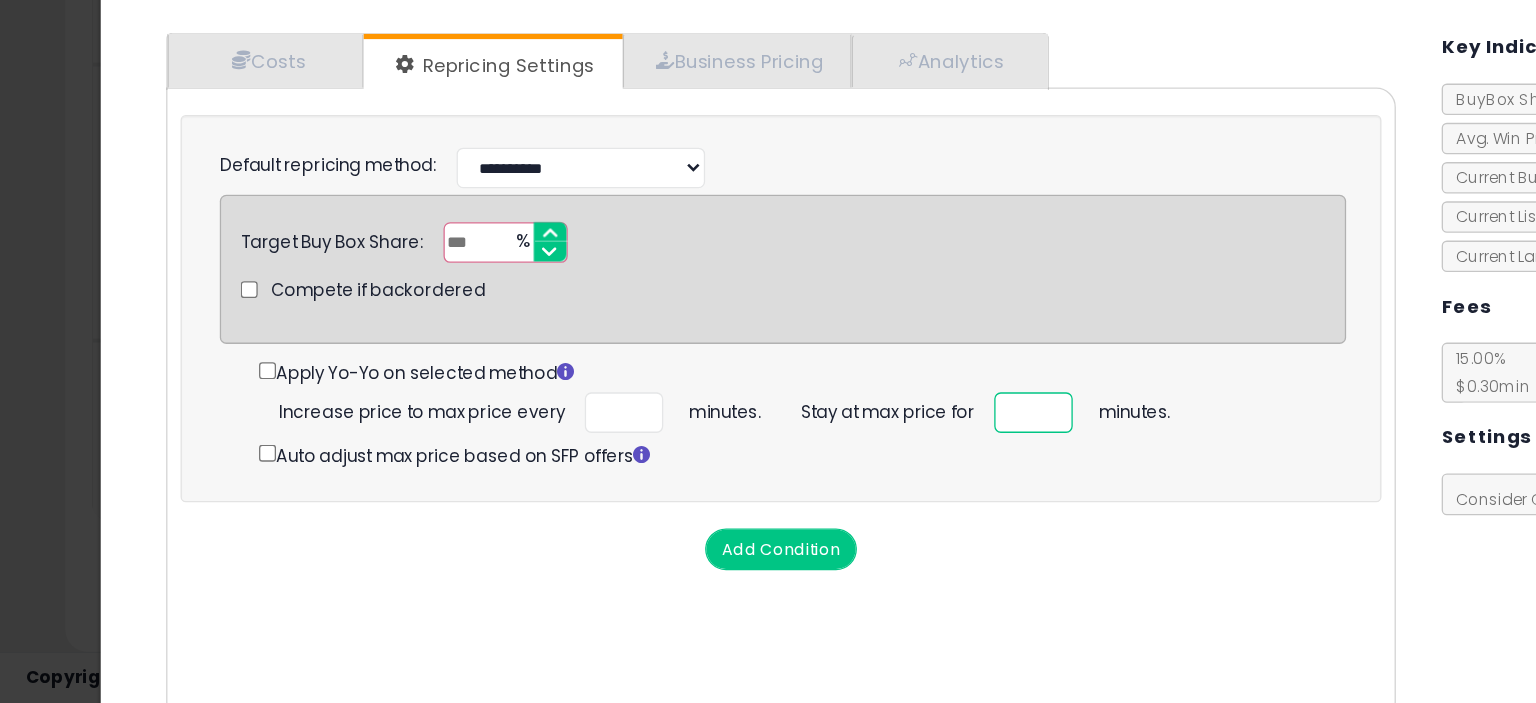 type on "**" 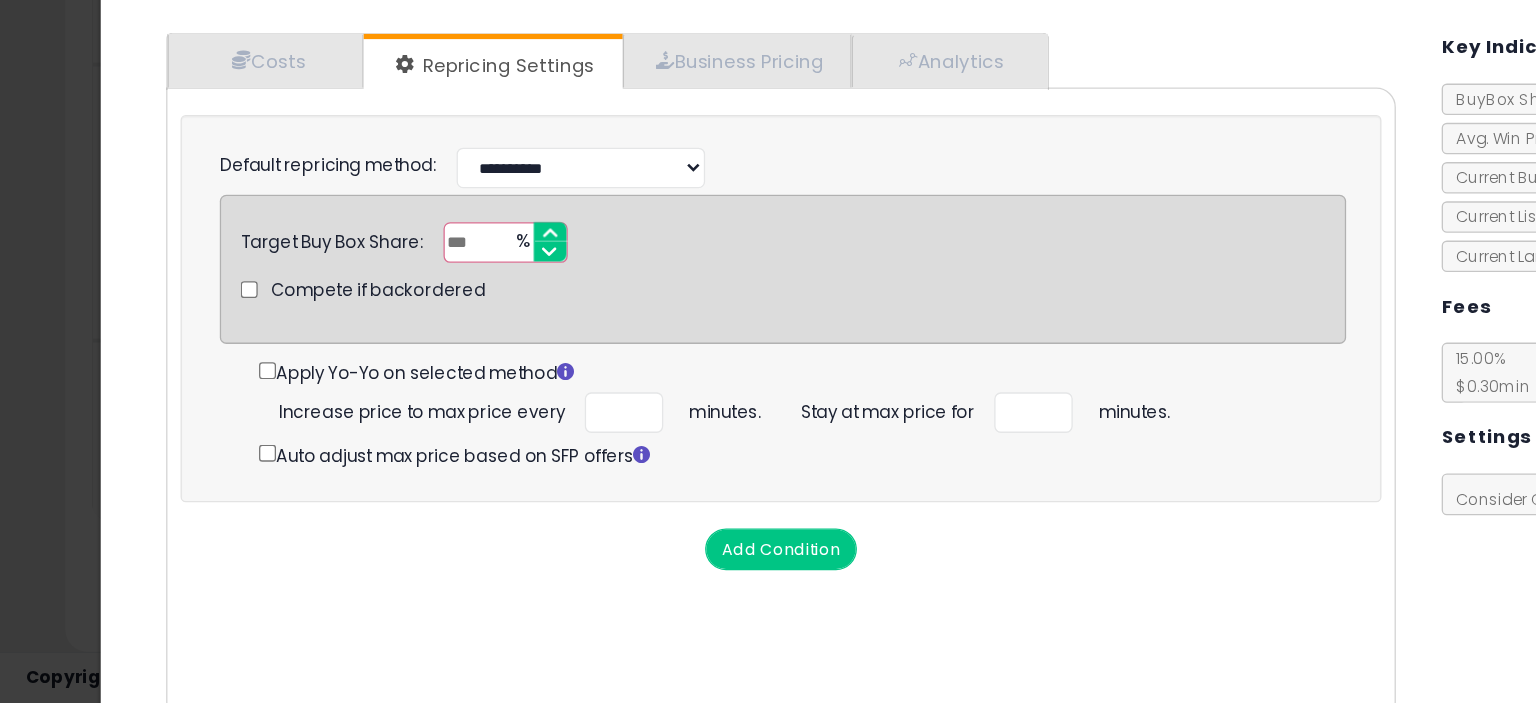 click on "Add Condition" at bounding box center [597, 585] 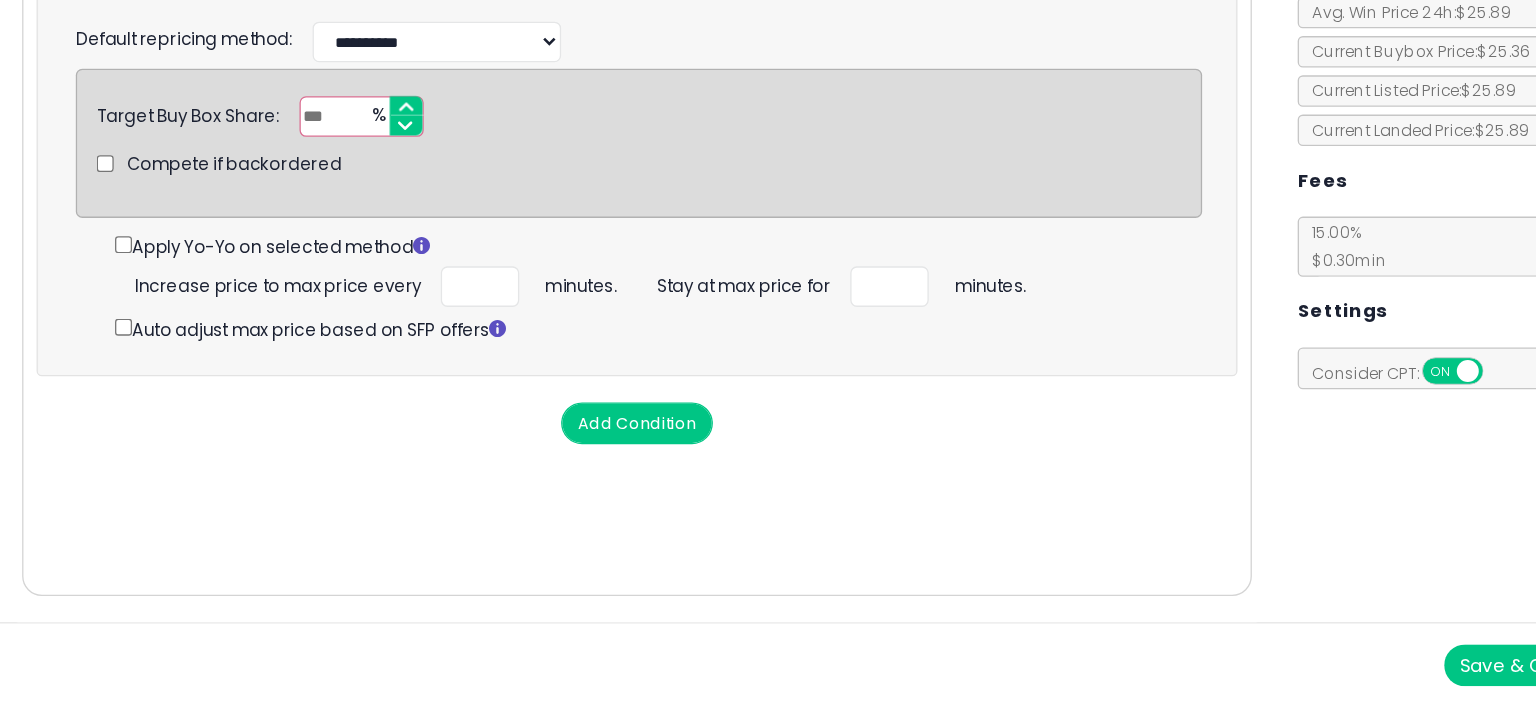 click on "Save & Close" at bounding box center (1272, 673) 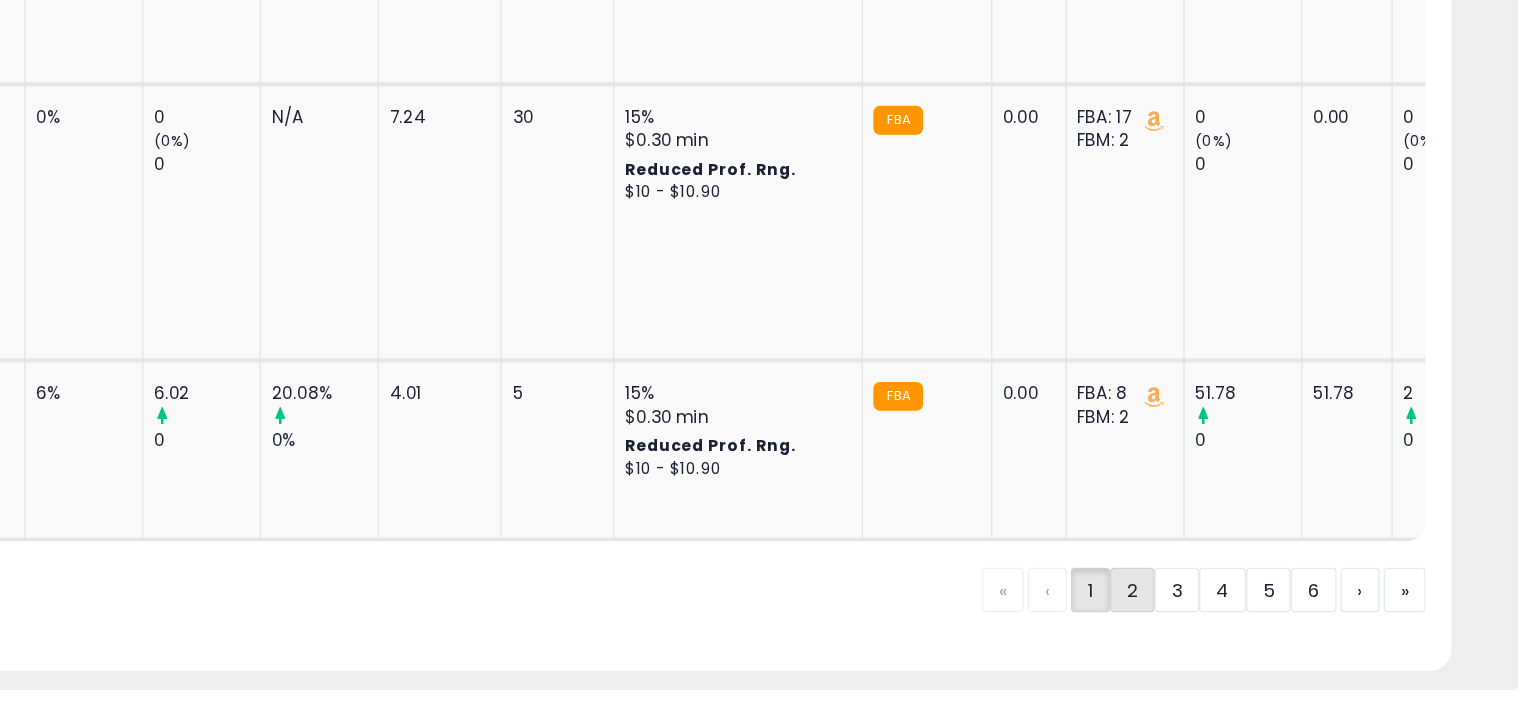 click on "2" 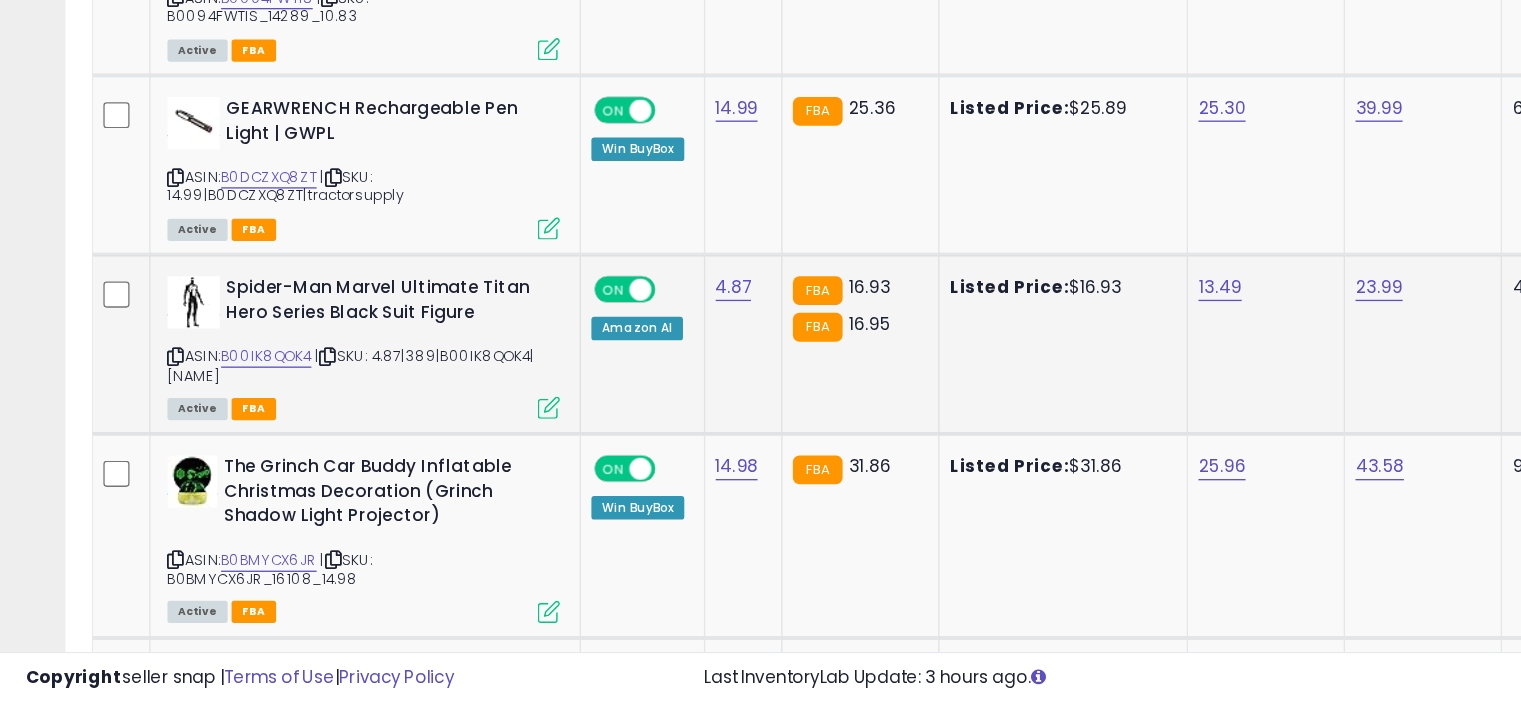 click at bounding box center (419, 476) 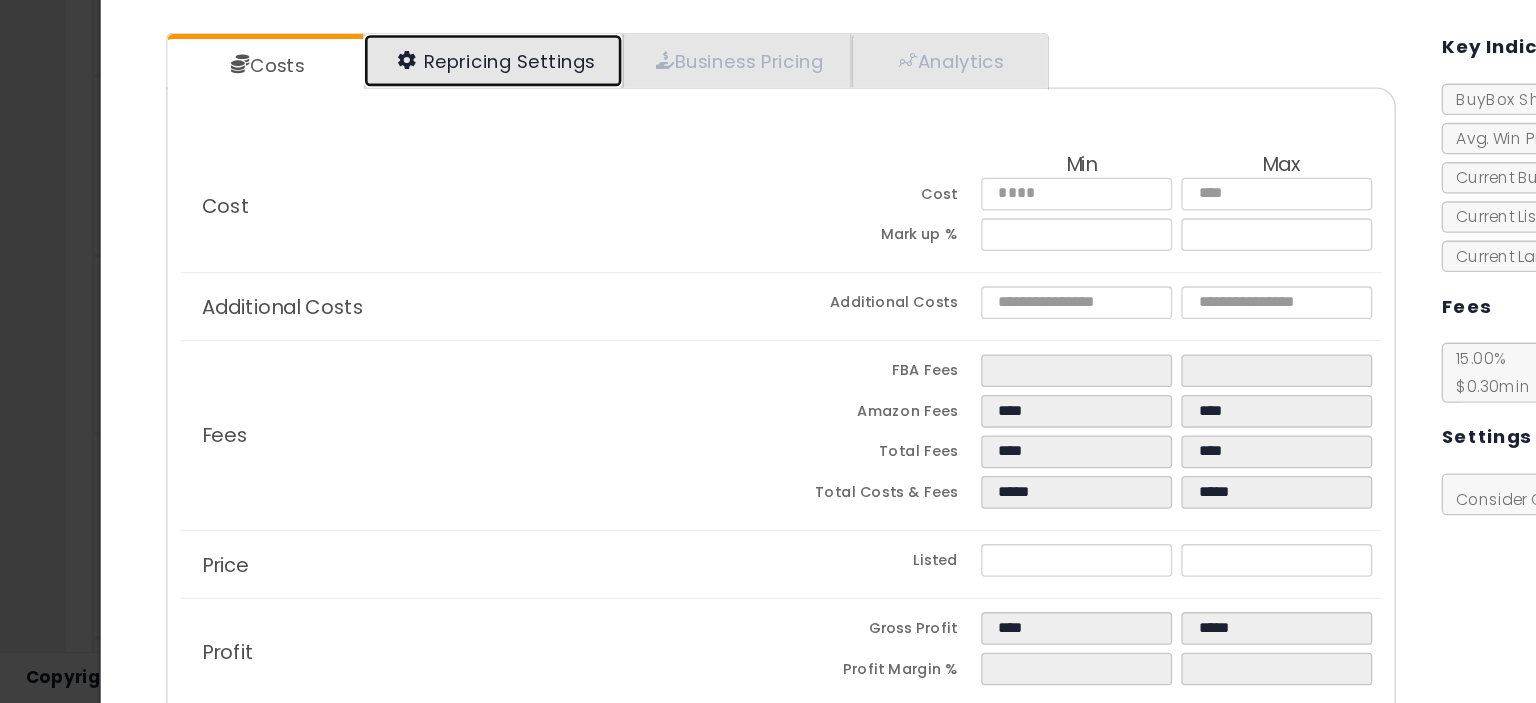 click on "Repricing Settings" at bounding box center (377, 211) 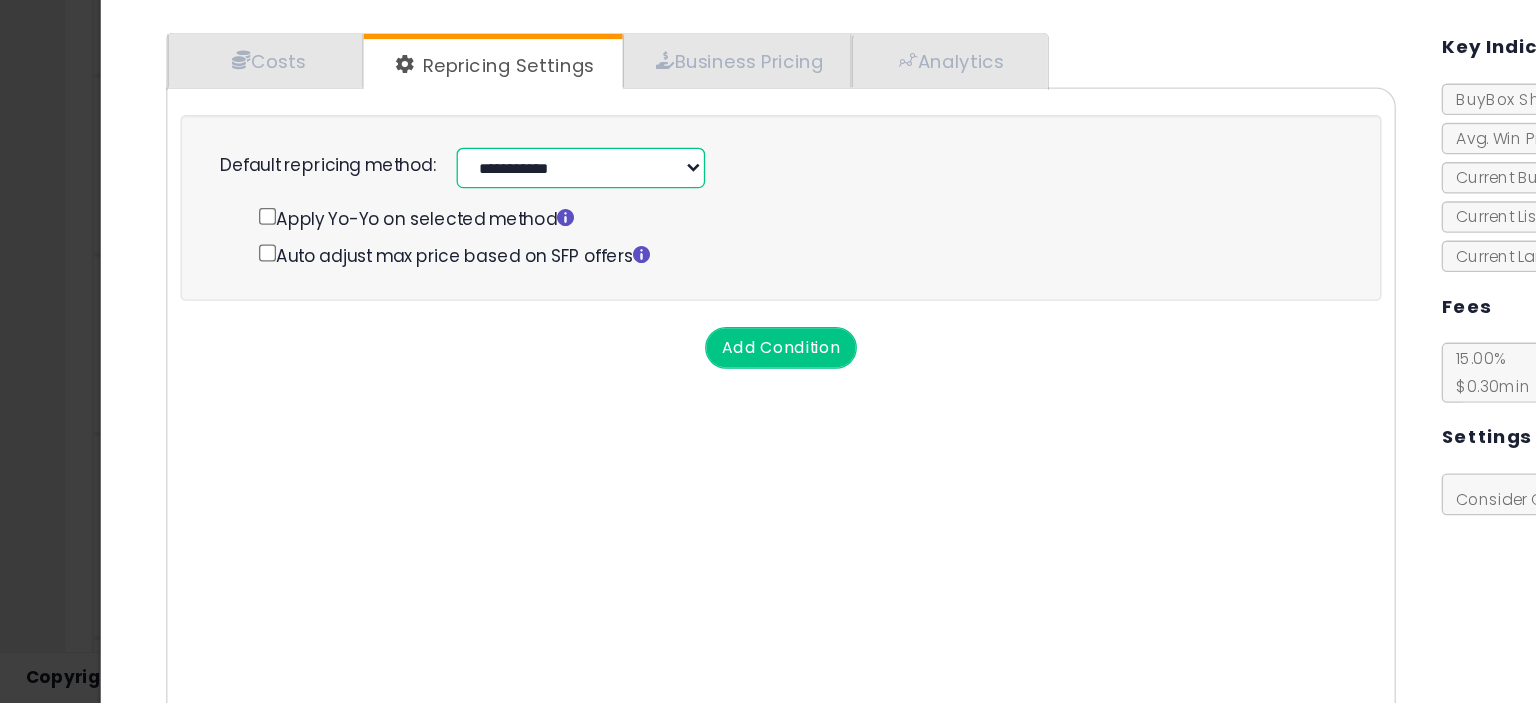 click on "**********" at bounding box center [444, 293] 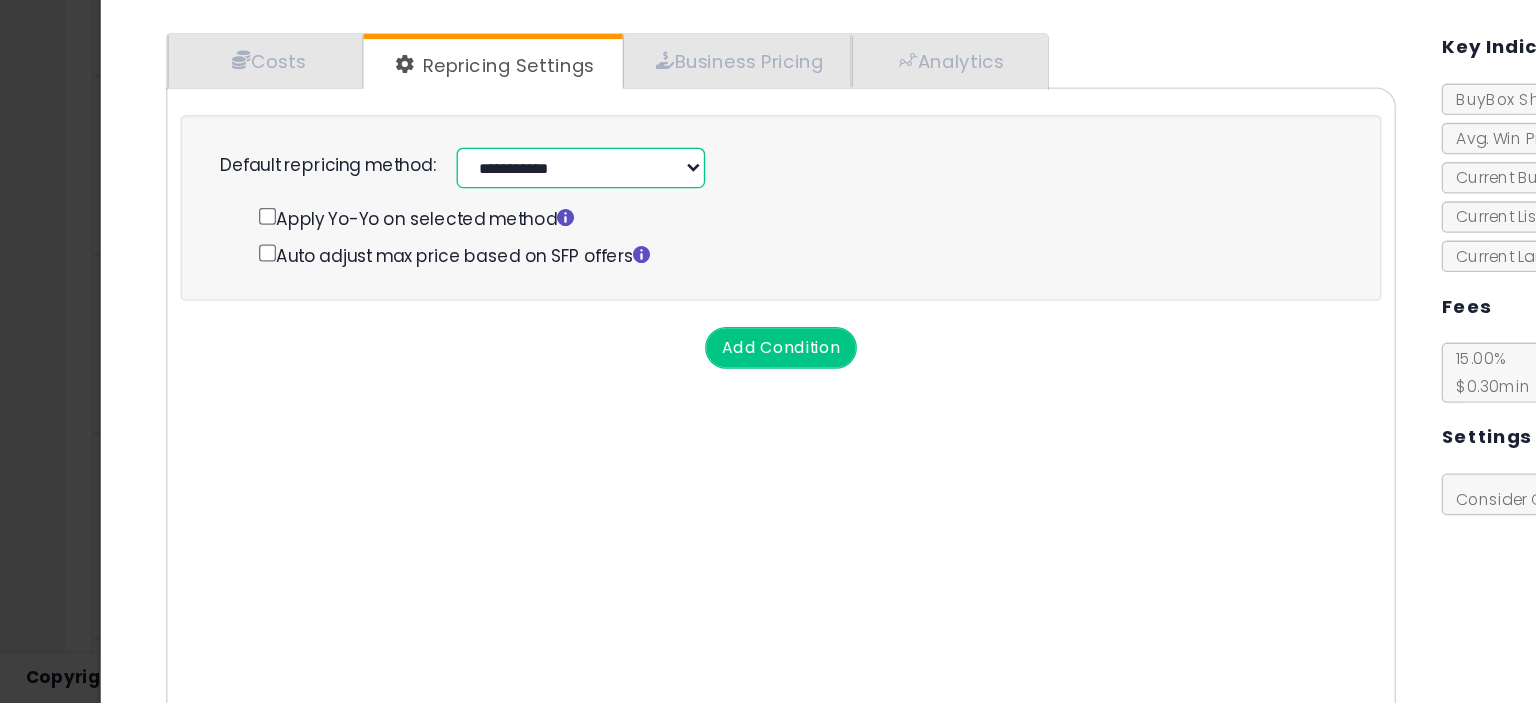 select on "******" 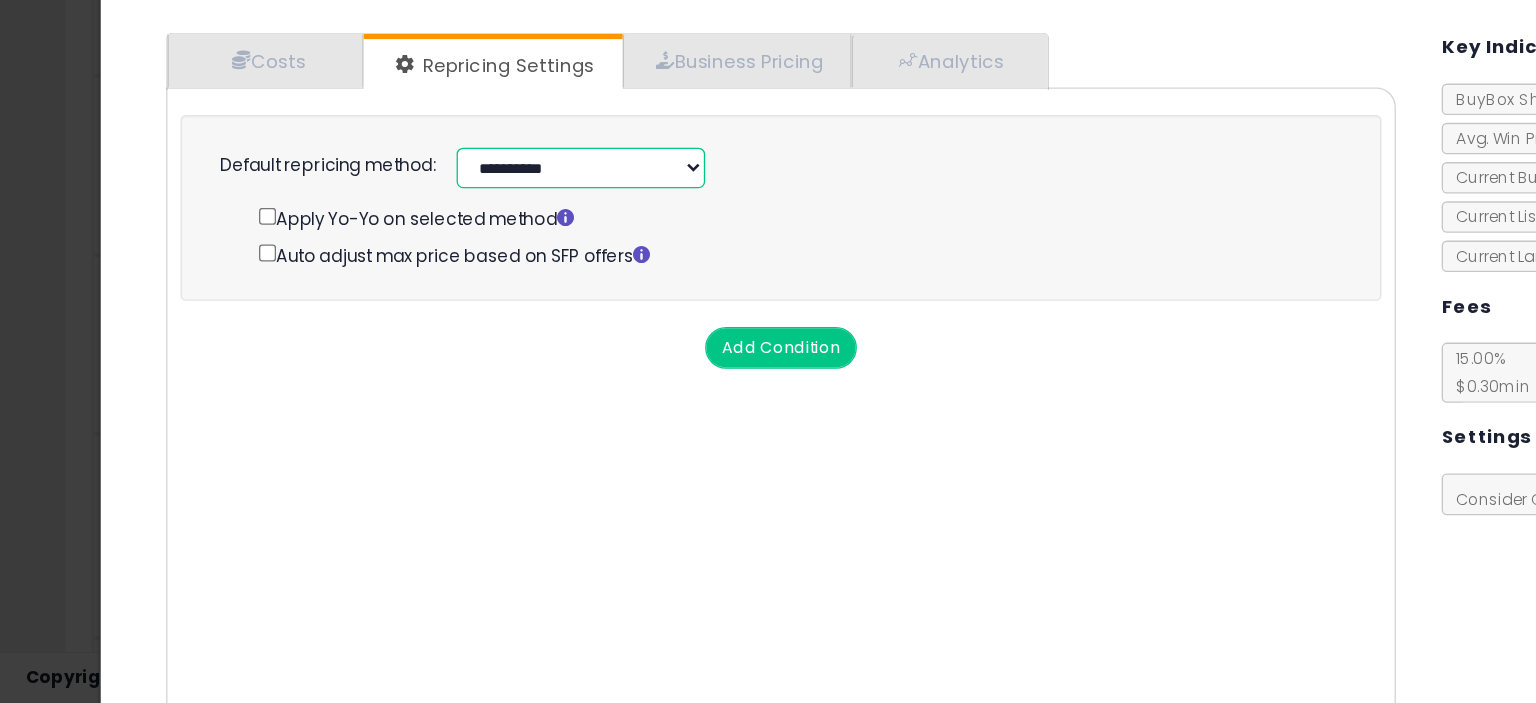 click on "**********" at bounding box center [444, 293] 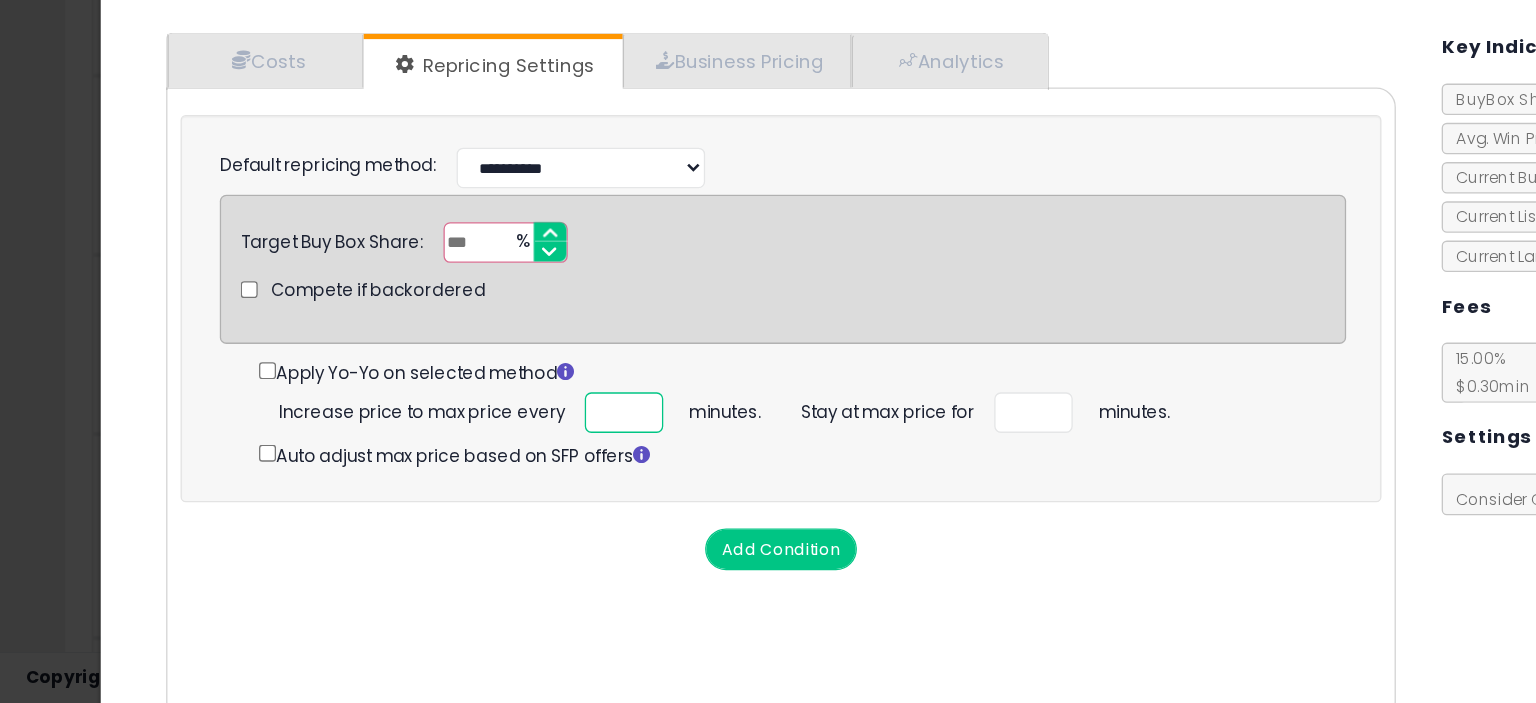 click at bounding box center (477, 480) 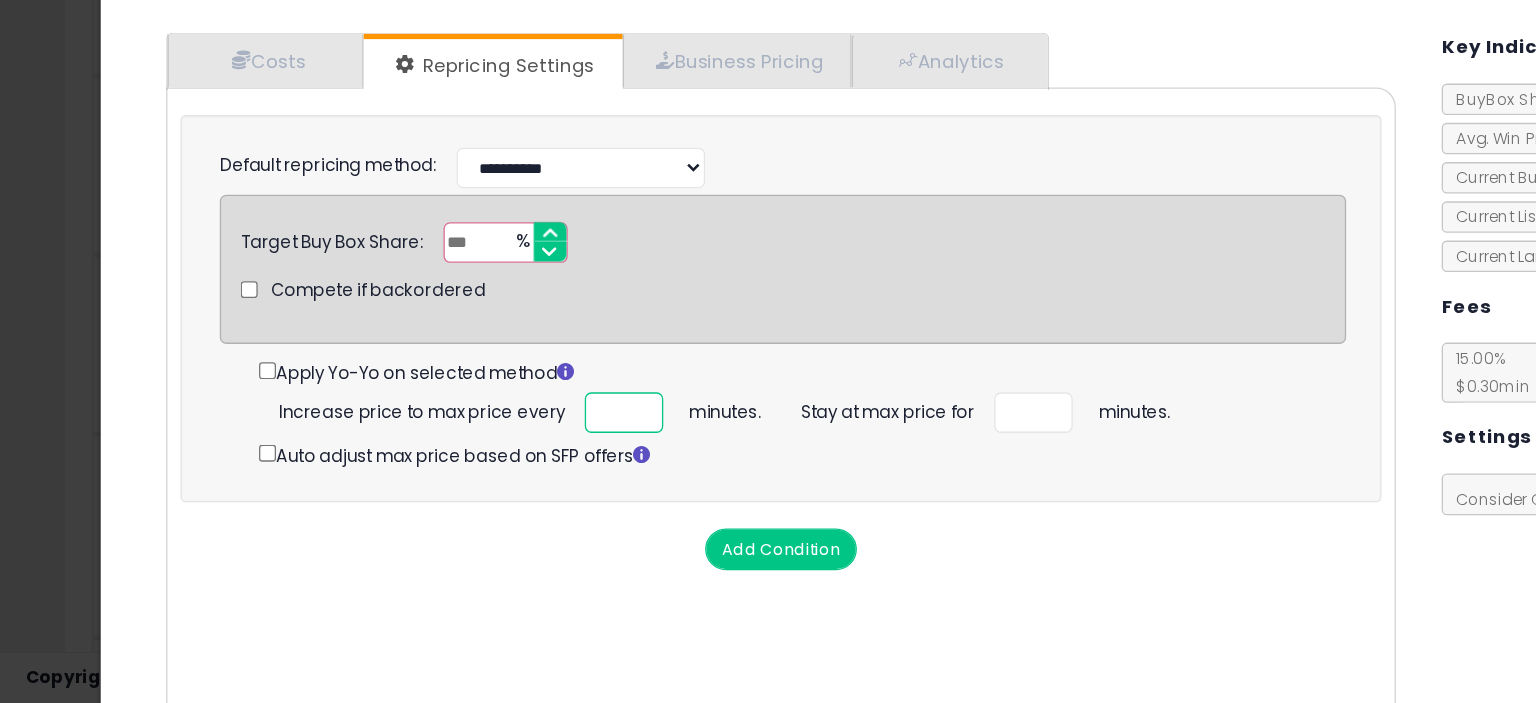 type on "***" 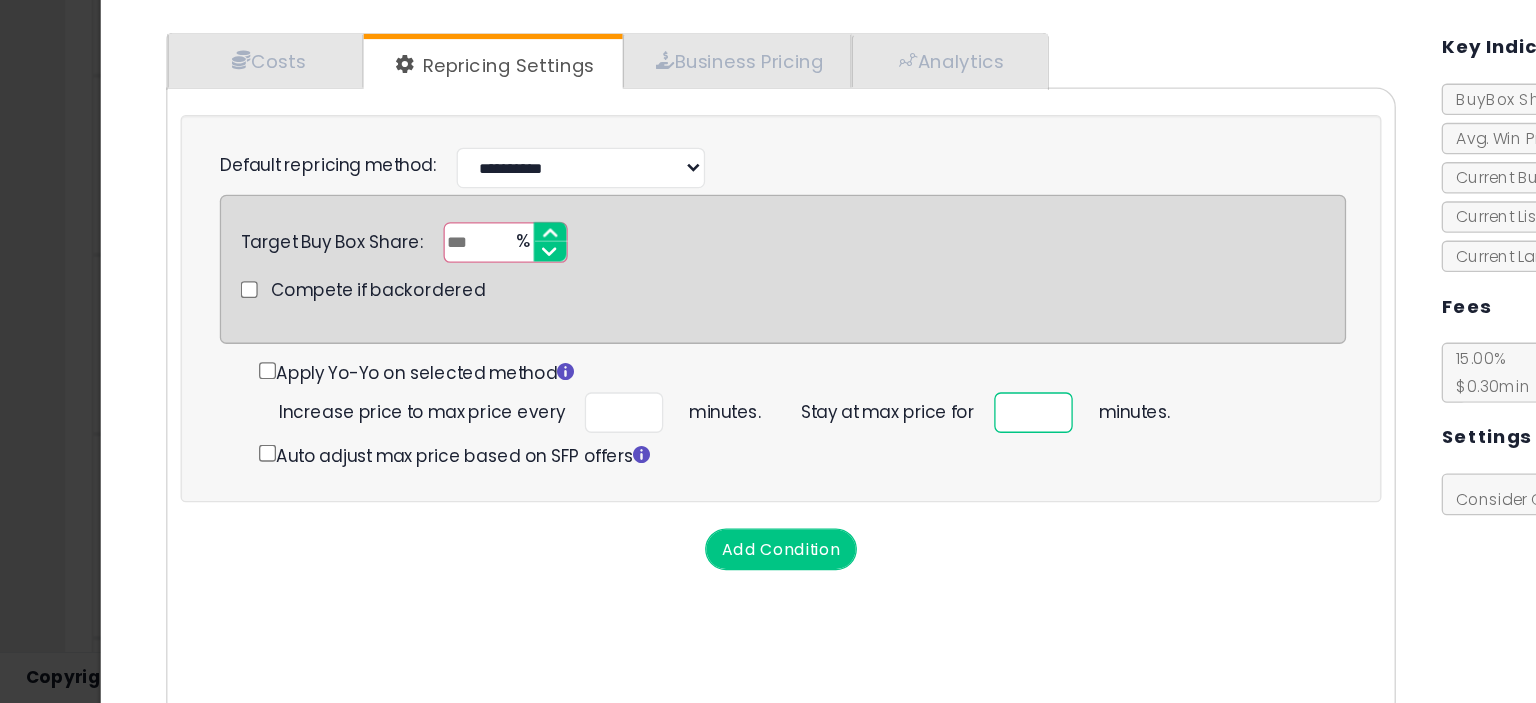 click at bounding box center (790, 480) 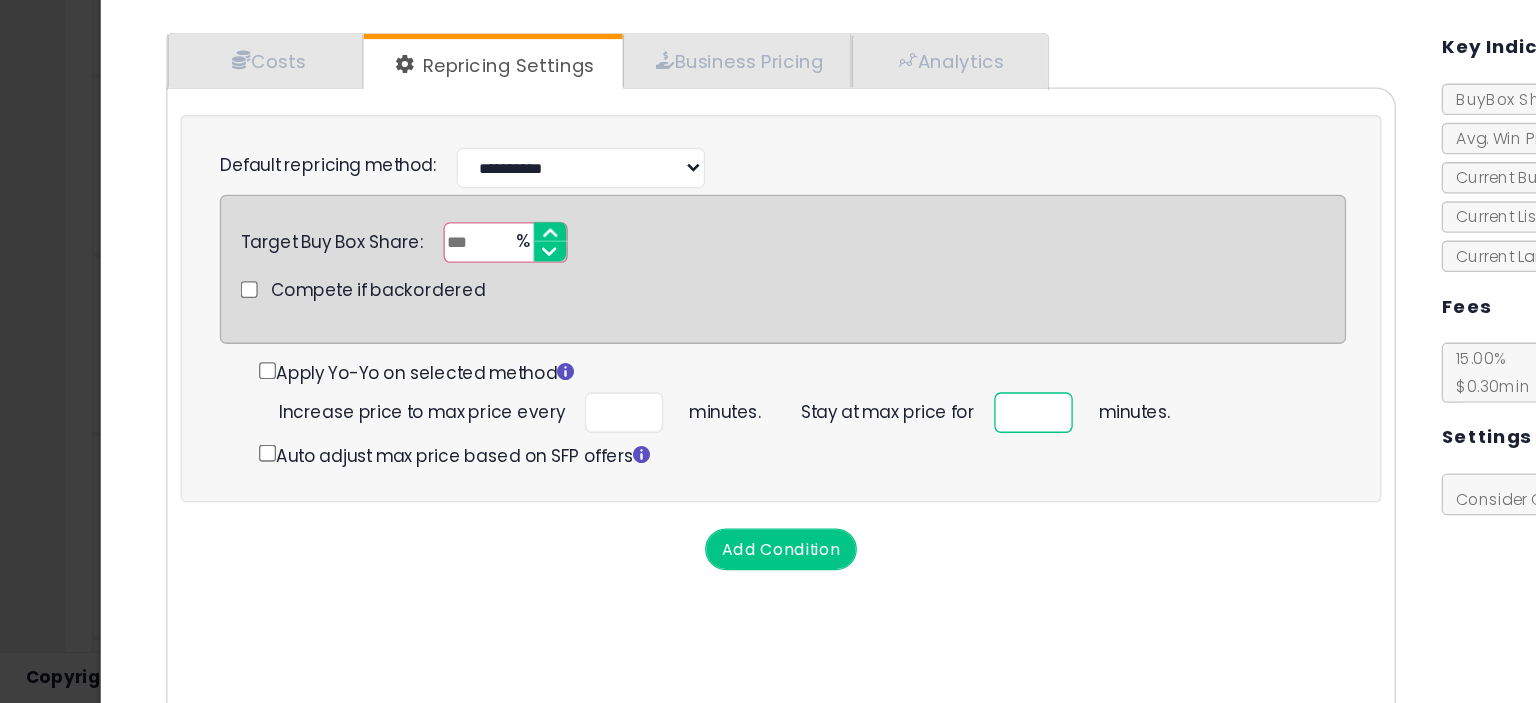 type on "**" 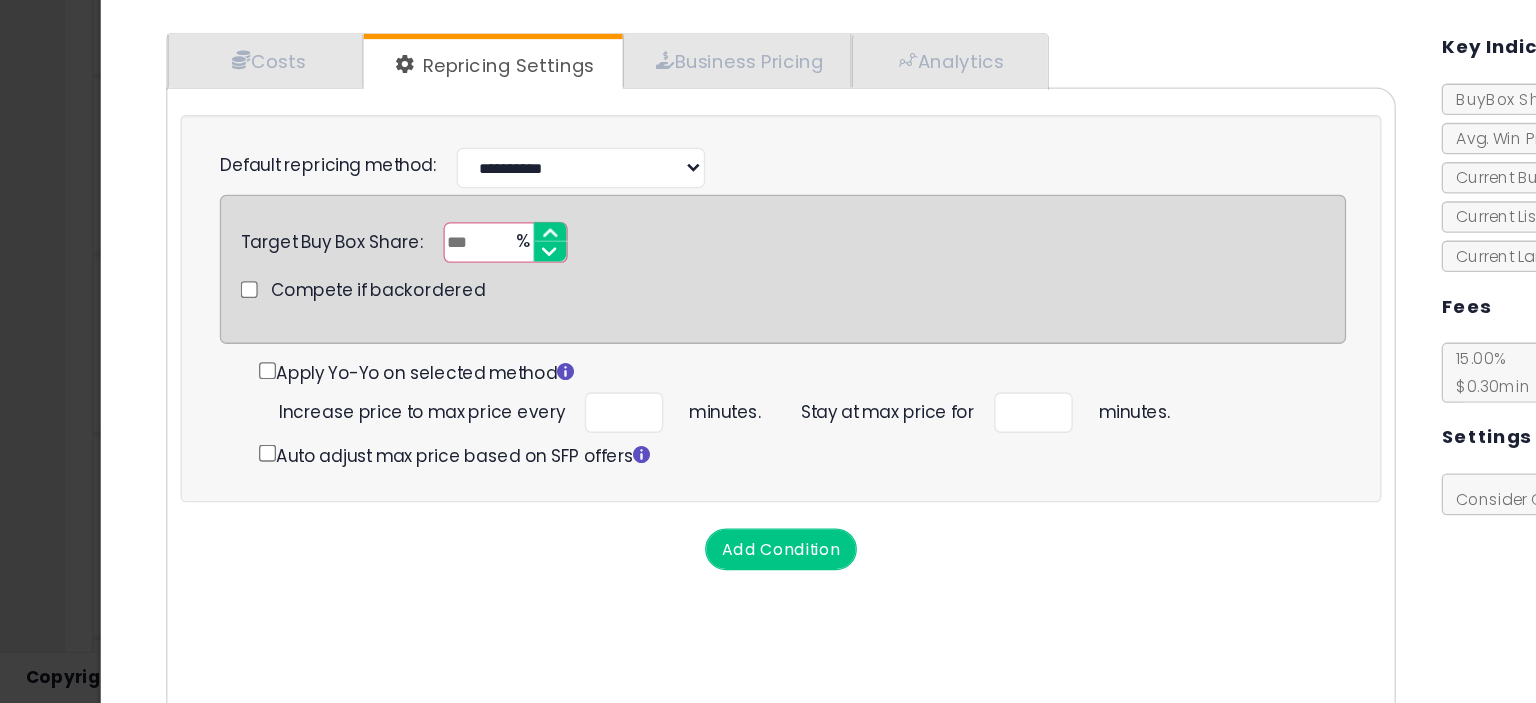 click on "Cost
Min
Max
Cost
****
****
Mark up %
*****
******
Additional Costs
Additional Costs" at bounding box center [597, 474] 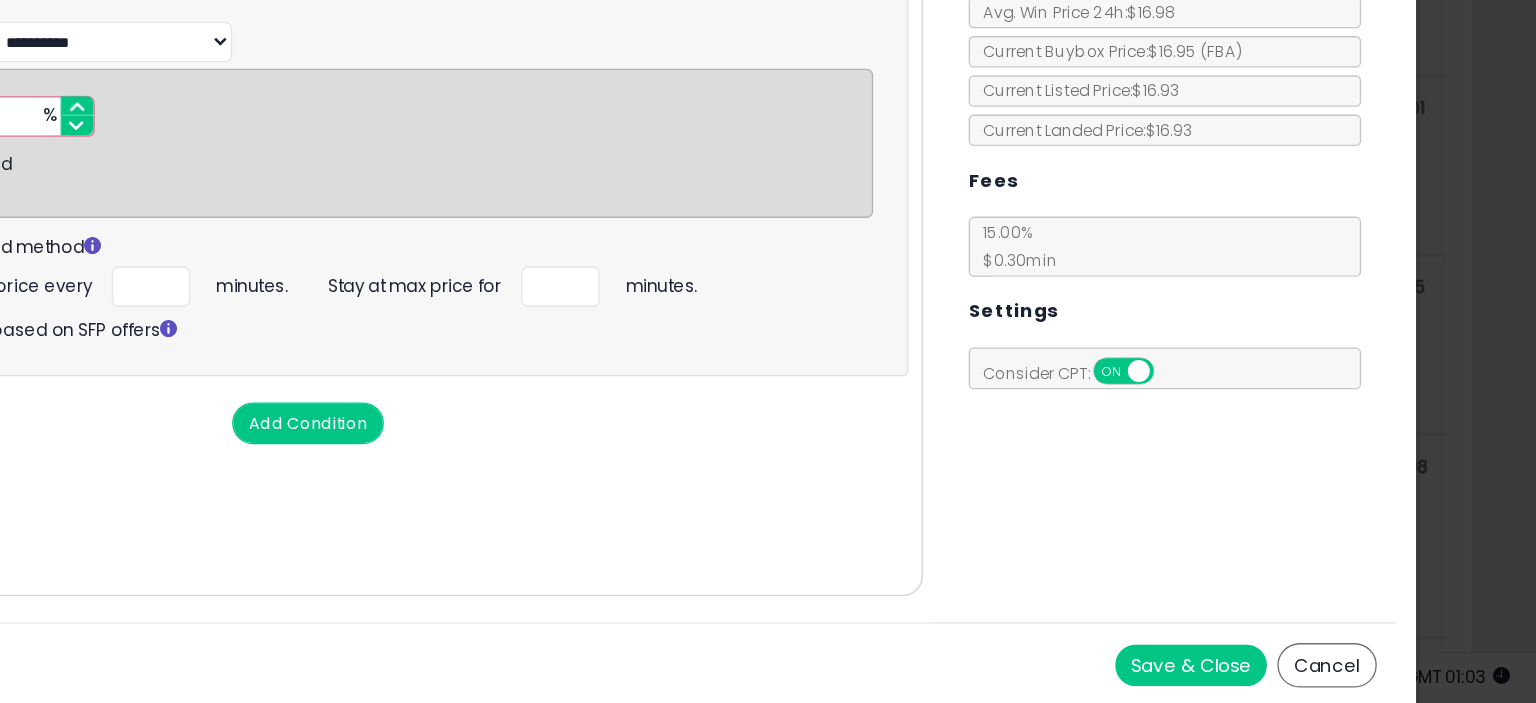 click on "Save & Close" at bounding box center (1272, 673) 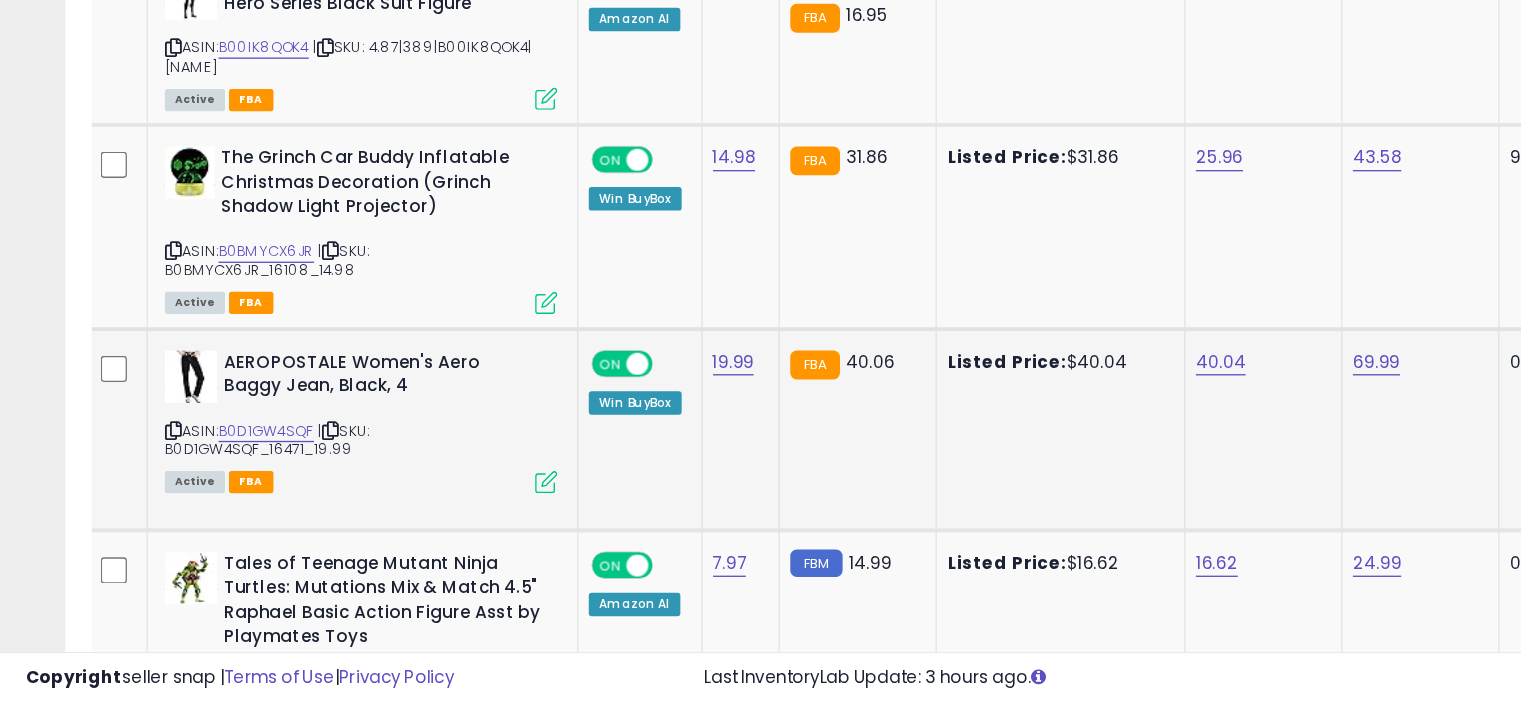 click at bounding box center (417, 533) 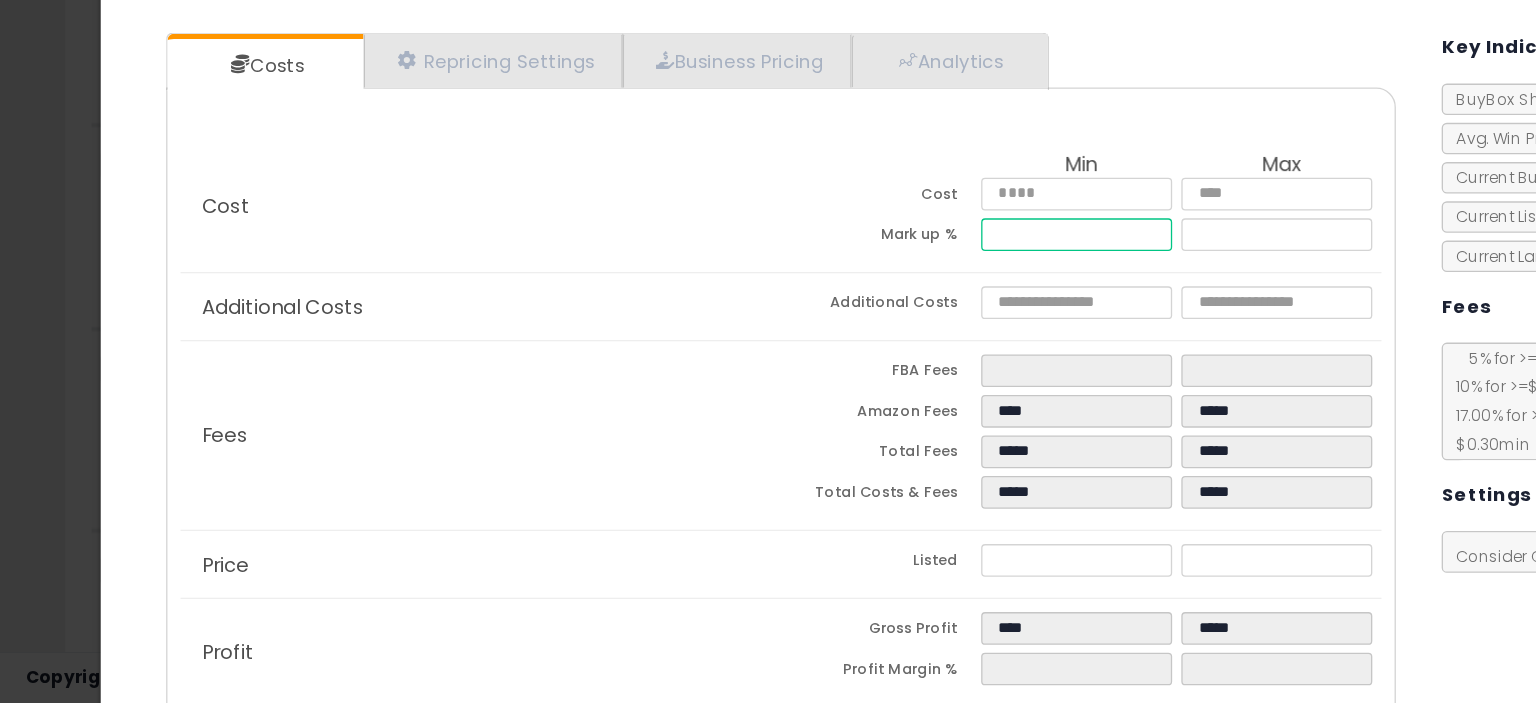 click on "*****" at bounding box center [822, 344] 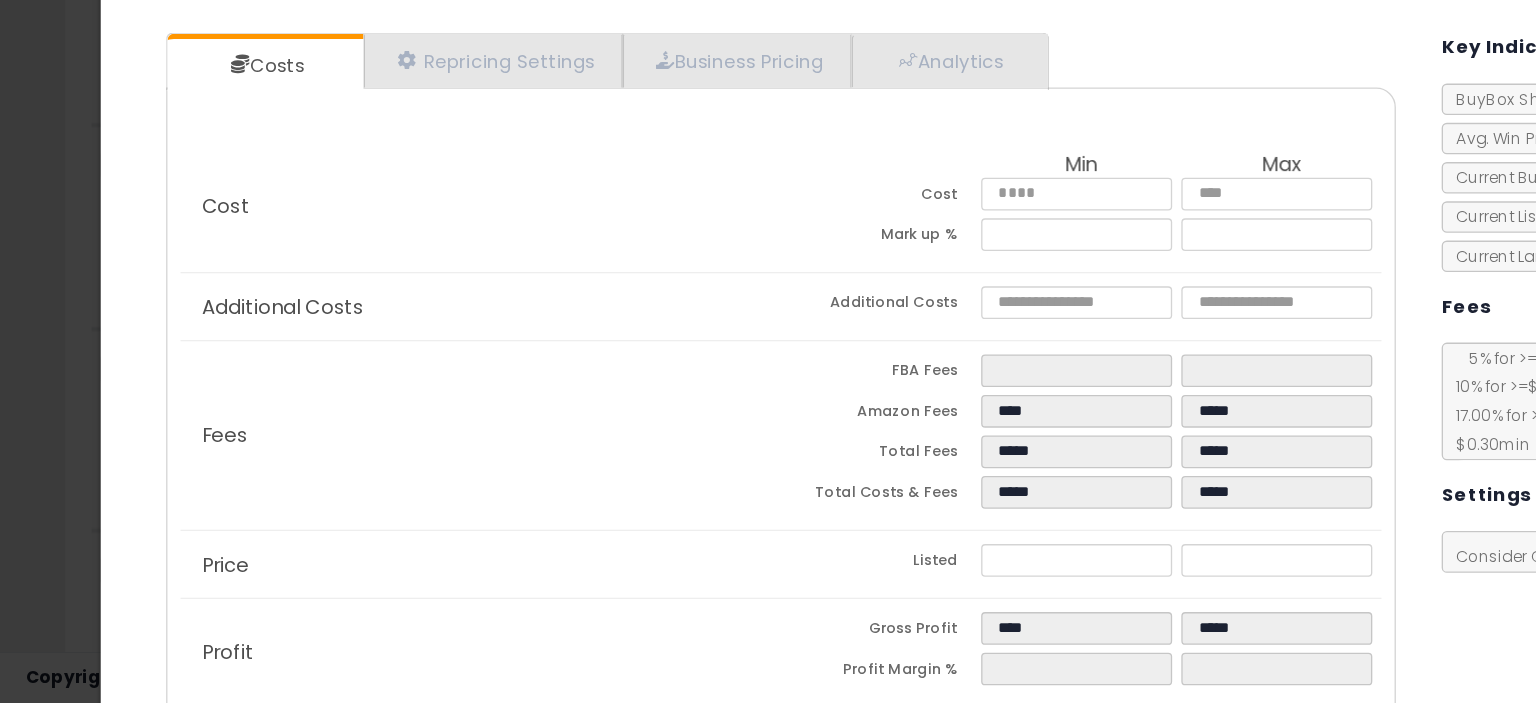 type on "*****" 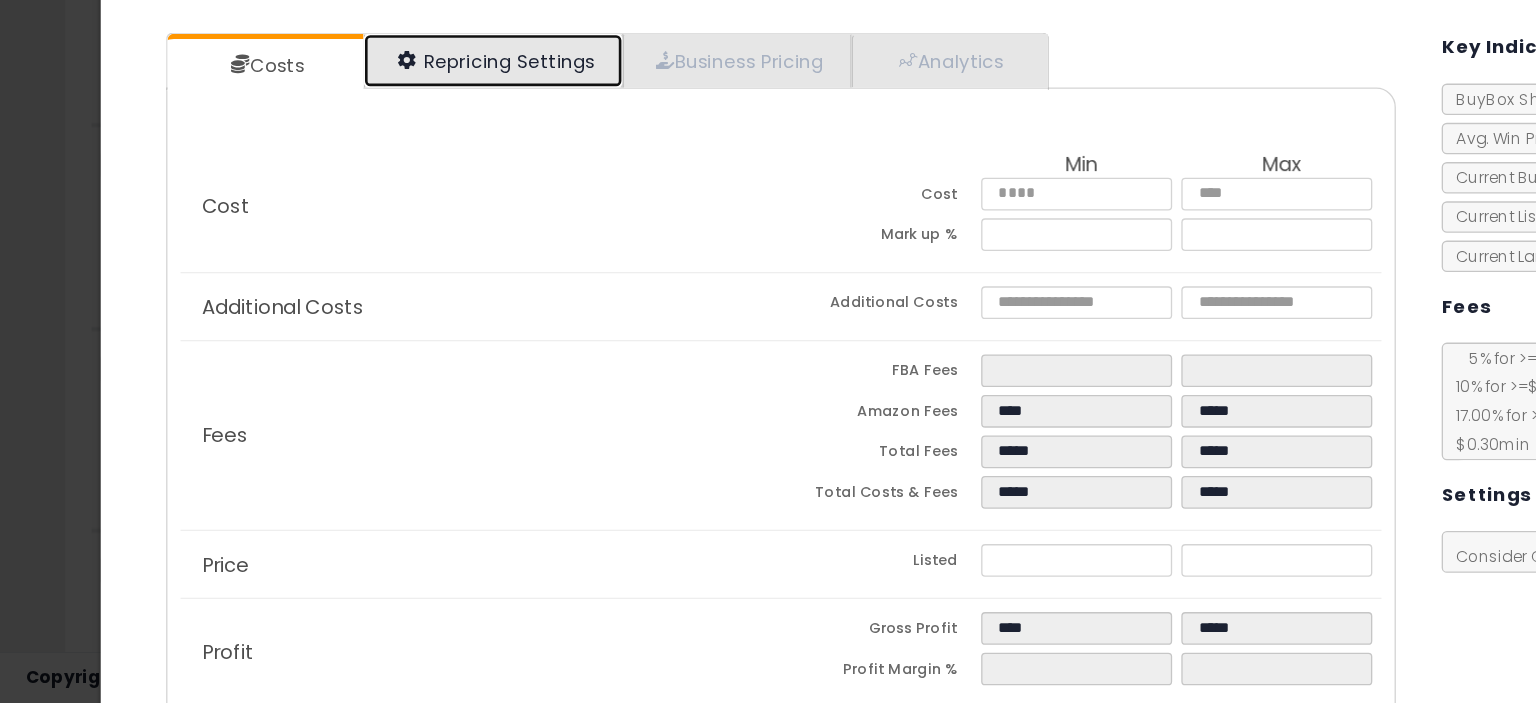 click on "Repricing Settings" at bounding box center [377, 211] 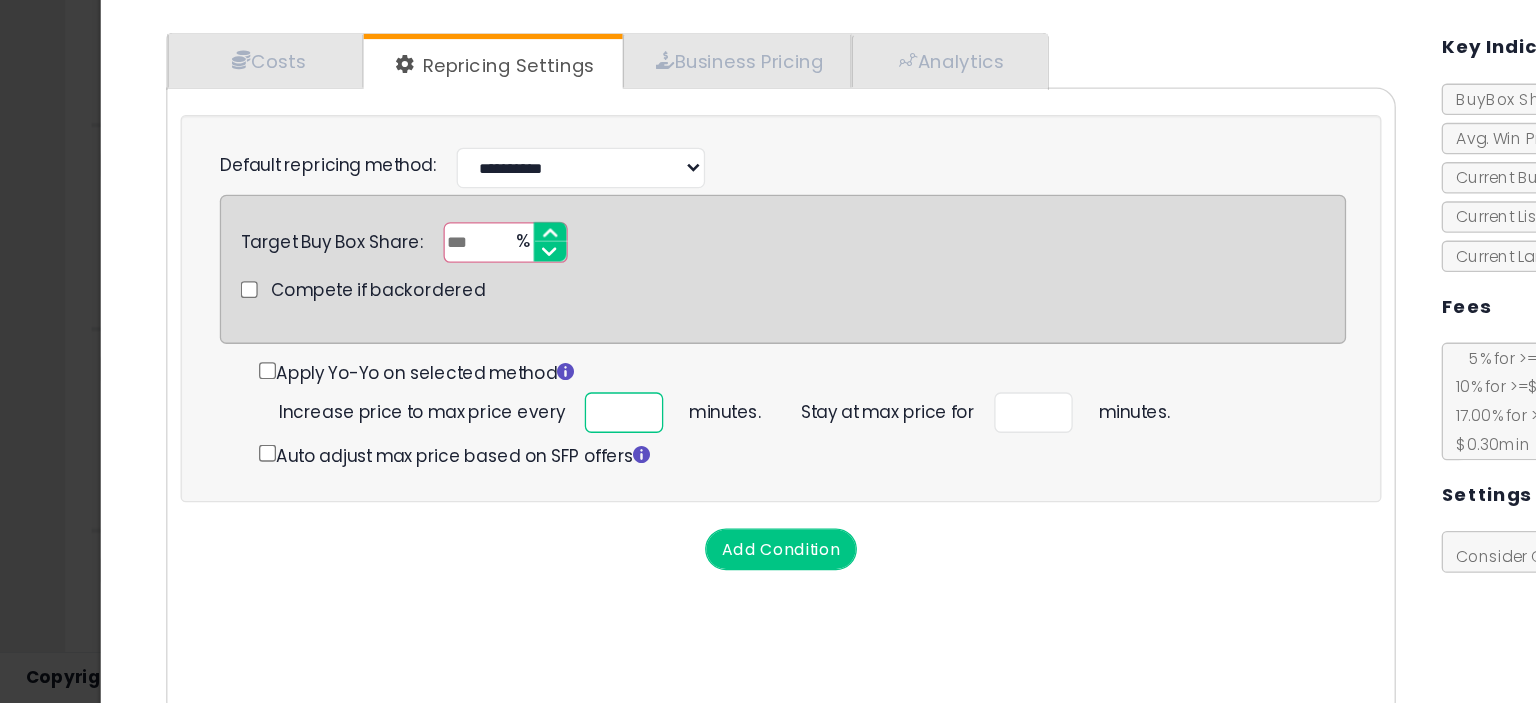 click at bounding box center (477, 480) 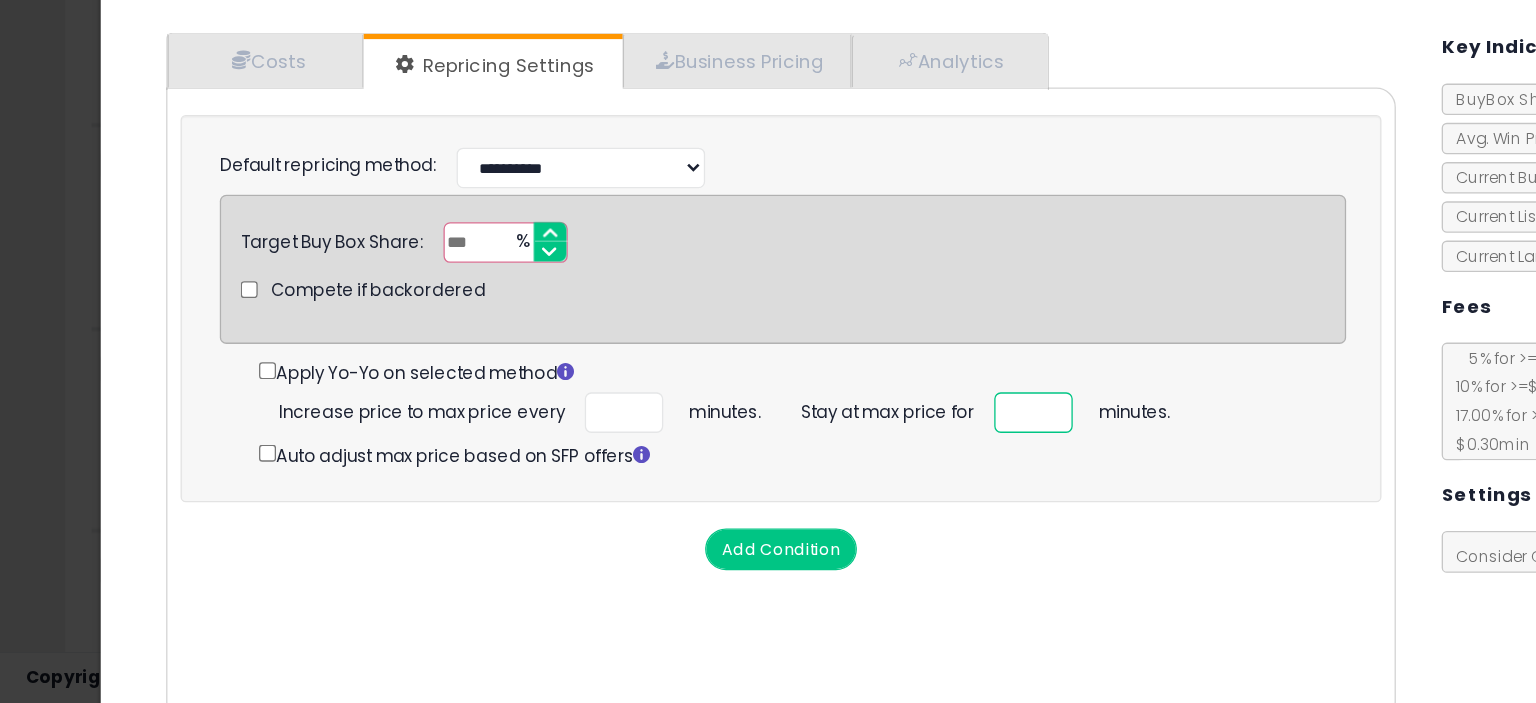 click at bounding box center (790, 480) 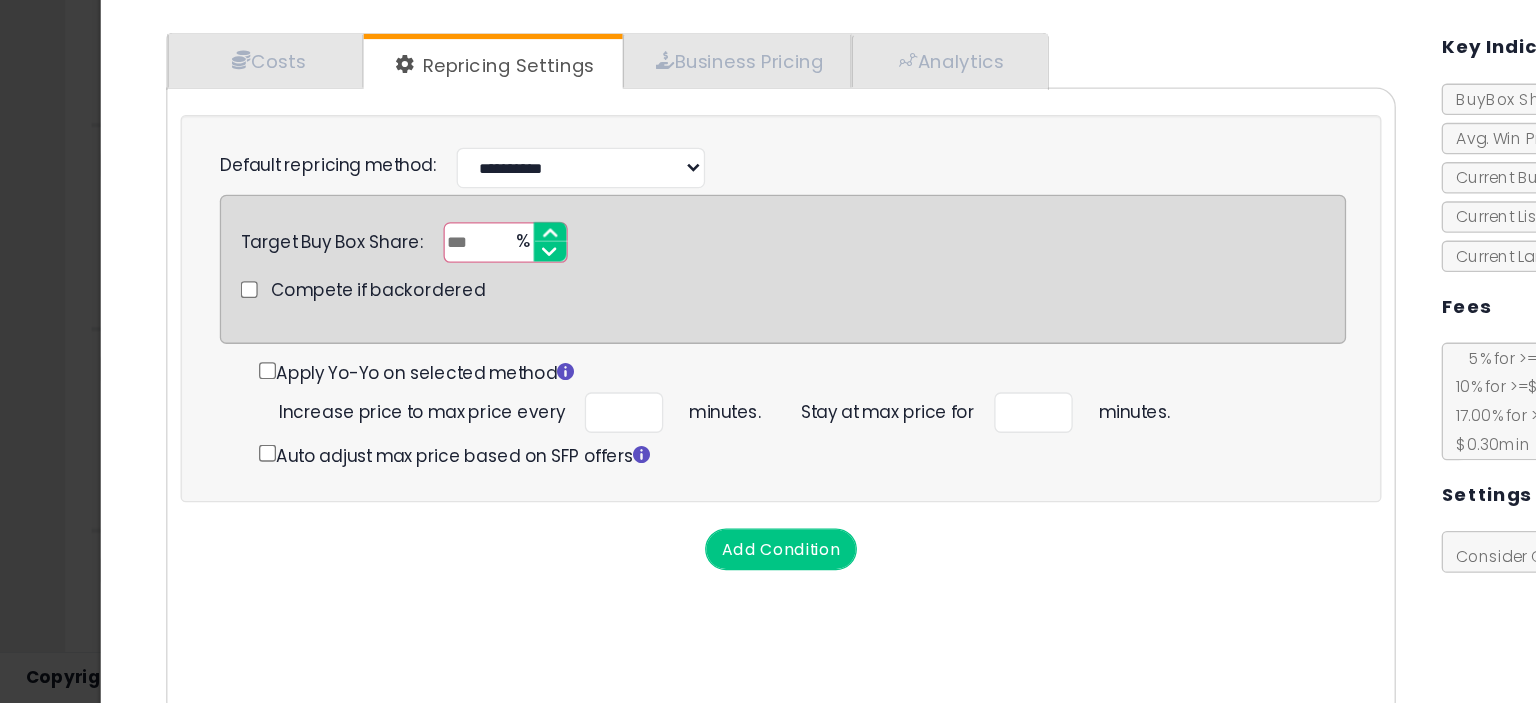 click on "Cost
Min
Max
Cost
*****
*****
Mark up %
*****
******
Additional Costs
Additional Costs" at bounding box center [597, 474] 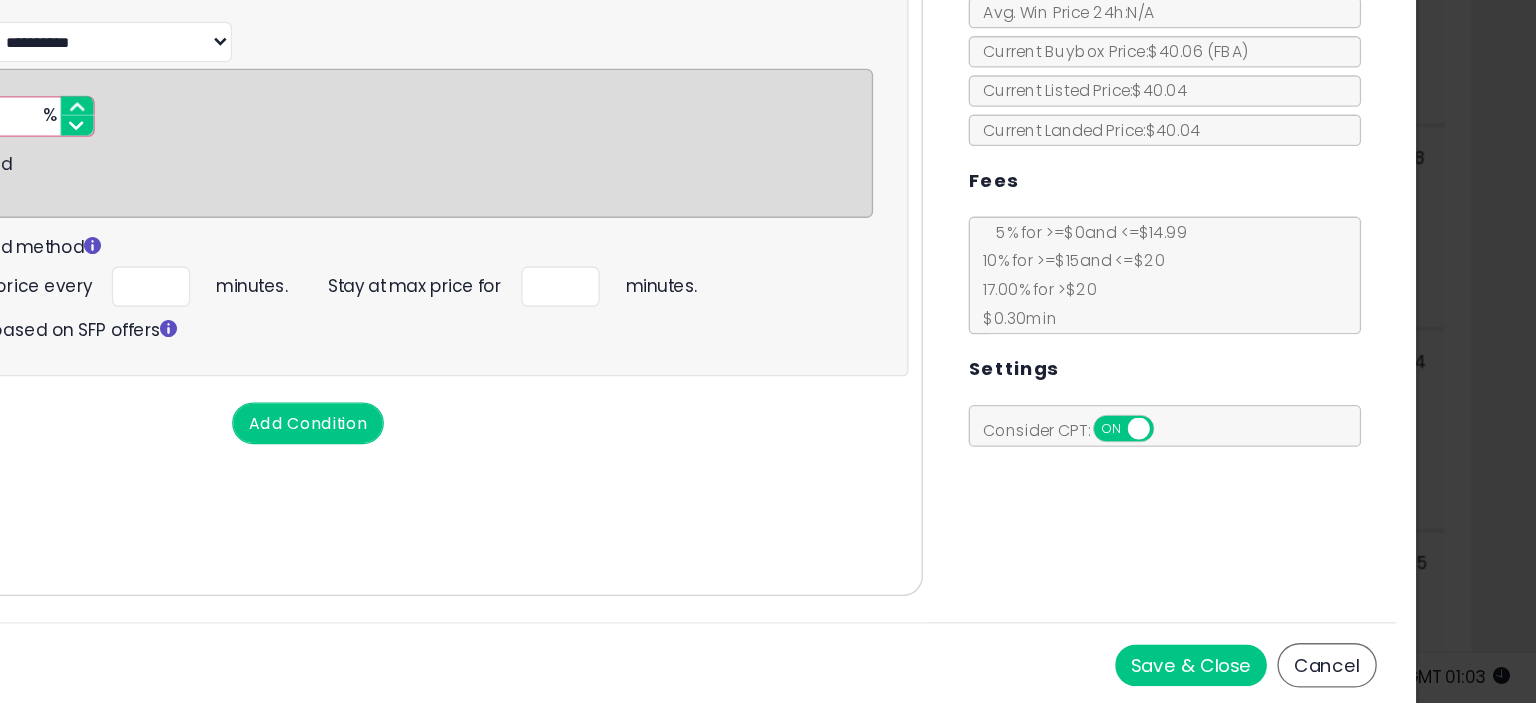 click on "Save & Close" at bounding box center [1272, 673] 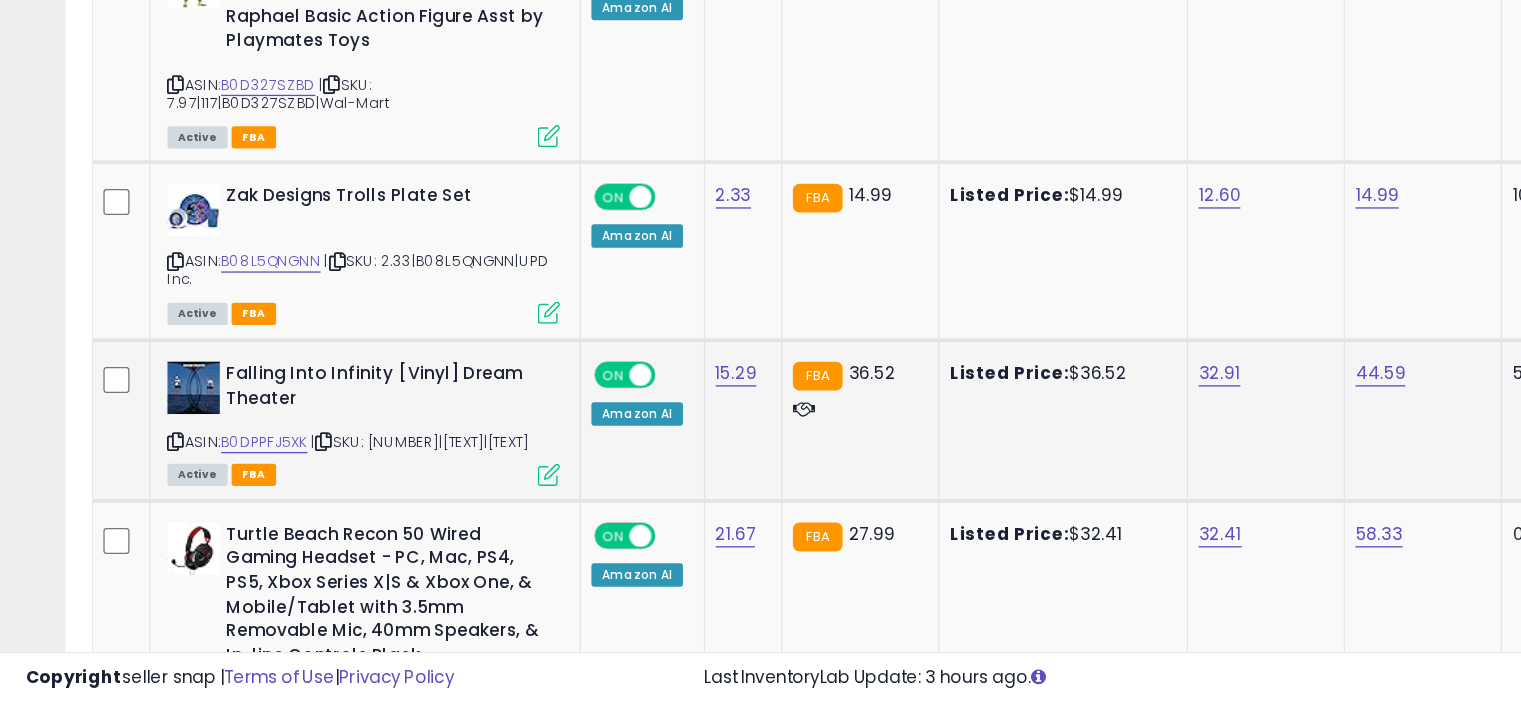 click at bounding box center [419, 527] 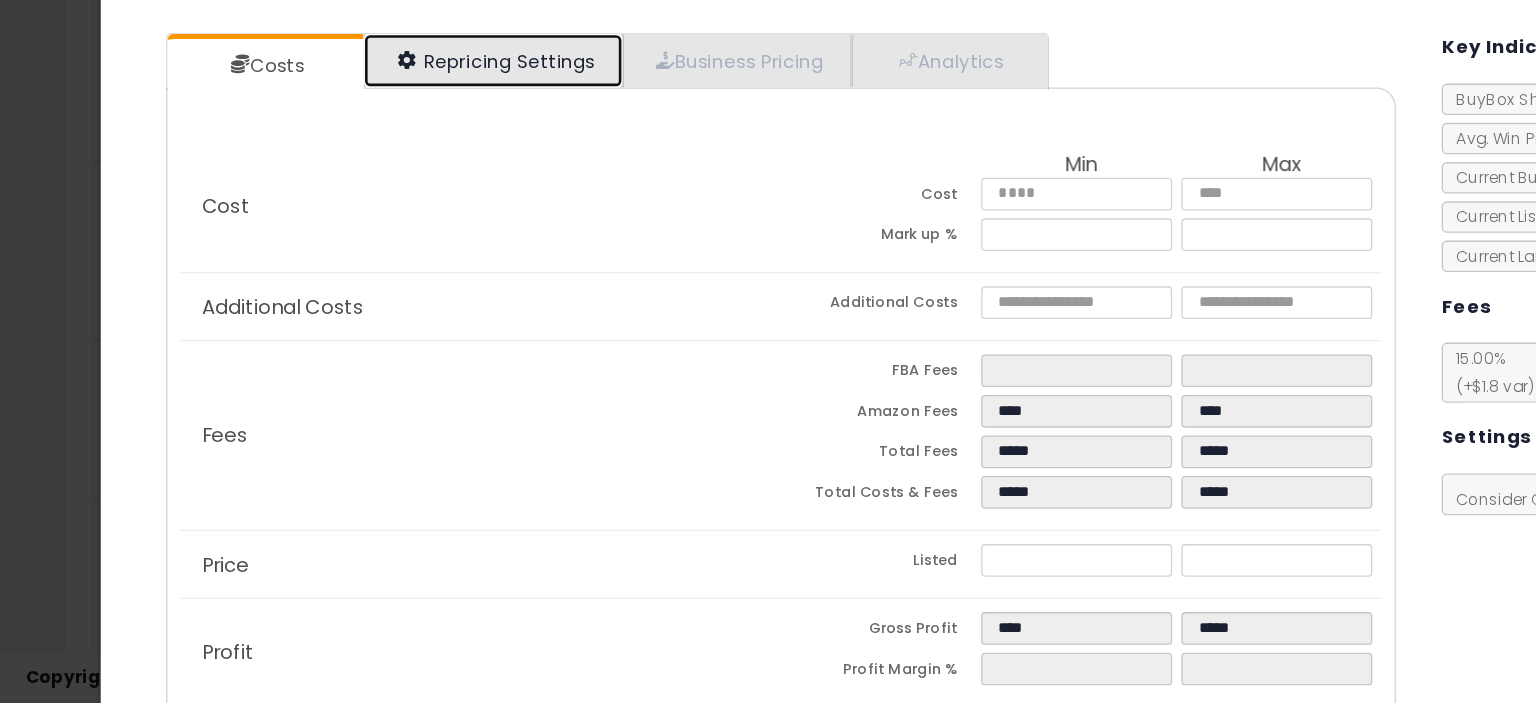 click on "Repricing Settings" at bounding box center [377, 211] 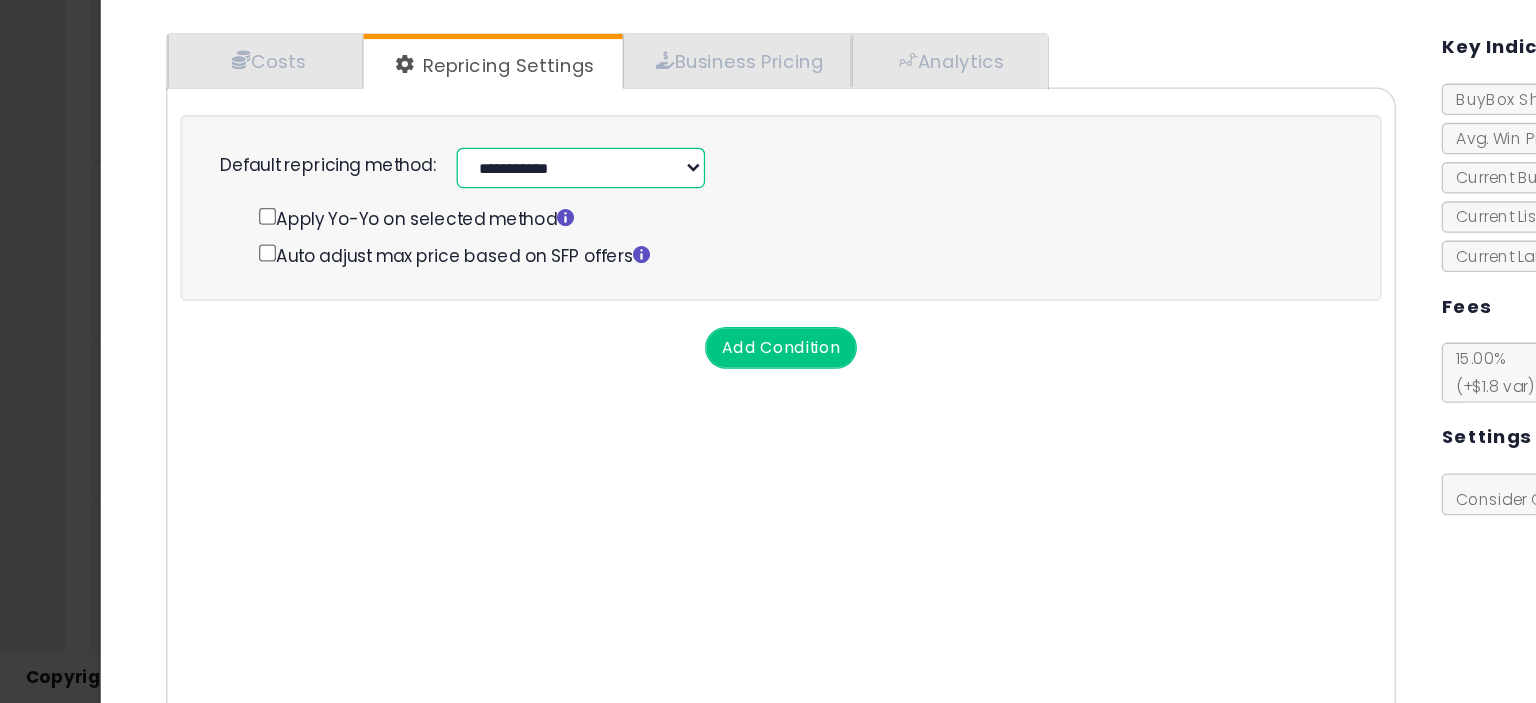 click on "**********" at bounding box center (444, 293) 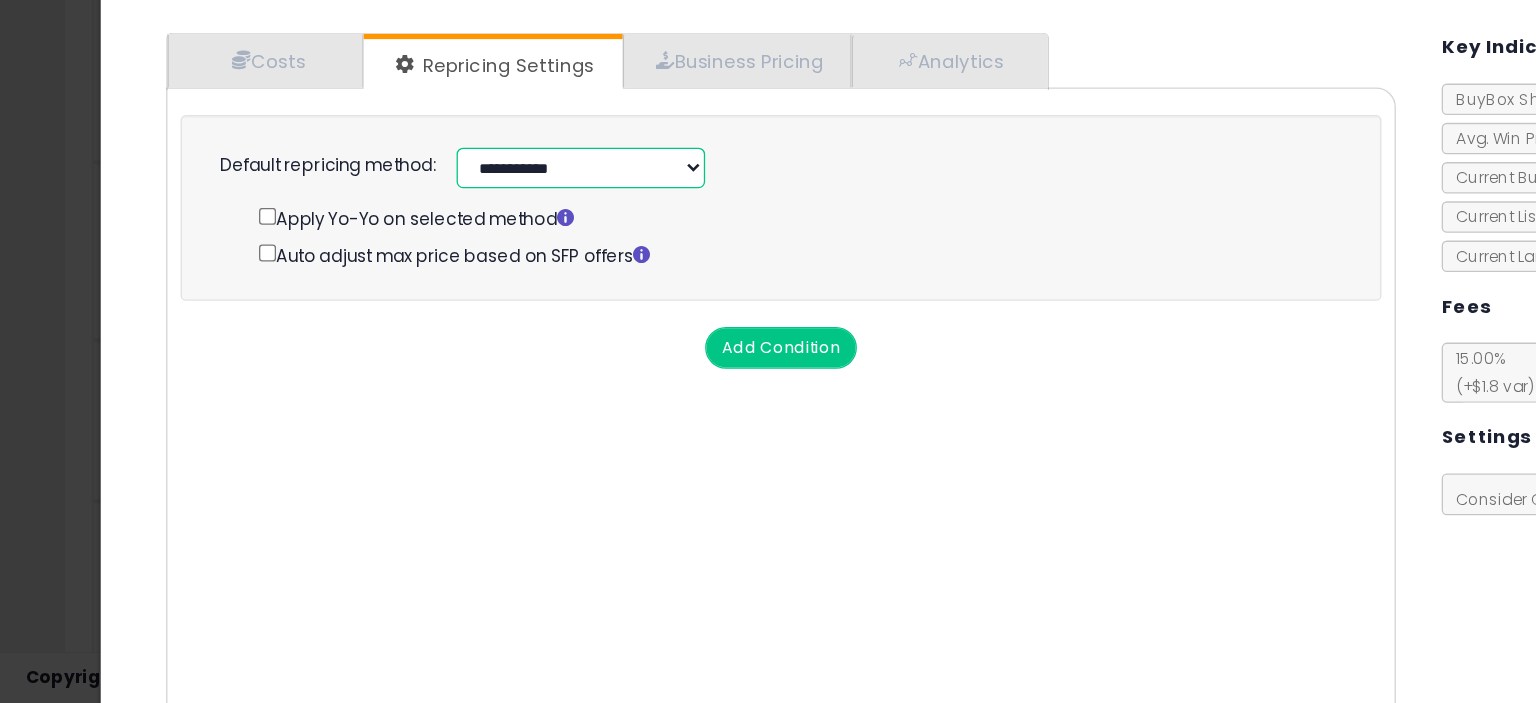 select on "******" 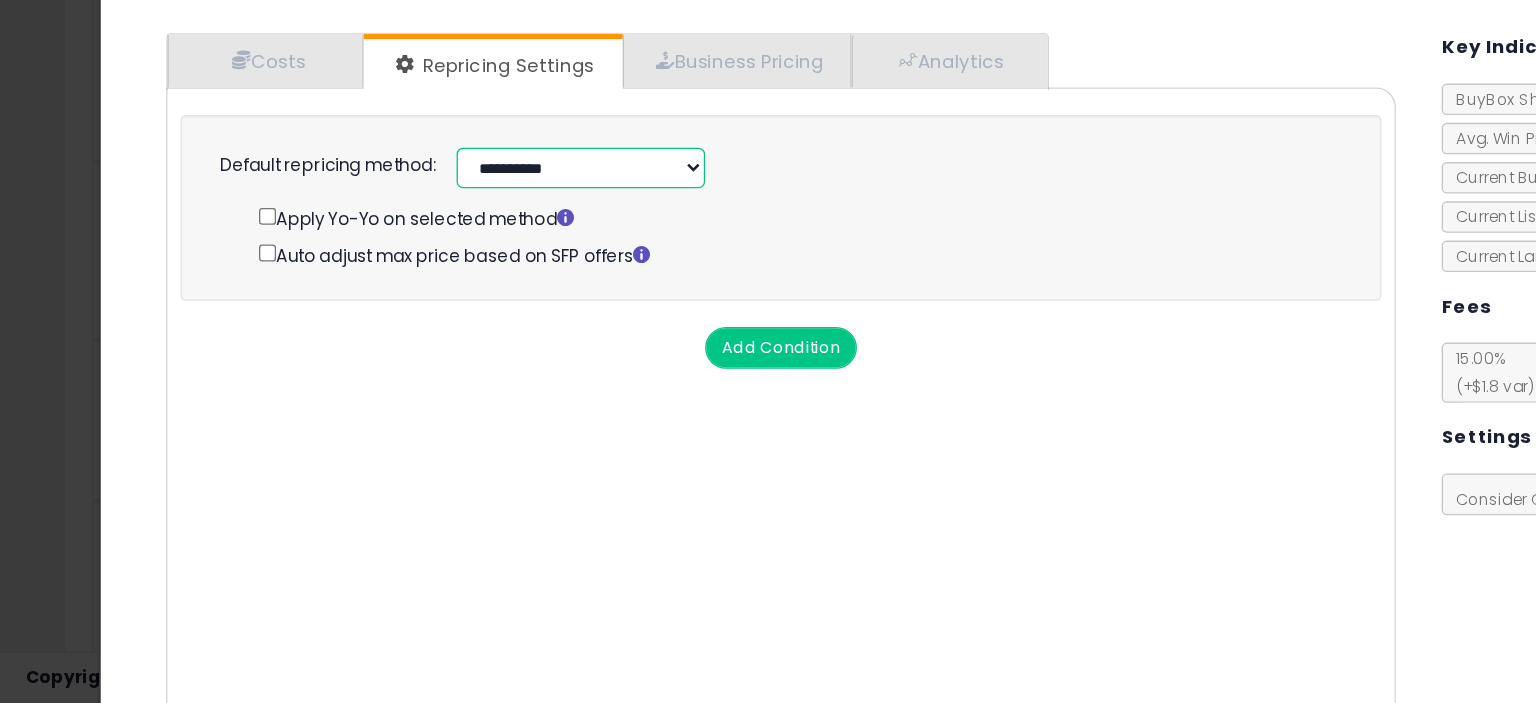 click on "**********" at bounding box center [444, 293] 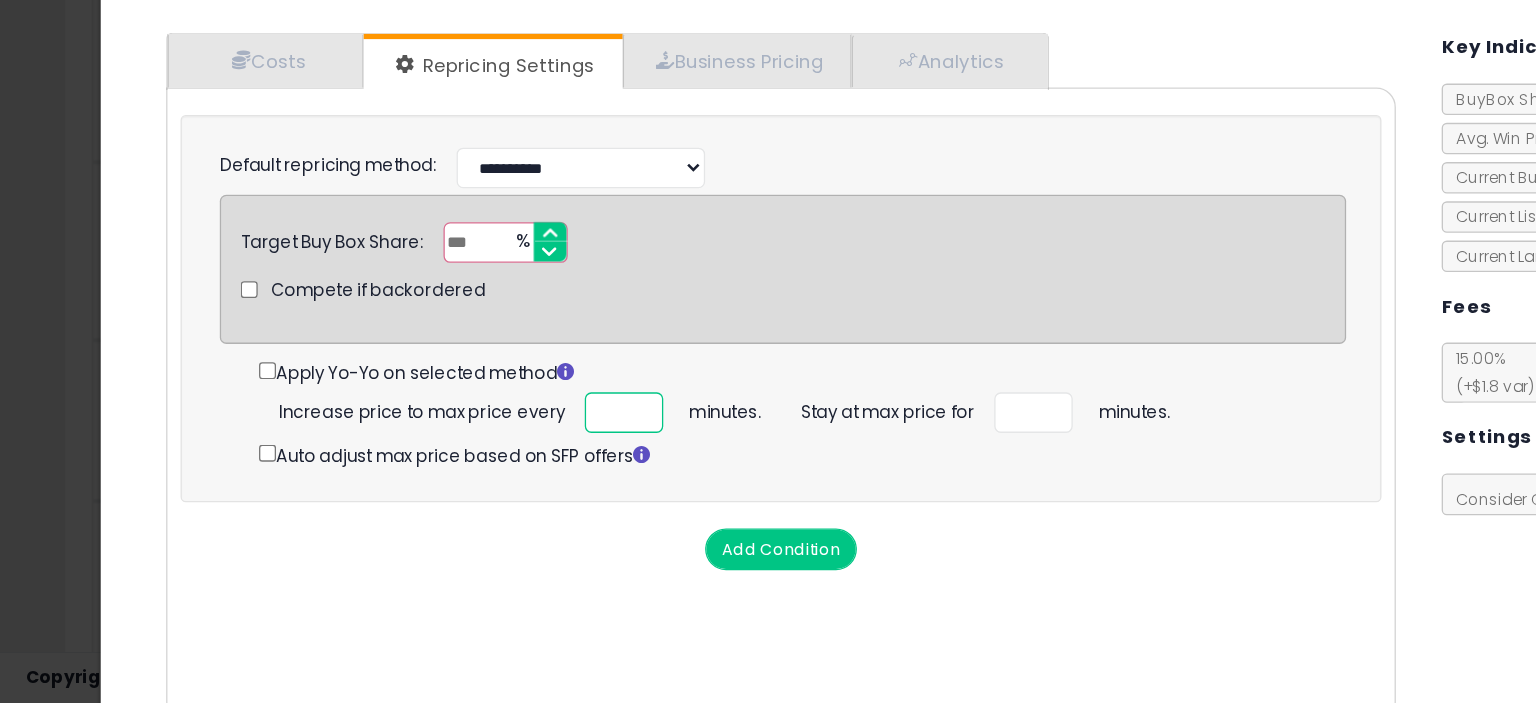 click at bounding box center (477, 480) 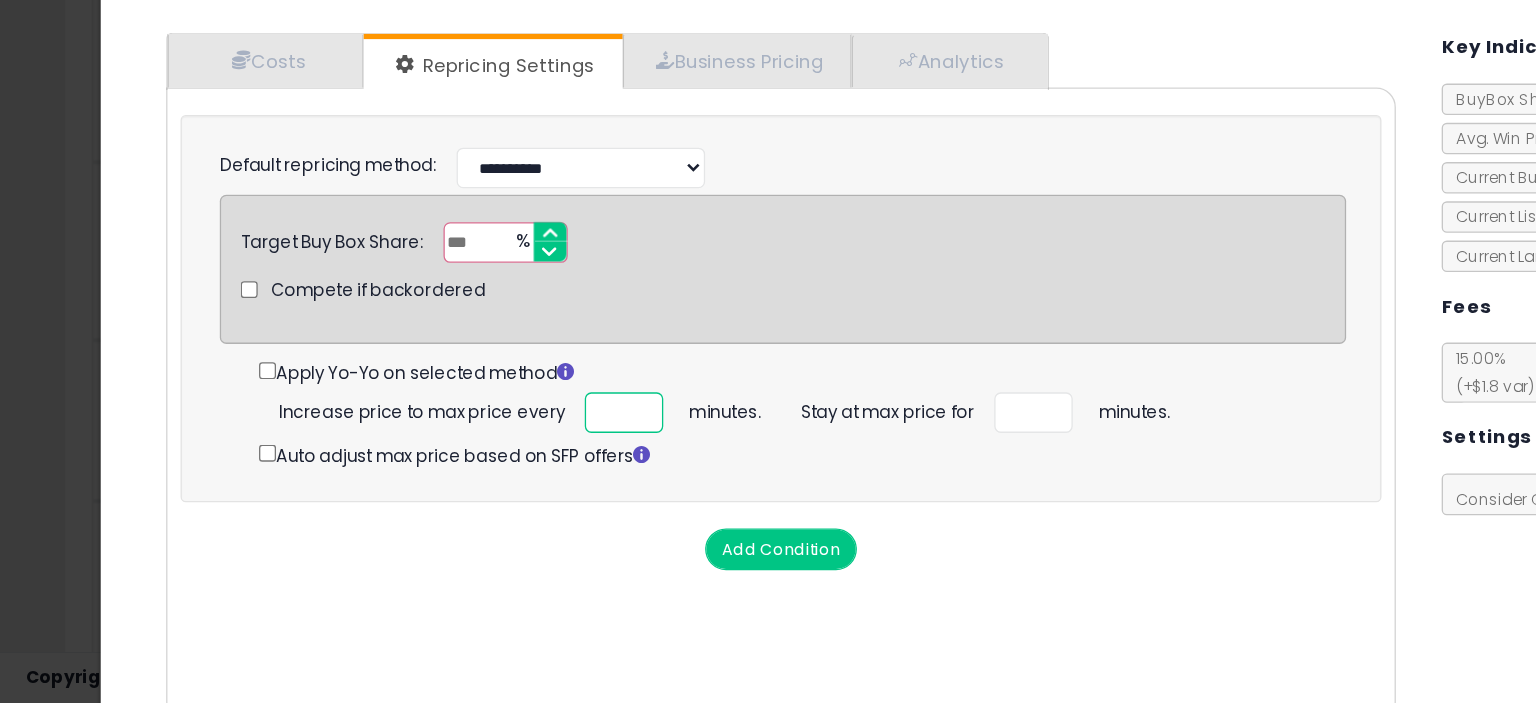 type on "***" 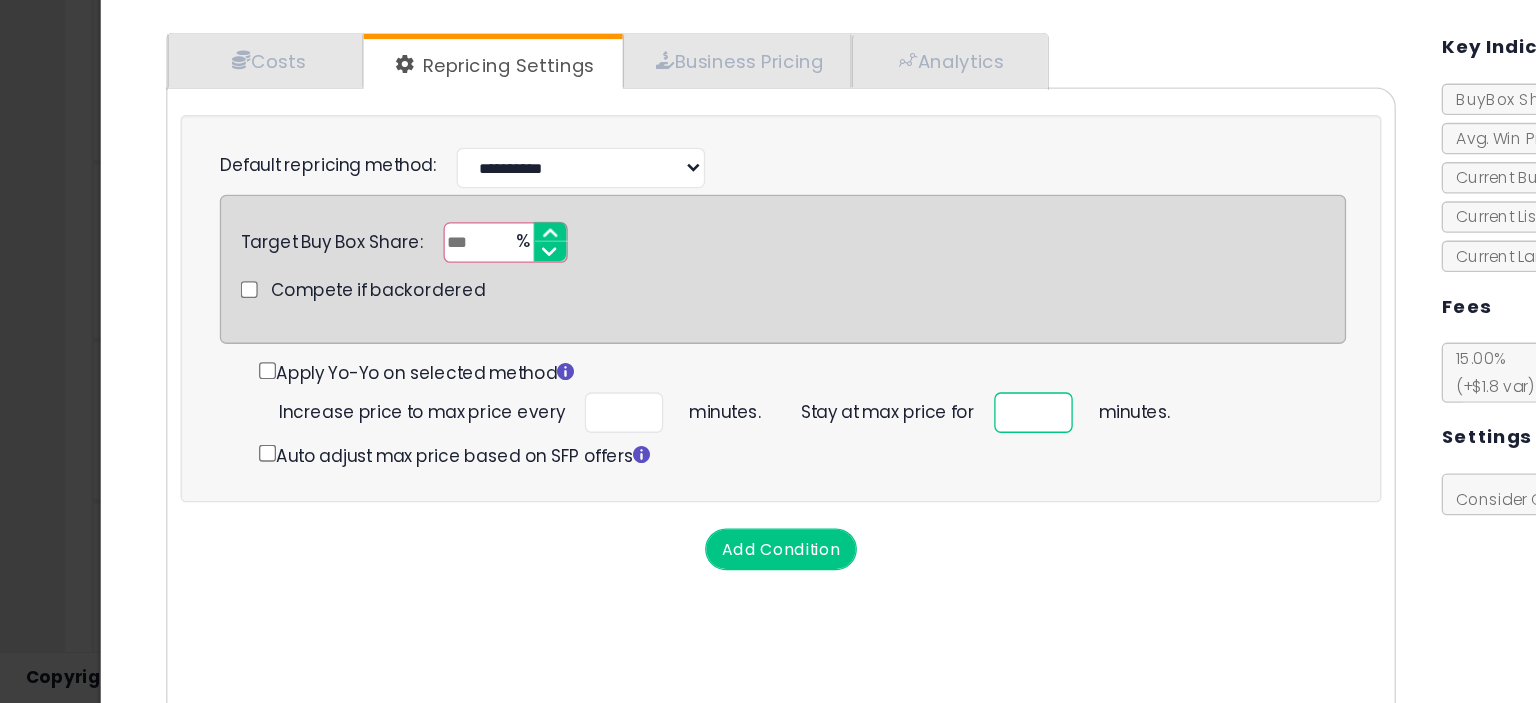 click at bounding box center [790, 480] 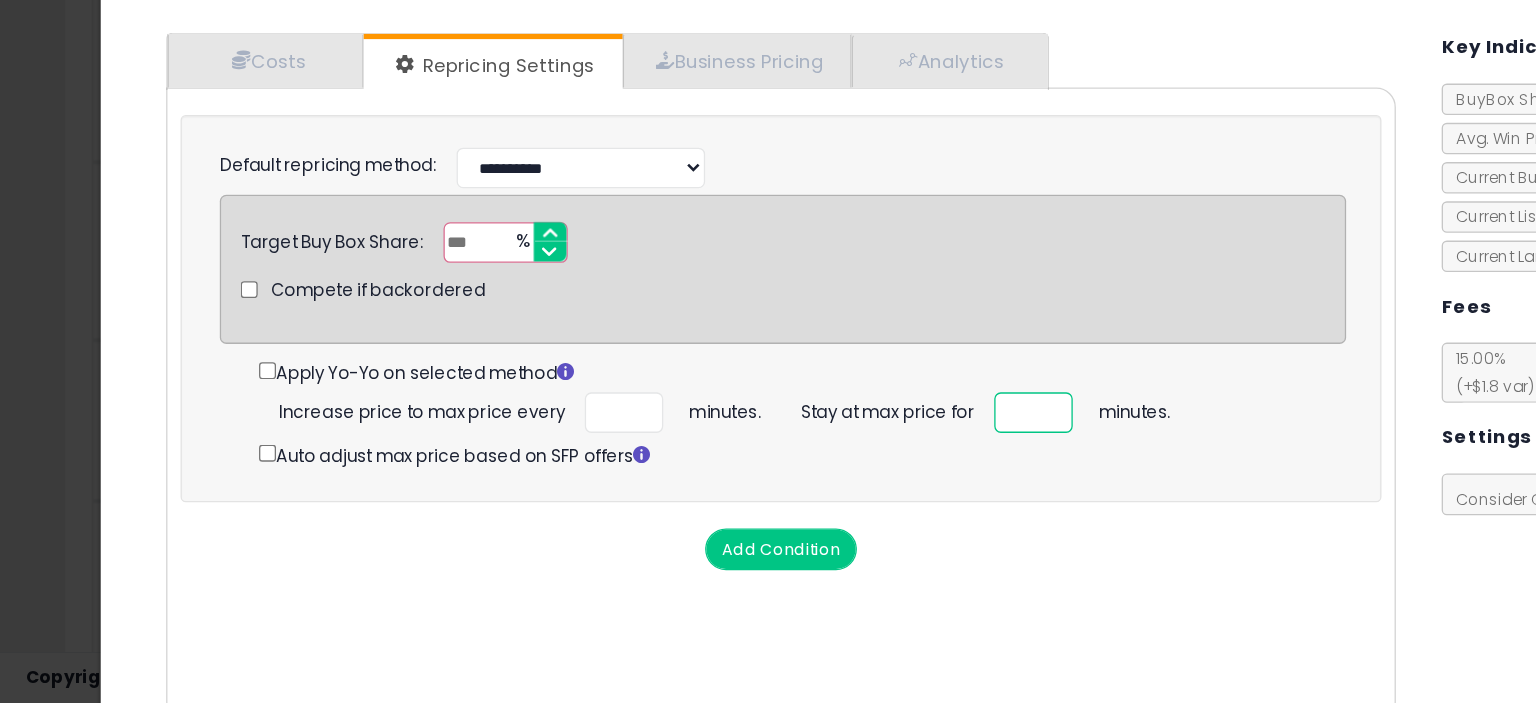 type on "**" 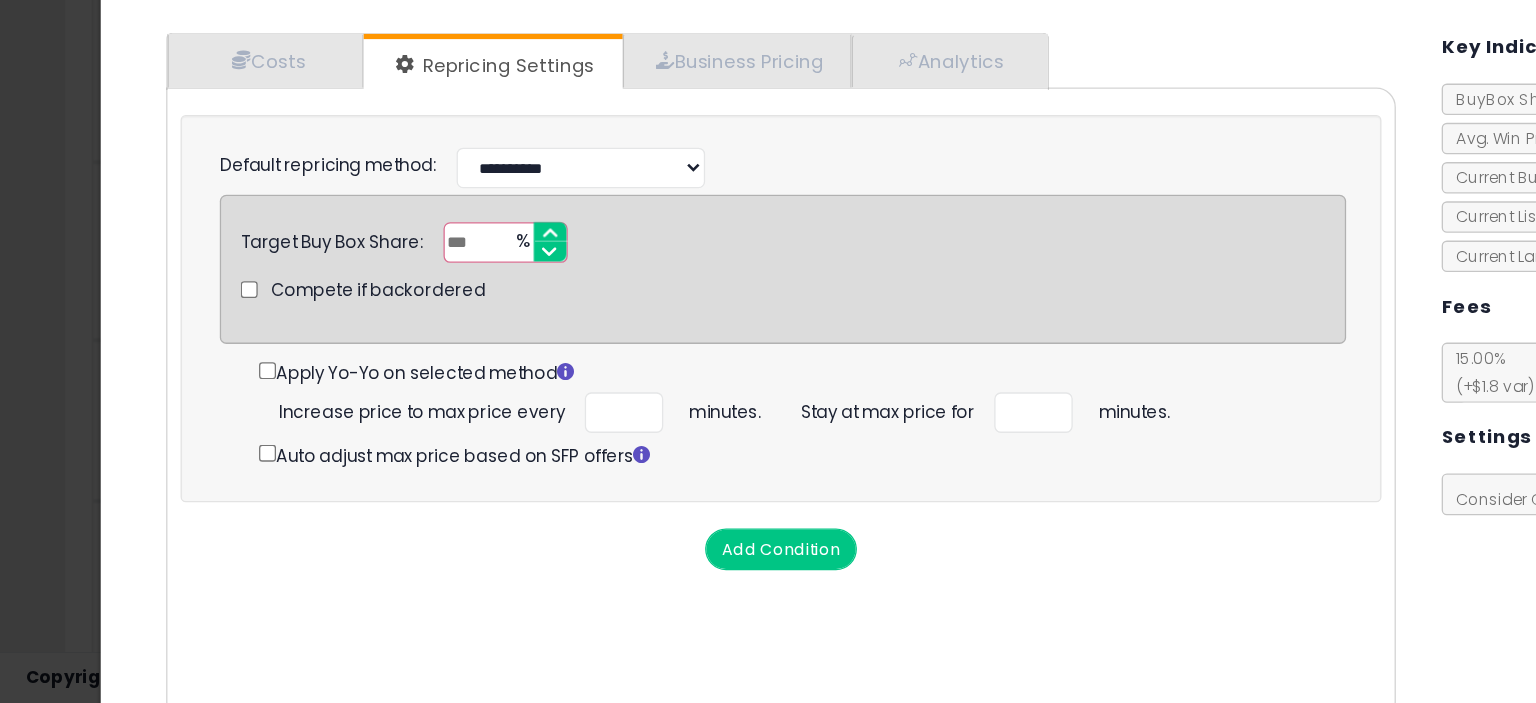 click on "**********" at bounding box center (597, 427) 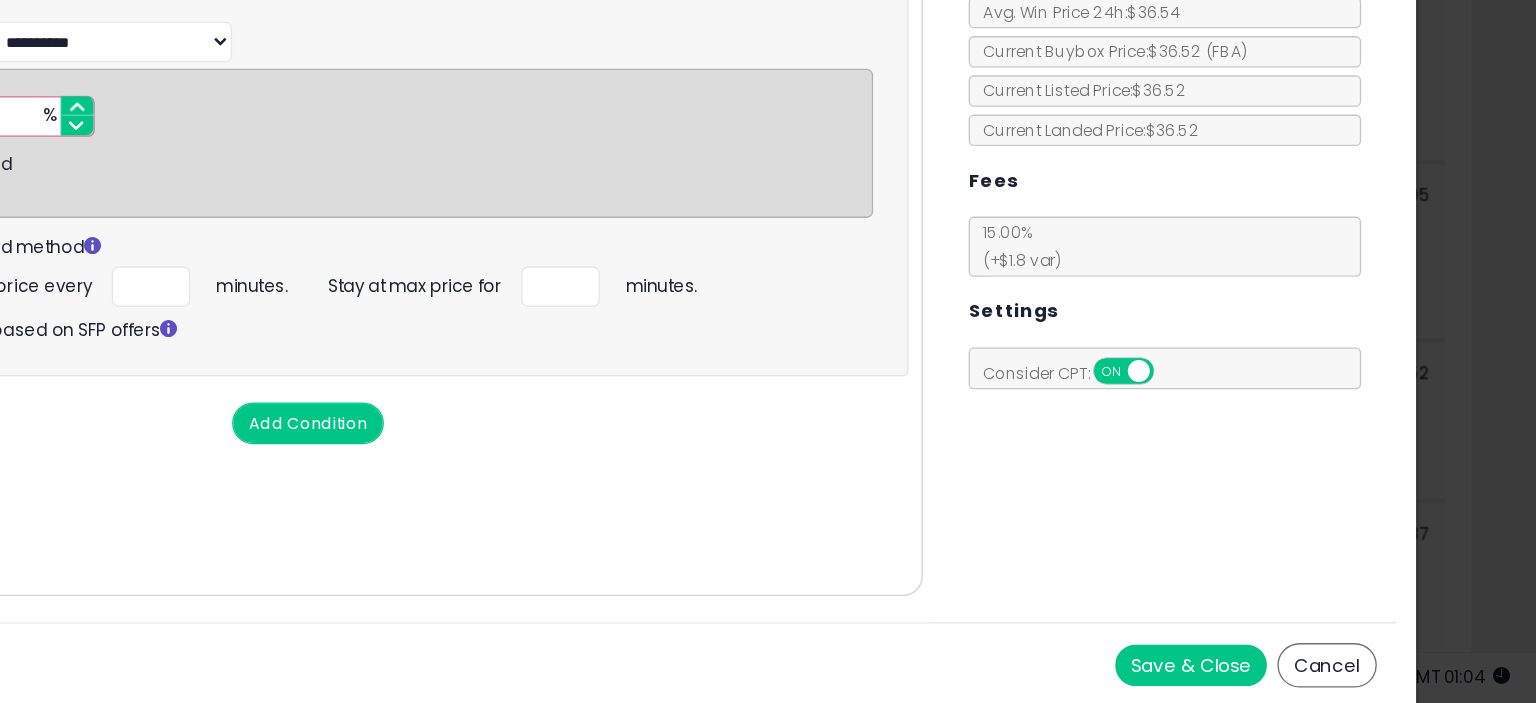 click on "Save & Close" at bounding box center [1272, 673] 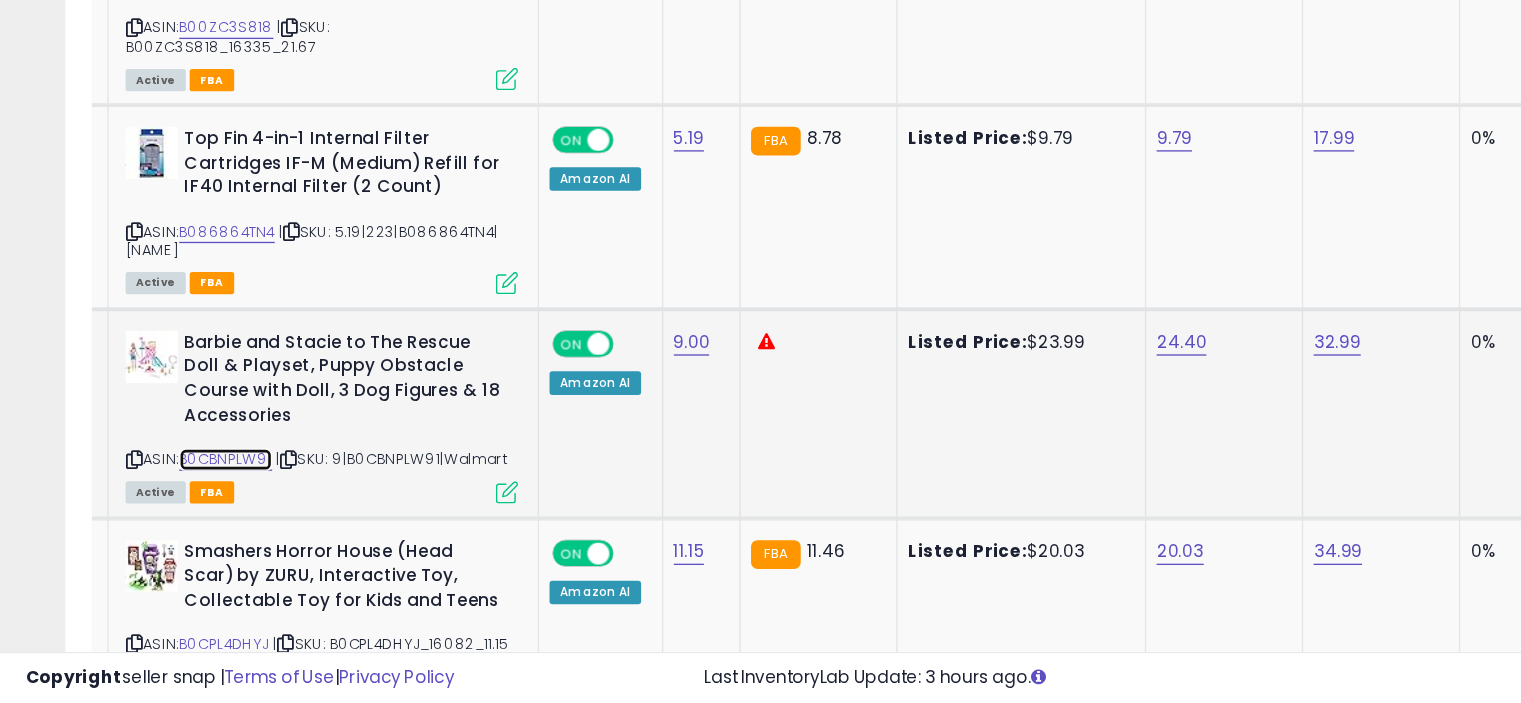 click on "B0CBNPLW91" at bounding box center [172, 516] 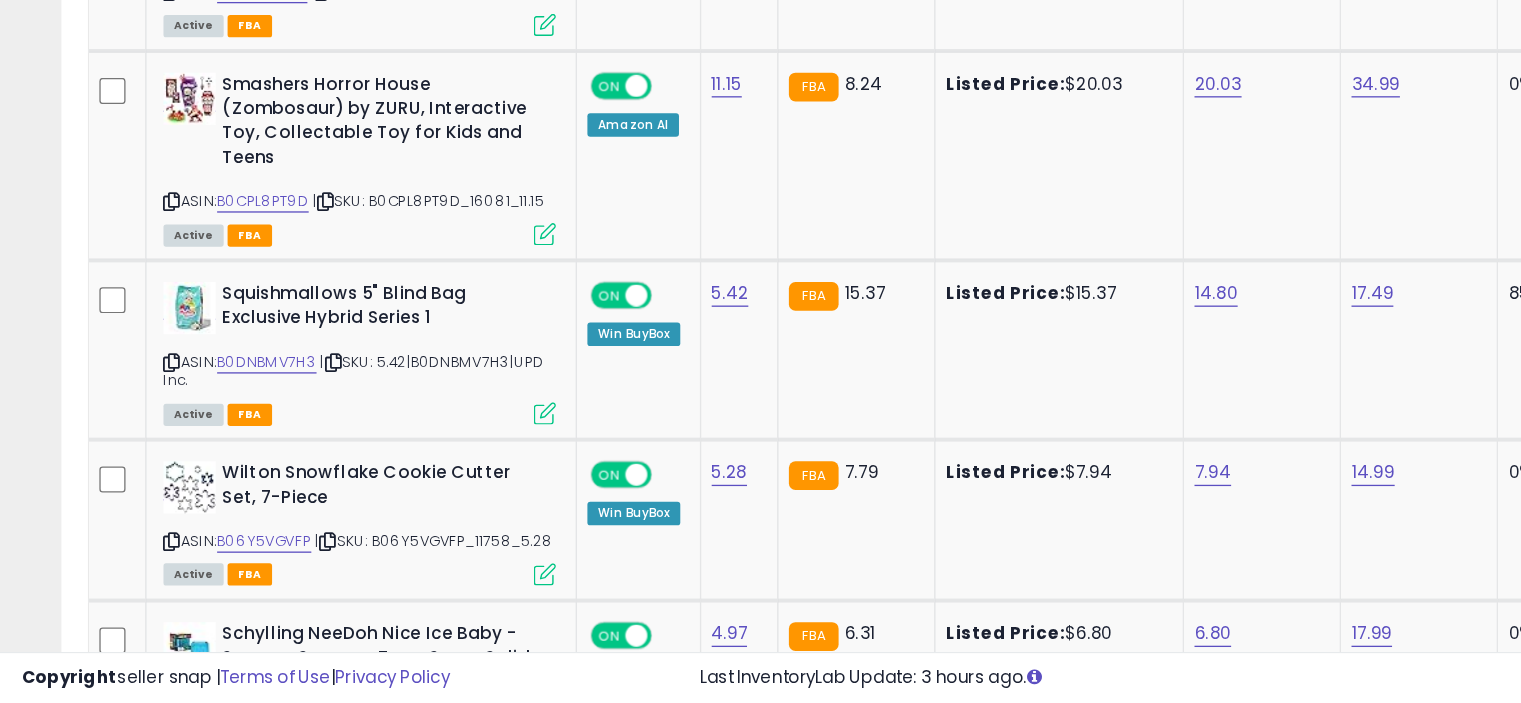 scroll, scrollTop: 2202, scrollLeft: 0, axis: vertical 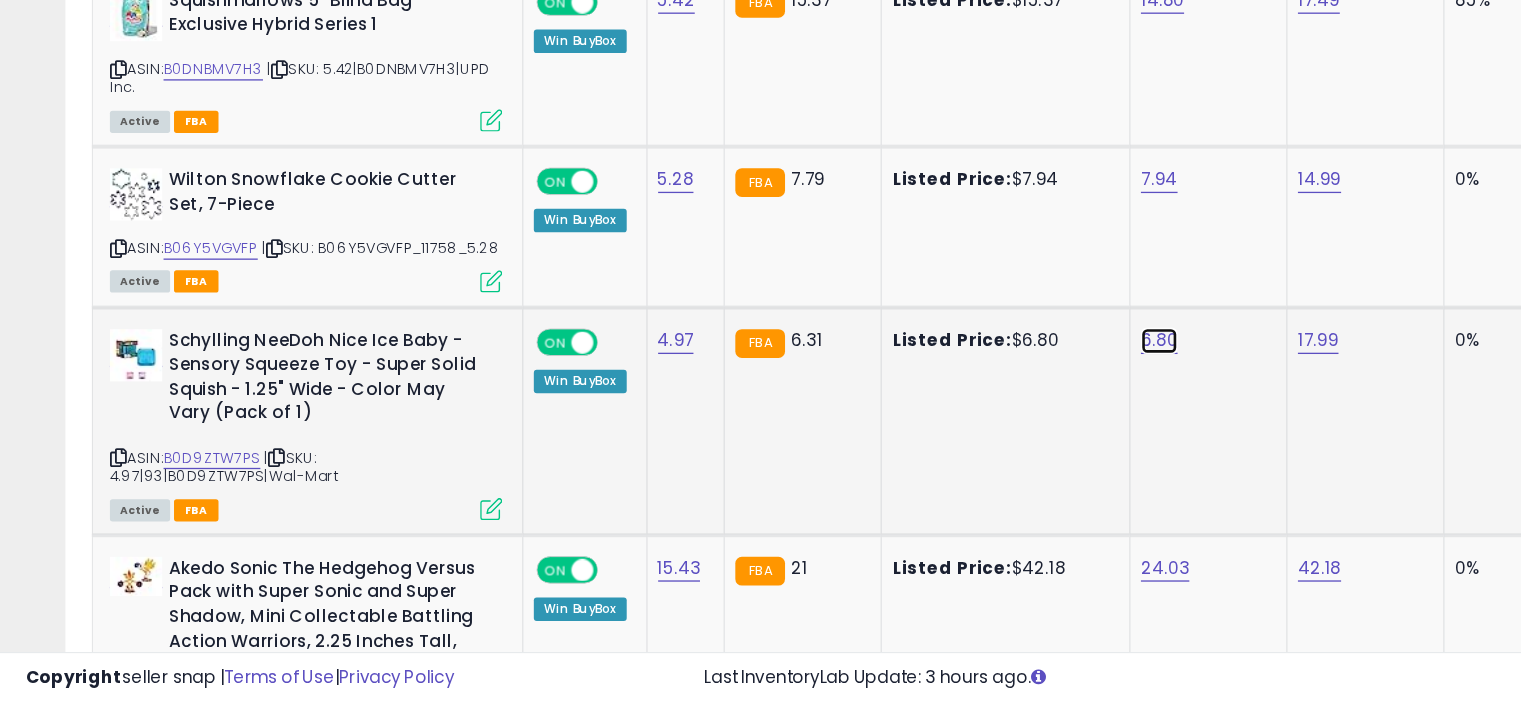 click on "6.80" at bounding box center [888, -1817] 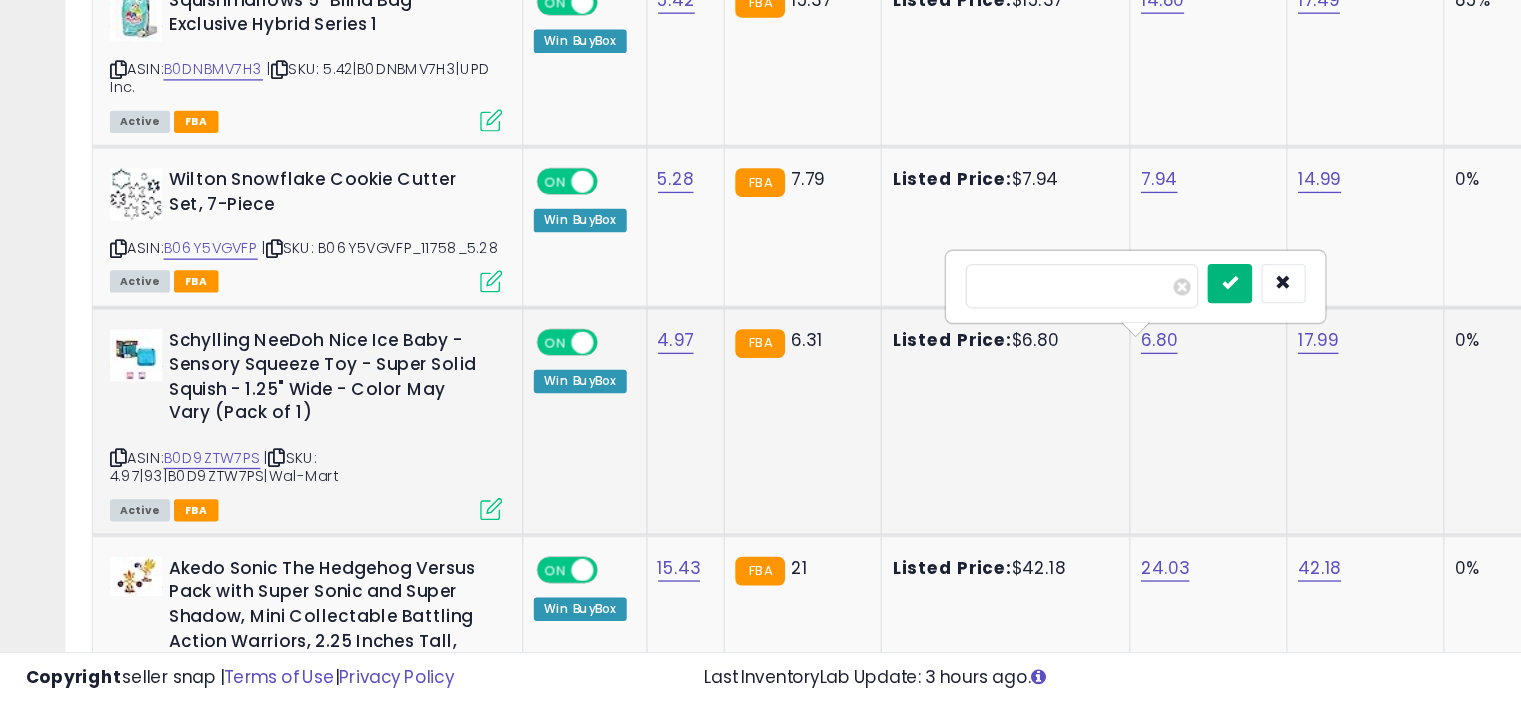type on "****" 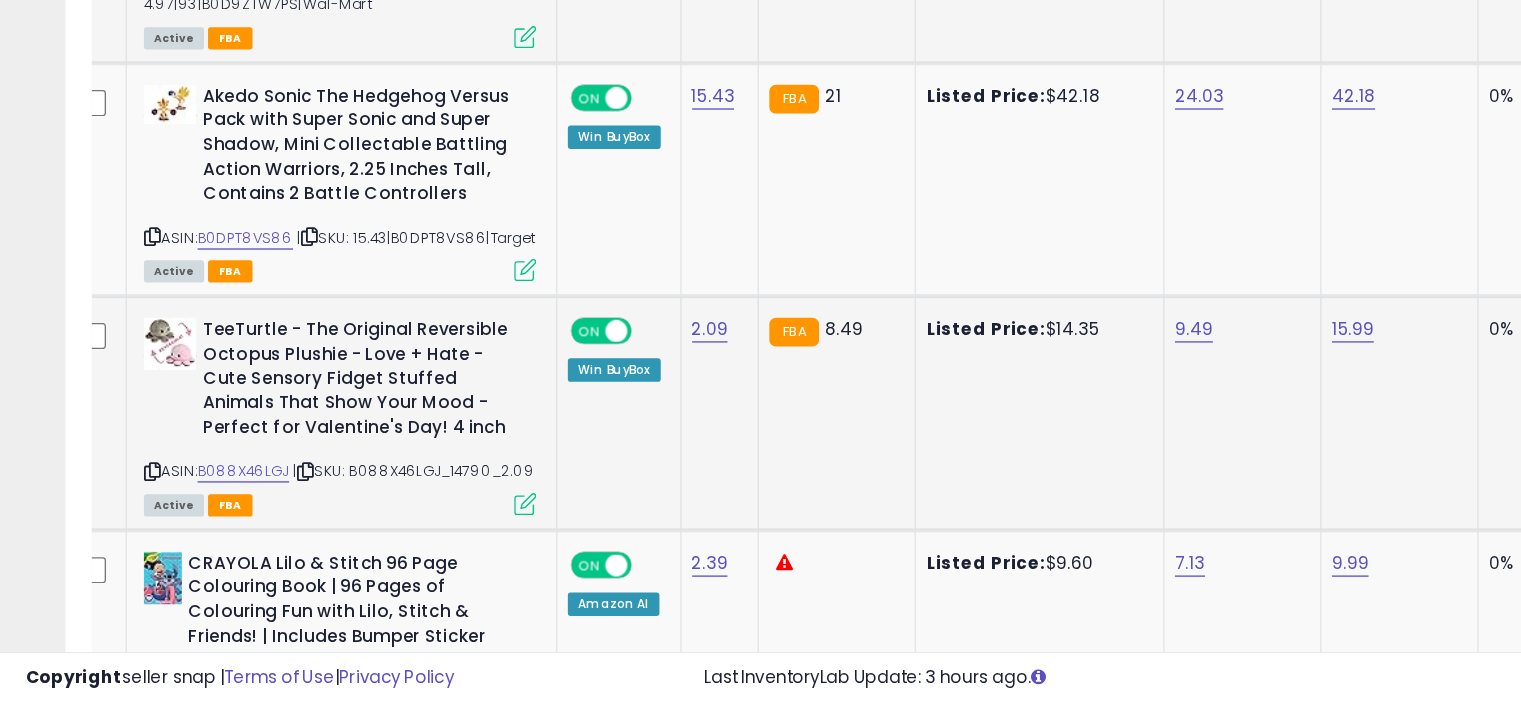 click at bounding box center (401, 550) 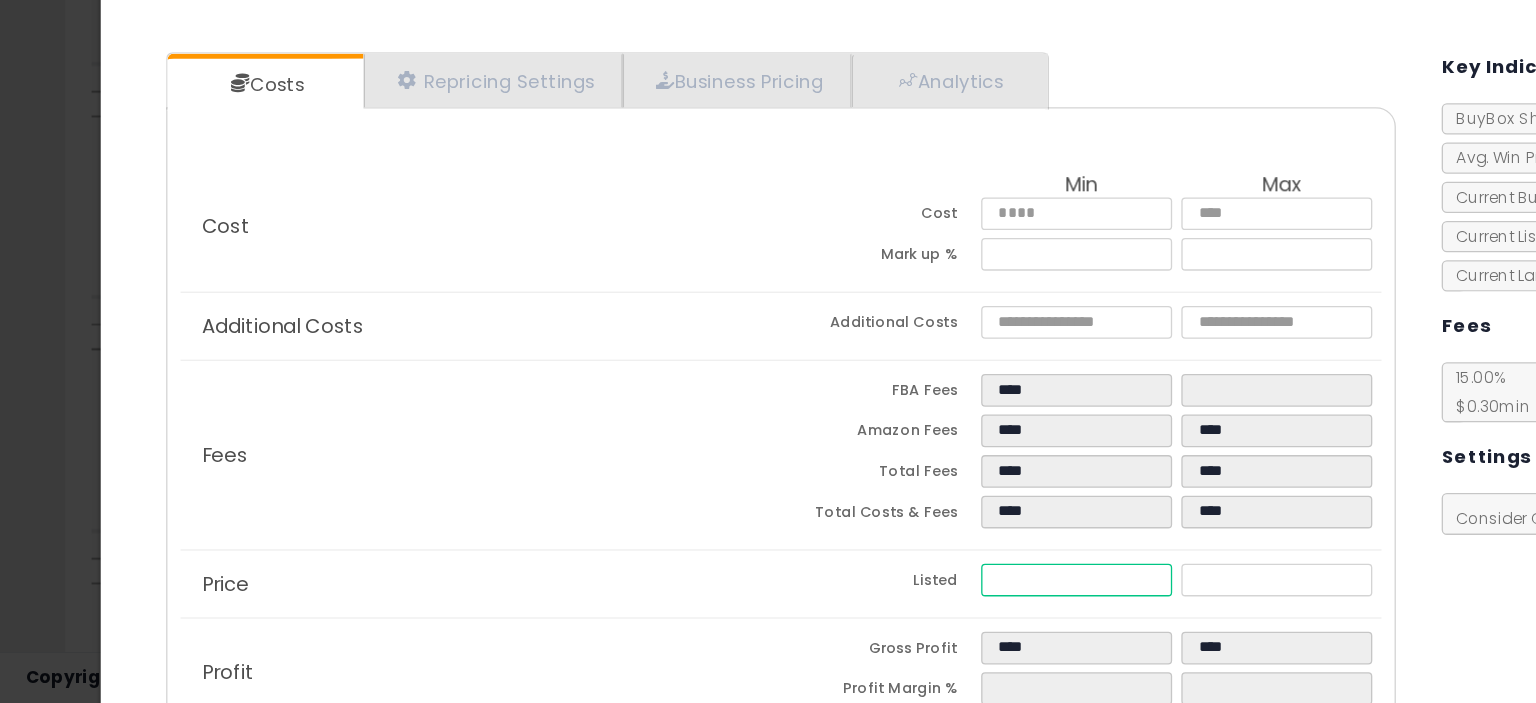 click on "****" at bounding box center (822, 608) 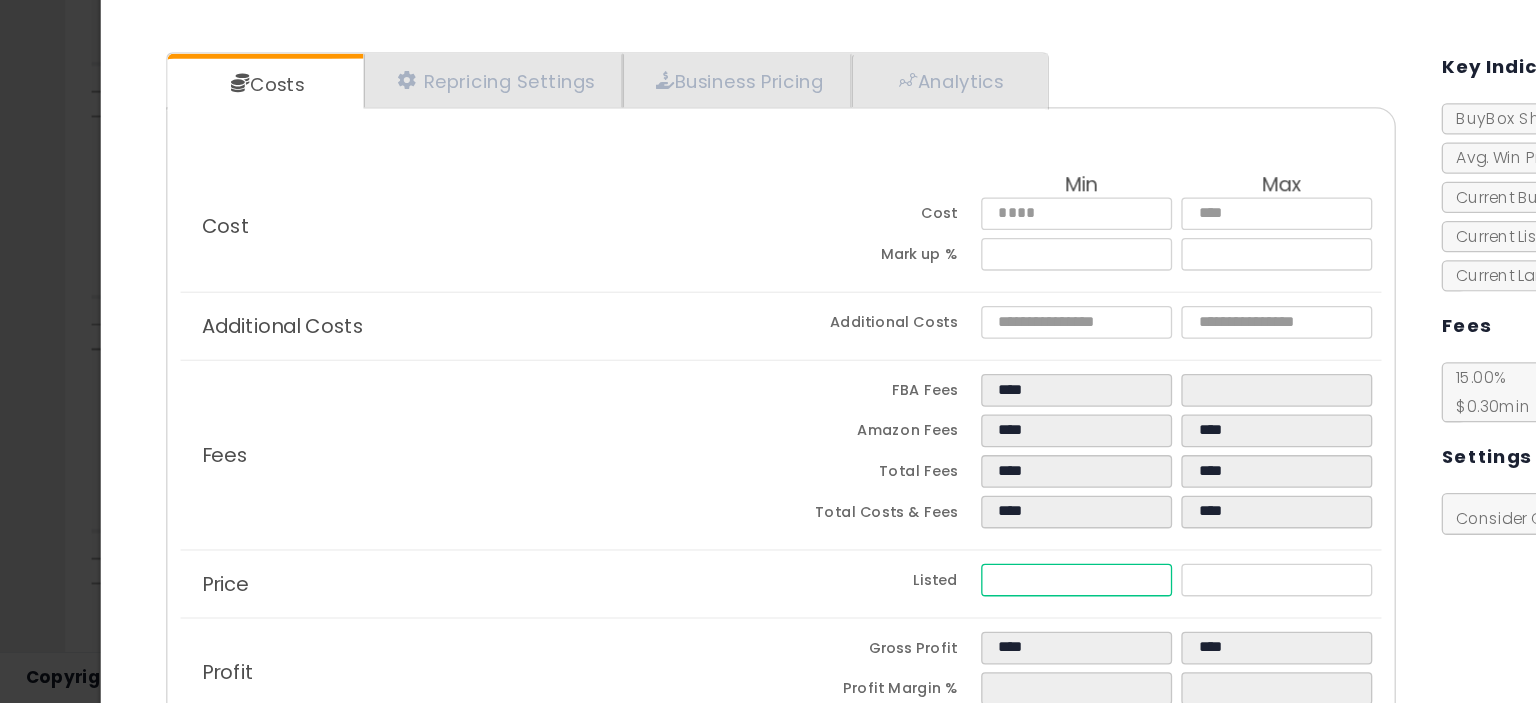type on "****" 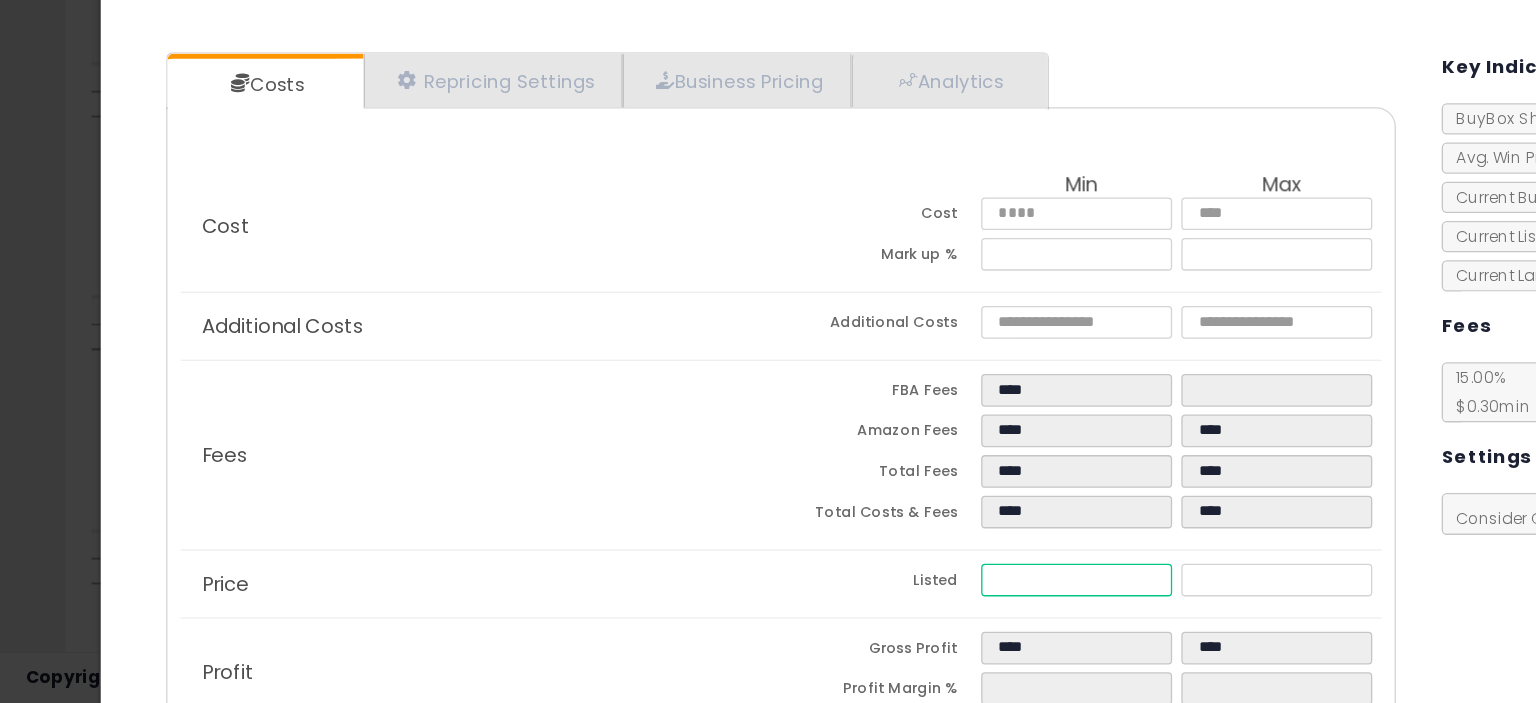type on "*" 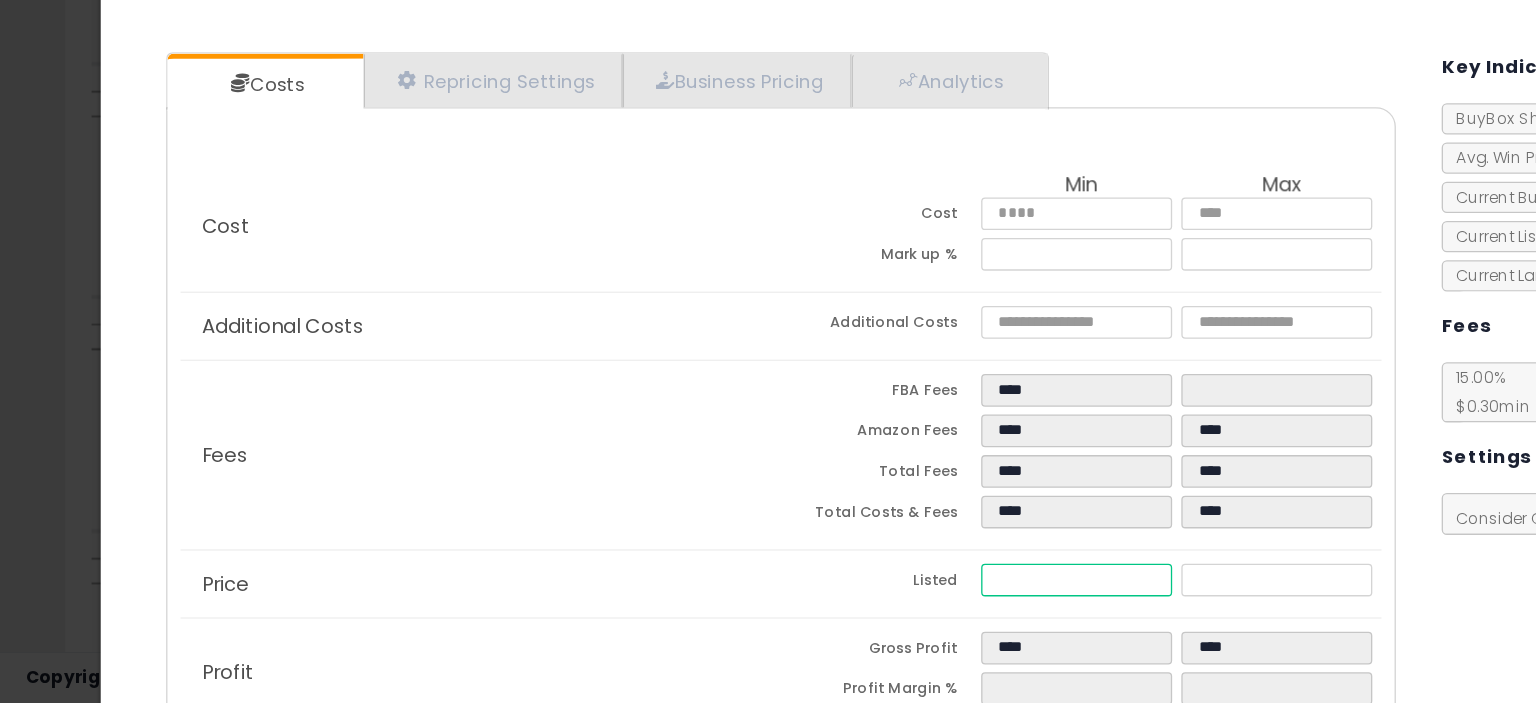 type on "****" 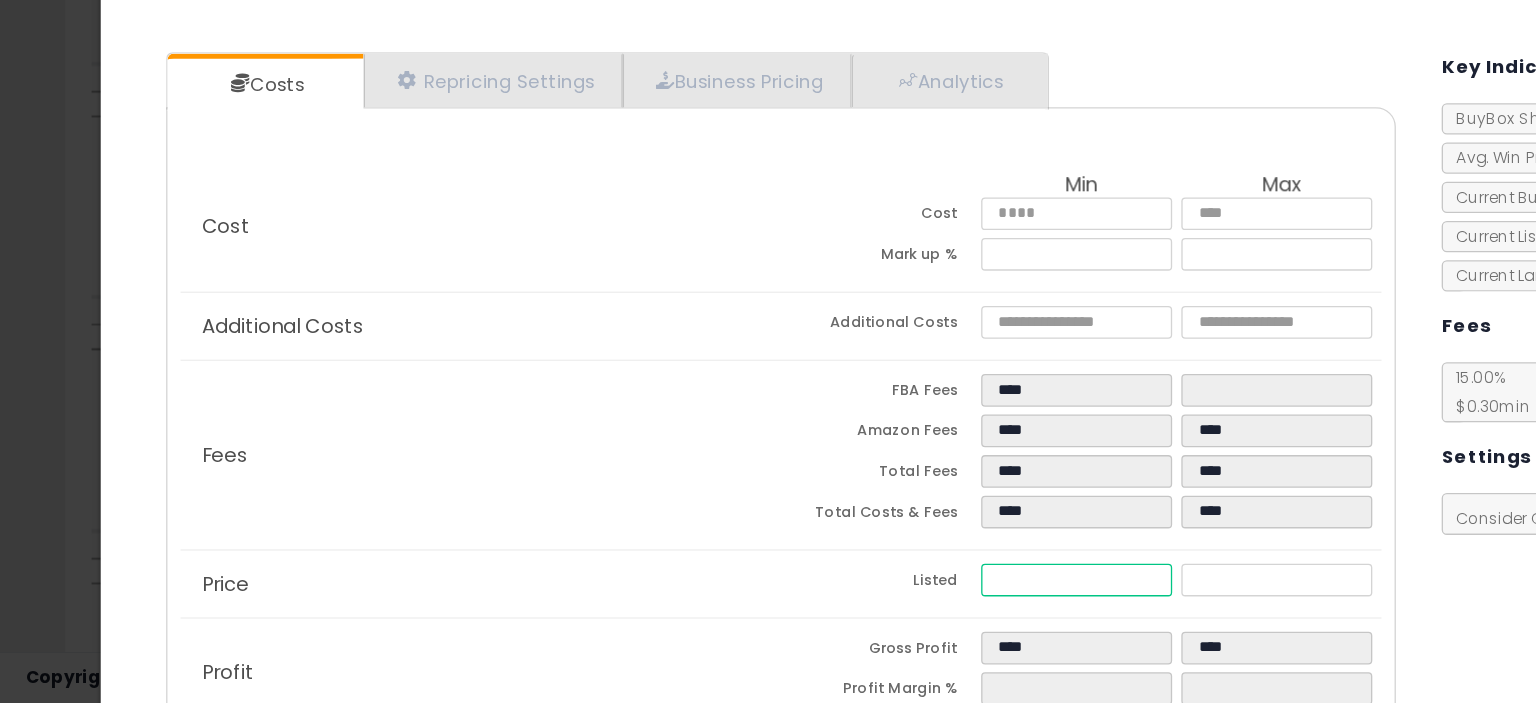type on "****" 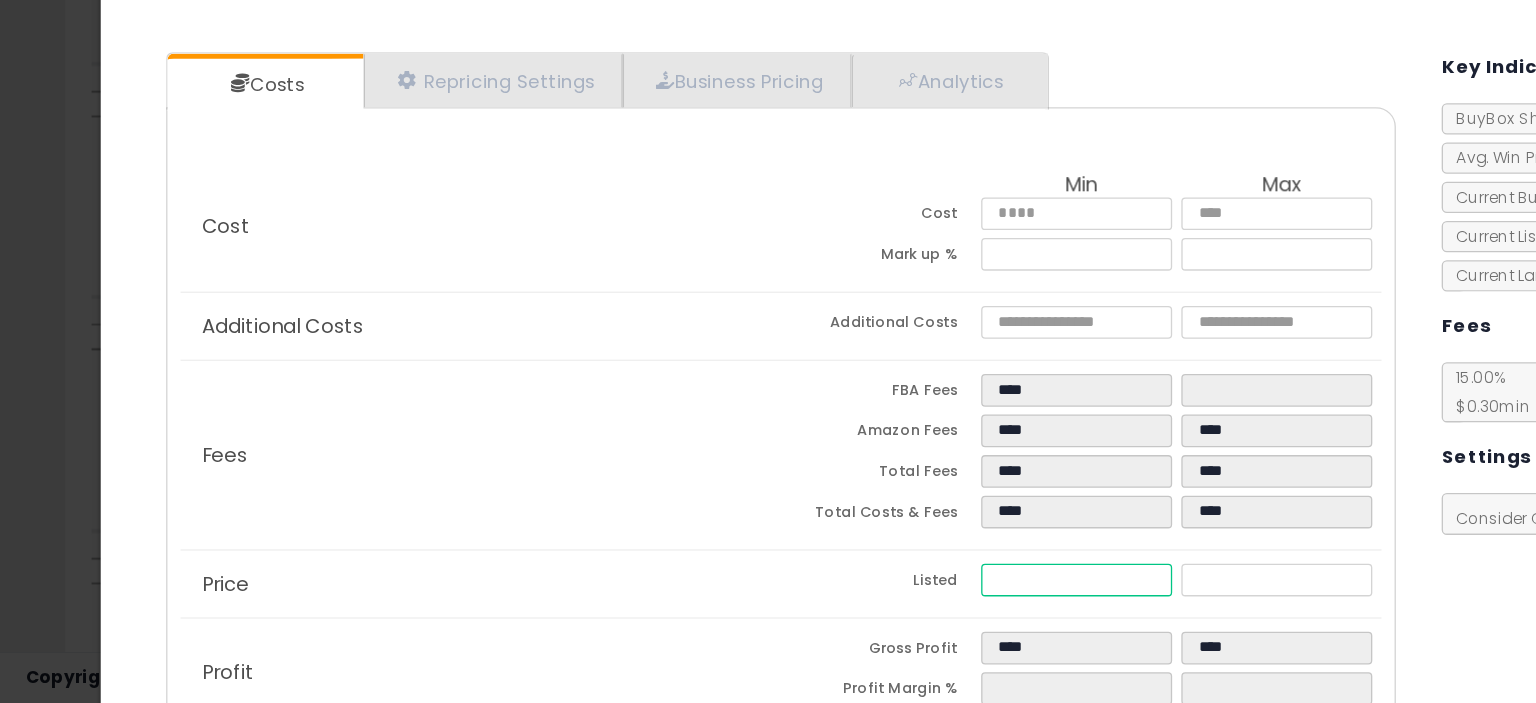 type on "****" 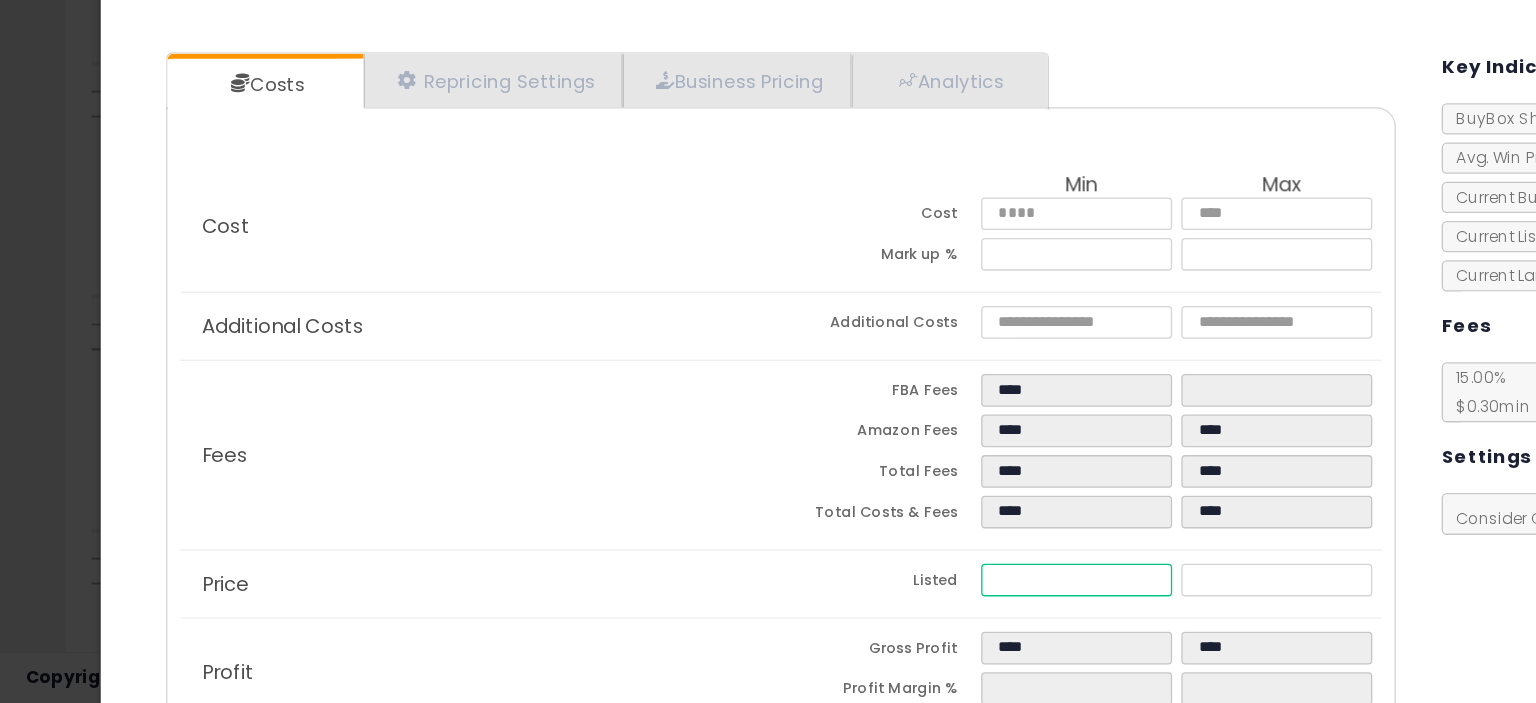 type on "****" 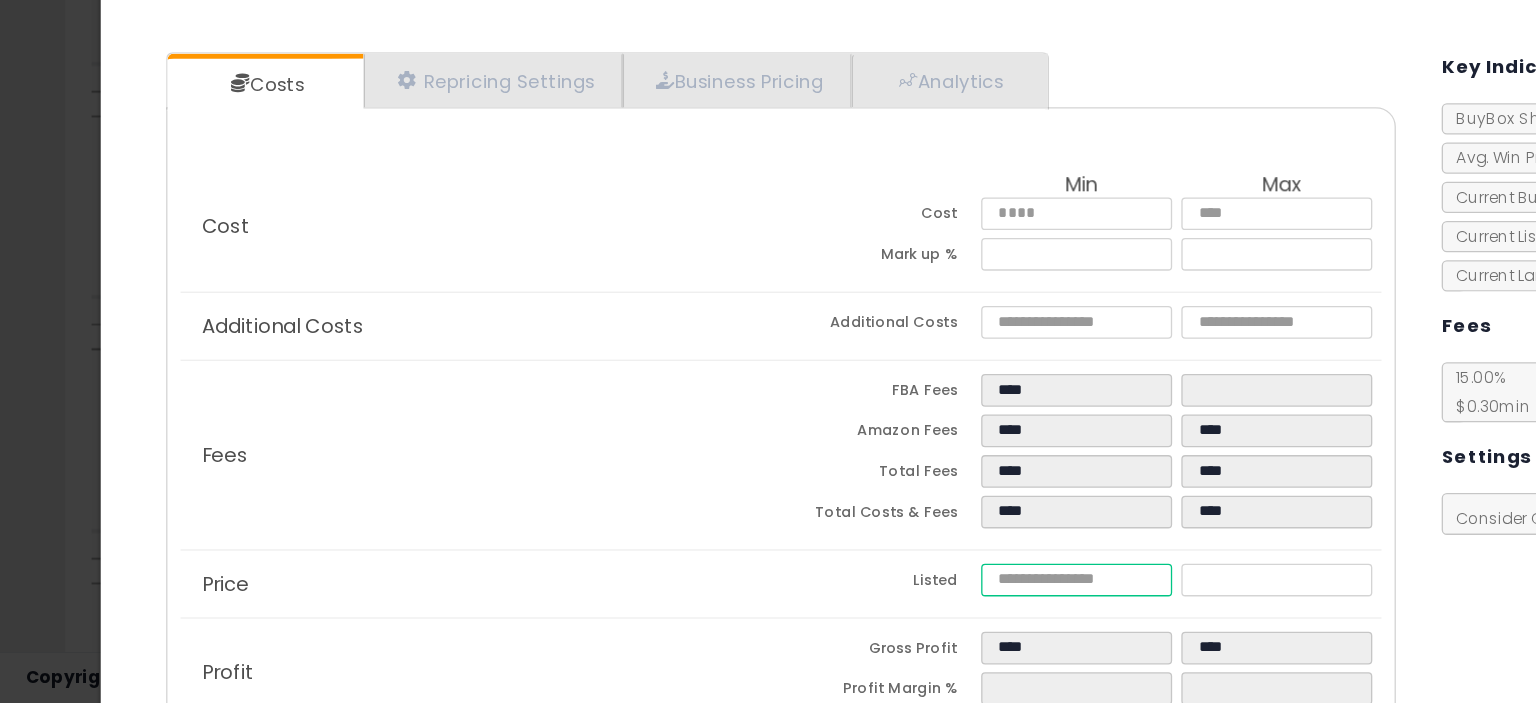 type on "****" 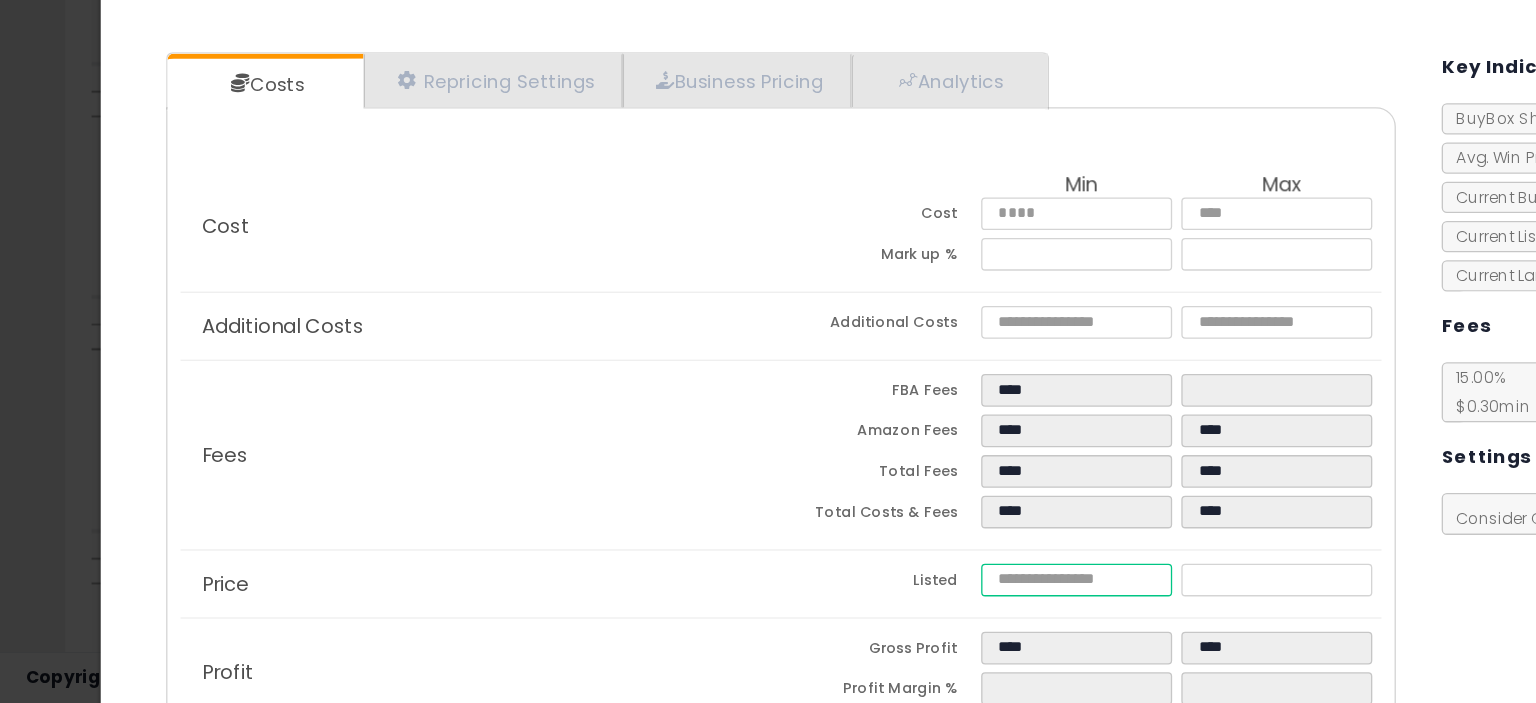 type on "****" 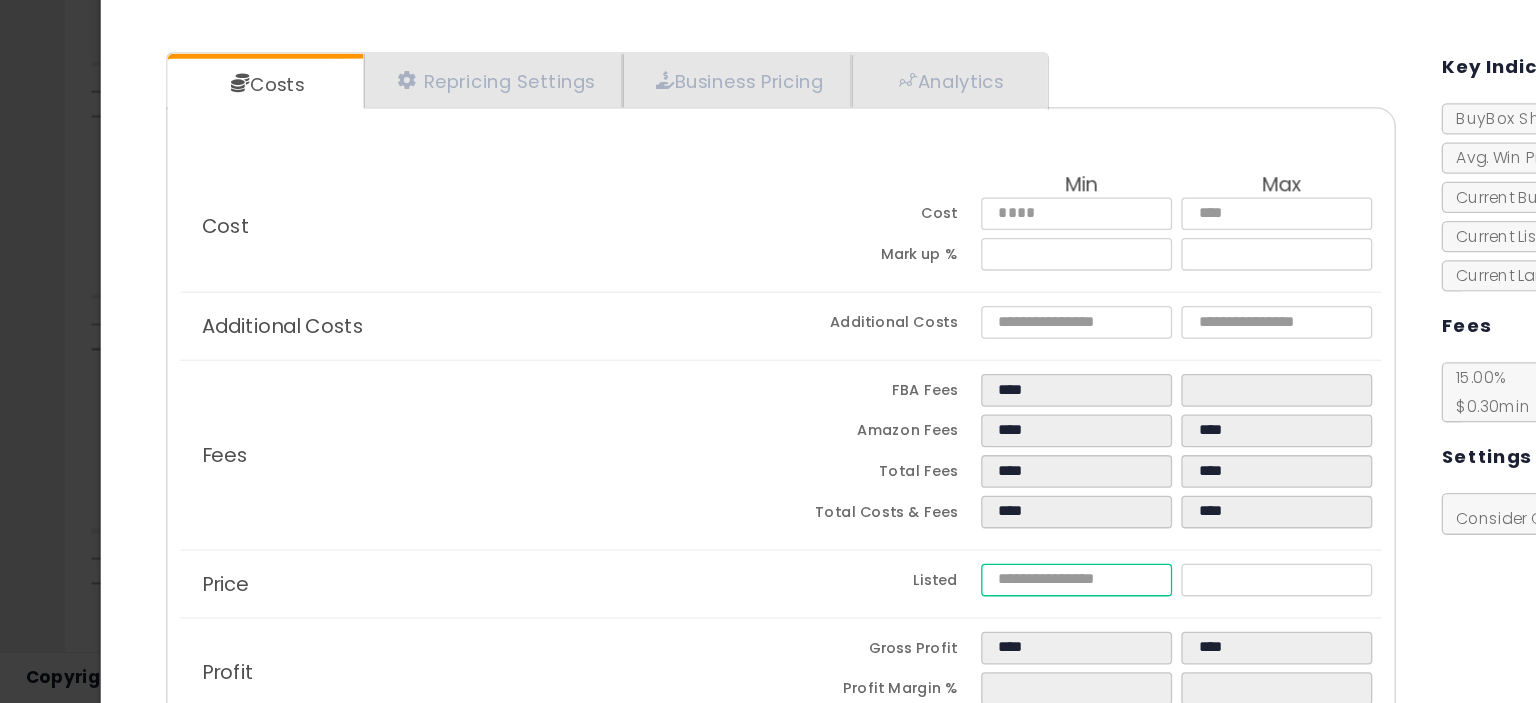 type on "*" 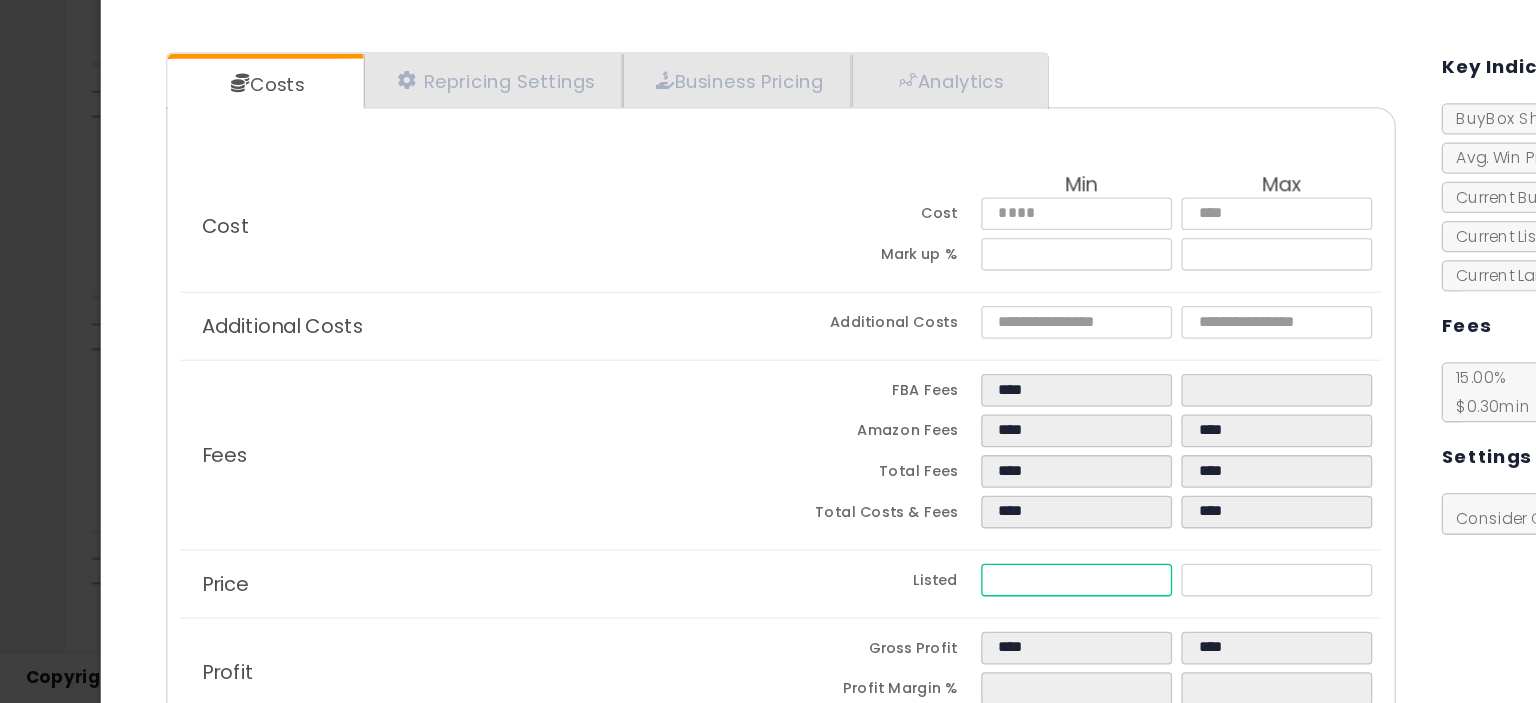 type on "****" 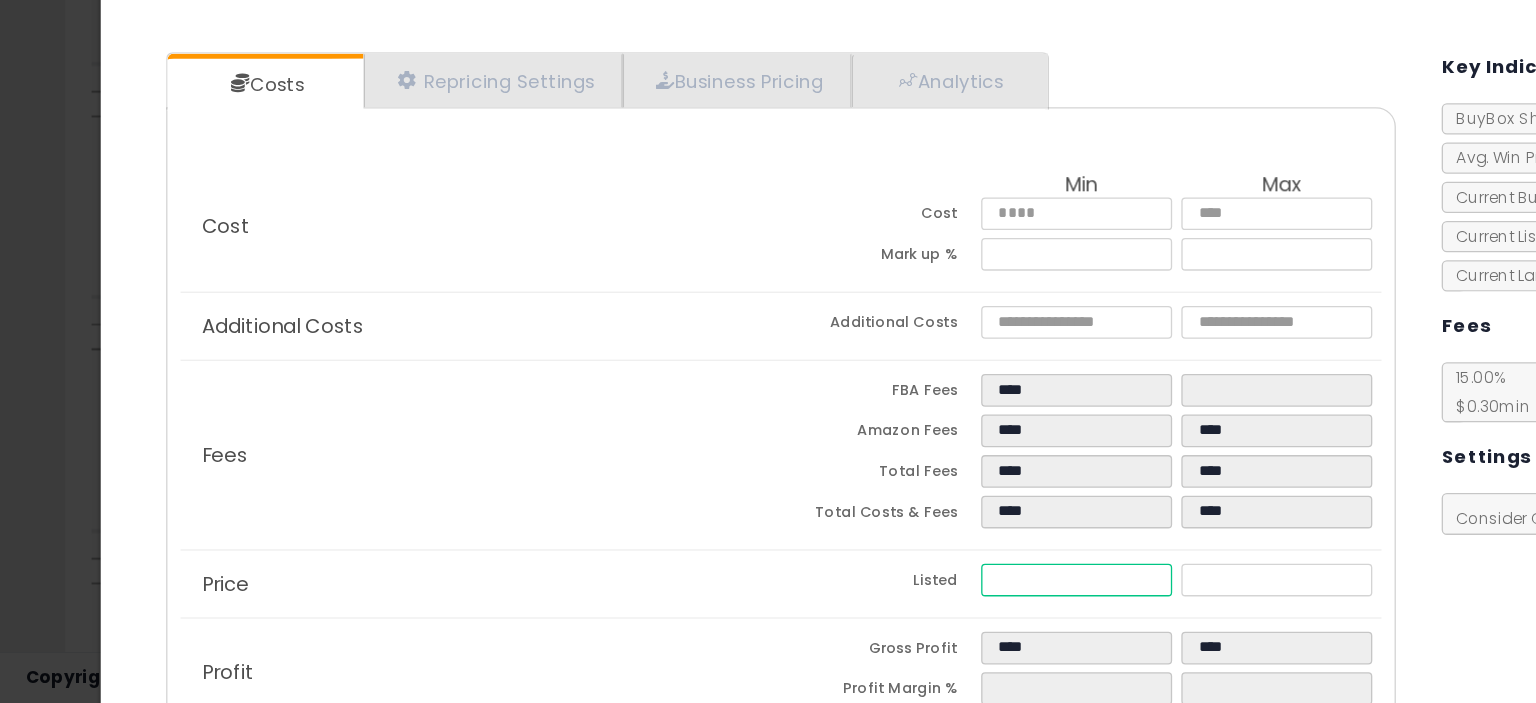 type on "****" 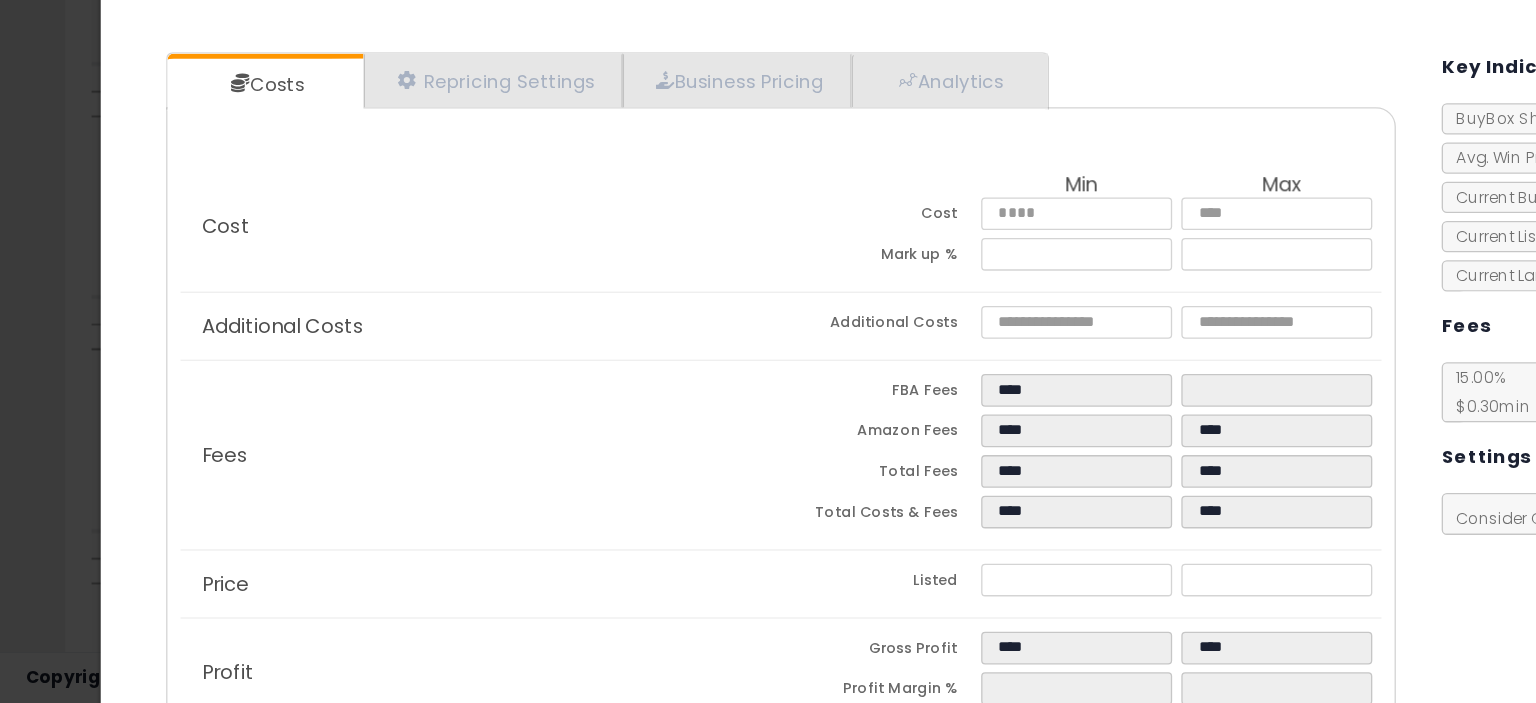 type on "*****" 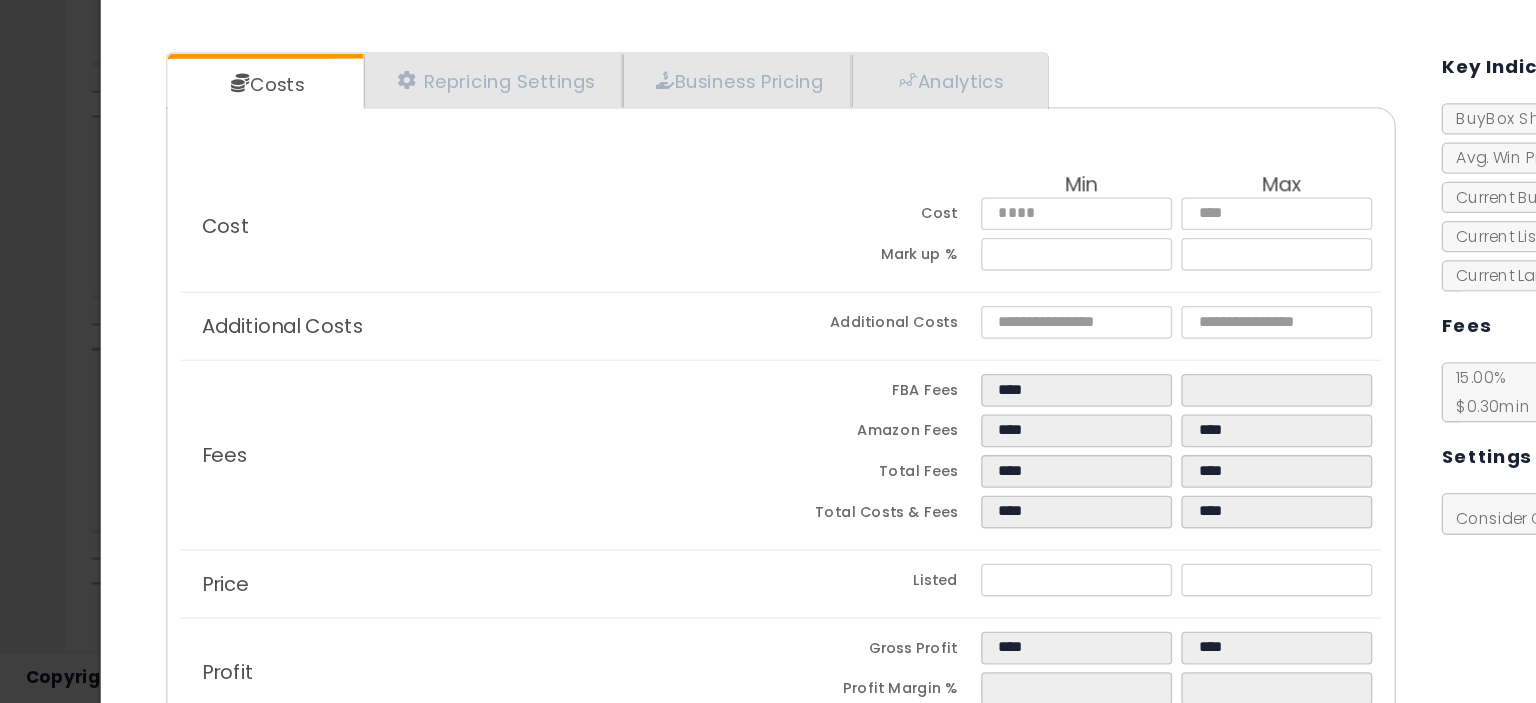 type on "****" 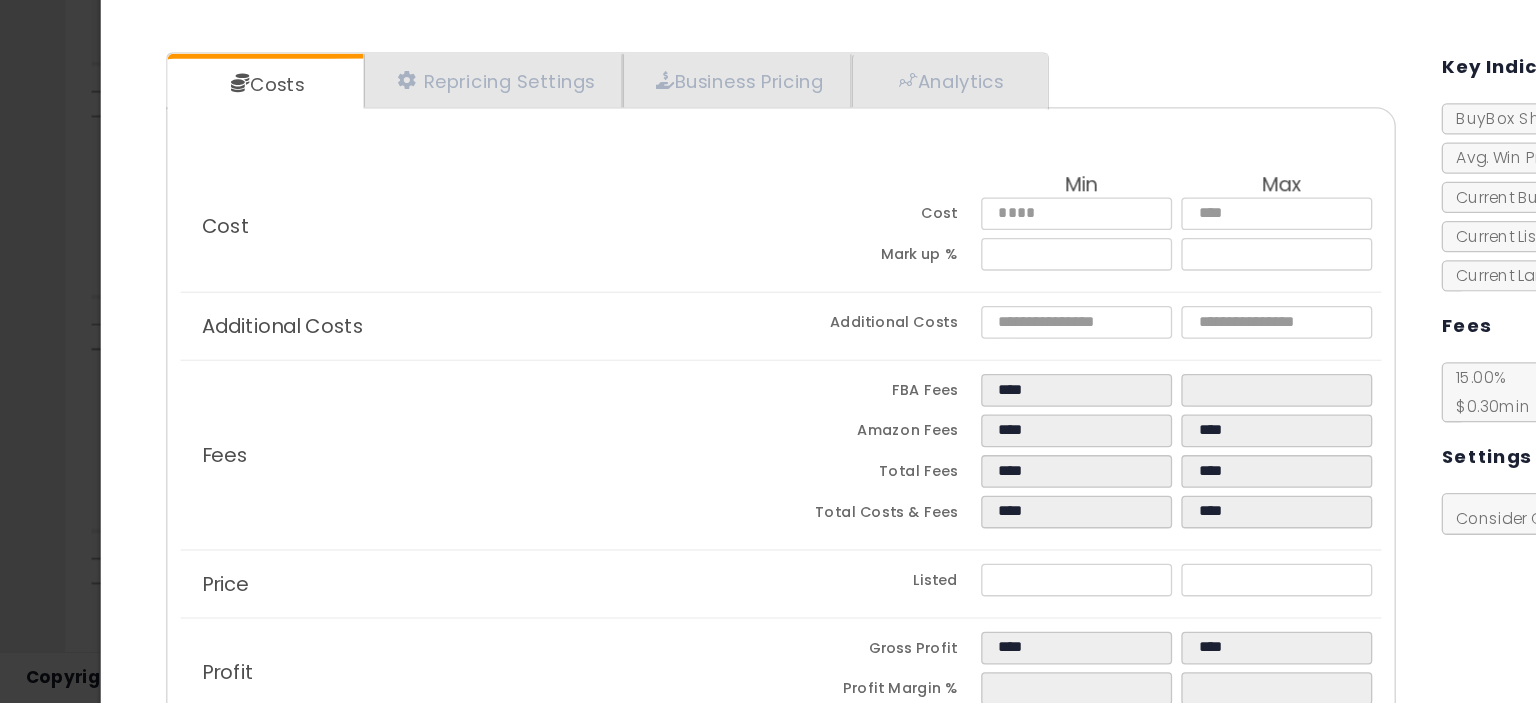 type on "*****" 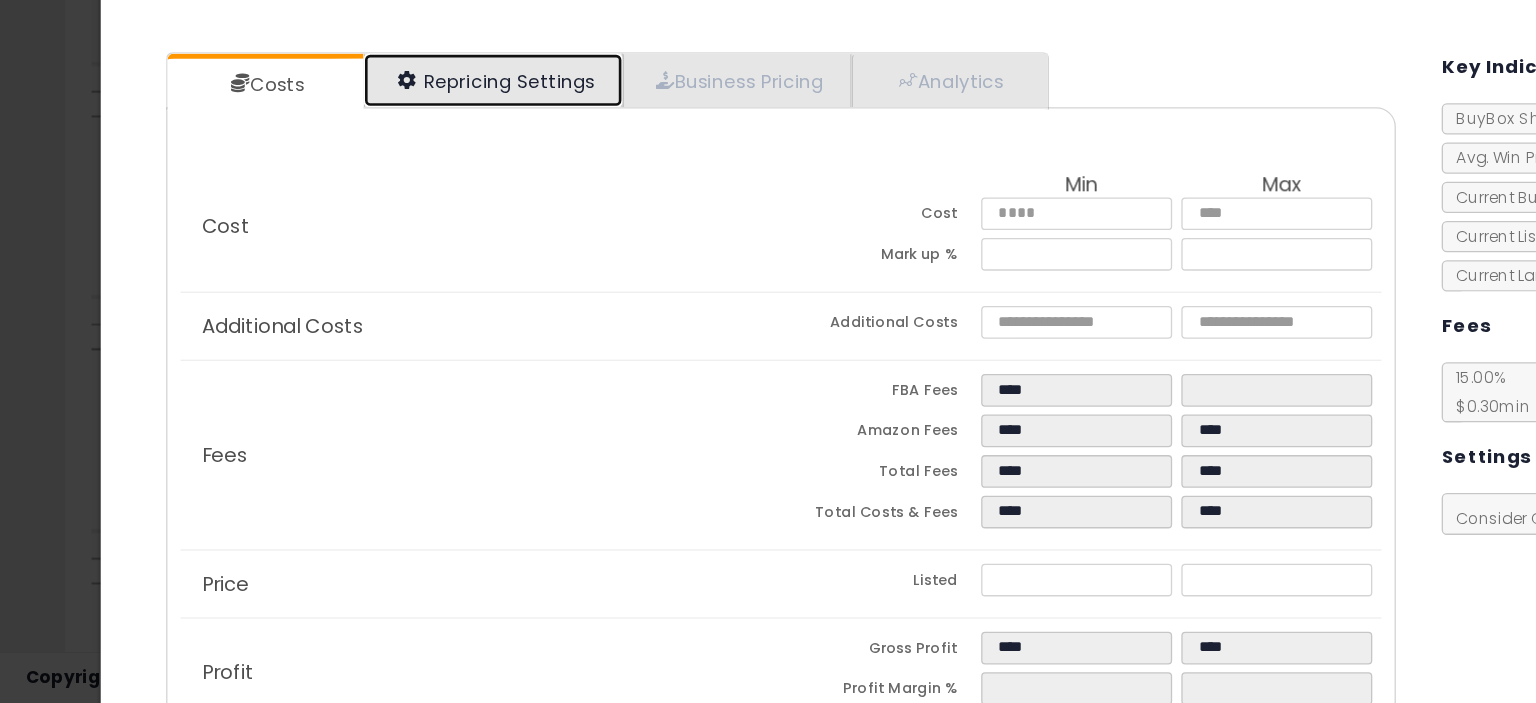 click on "Repricing Settings" at bounding box center (377, 226) 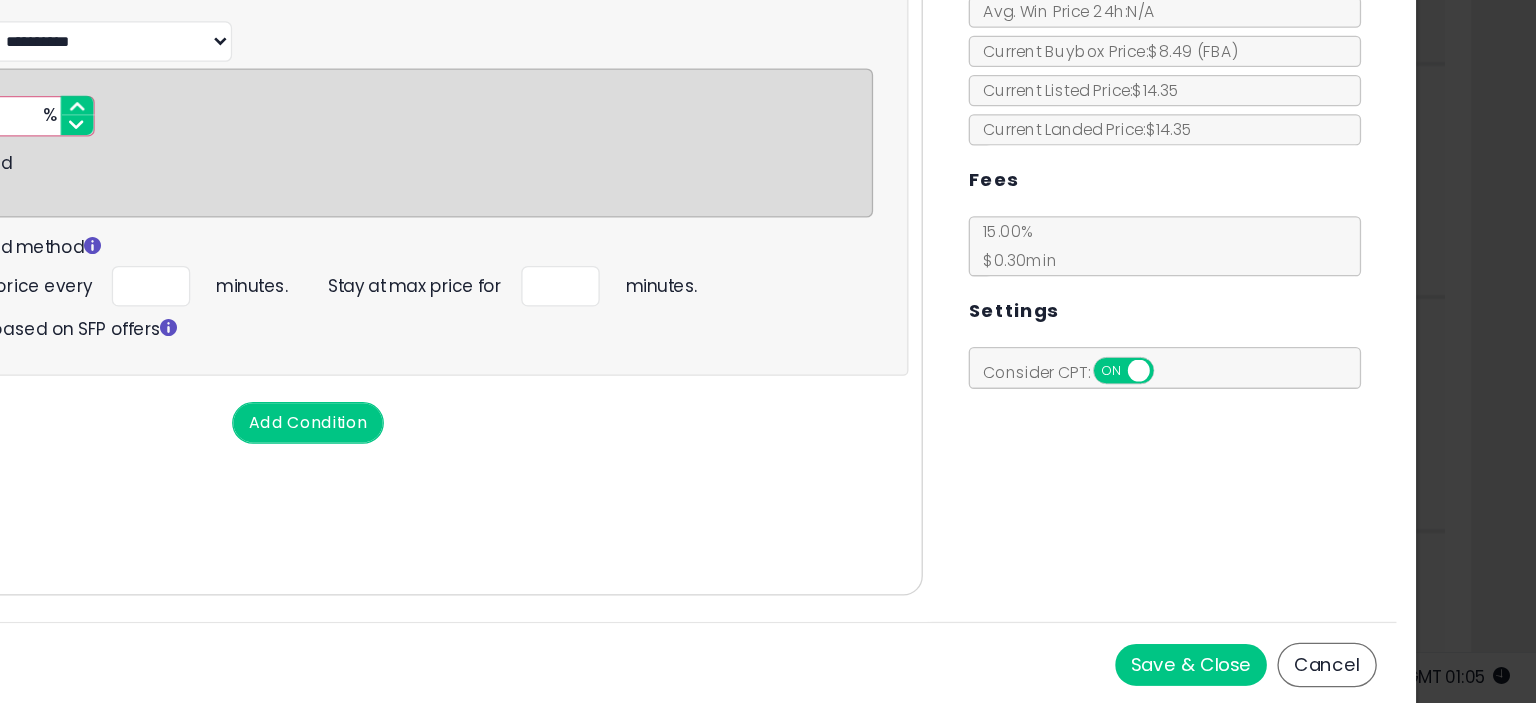 click on "Save & Close" at bounding box center (1272, 673) 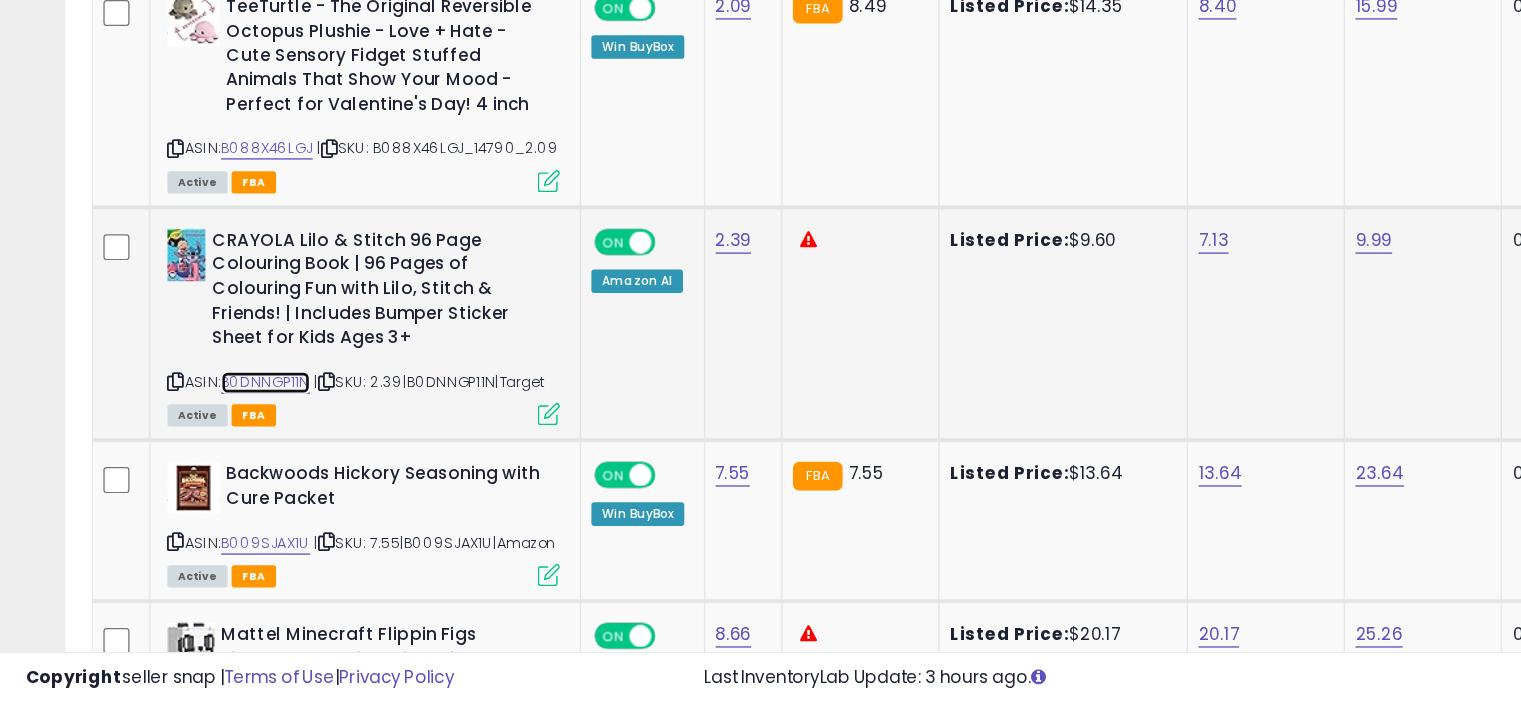 click on "B0DNNGP11N" at bounding box center [203, 457] 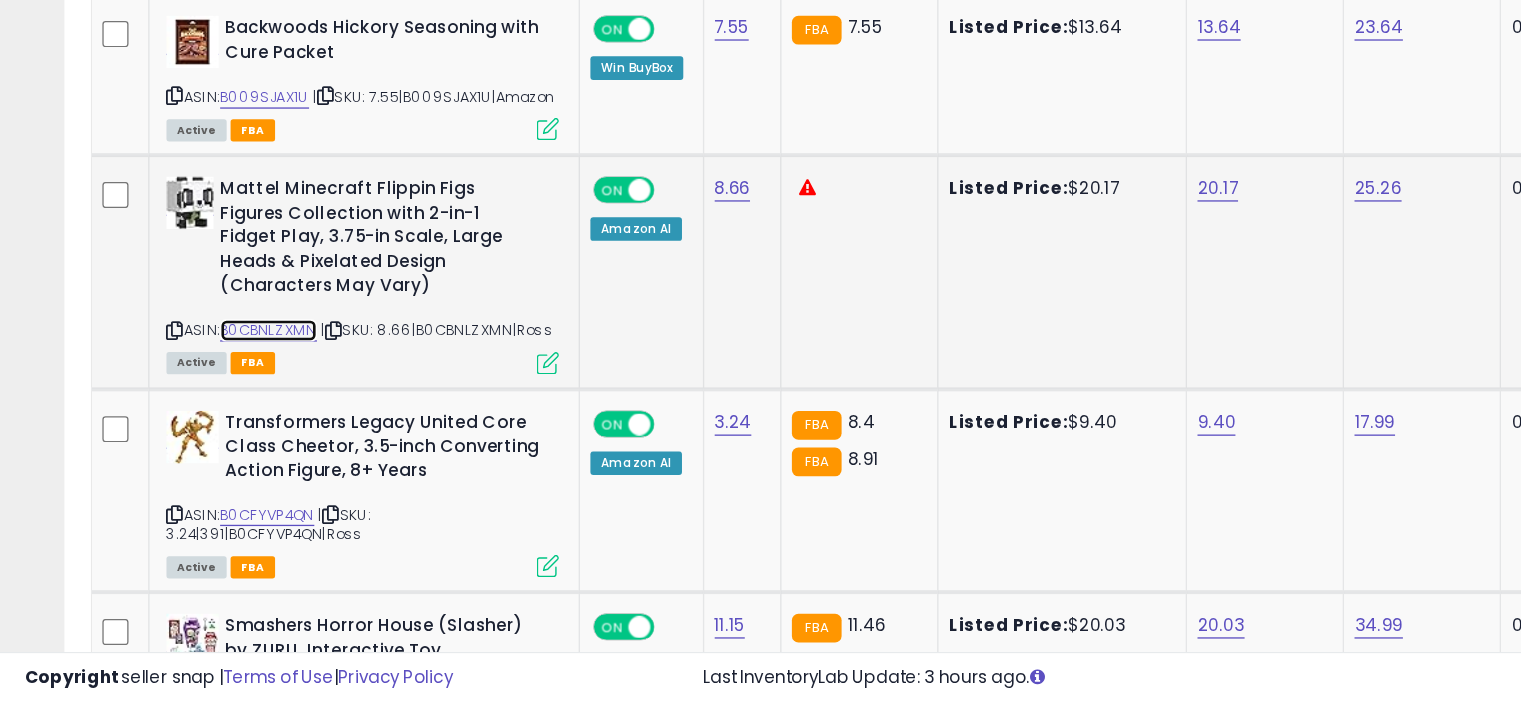 click on "B0CBNLZXMN" at bounding box center [206, 417] 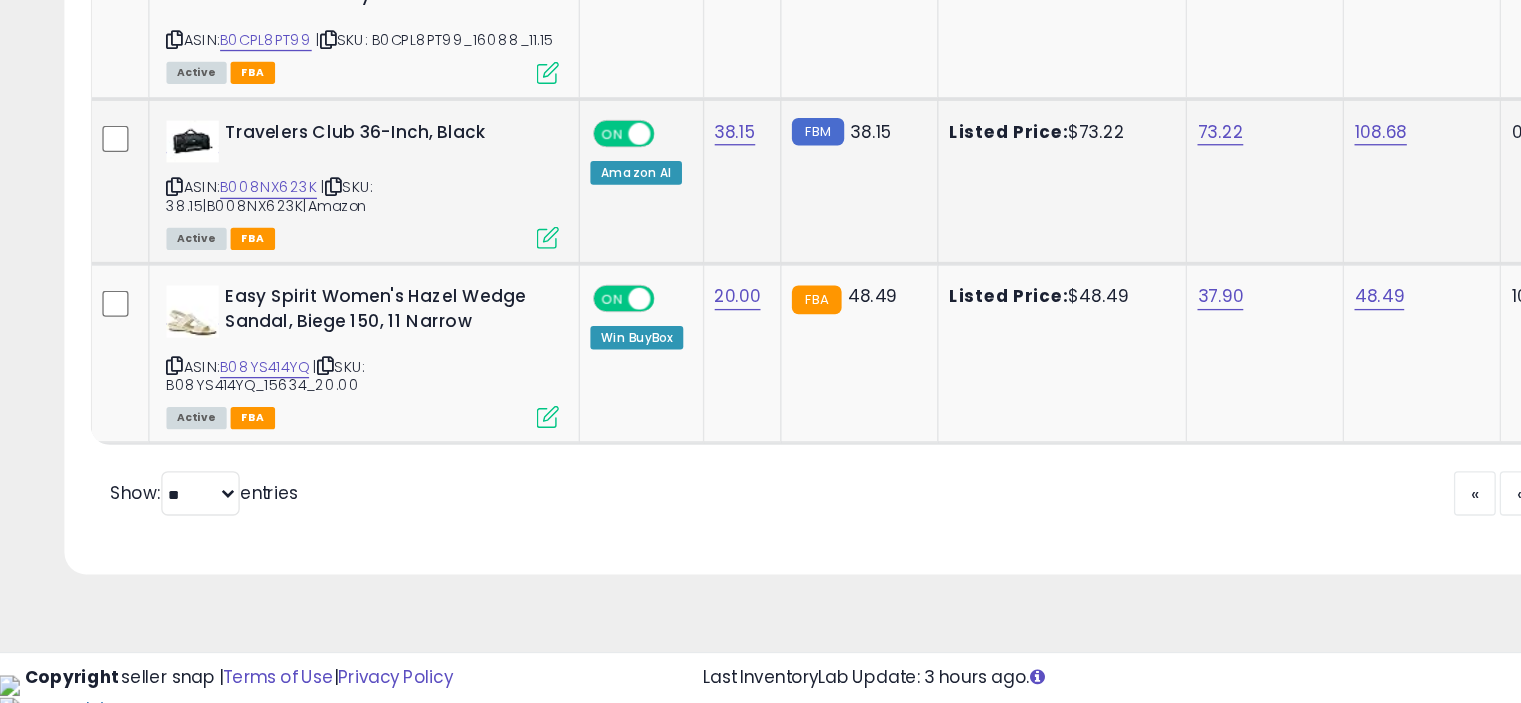 scroll, scrollTop: 3892, scrollLeft: 0, axis: vertical 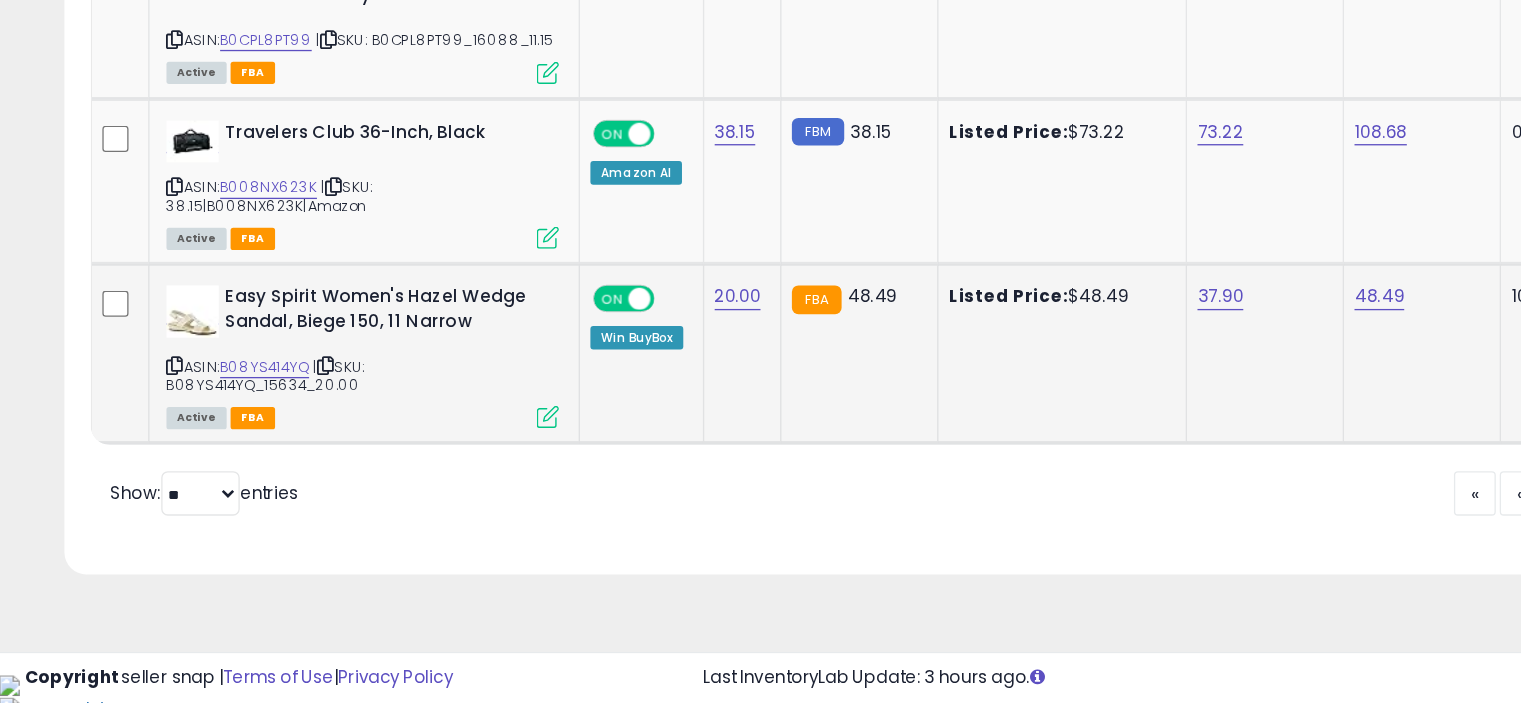click at bounding box center [419, 483] 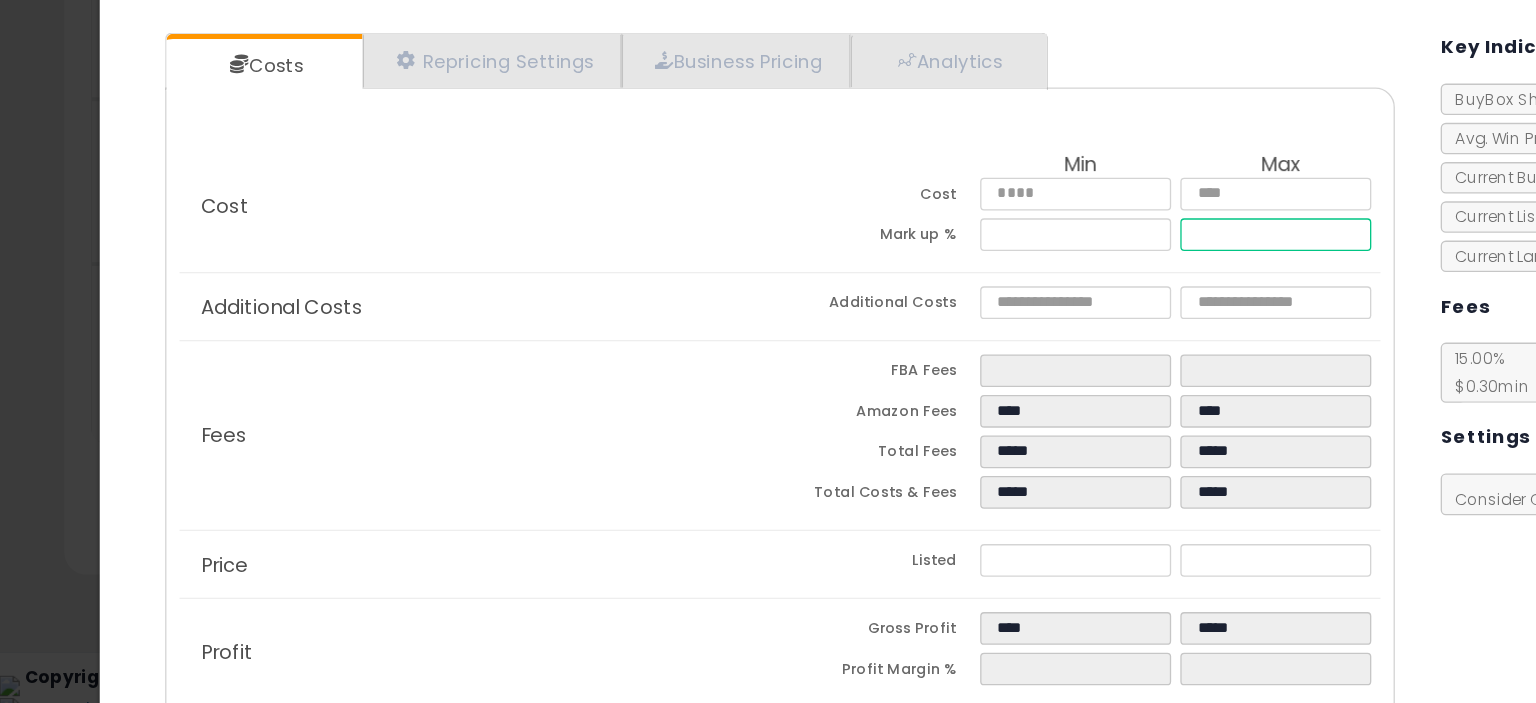 click on "*****" at bounding box center [975, 344] 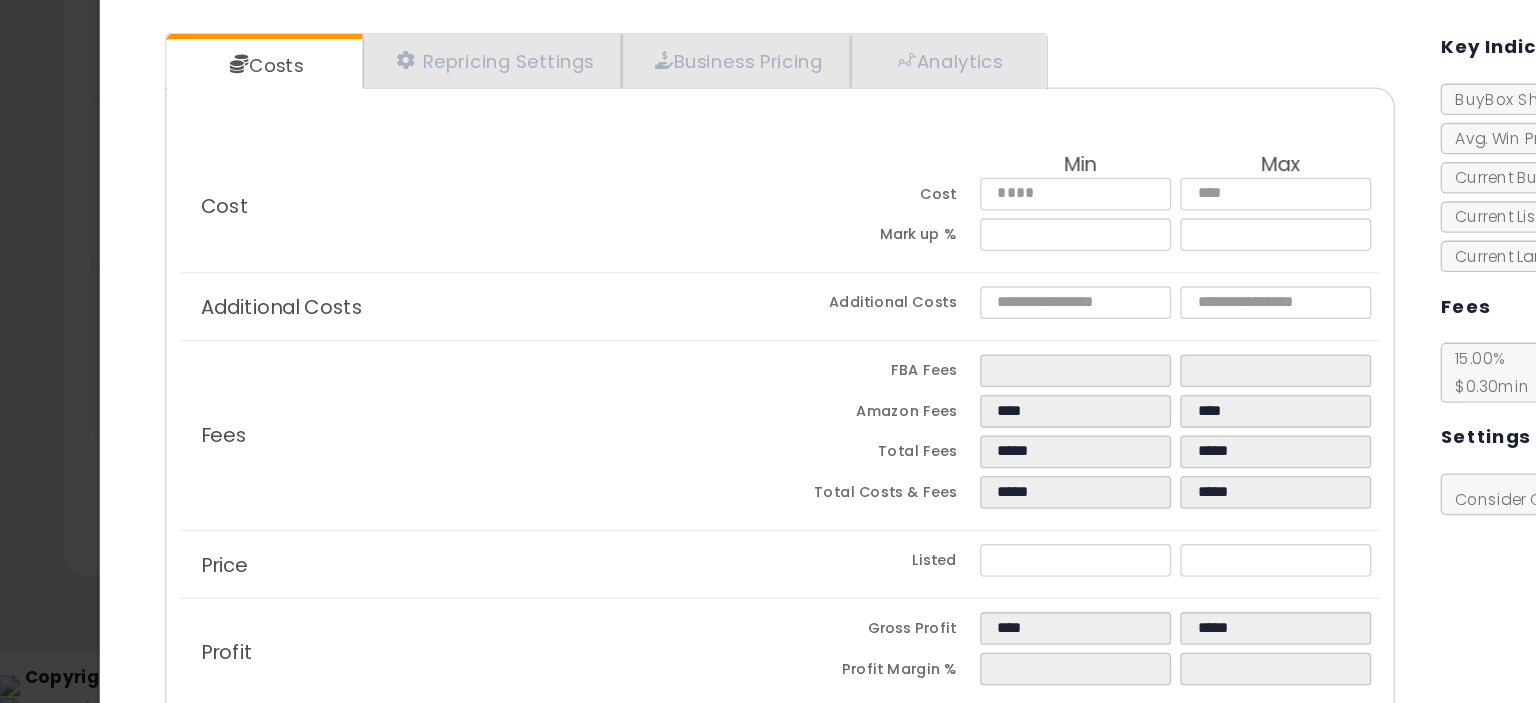 click on "Additional Costs" at bounding box center [367, 400] 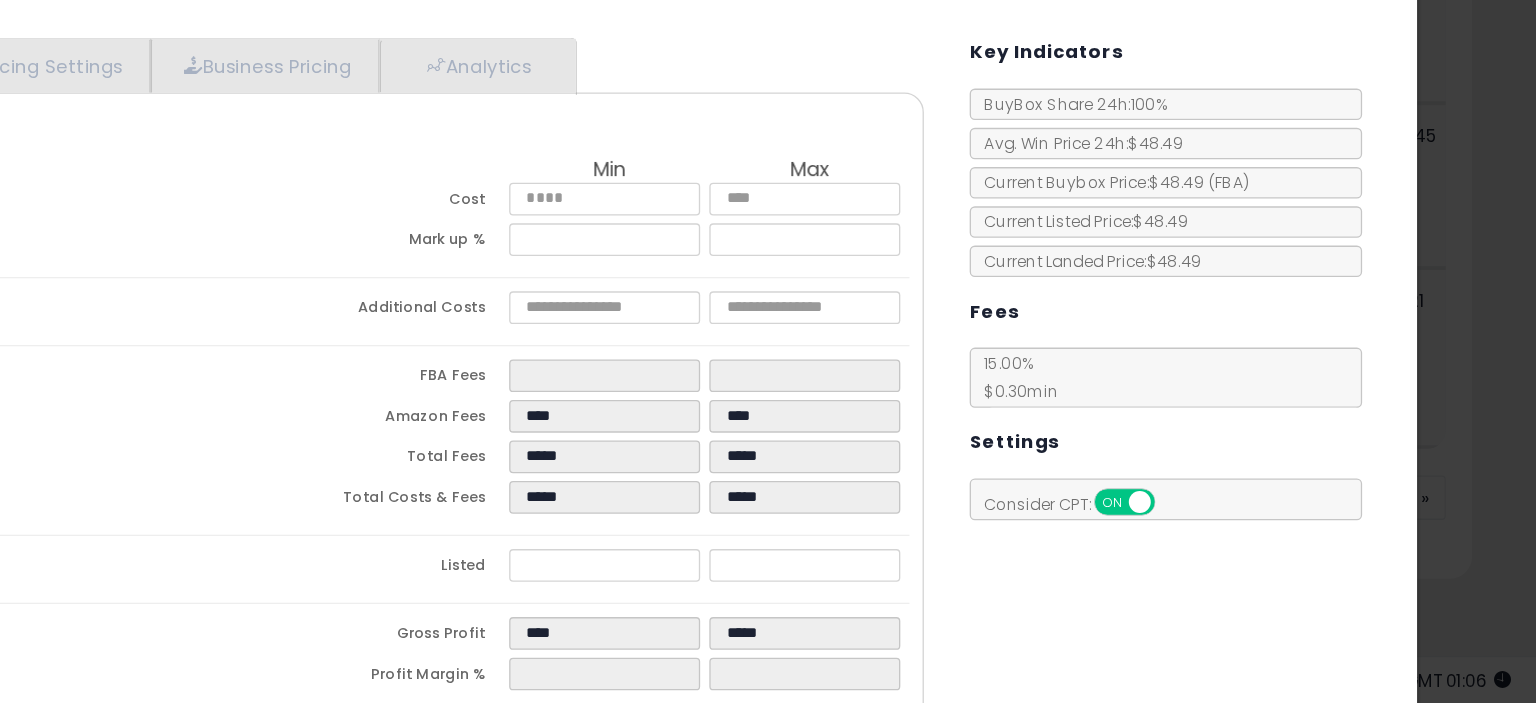scroll, scrollTop: 3892, scrollLeft: 0, axis: vertical 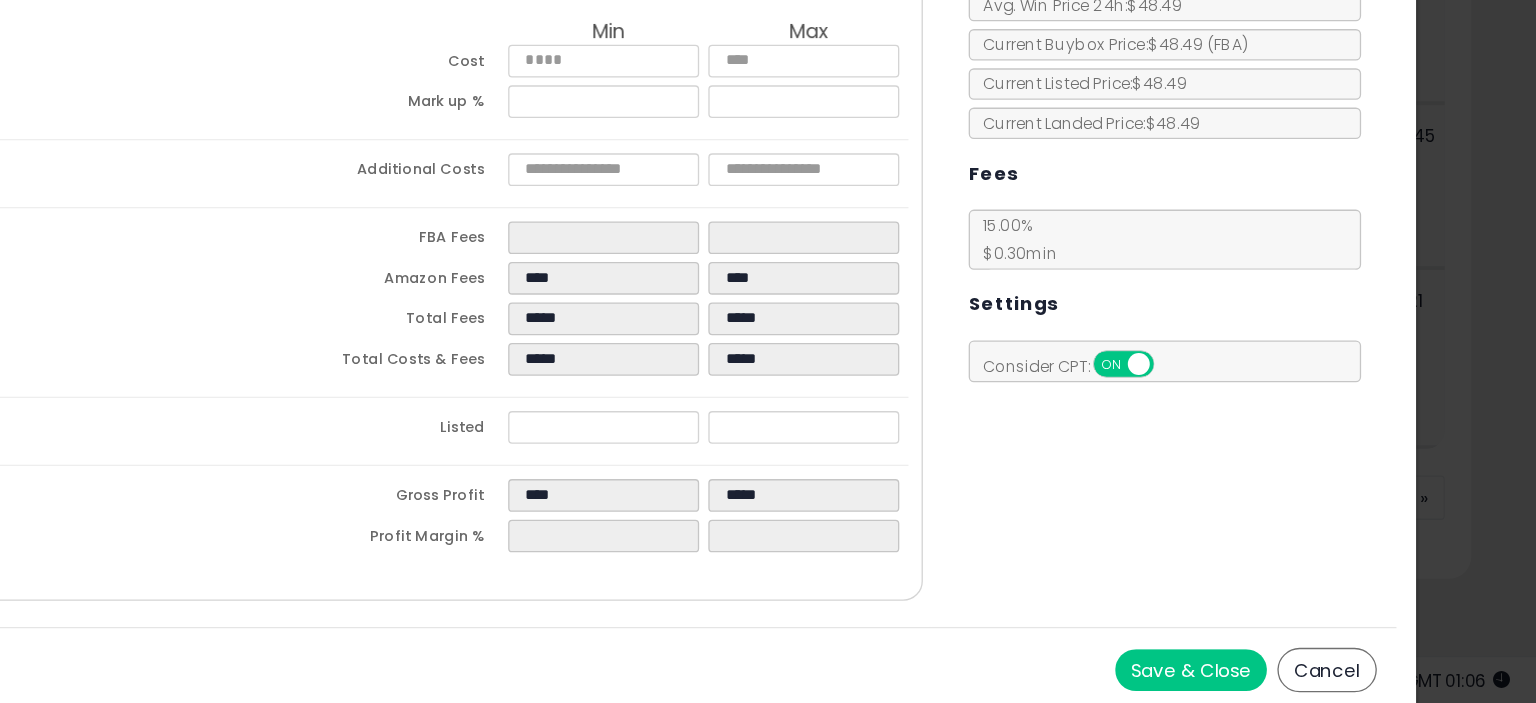 click on "Save & Close" at bounding box center [1272, 674] 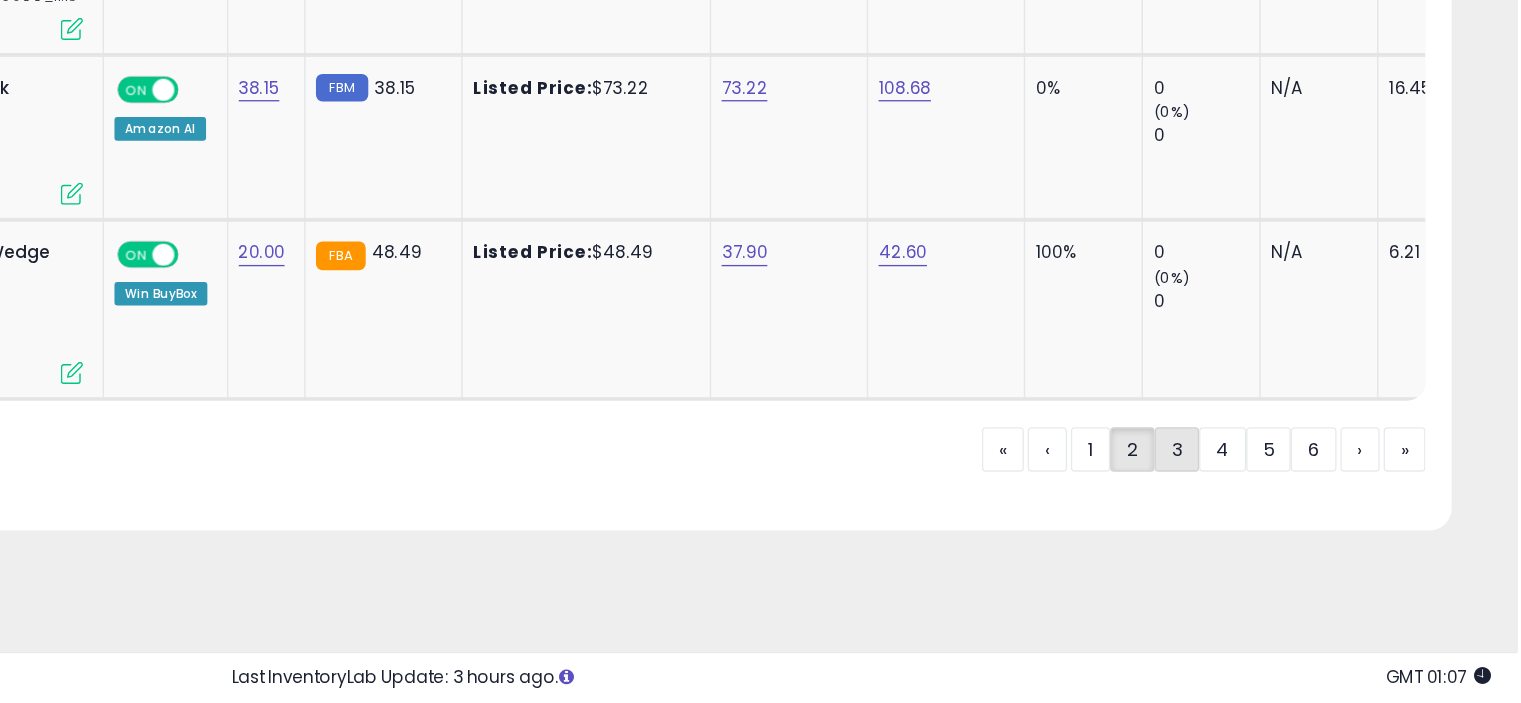 click on "3" 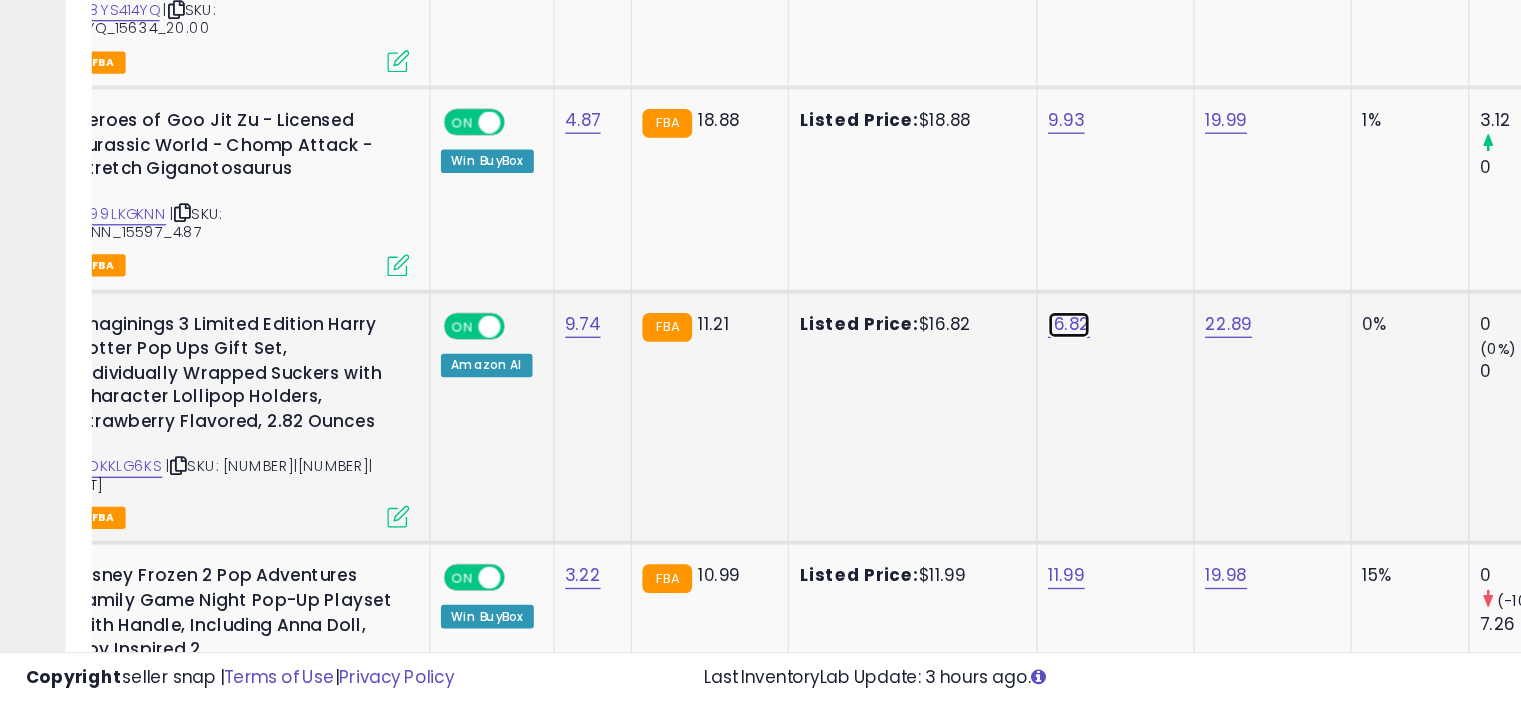 click on "16.82" at bounding box center (818, 120) 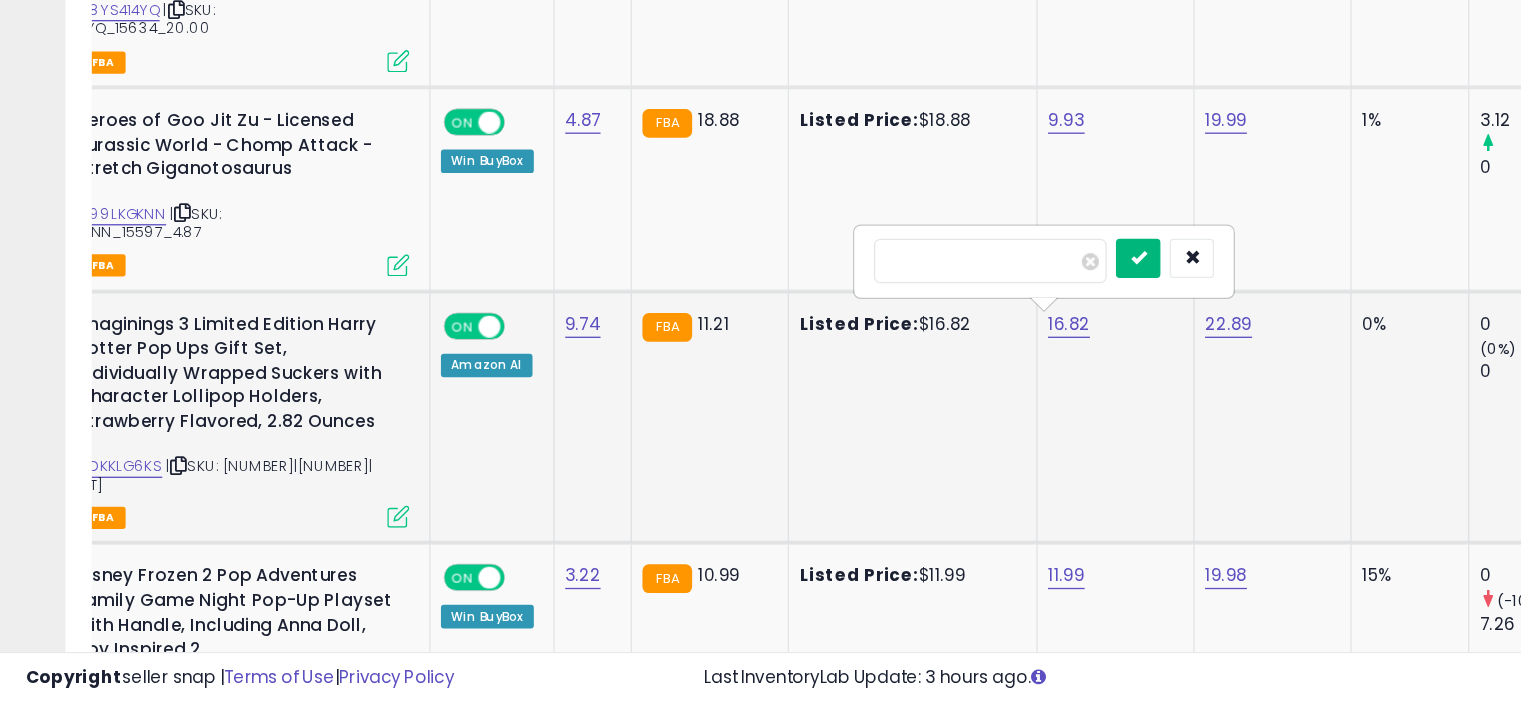 click at bounding box center (870, 362) 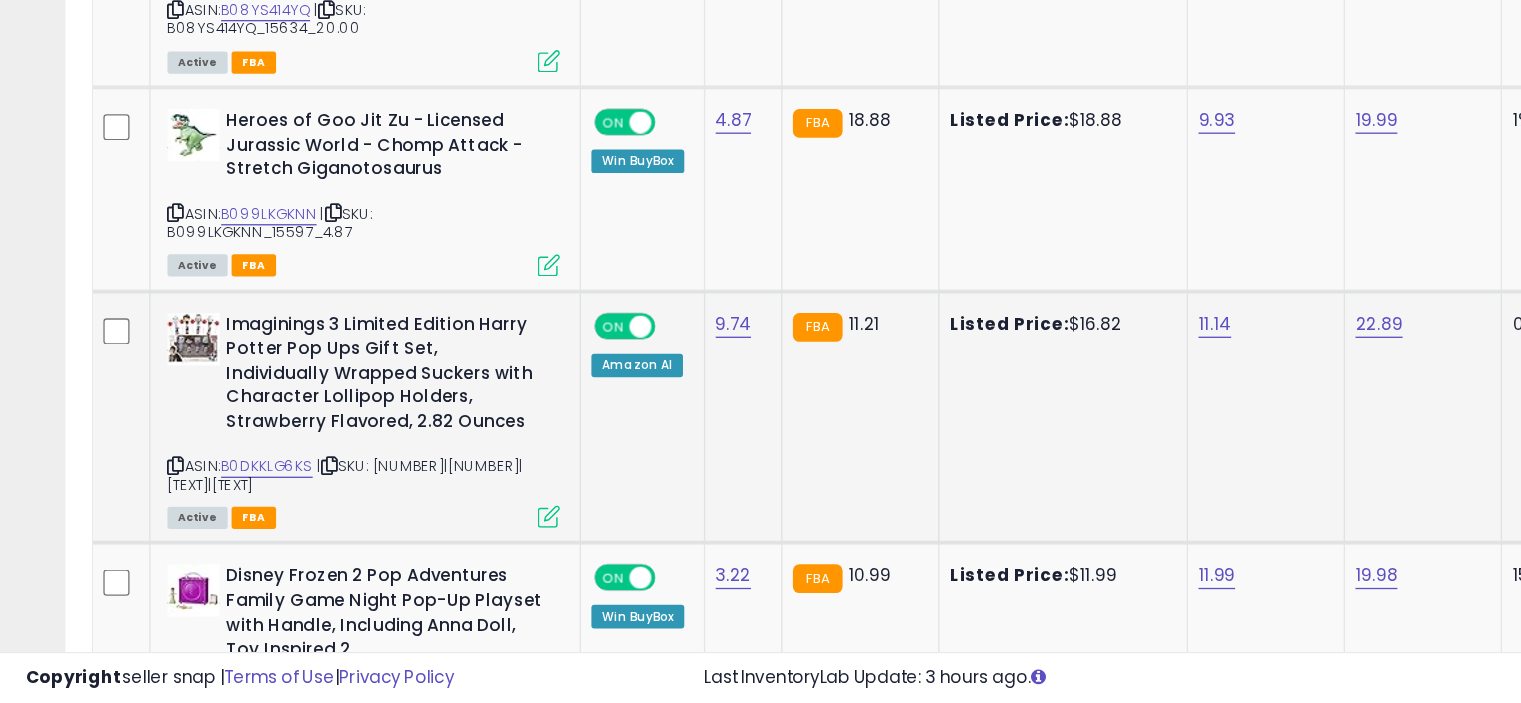 click at bounding box center [419, 559] 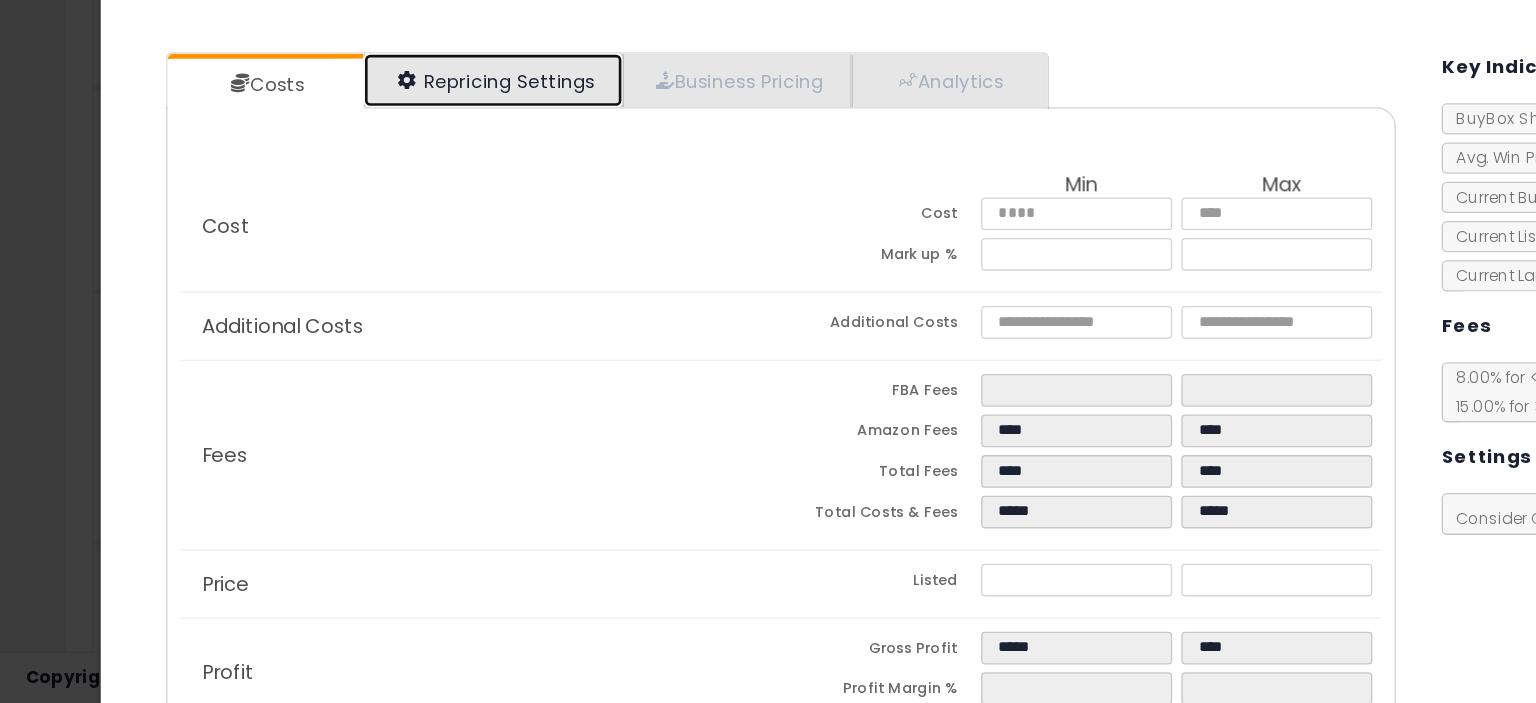 click on "Repricing Settings" at bounding box center [377, 226] 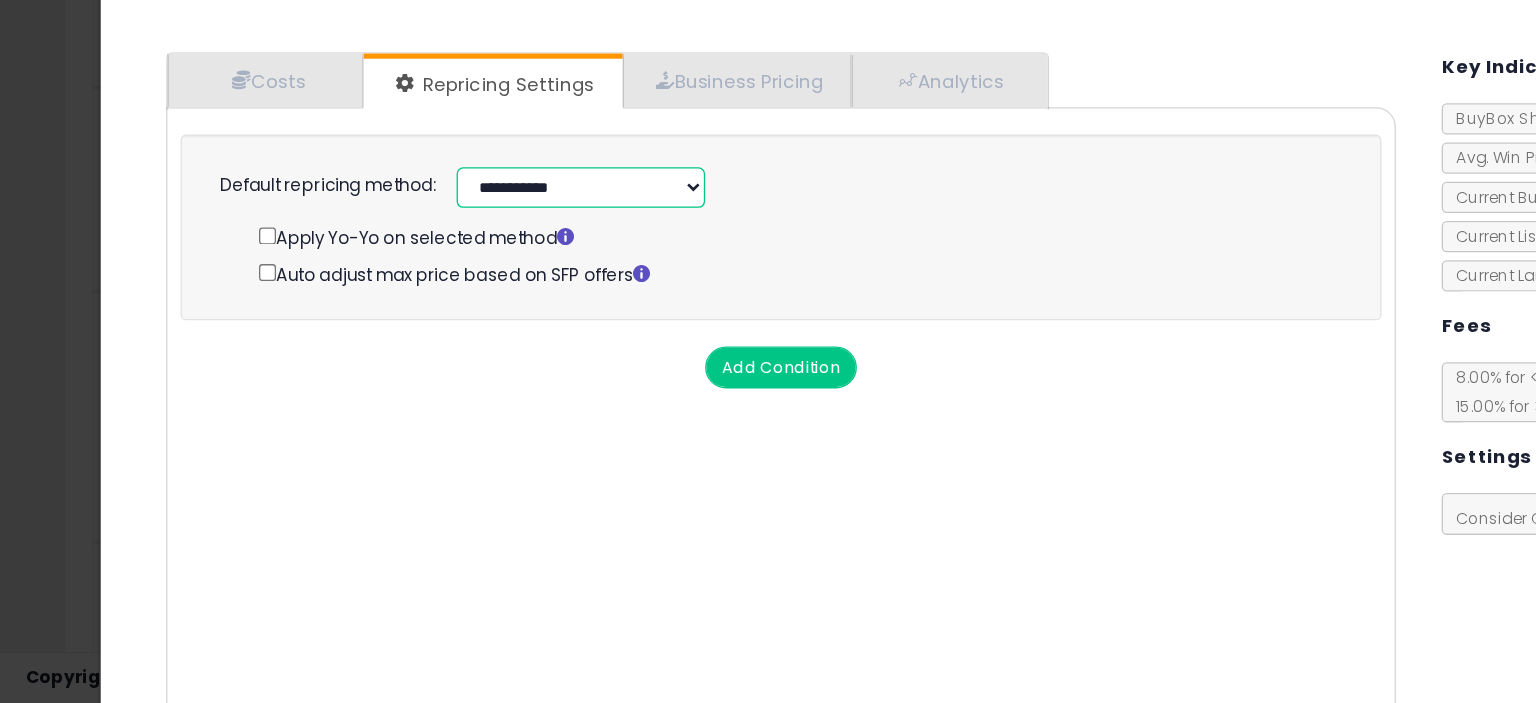 click on "**********" at bounding box center (444, 308) 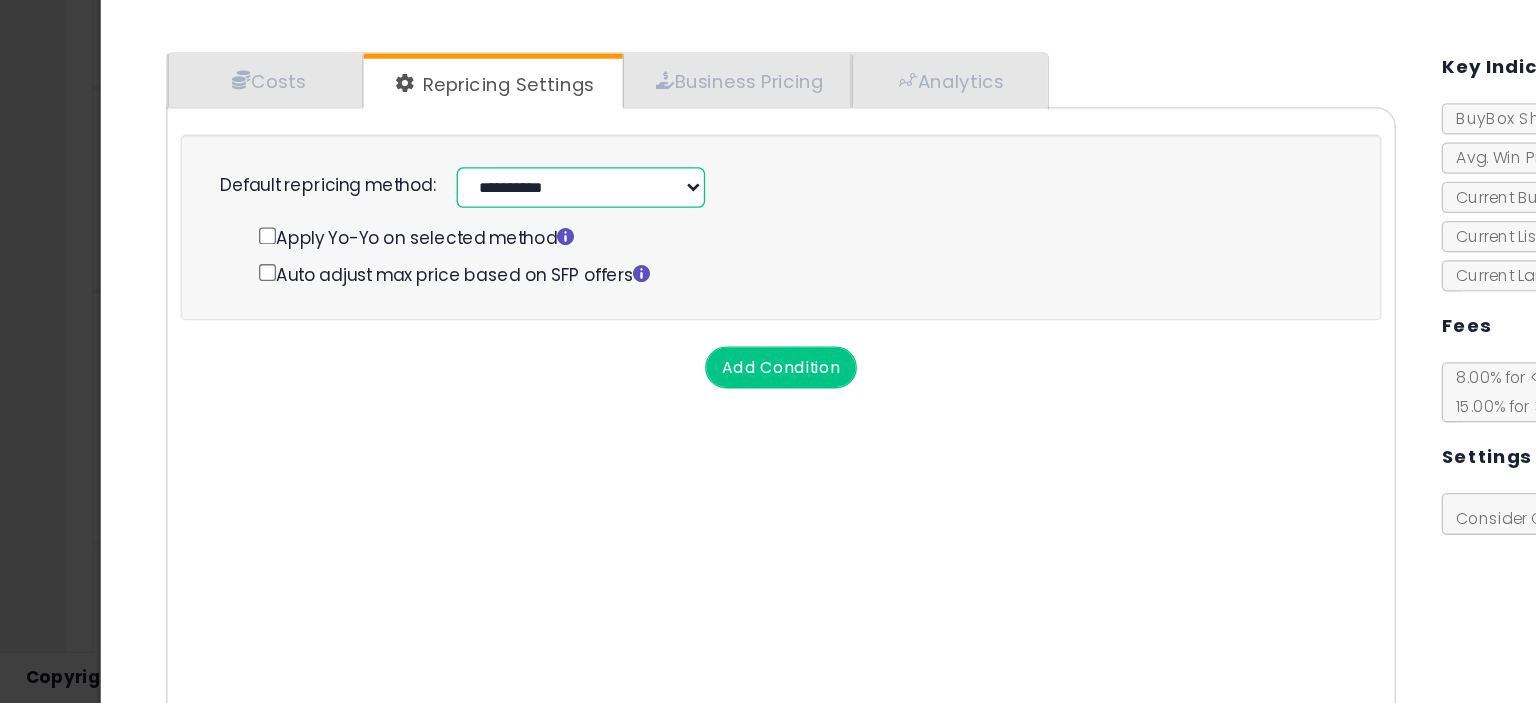 click on "**********" at bounding box center (444, 308) 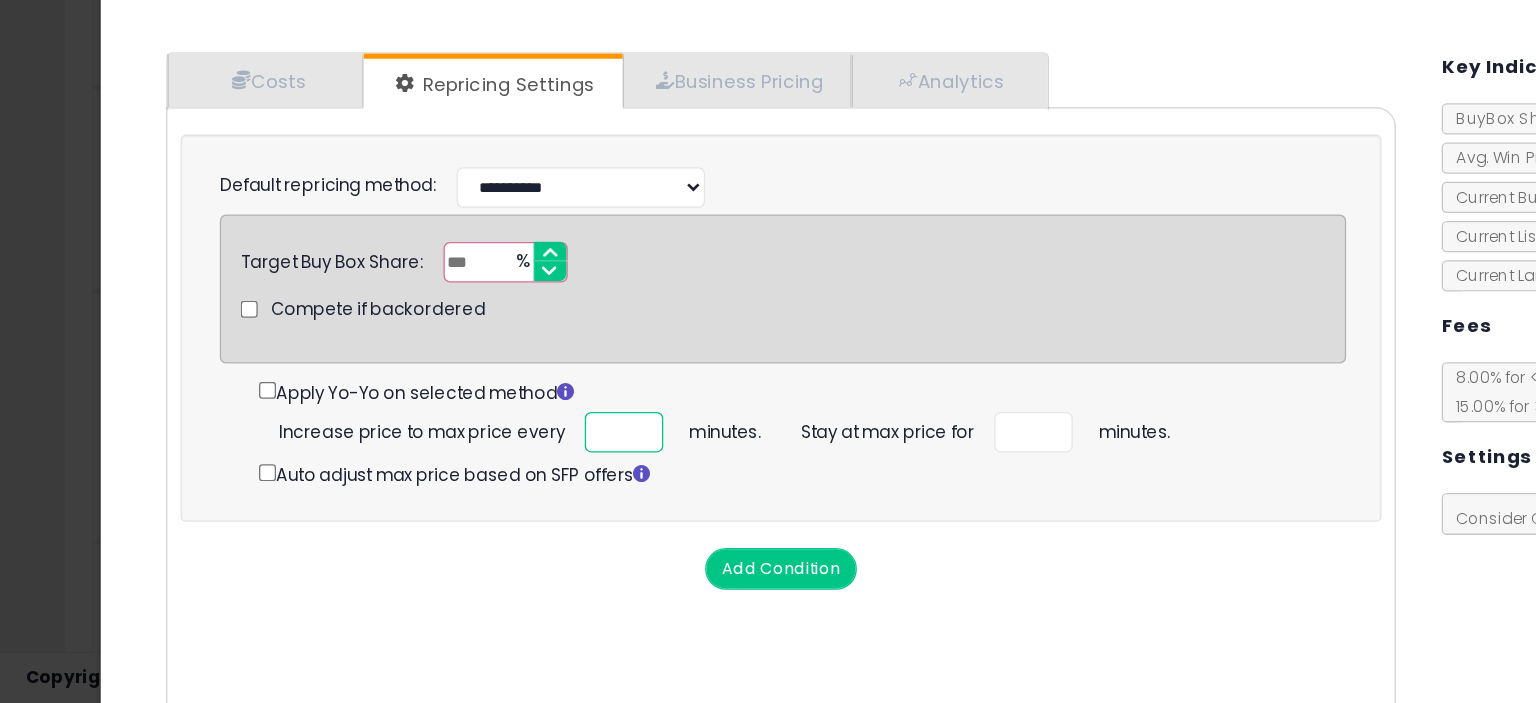 click at bounding box center (477, 495) 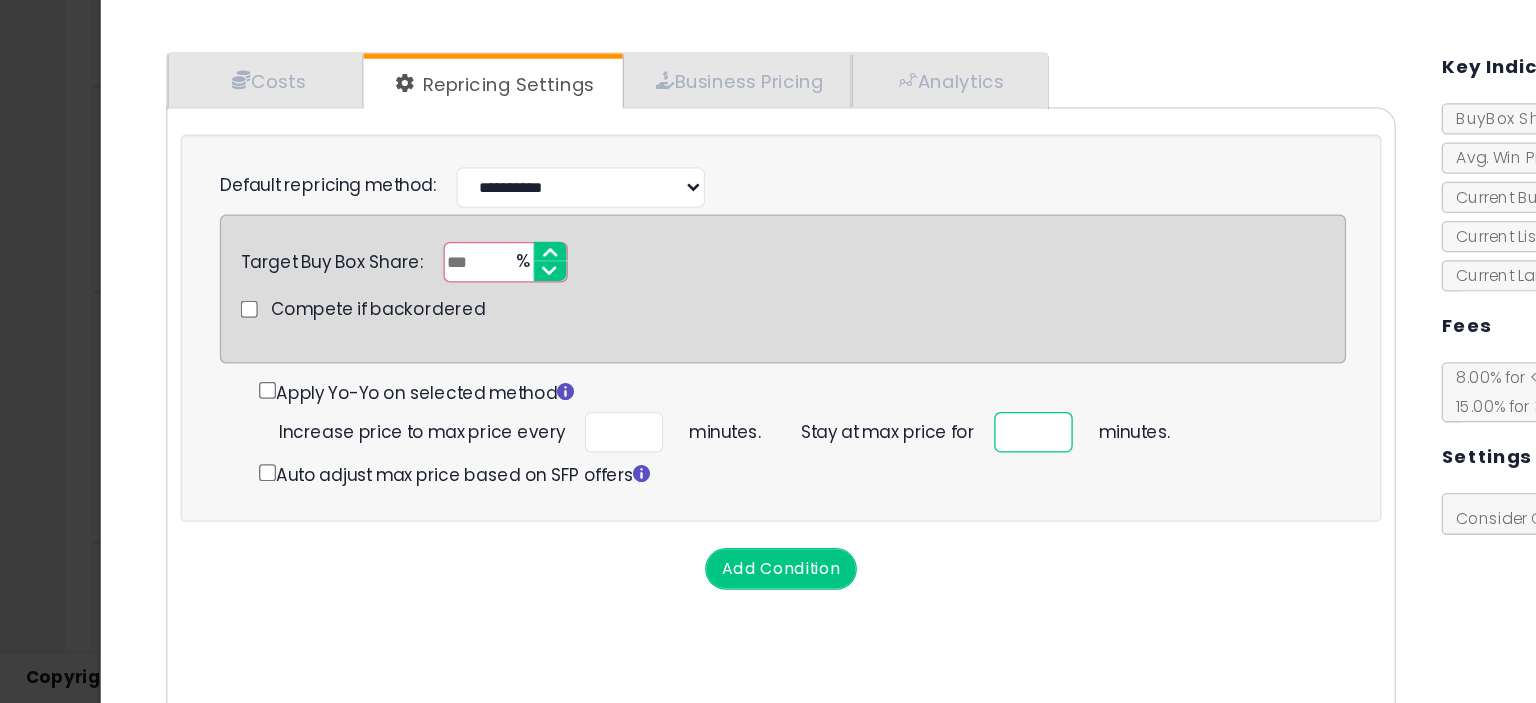 click at bounding box center [790, 495] 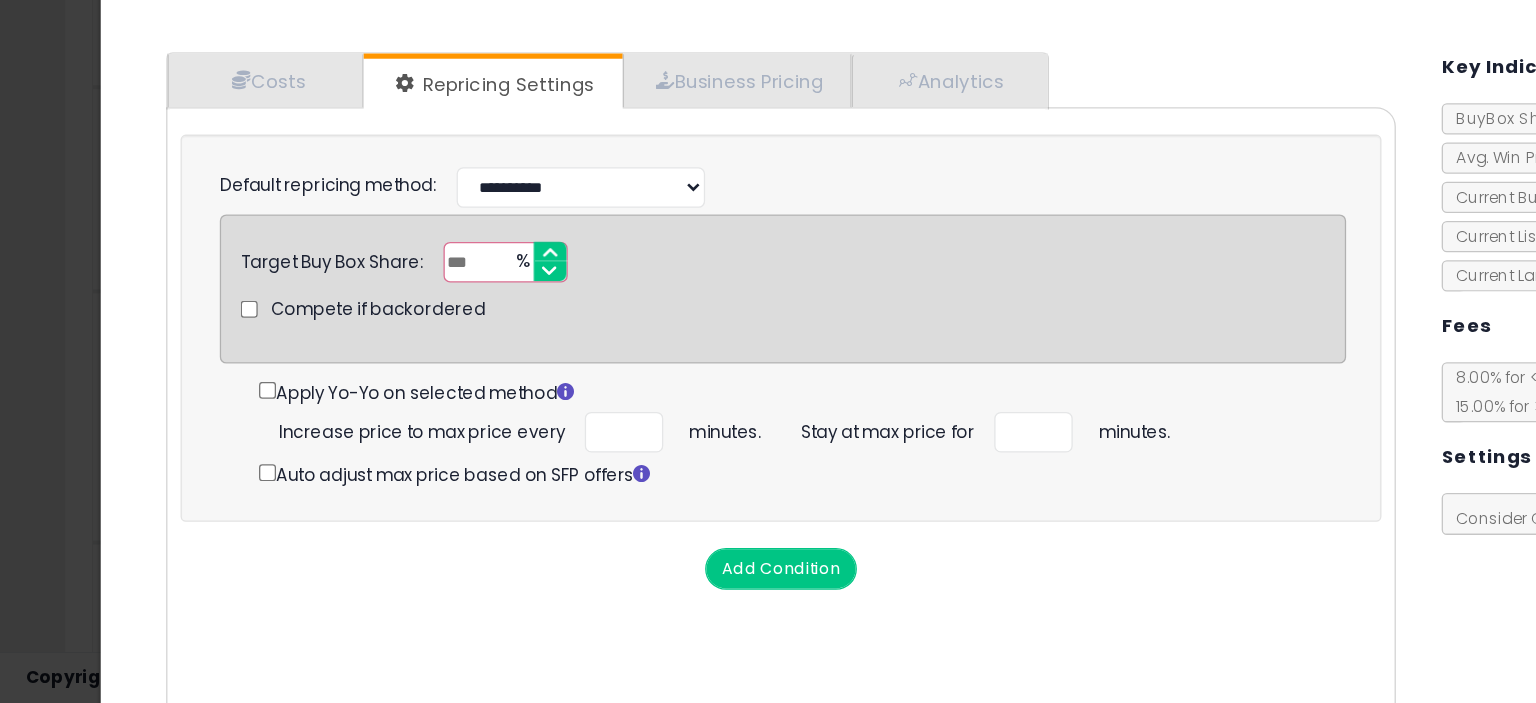 click on "Add Condition" at bounding box center (597, 600) 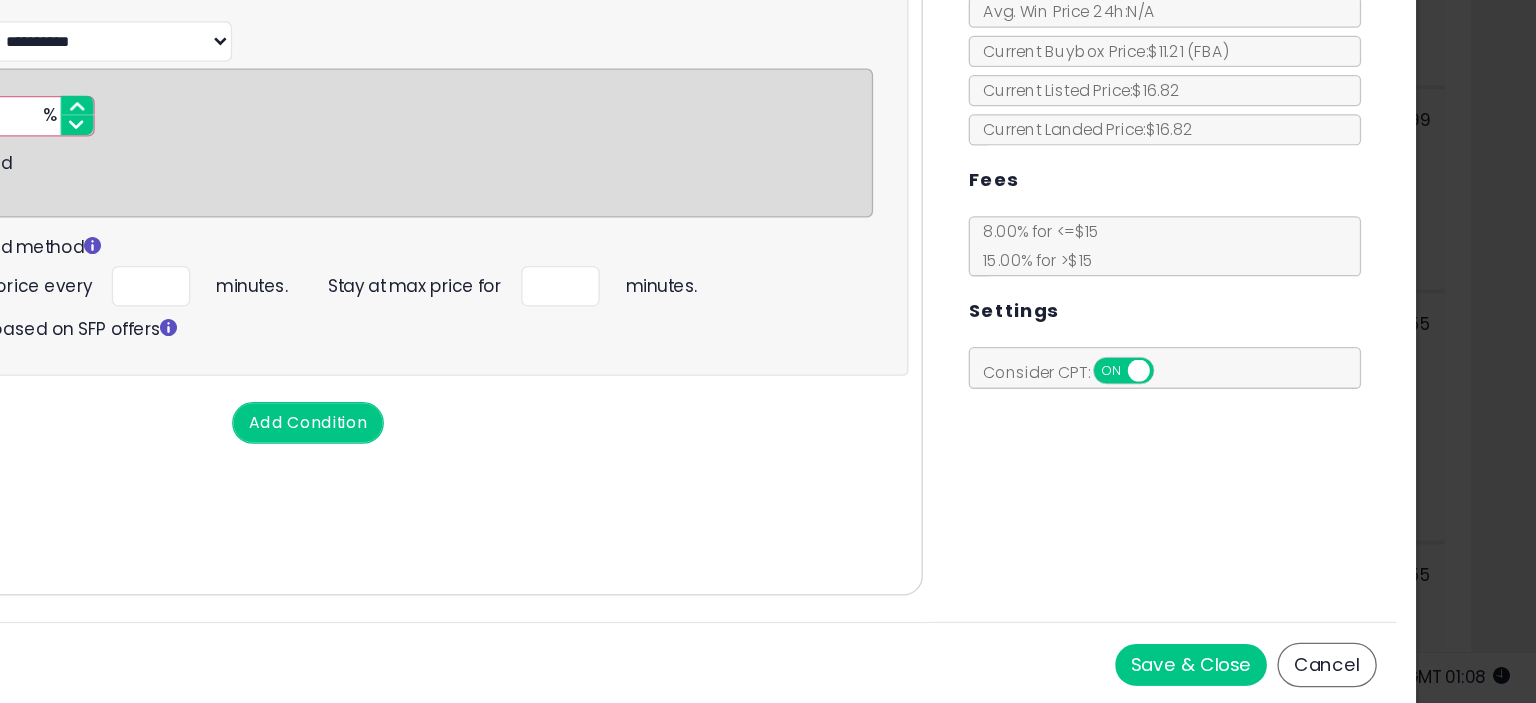 click on "Save & Close" at bounding box center [1272, 673] 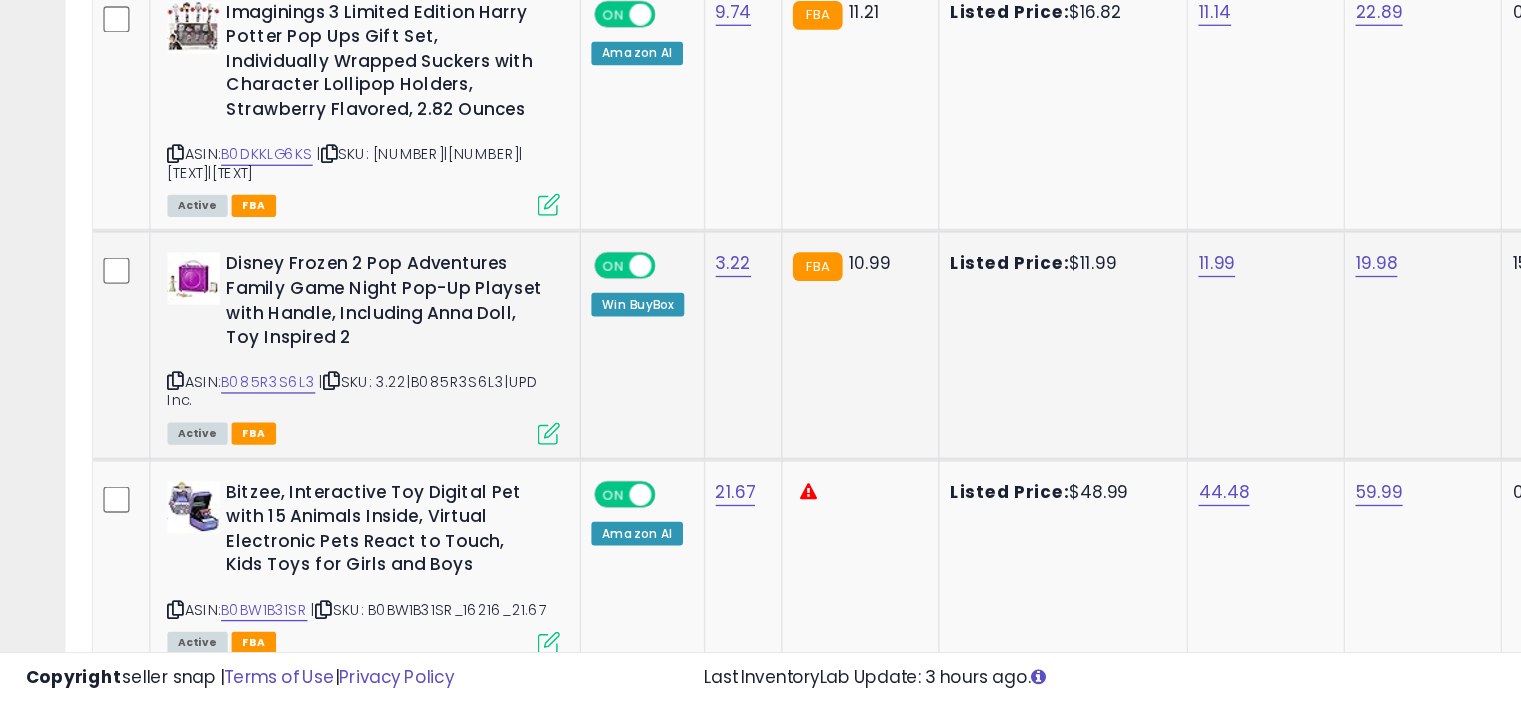 click at bounding box center [419, 496] 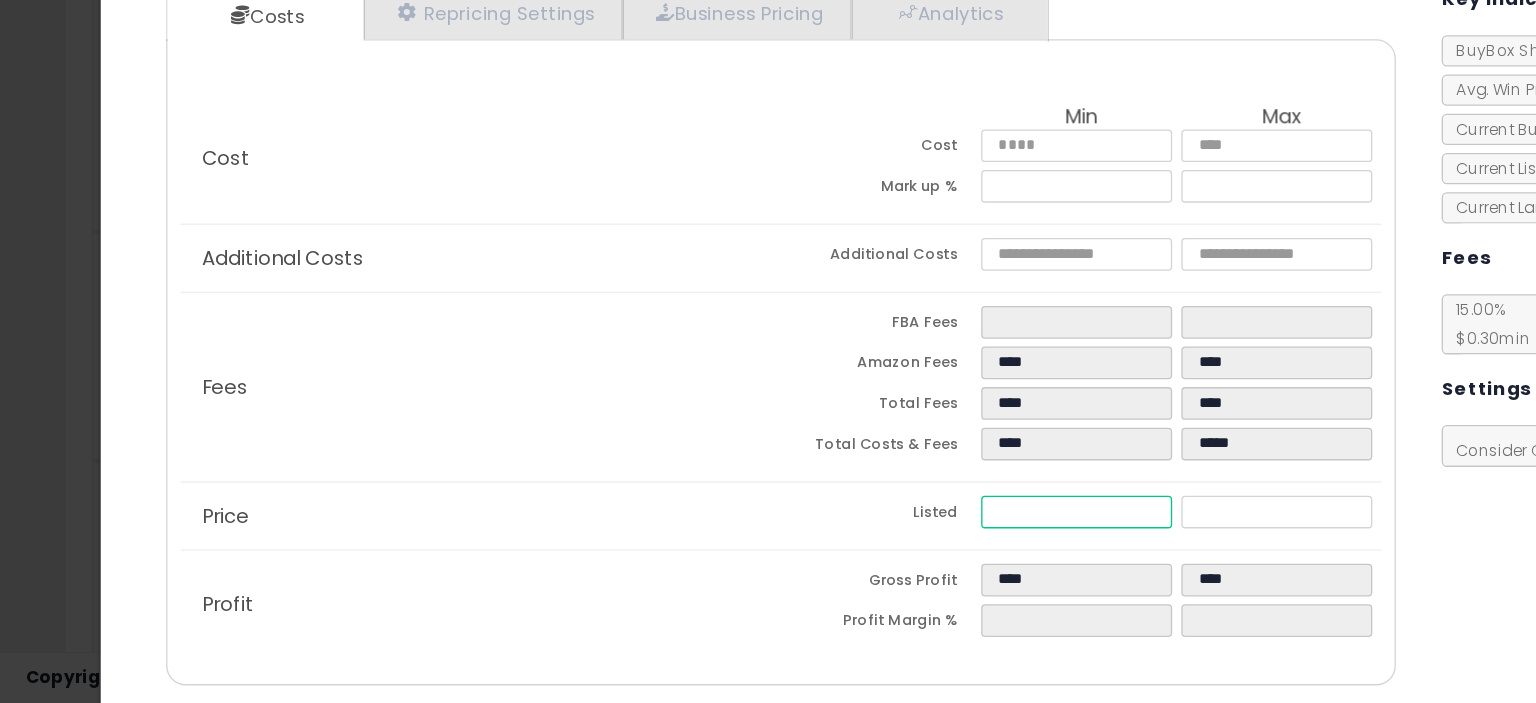 click on "*****" at bounding box center [822, 556] 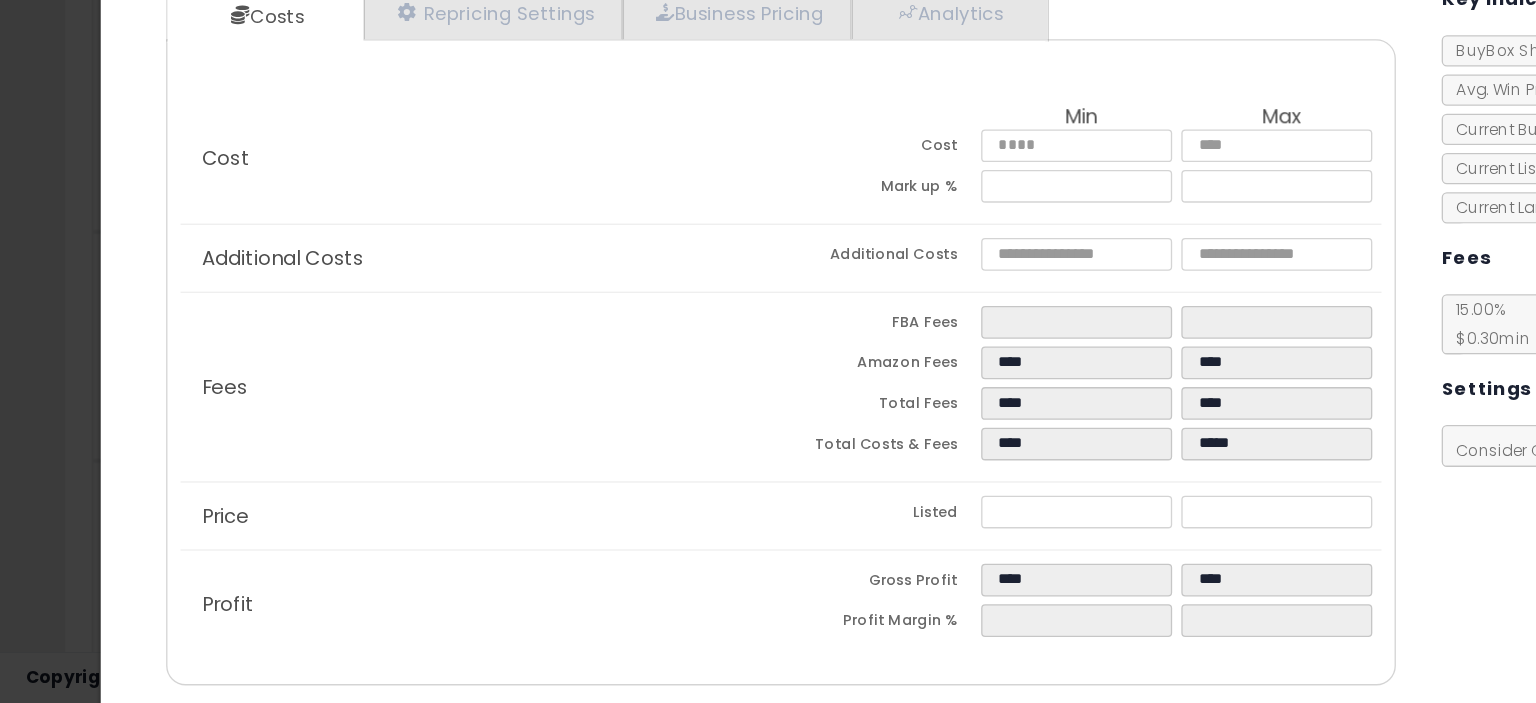 click on "Fees
FBA Fees
****
****
Amazon Fees
****
****
Total Fees
****
****
Total Costs & Fees
****
*****" 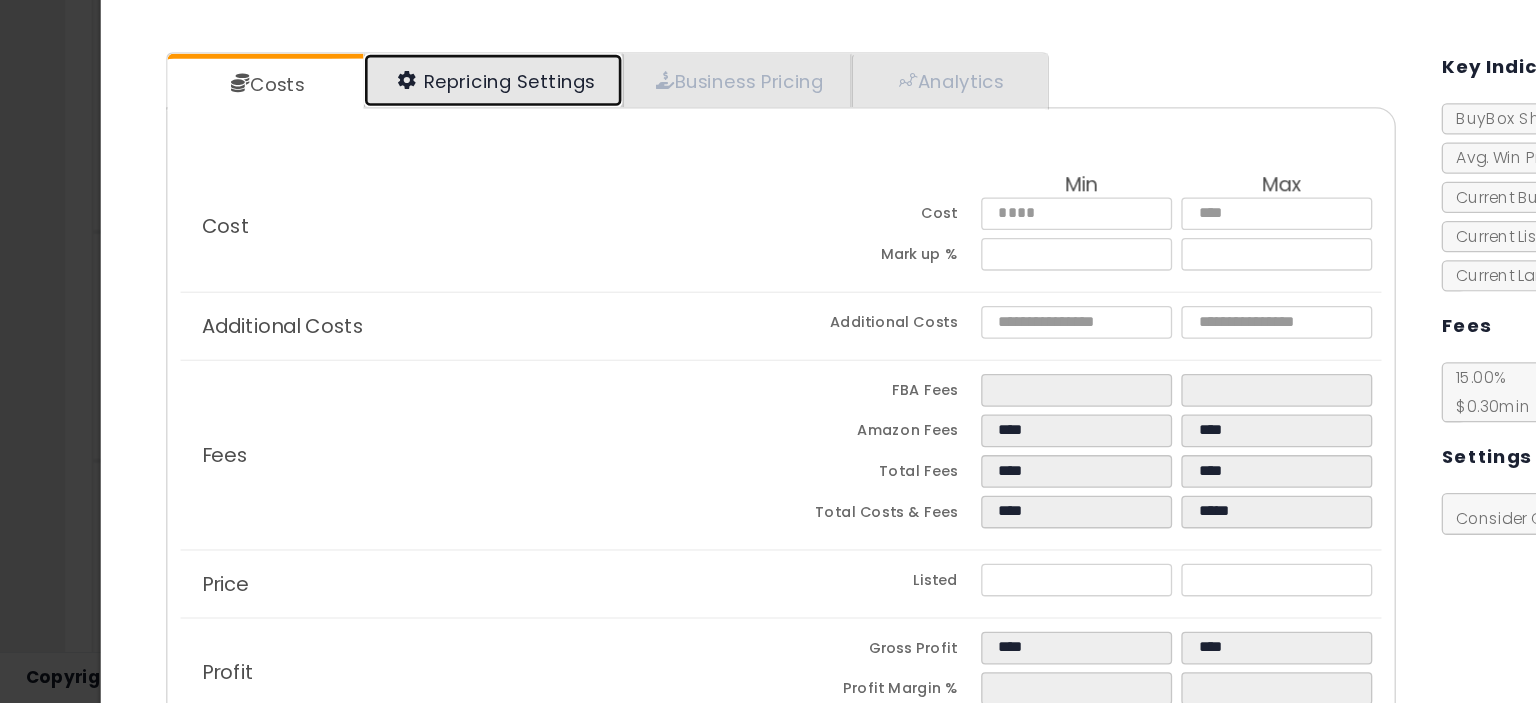 click on "Repricing Settings" at bounding box center (377, 226) 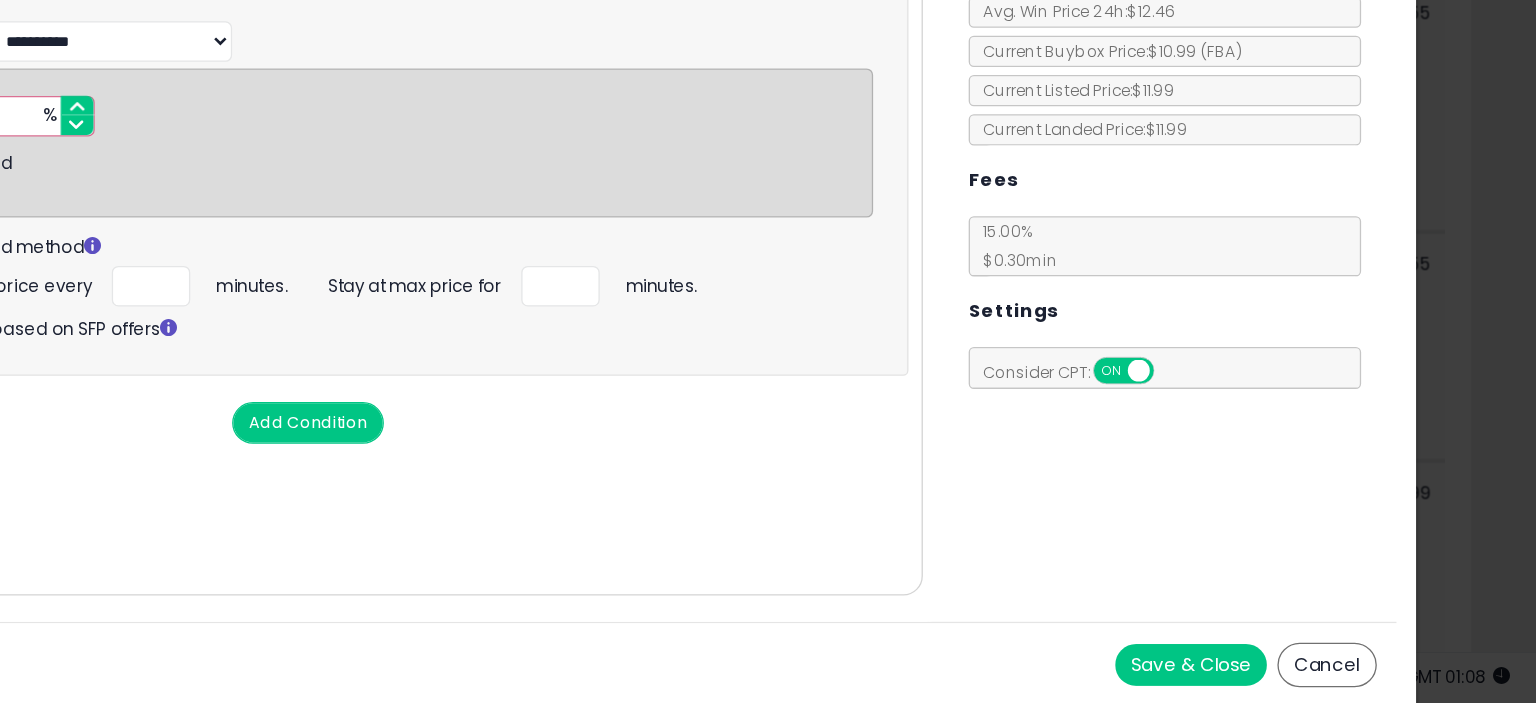 click on "Save & Close" at bounding box center (1272, 673) 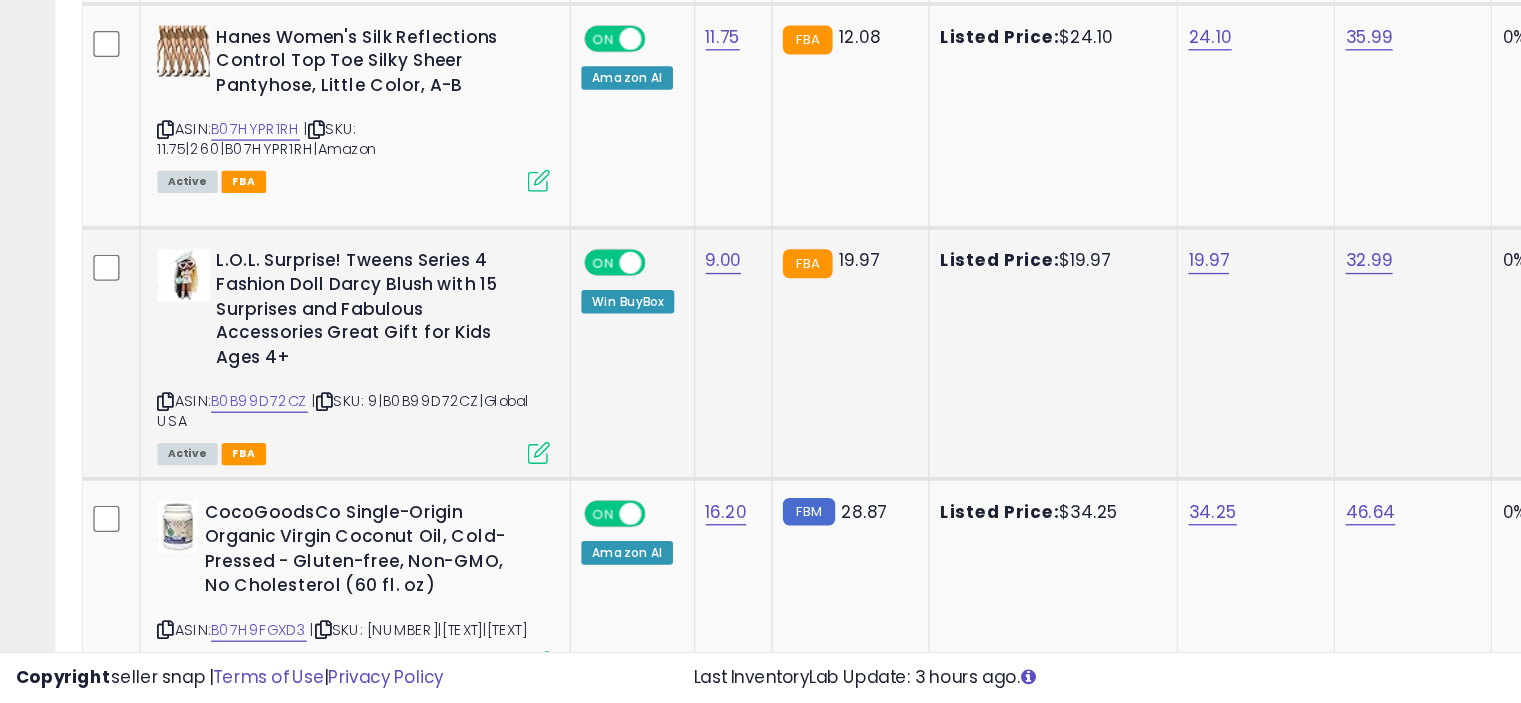 click at bounding box center [419, 510] 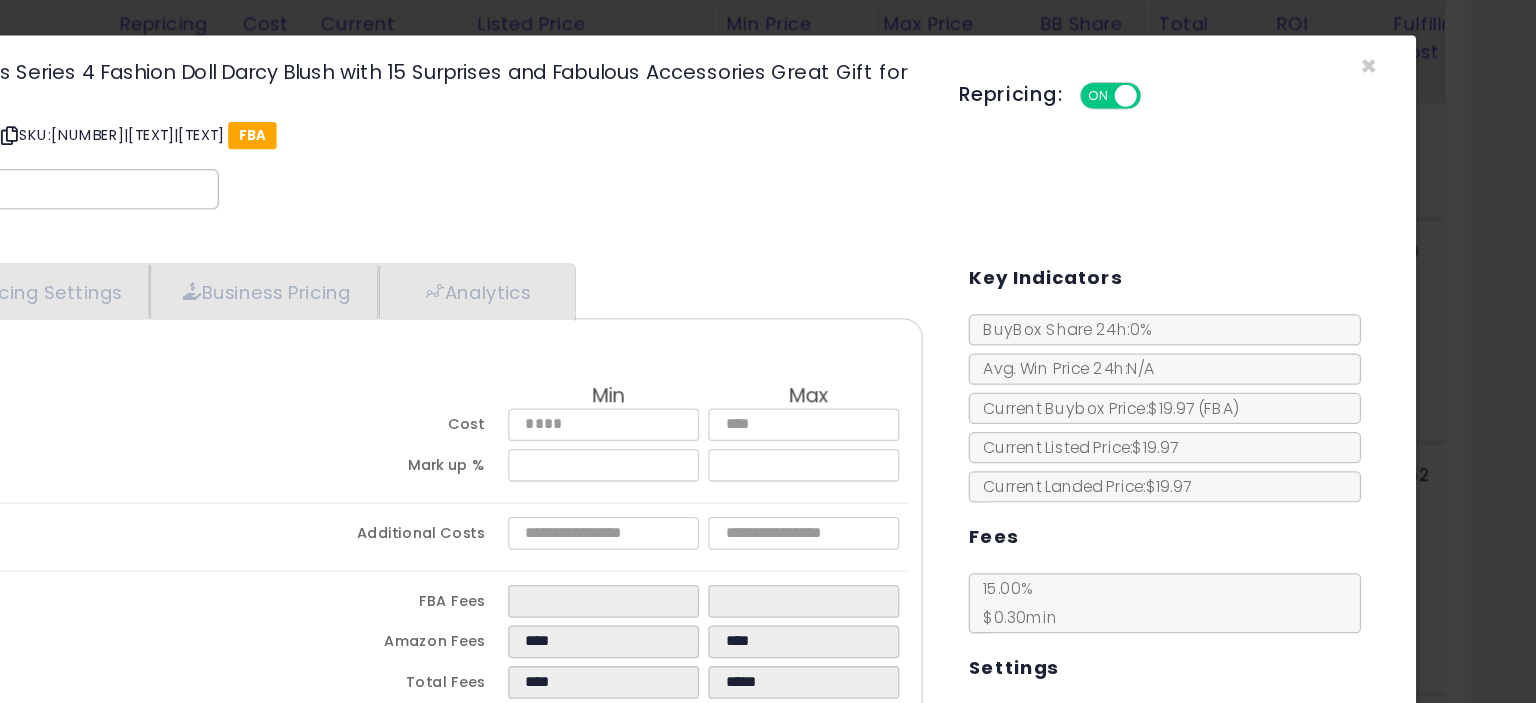click on "L.O.L. Surprise! Tweens Series 4 Fashion Doll Darcy Blush with 15 Surprises and Fabulous Accessories  Great Gift for Kids Ages 4+
ASIN:  B0B99D72CZ
|
SKU:  9|B0B99D72CZ|Global USA
FBA
Repricing:
ON   OFF" at bounding box center (760, 106) 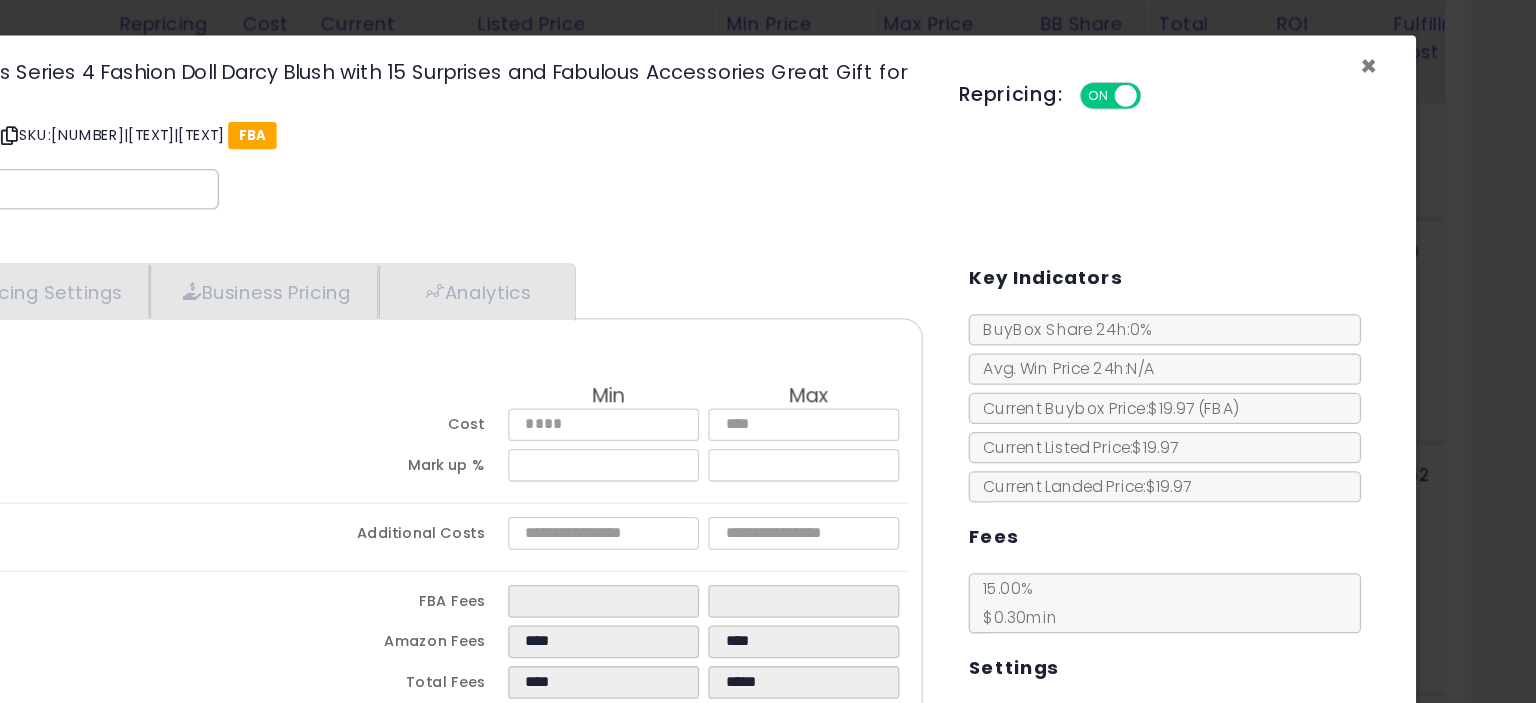 click on "×" at bounding box center (1407, 50) 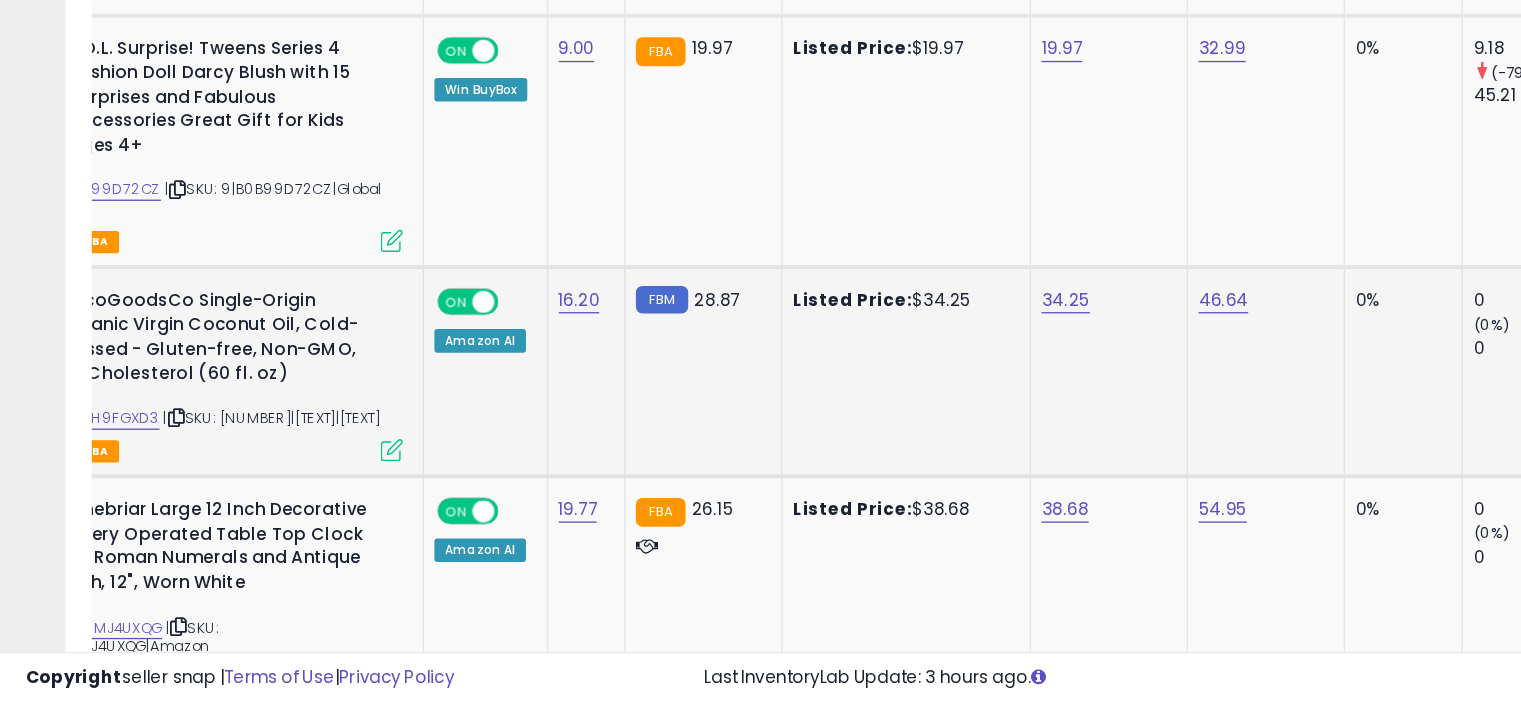 click at bounding box center (299, 508) 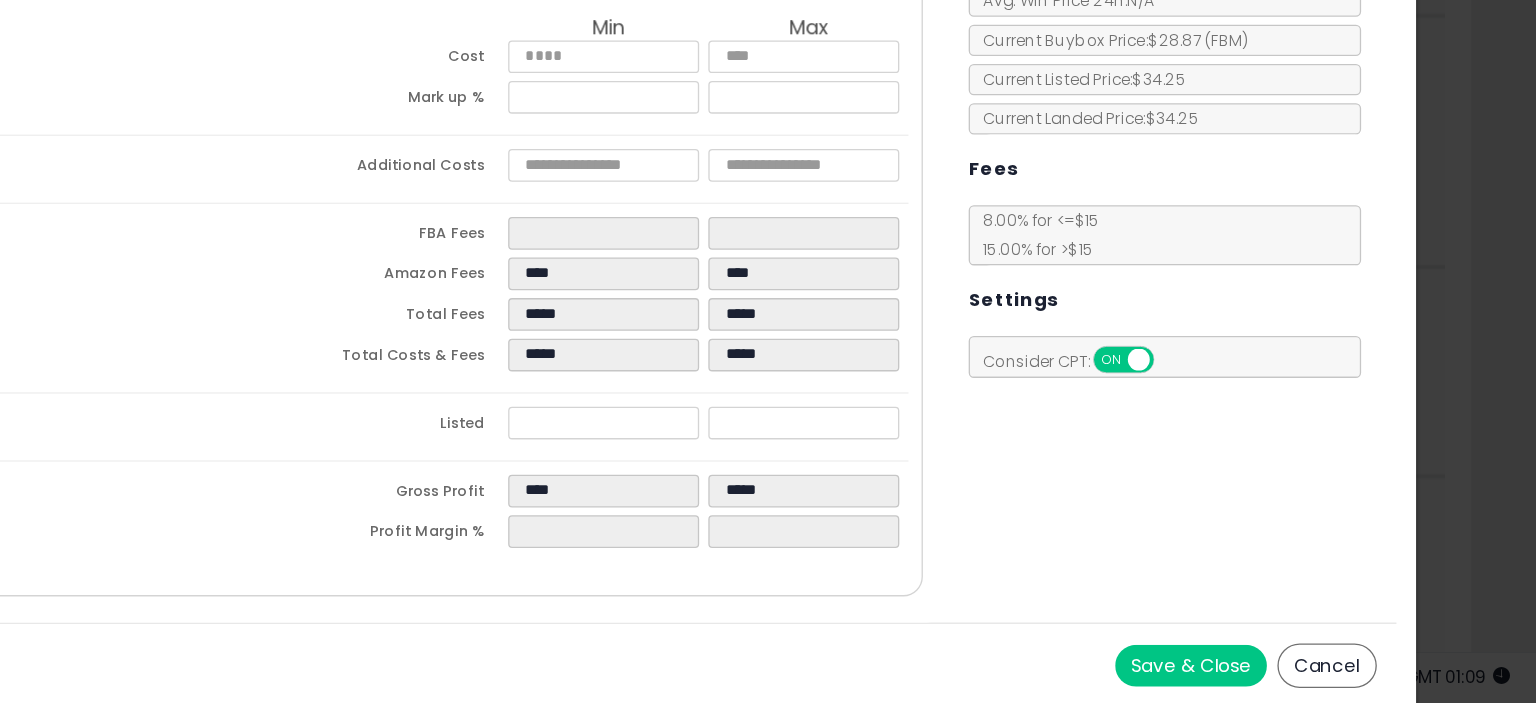 click on "Cancel" at bounding box center (1376, 674) 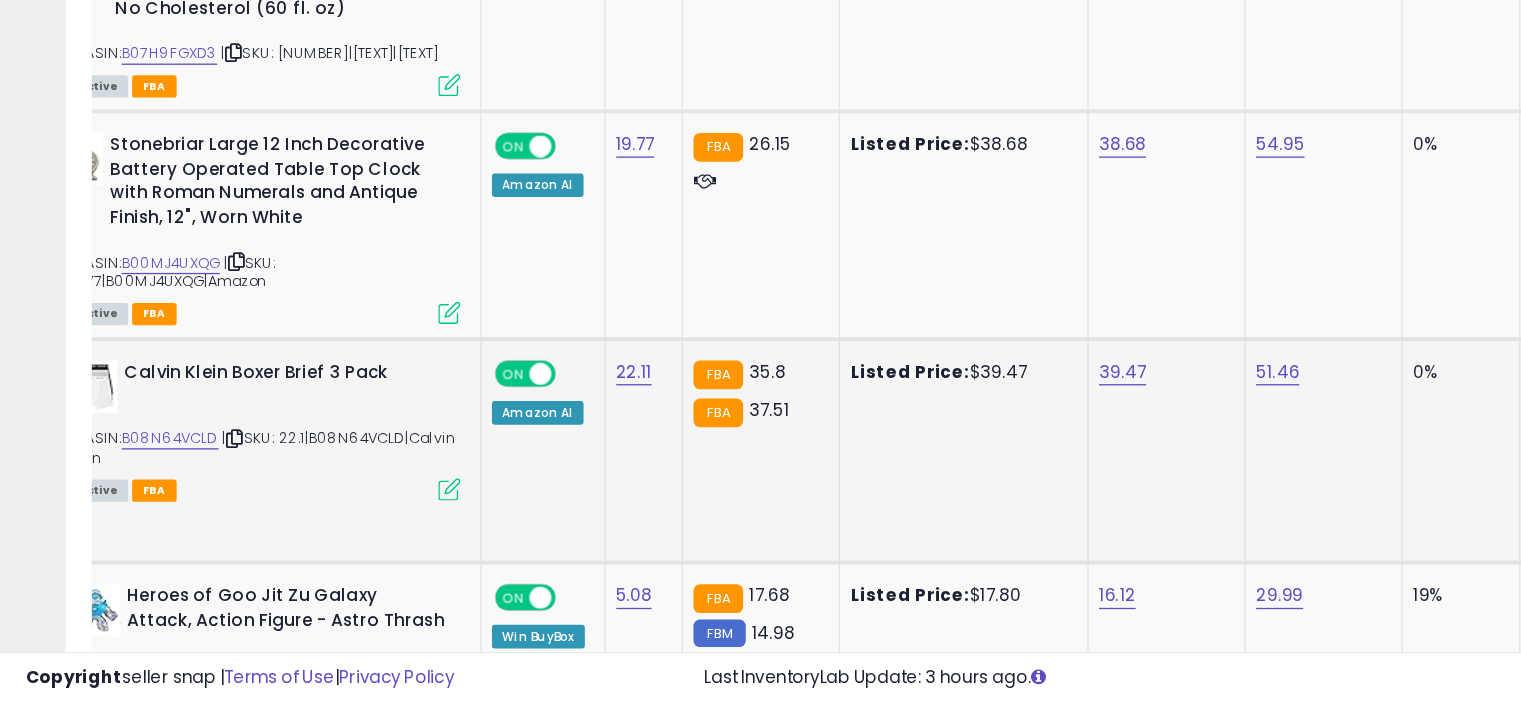 click at bounding box center (343, 538) 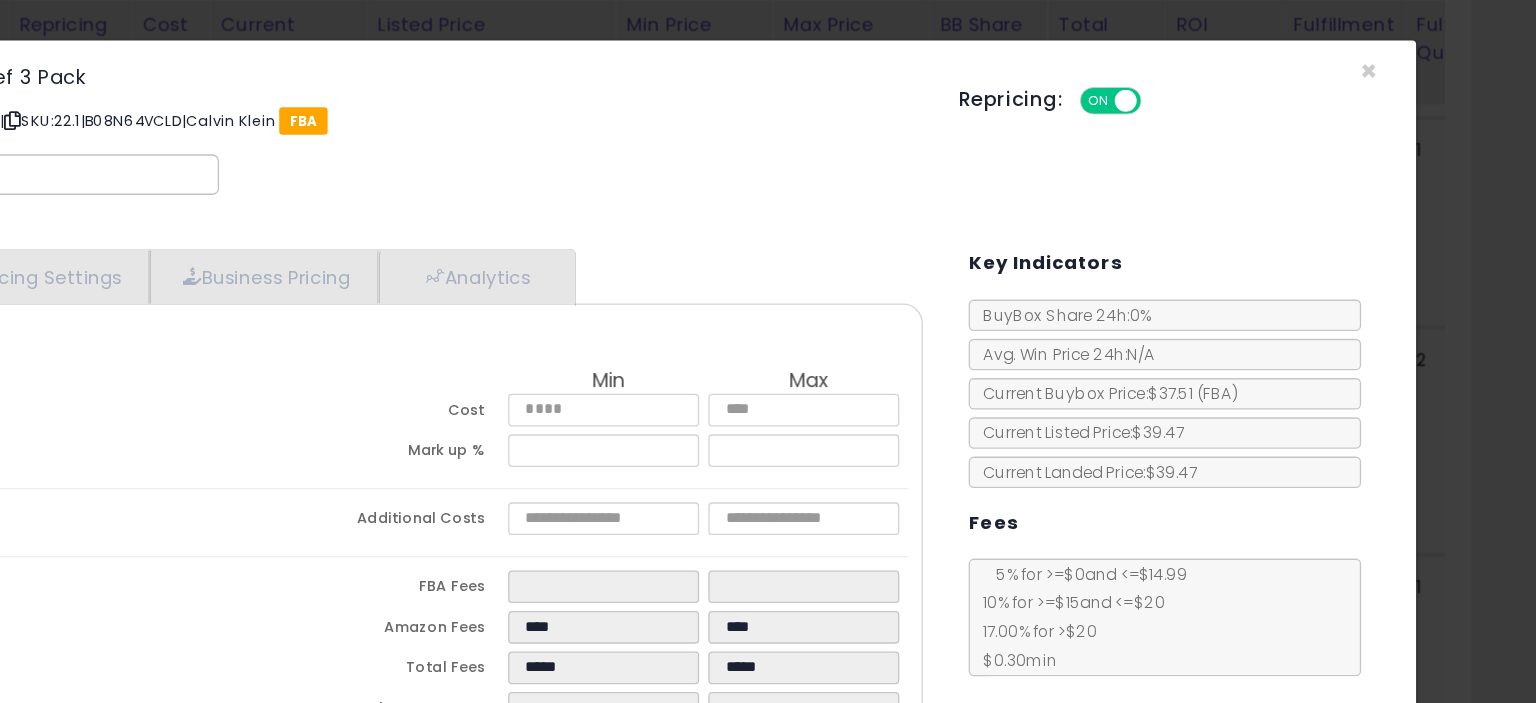 click on "Repricing:
ON   OFF" at bounding box center [1254, 74] 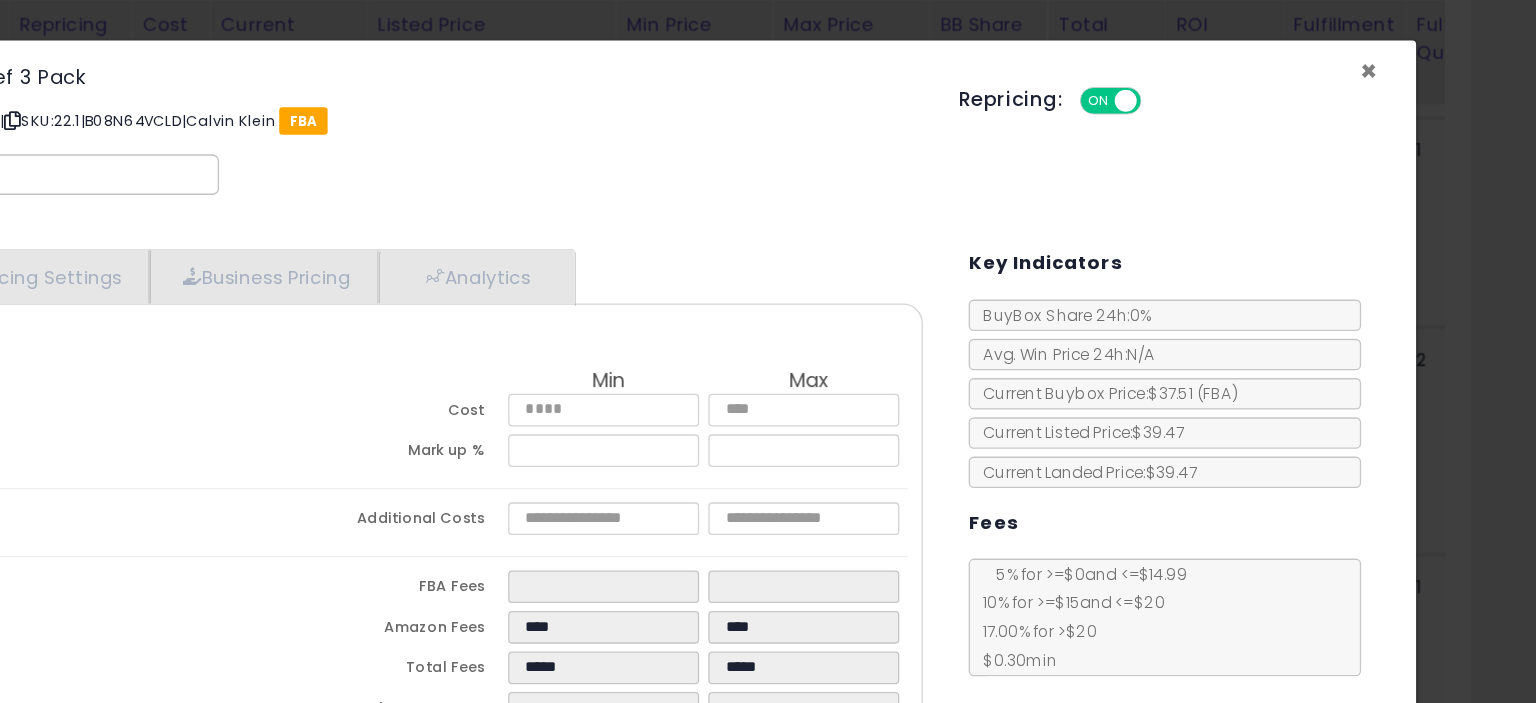click on "×" at bounding box center (1407, 54) 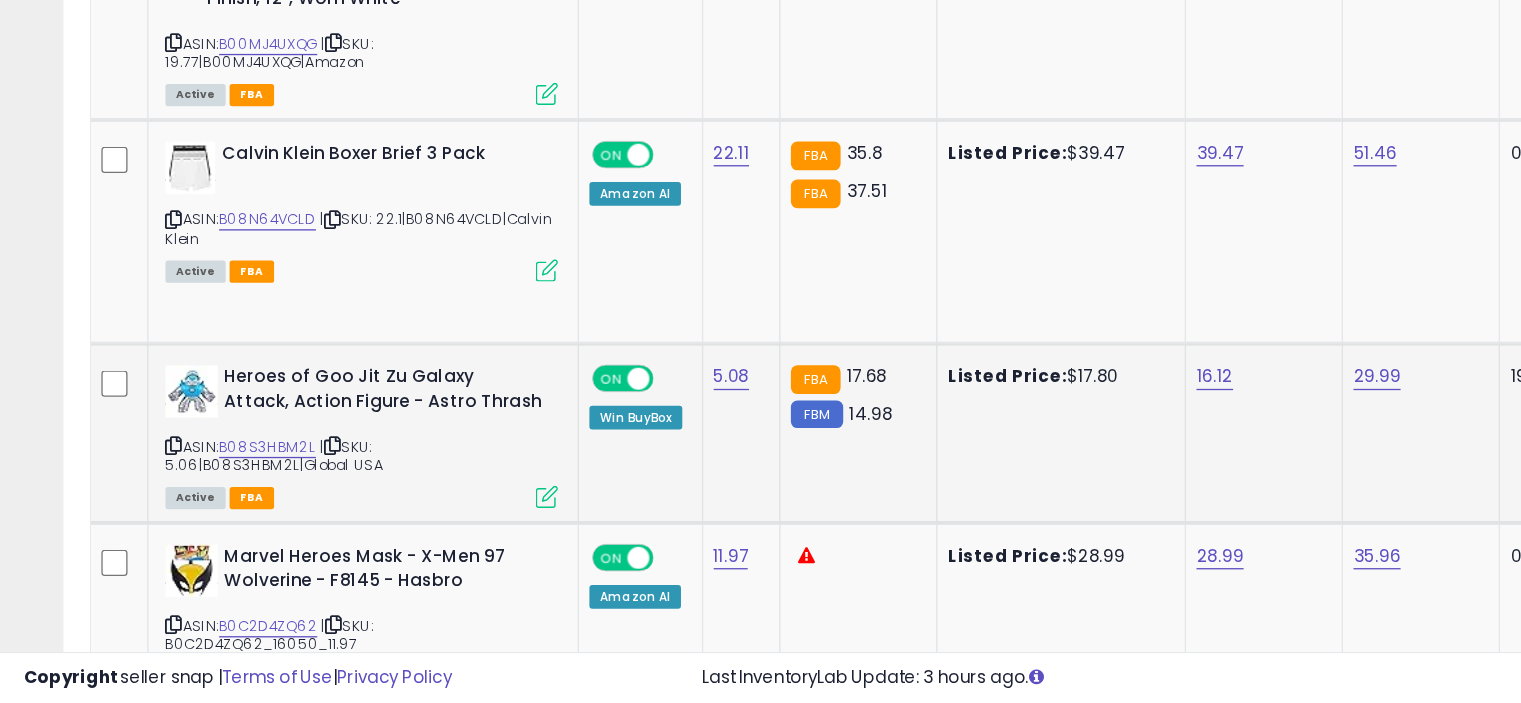 click at bounding box center (419, 544) 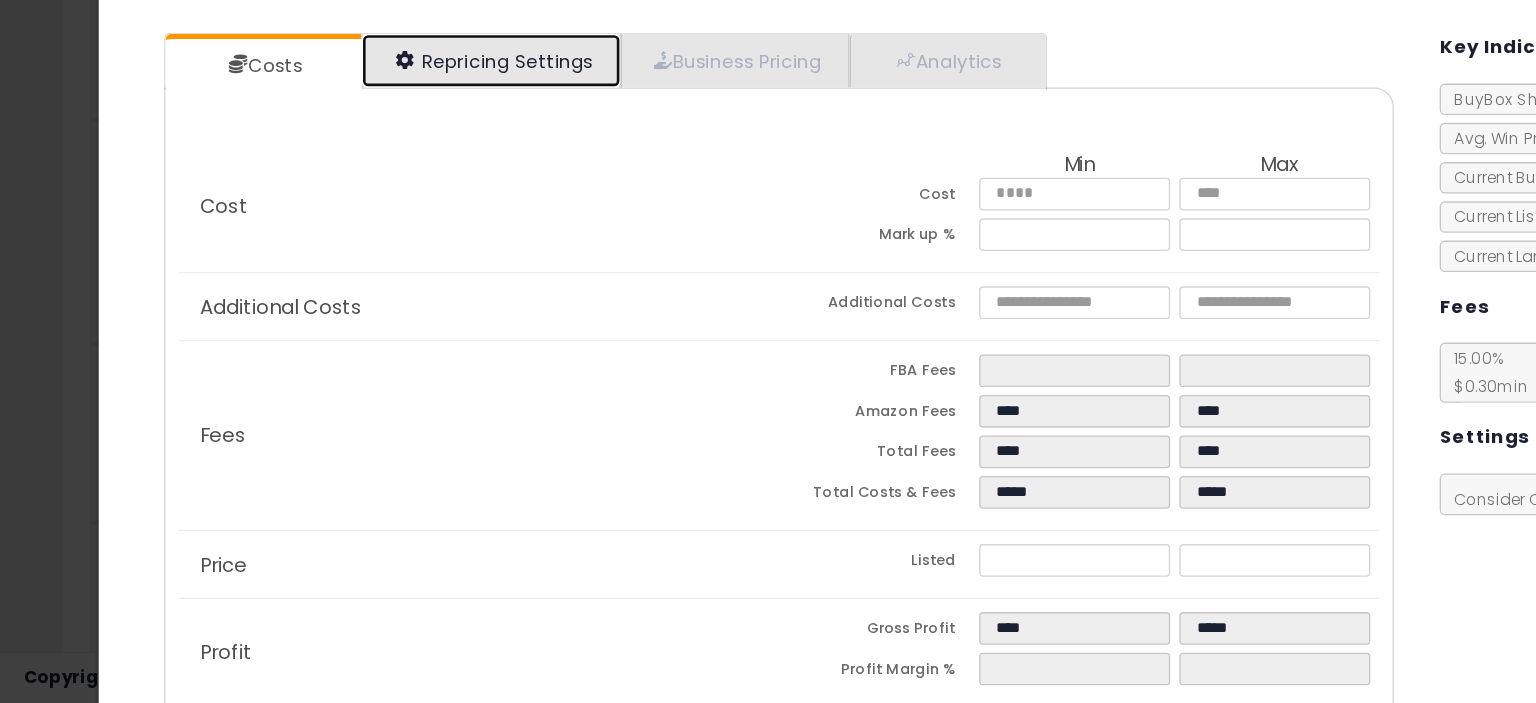 click on "Repricing Settings" at bounding box center (377, 211) 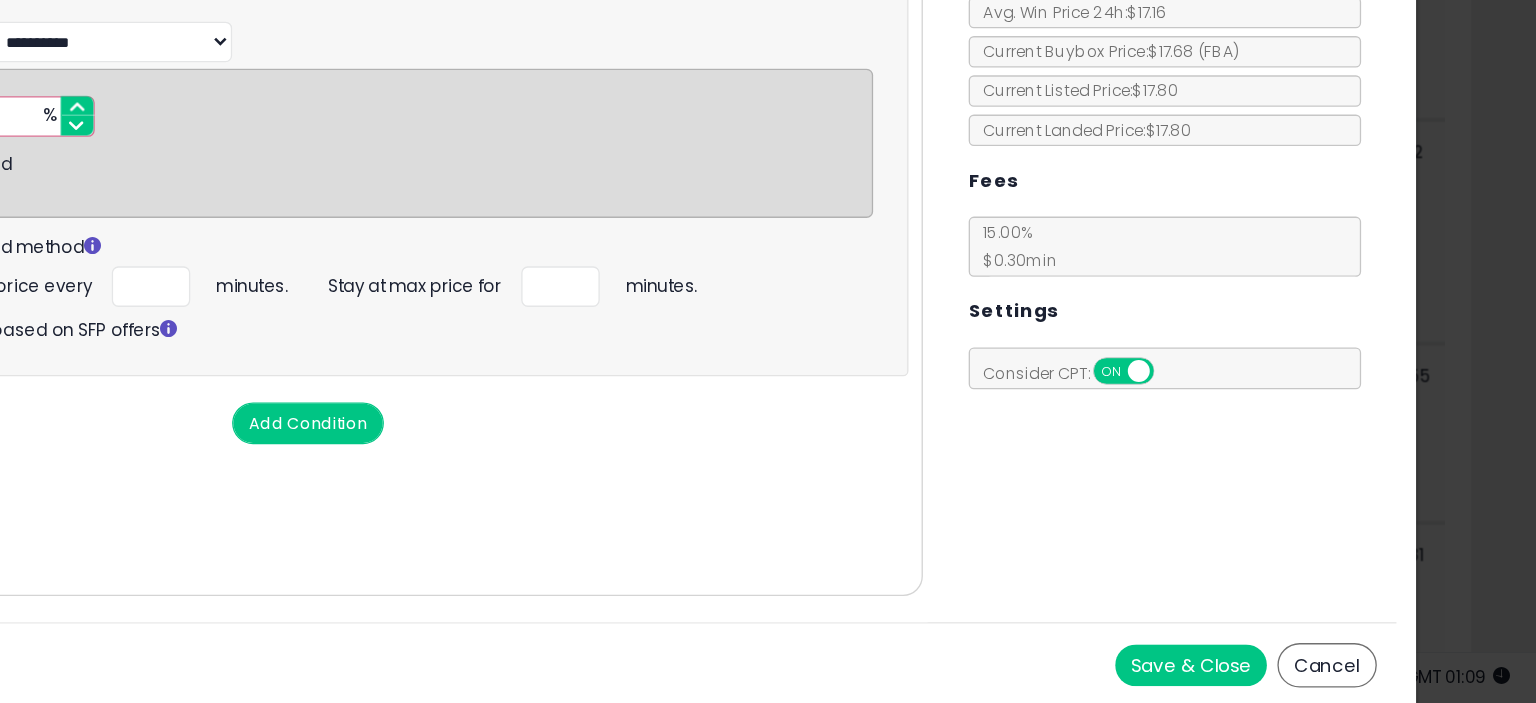 click on "Cancel" at bounding box center (1376, 673) 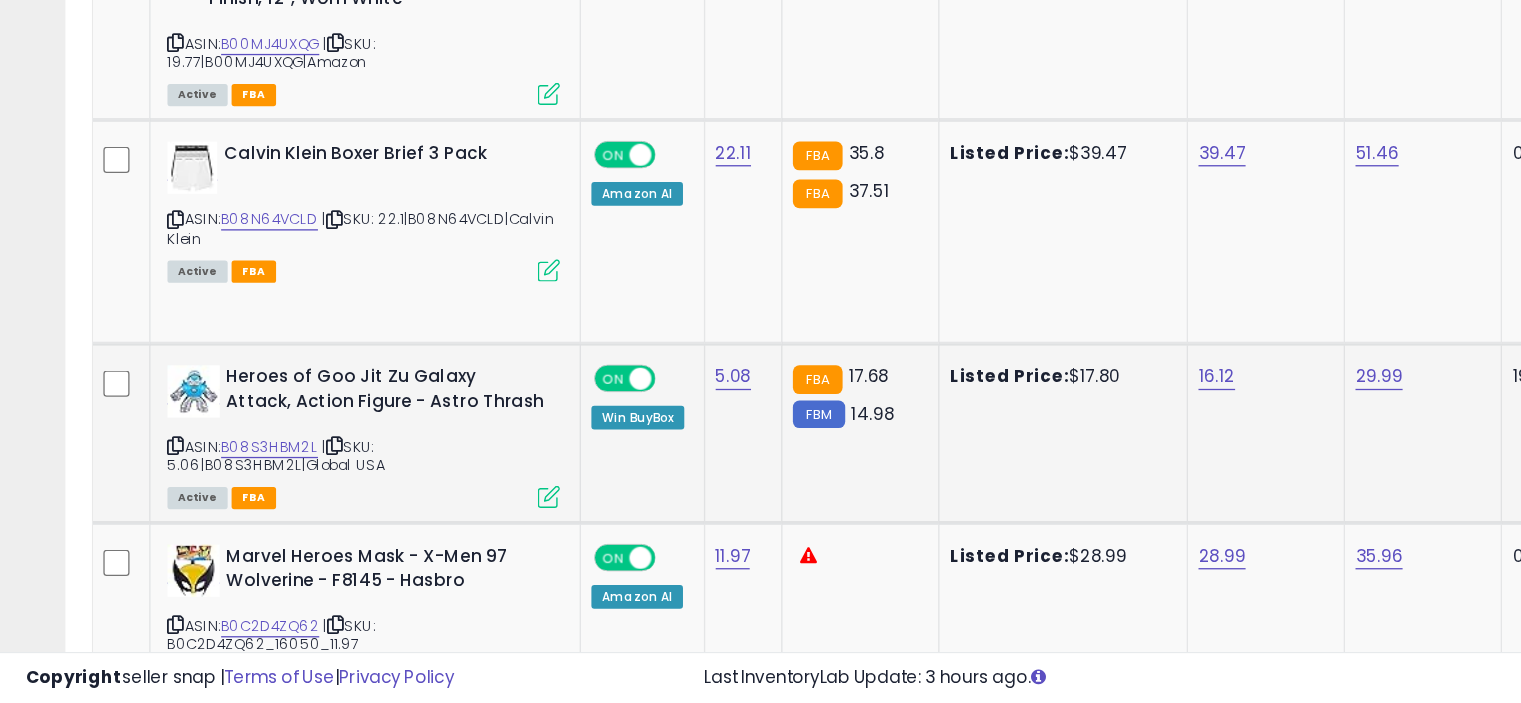 click at bounding box center [419, 544] 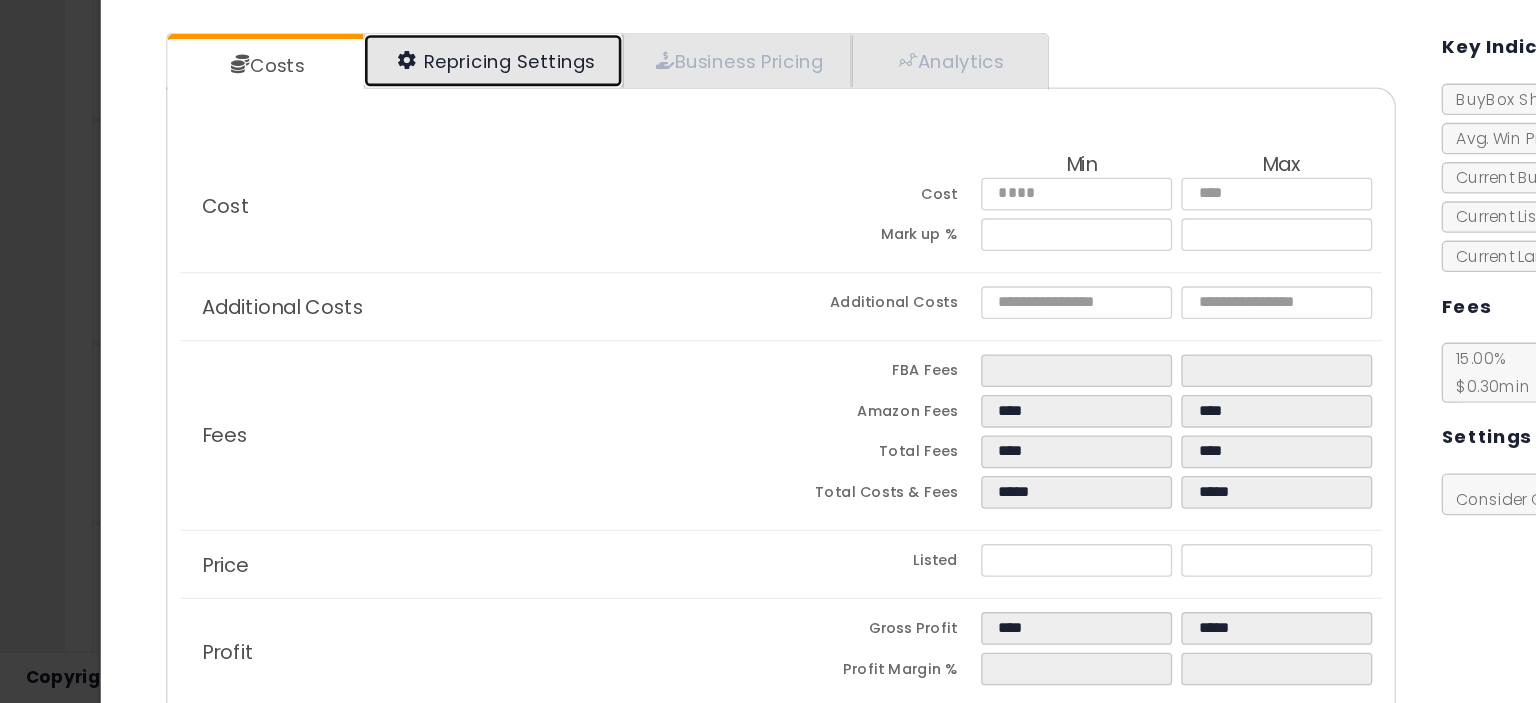 click on "Repricing Settings" at bounding box center [377, 211] 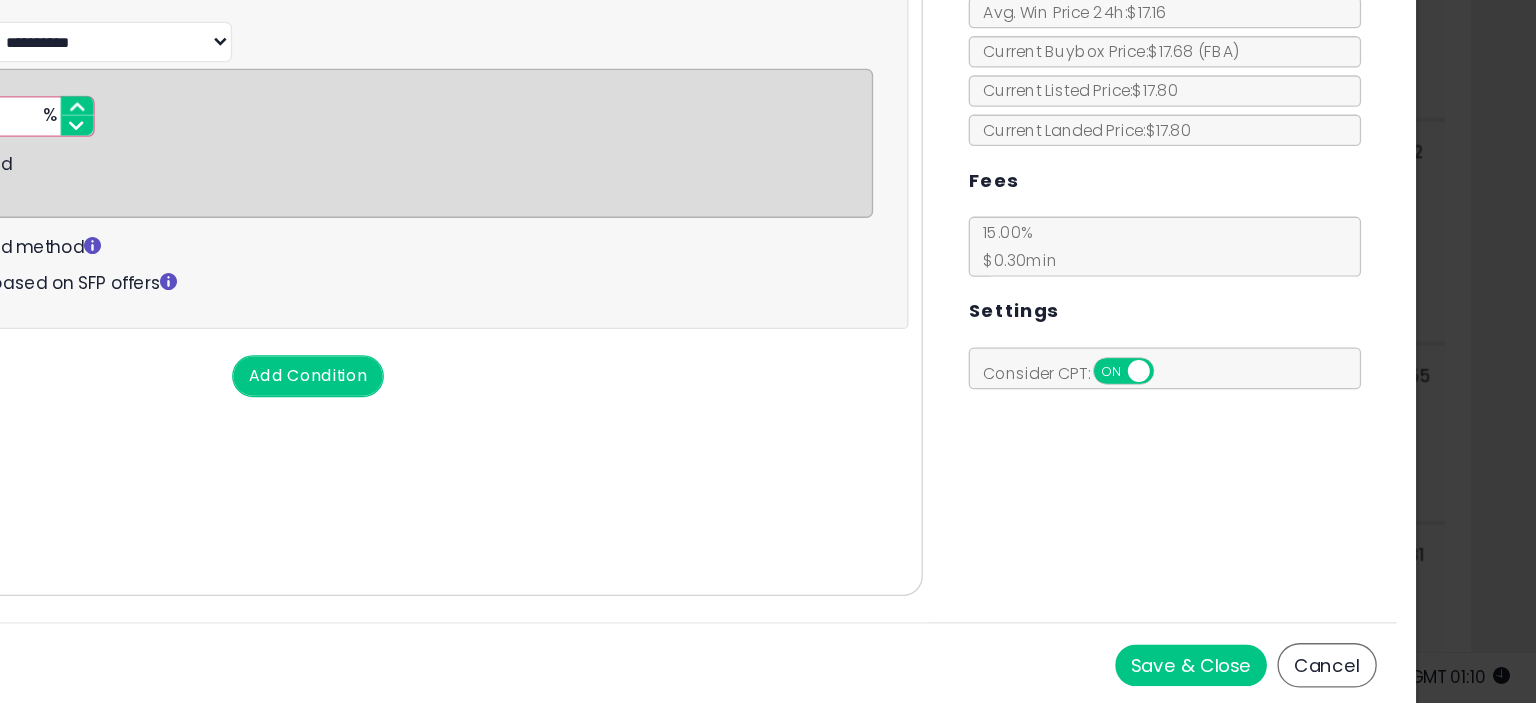 click on "Save & Close" at bounding box center (1272, 673) 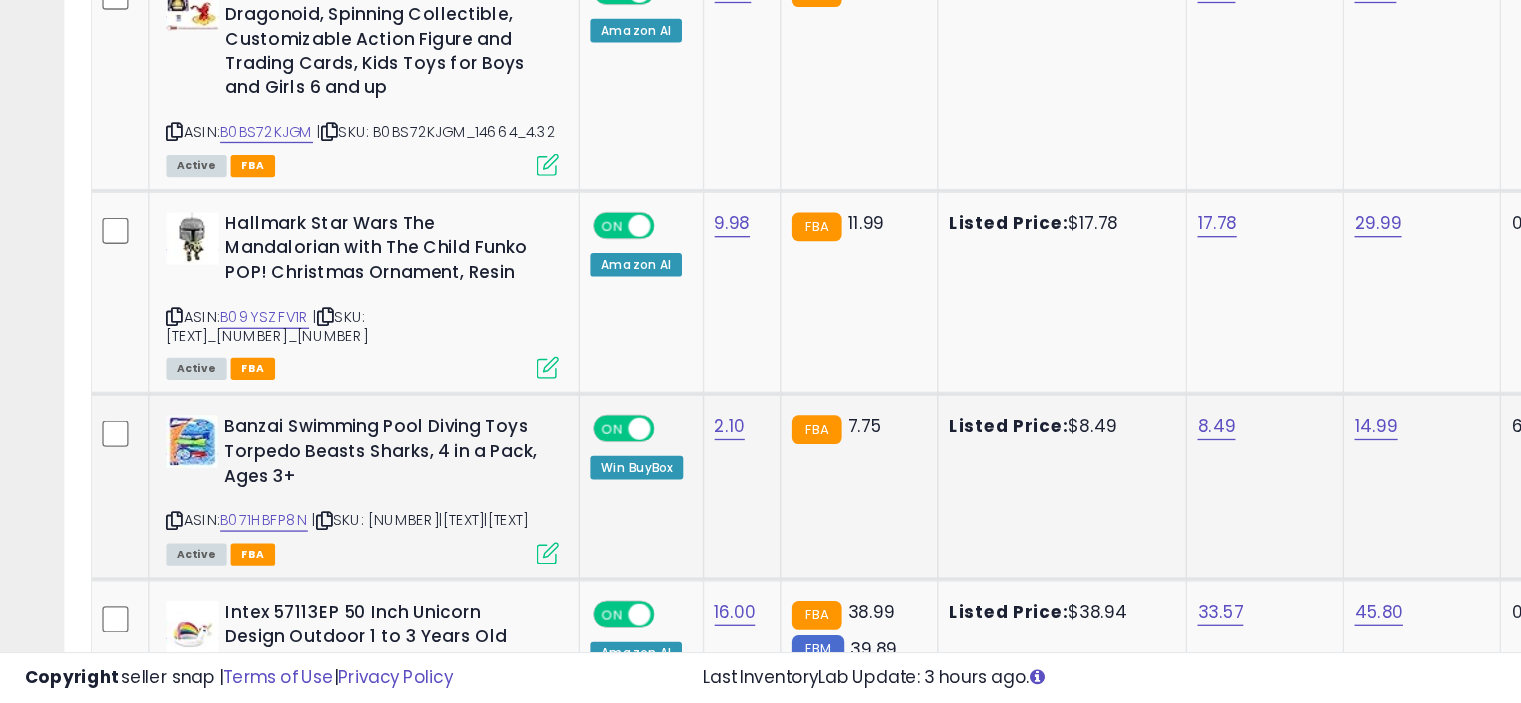 click at bounding box center [419, 587] 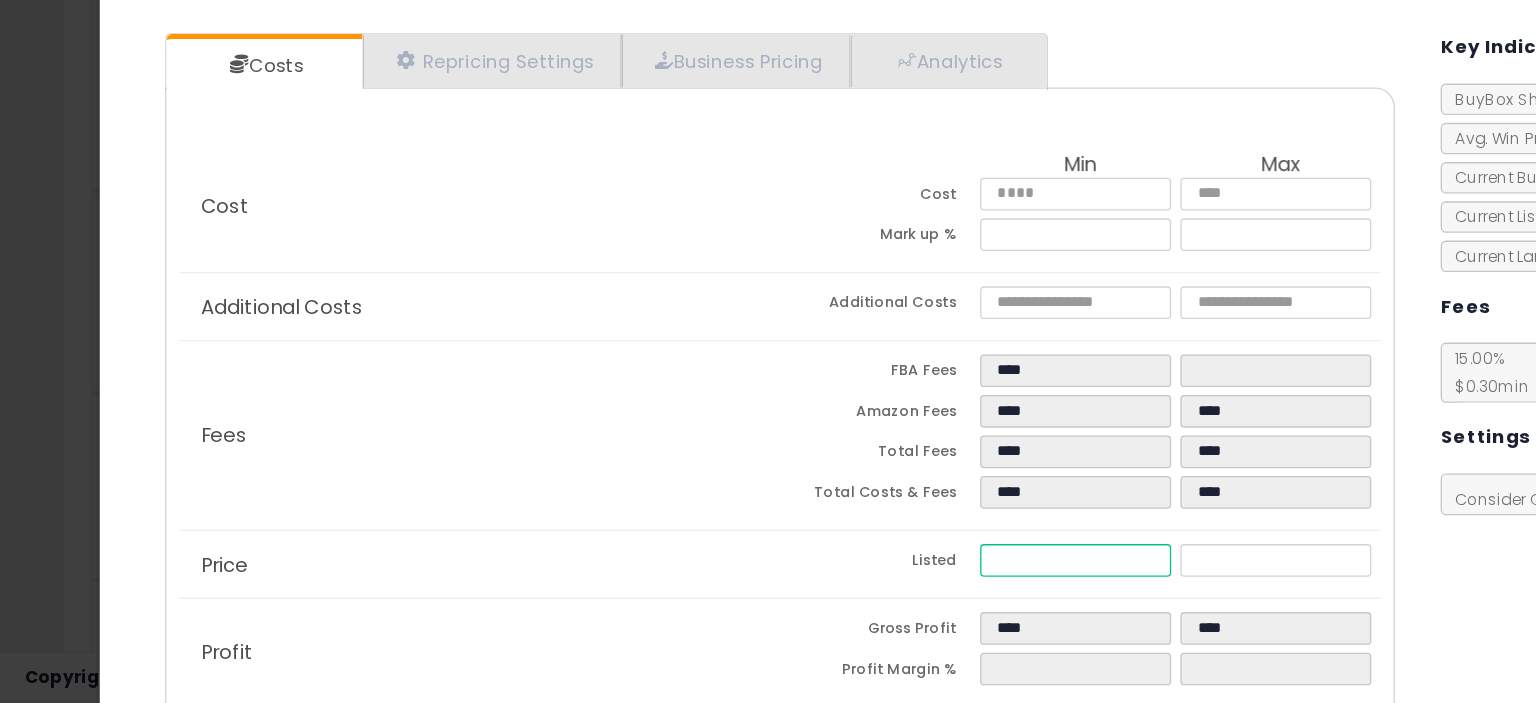 click on "****" at bounding box center [822, 593] 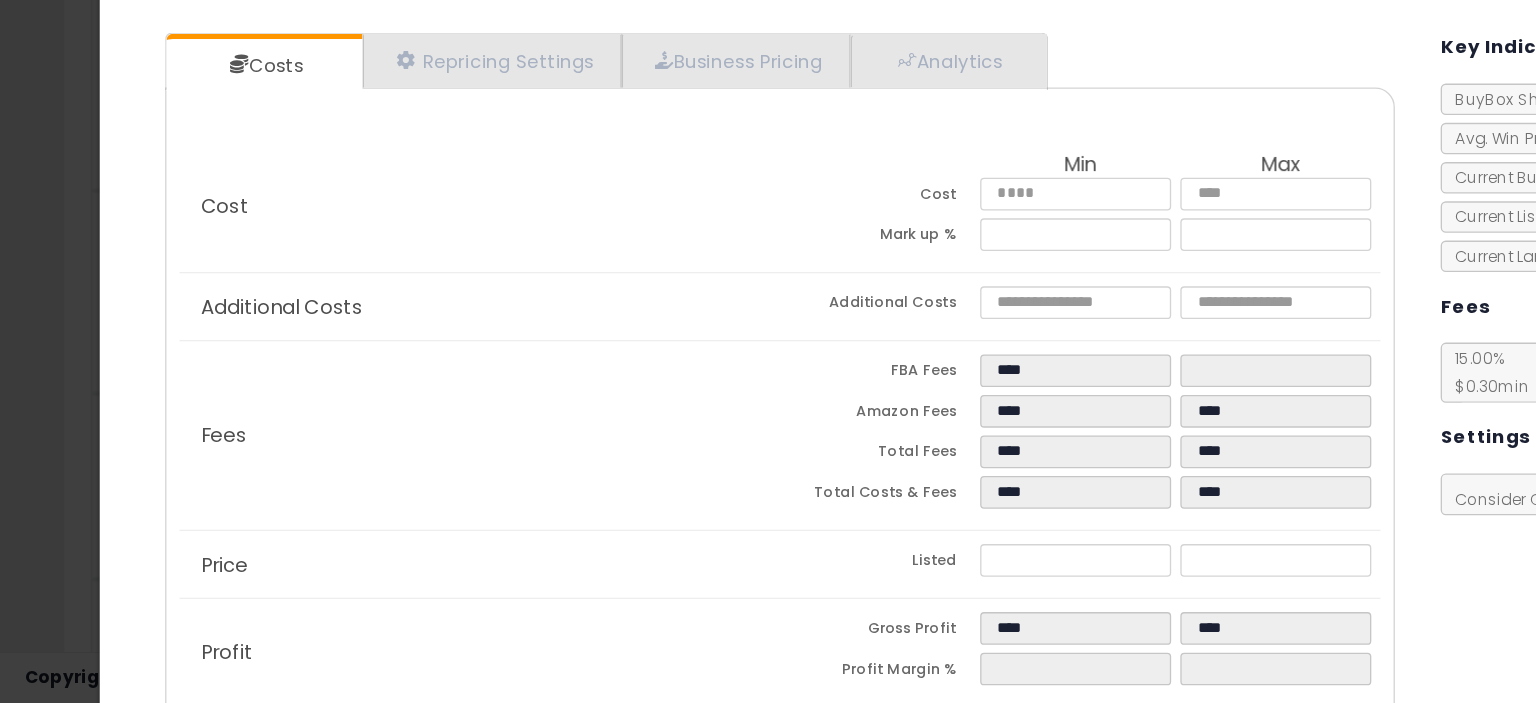 click on "Fees
FBA Fees
****
****
Amazon Fees
****
****
Total Fees
****
****
Total Costs & Fees
****
****" 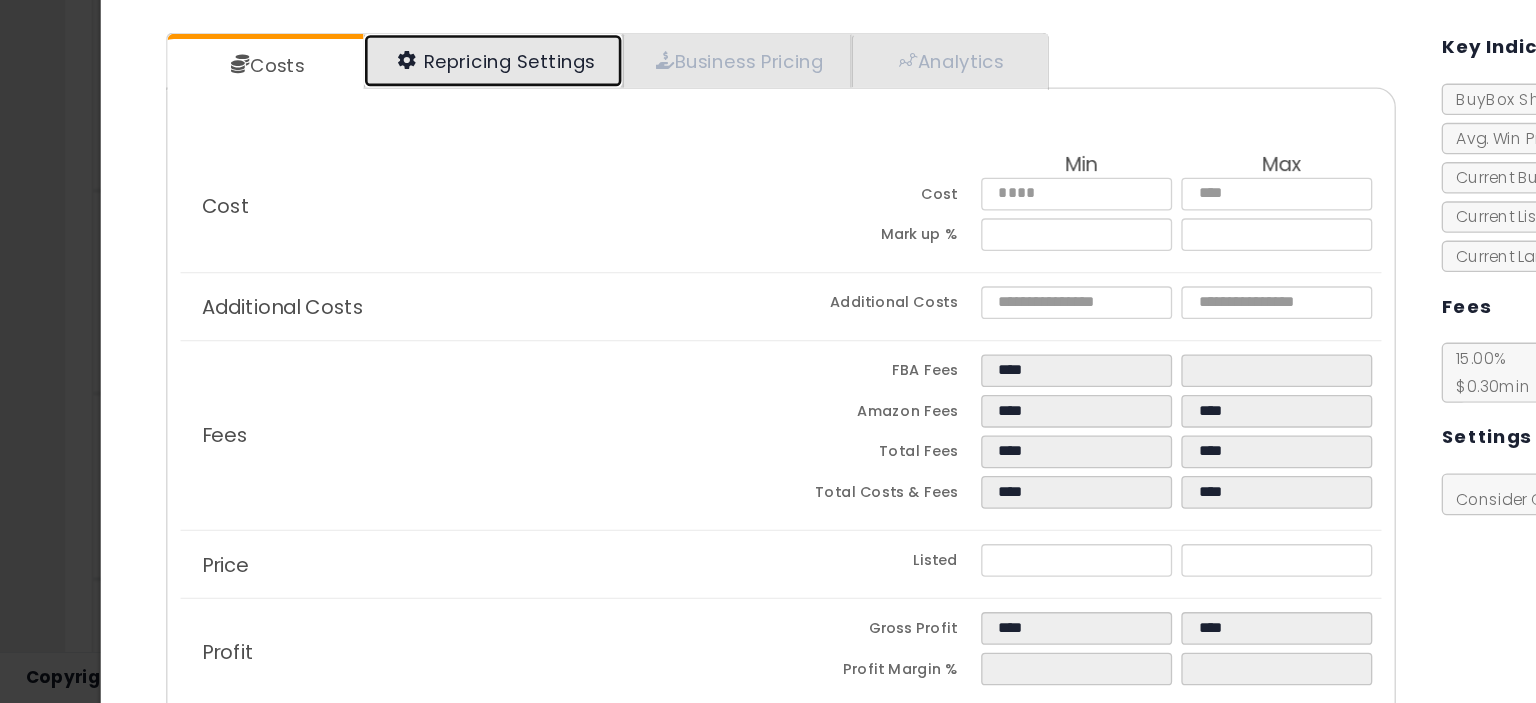 click on "Repricing Settings" at bounding box center [377, 211] 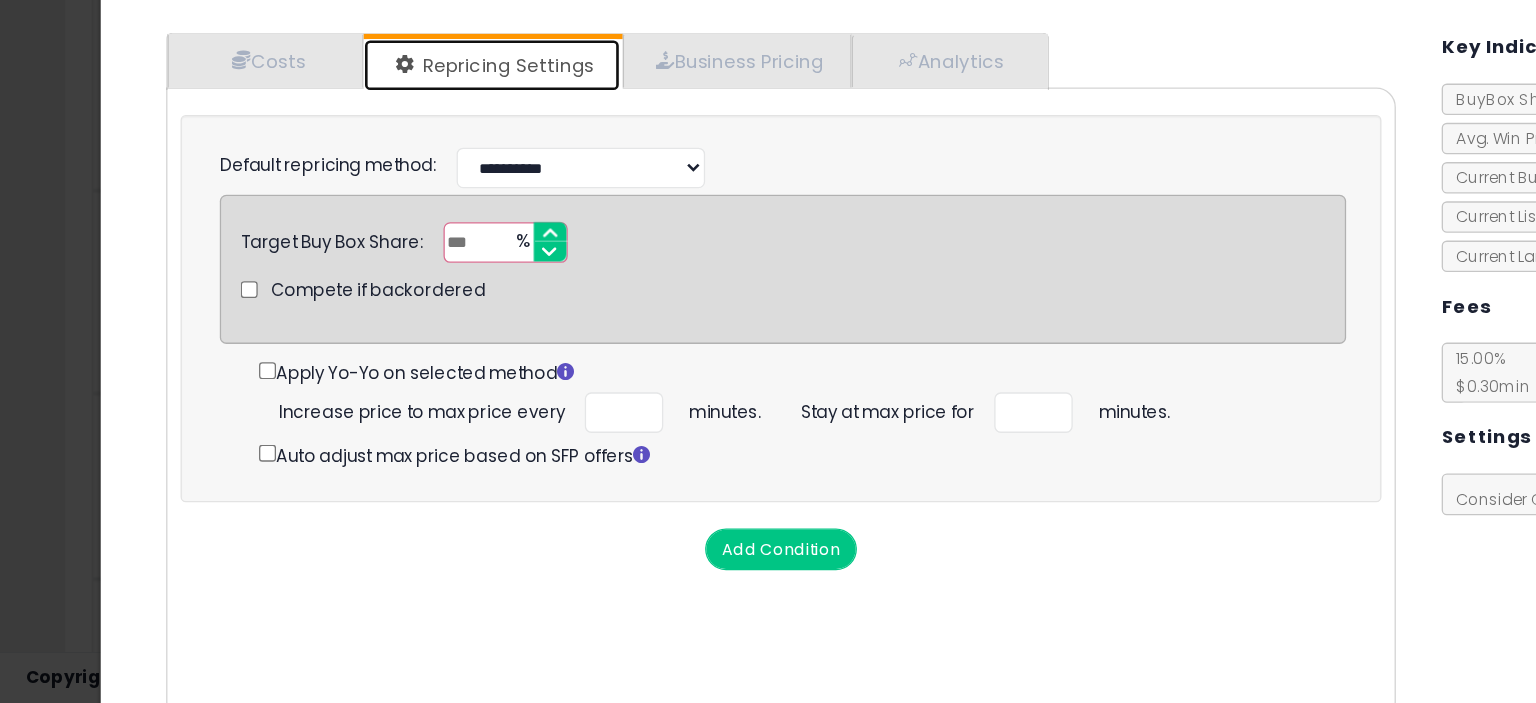 scroll, scrollTop: 97, scrollLeft: 0, axis: vertical 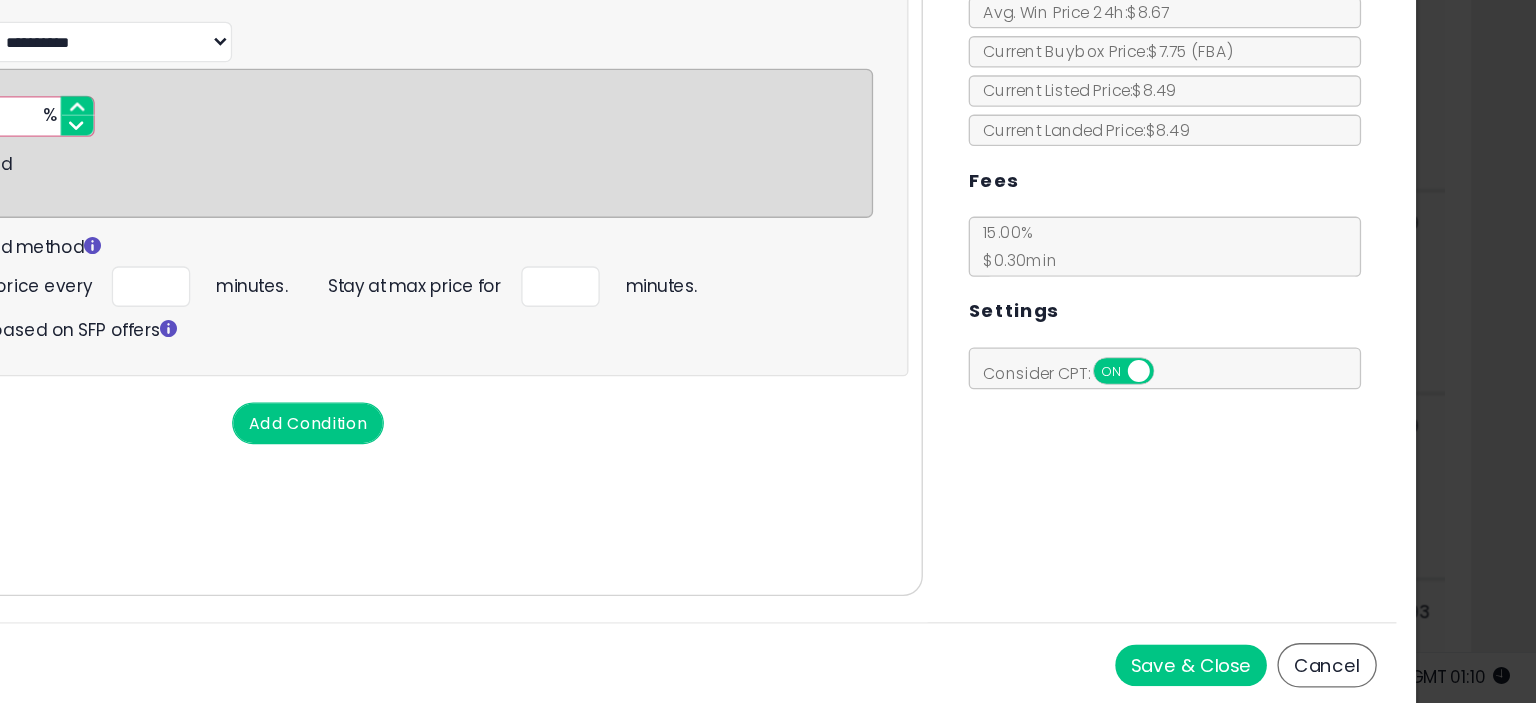 click on "Save & Close" at bounding box center (1272, 673) 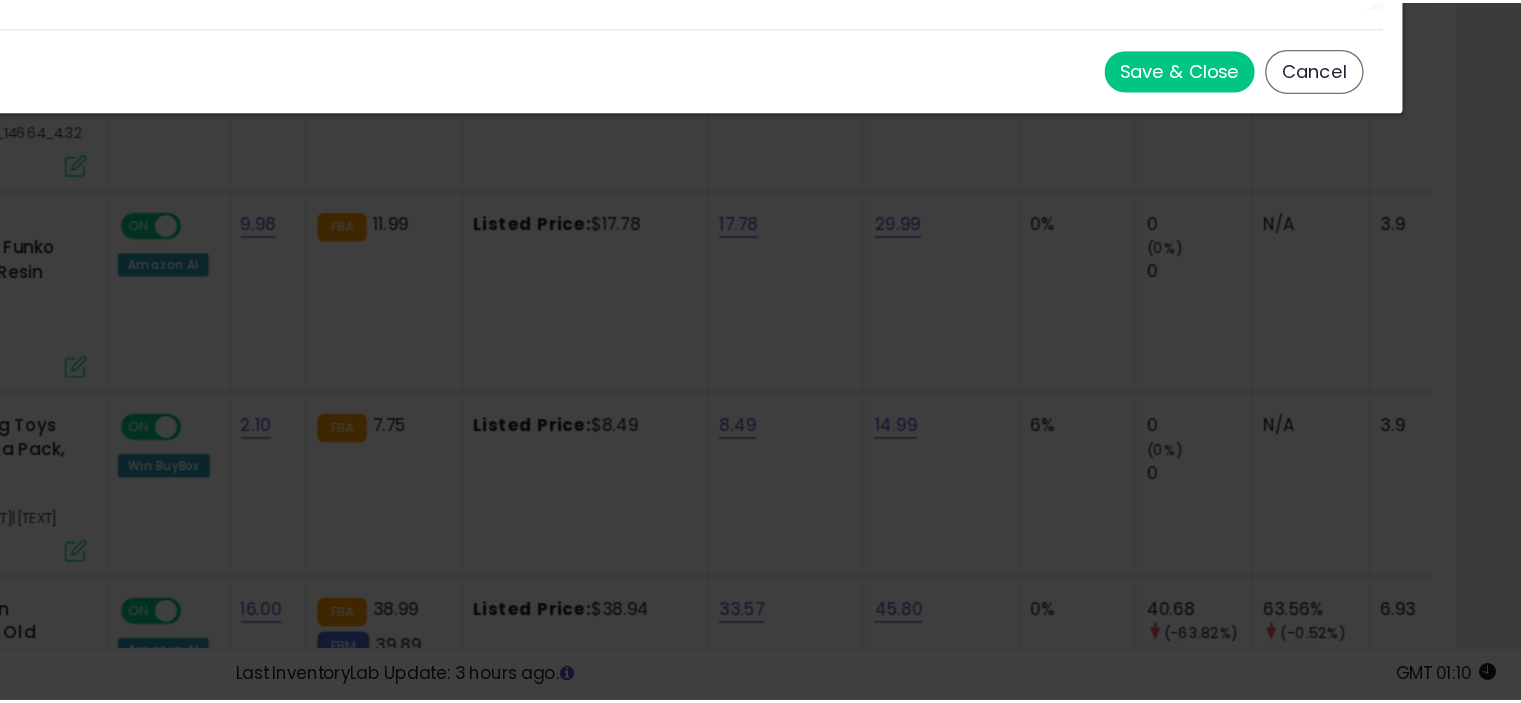 scroll, scrollTop: 0, scrollLeft: 0, axis: both 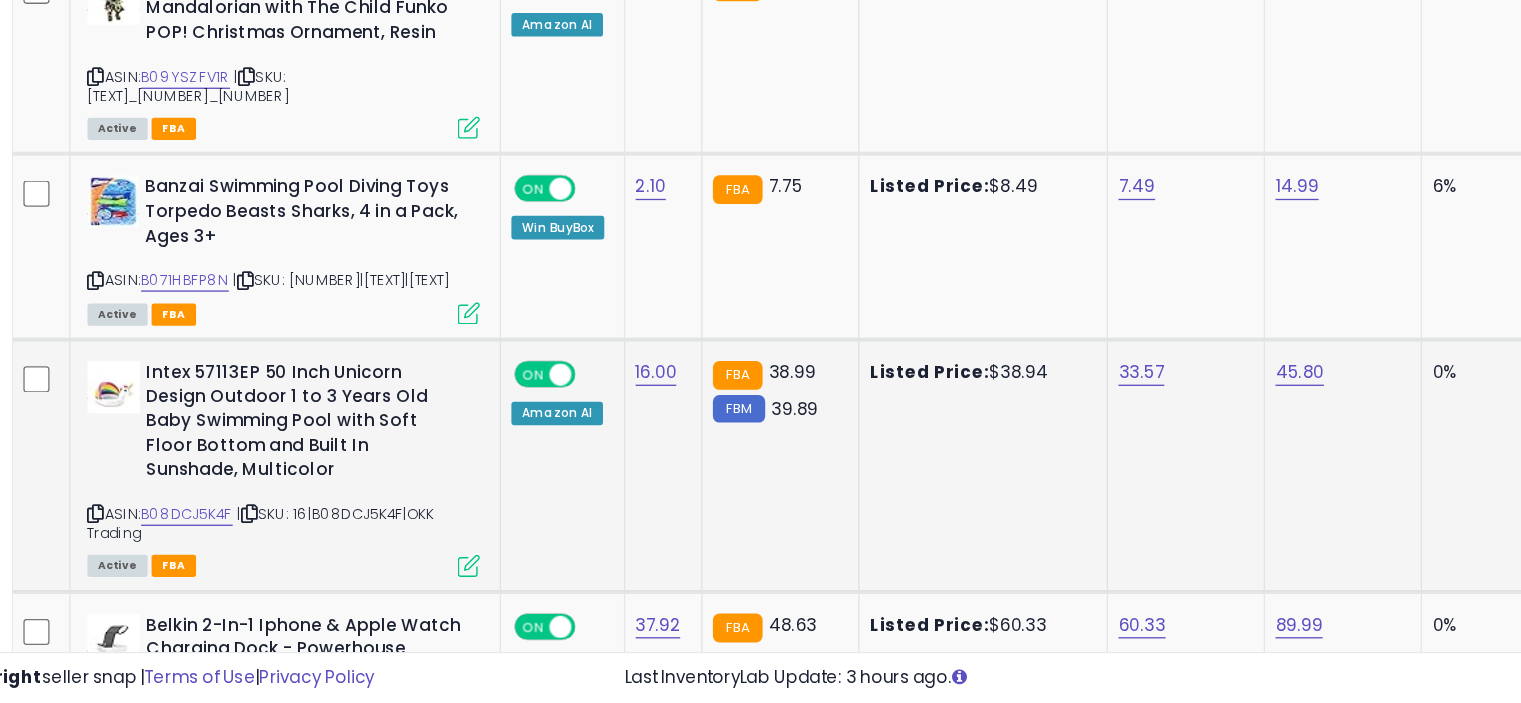 click at bounding box center (419, 597) 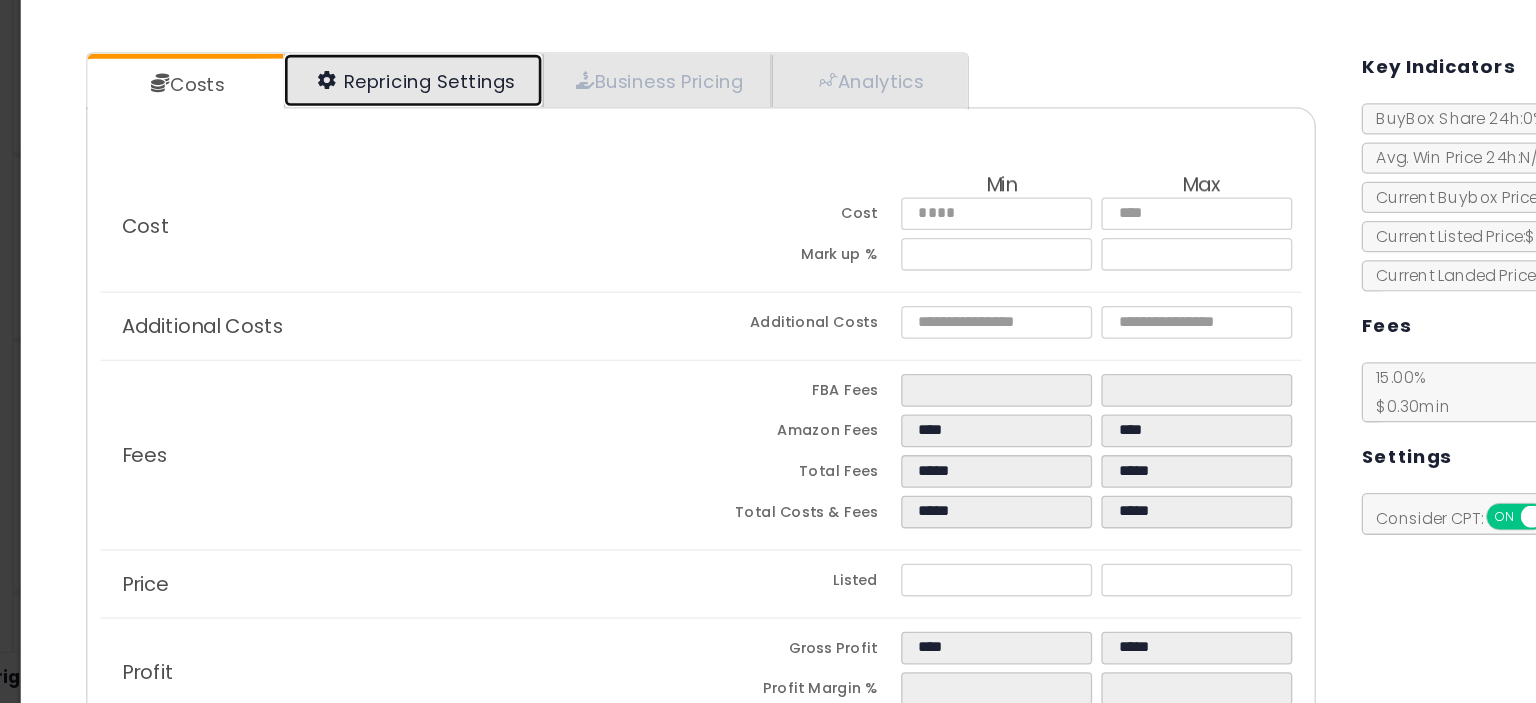 click on "Repricing Settings" at bounding box center [377, 226] 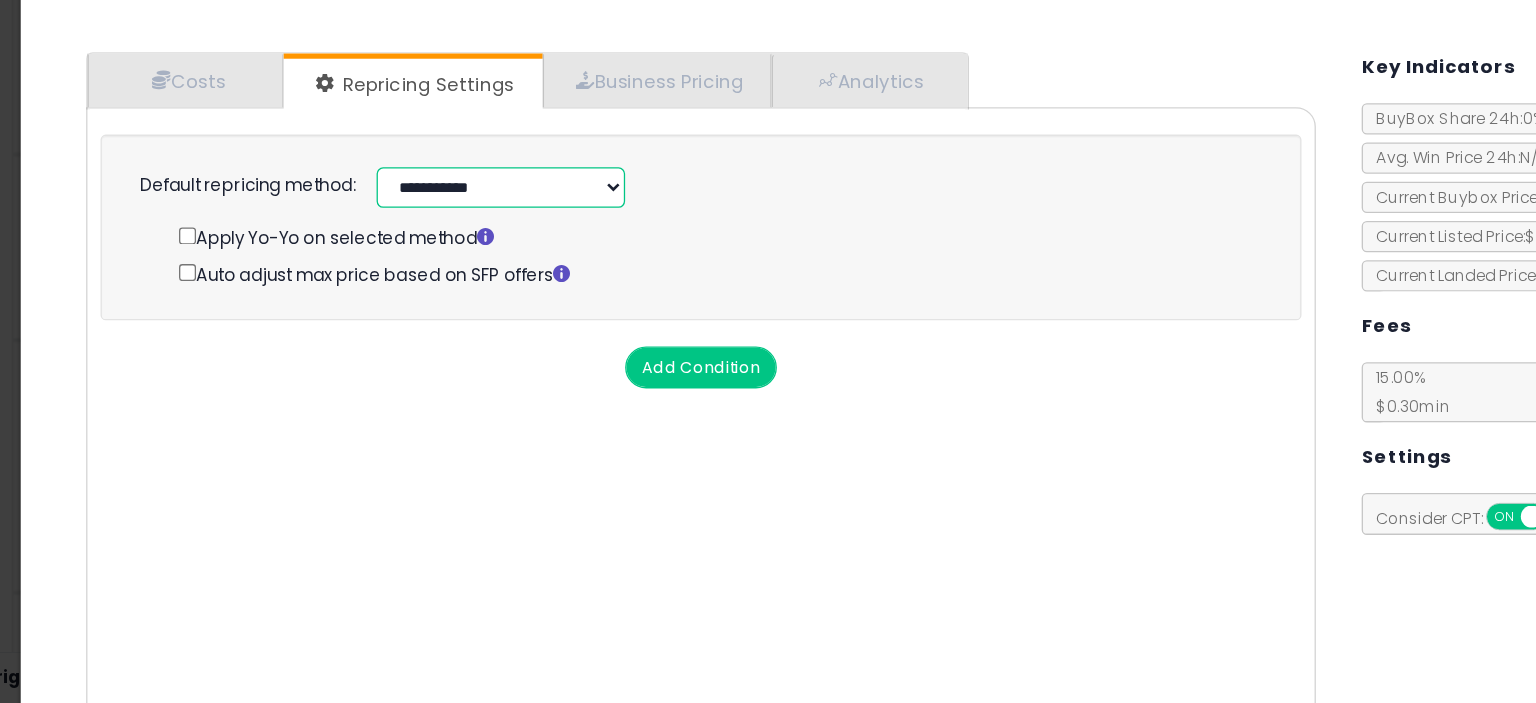 click on "**********" at bounding box center (444, 308) 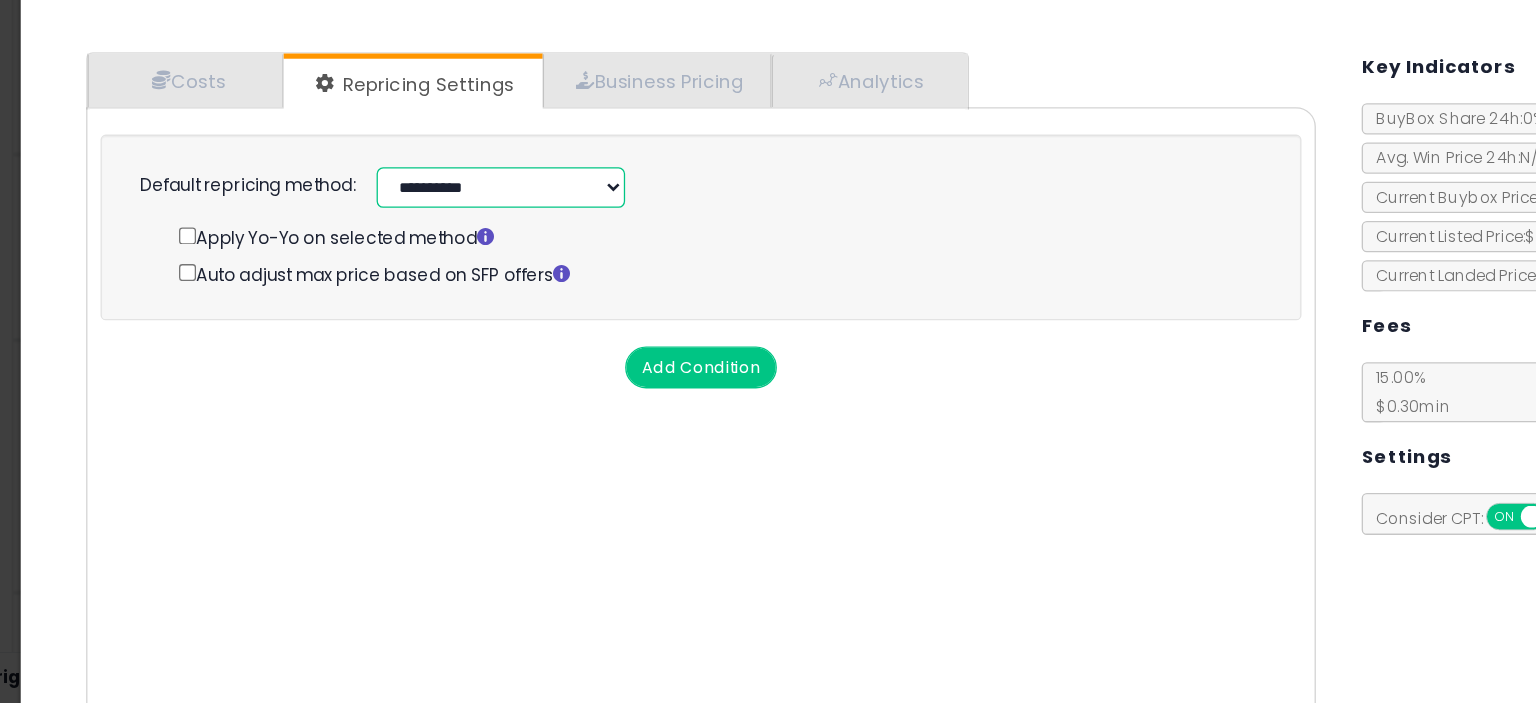 click on "**********" at bounding box center (444, 308) 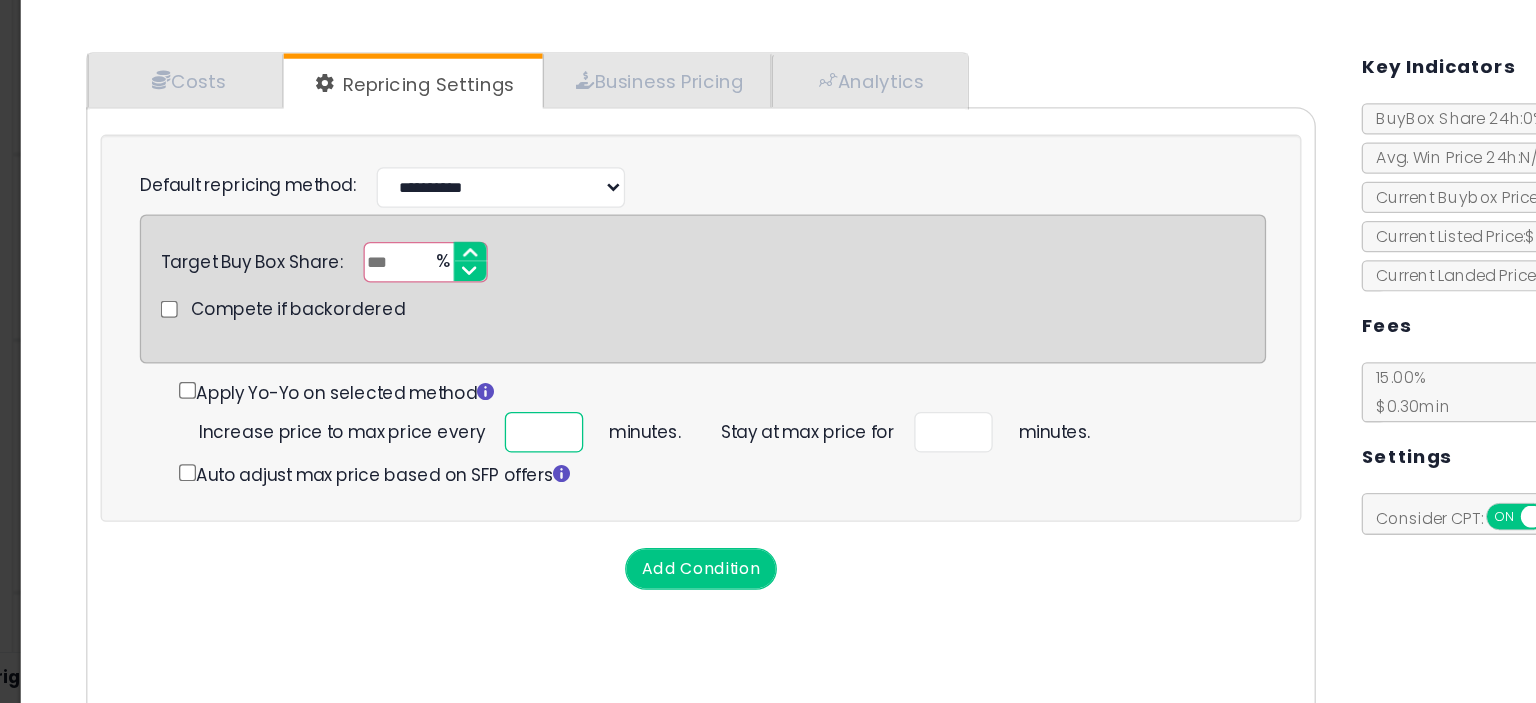 click at bounding box center (477, 495) 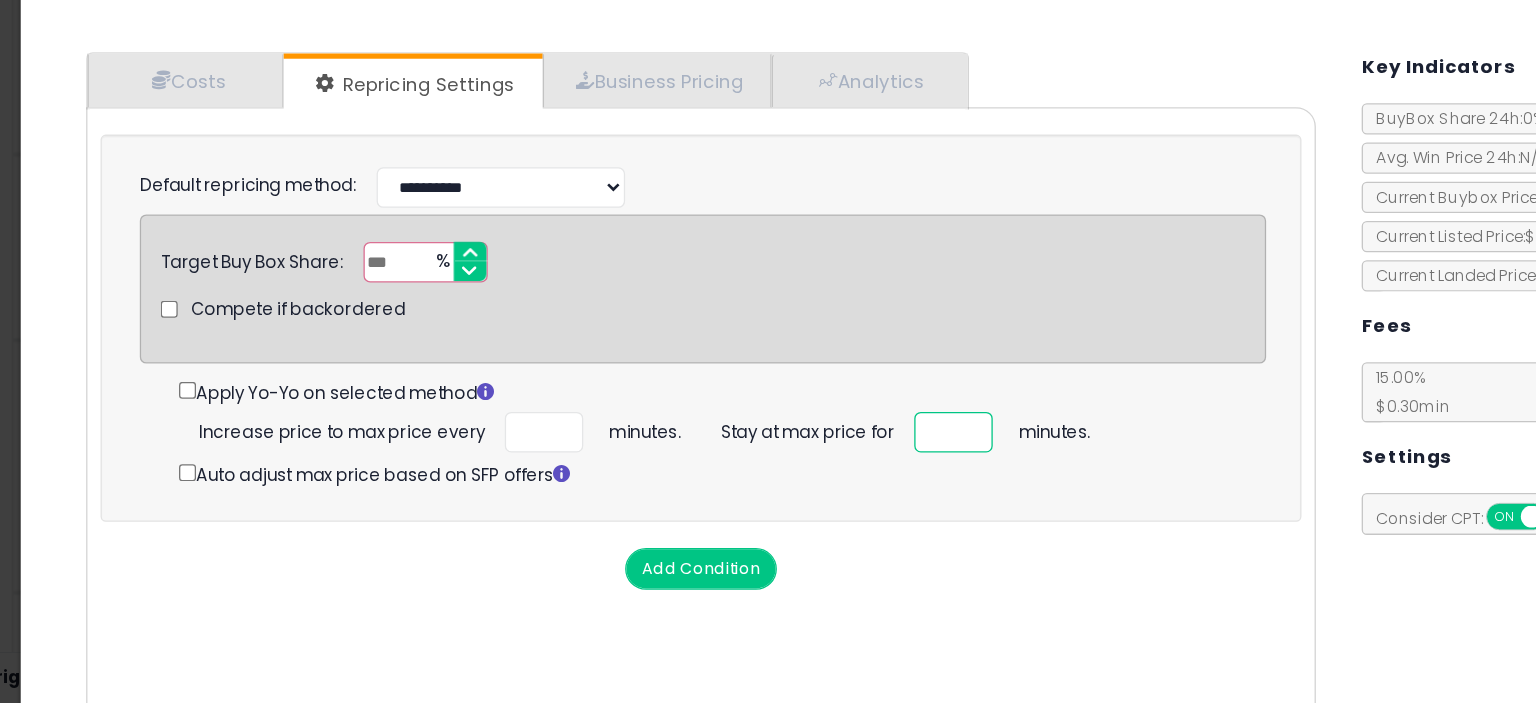 click at bounding box center (790, 495) 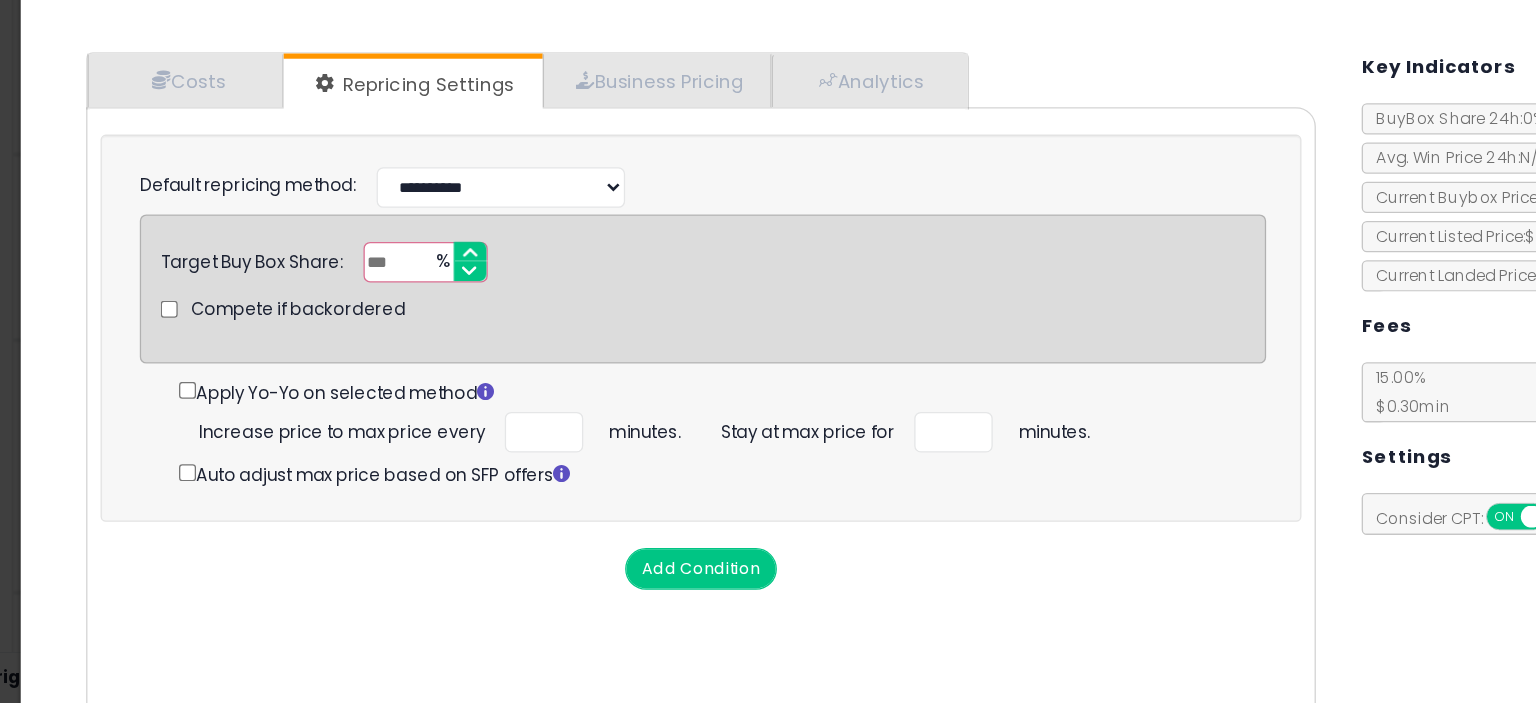 click on "Cost
Min
Max
Cost
*****
*****
Mark up %
*****
******
Additional Costs
Additional Costs" at bounding box center (597, 489) 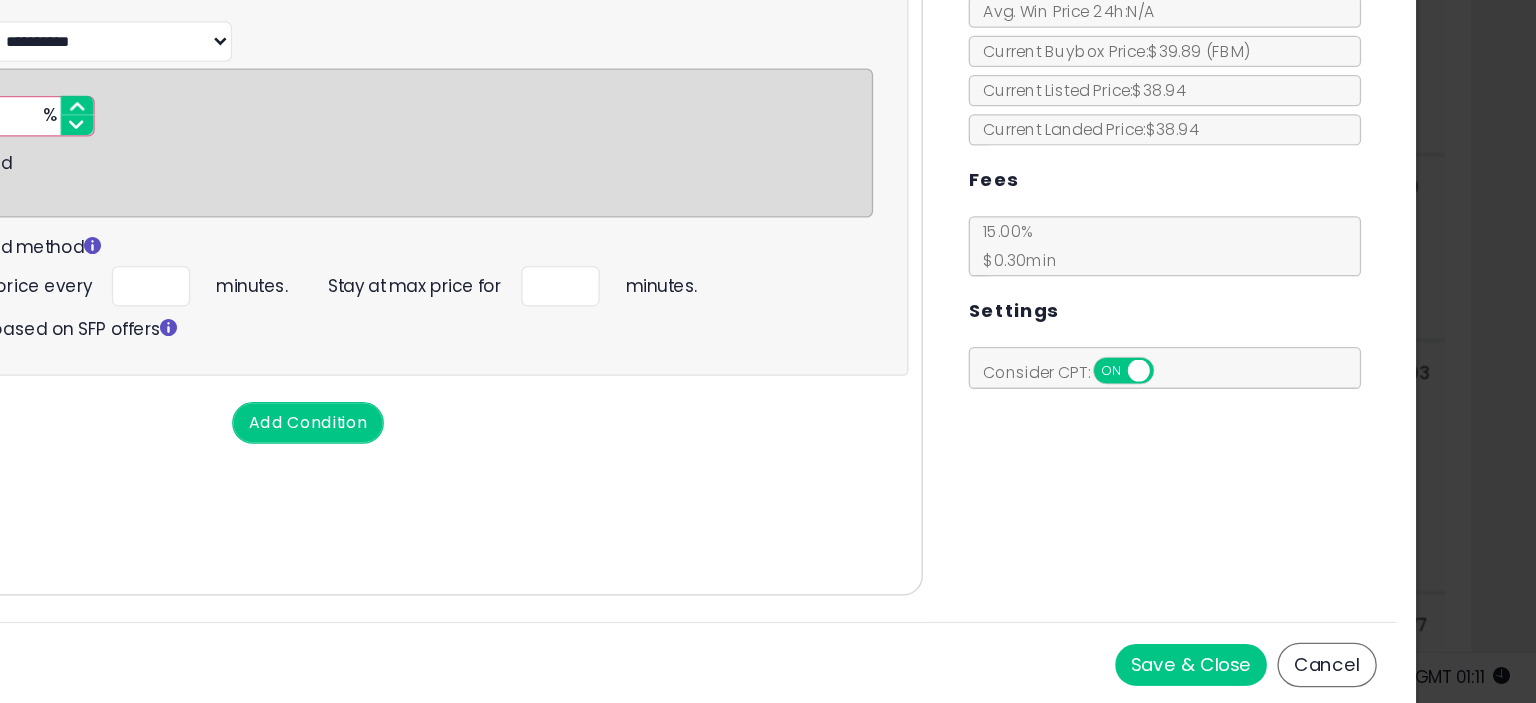 click on "Save & Close" at bounding box center (1272, 673) 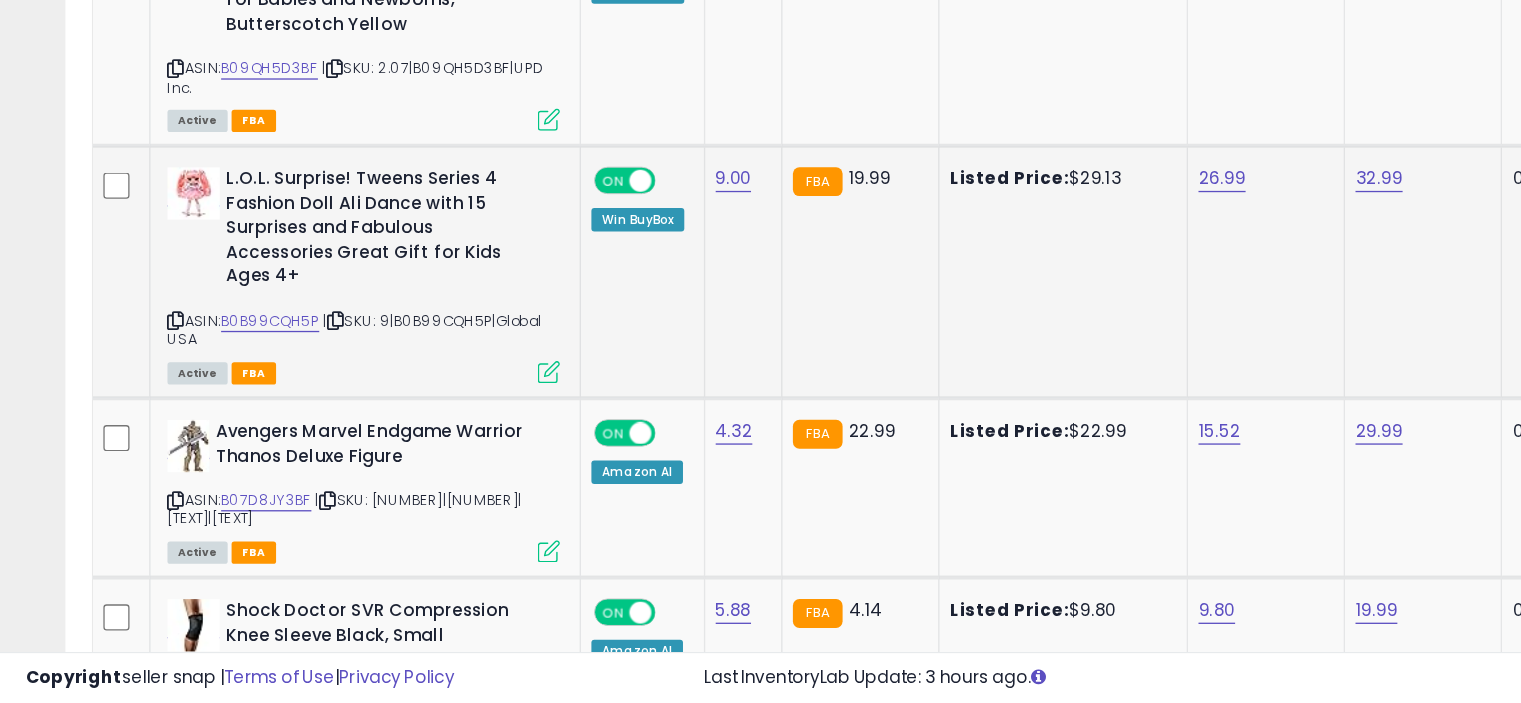 click at bounding box center [419, 449] 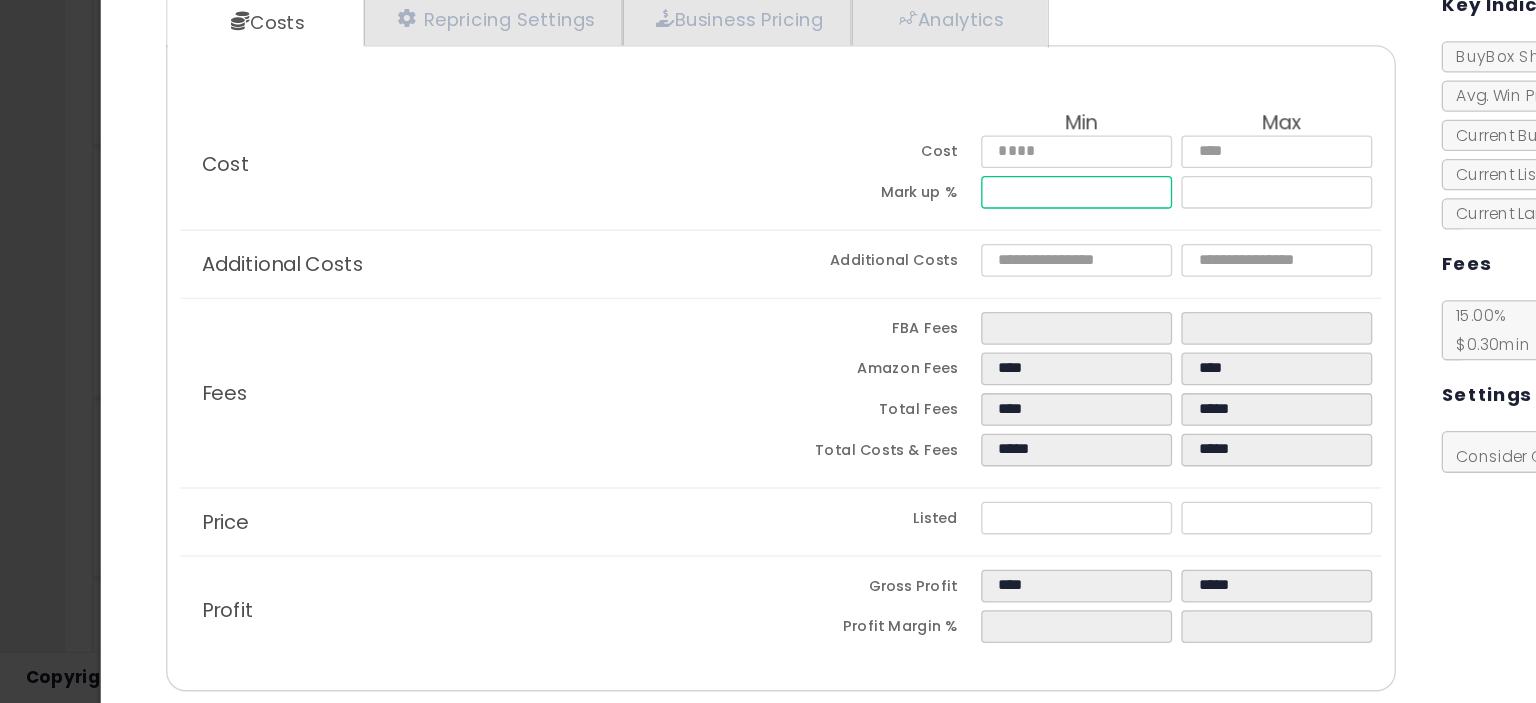 click on "*****" at bounding box center (822, 311) 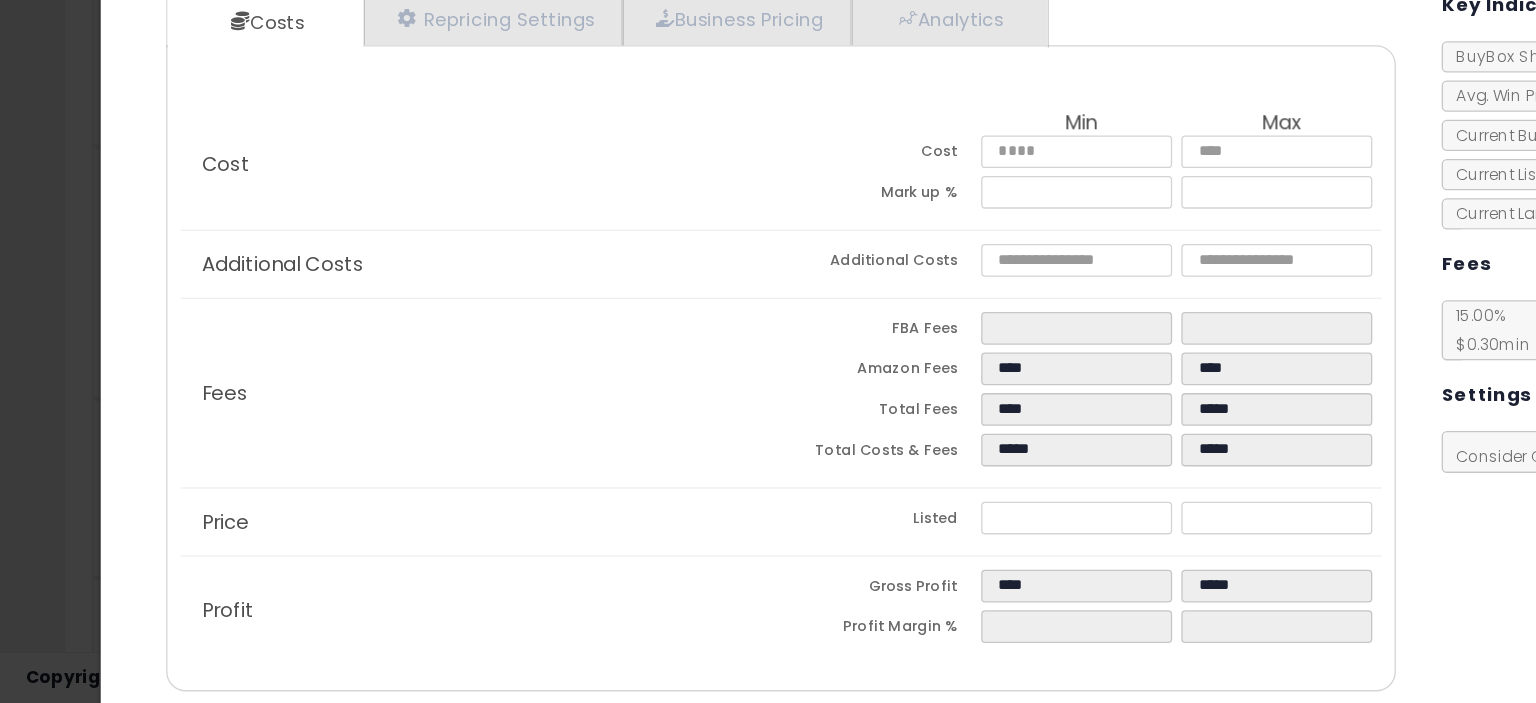 click on "Cost
Min
Max
Cost
****
****
Mark up %
*****
******" at bounding box center (597, 290) 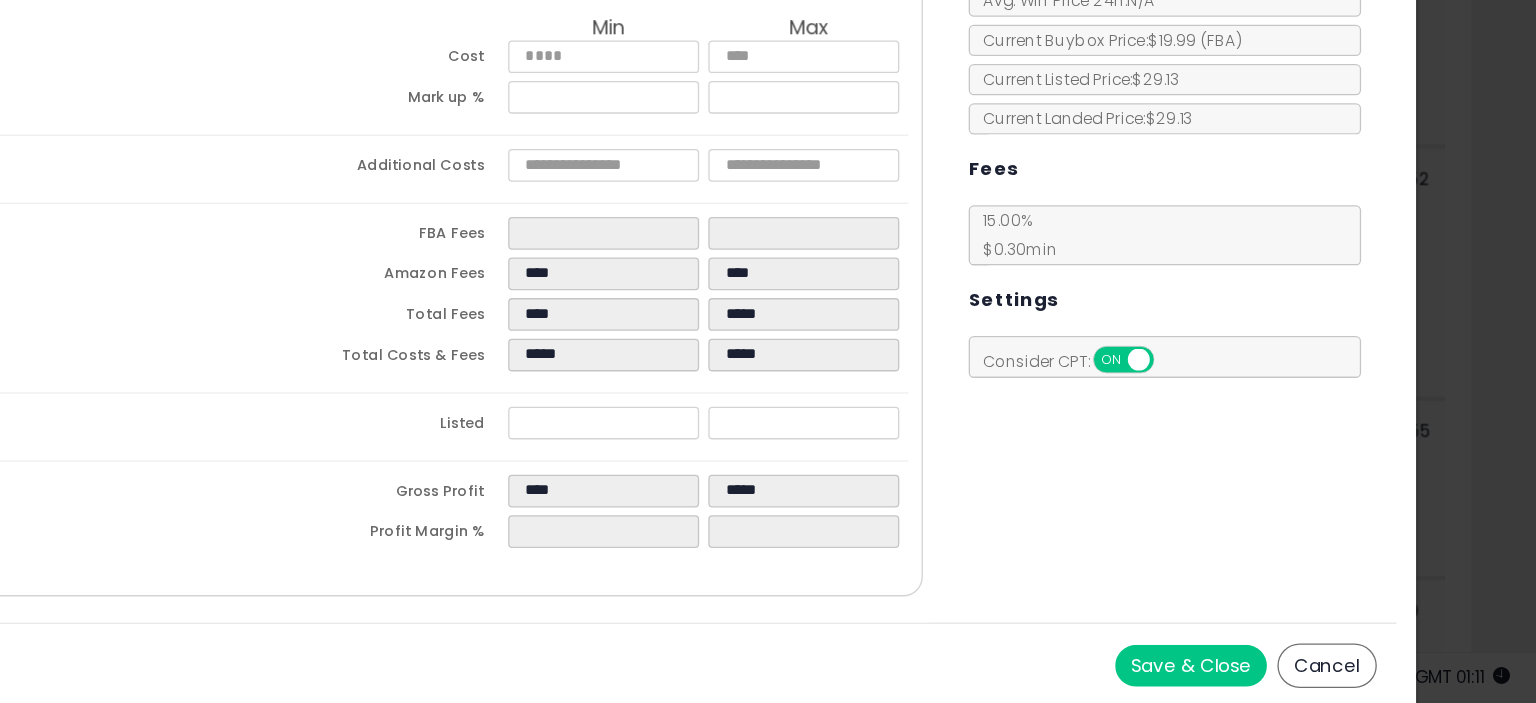 click on "Save & Close" at bounding box center (1272, 674) 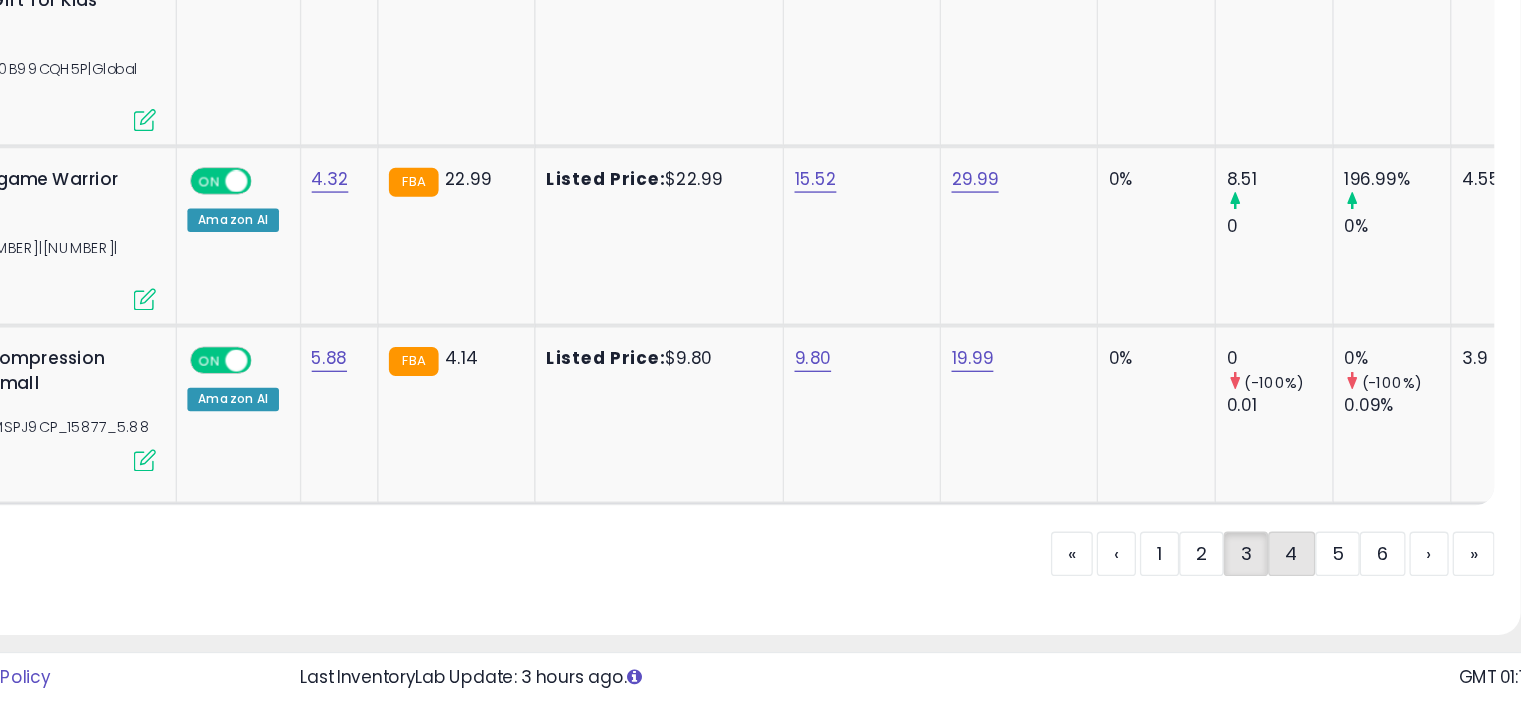 click on "4" 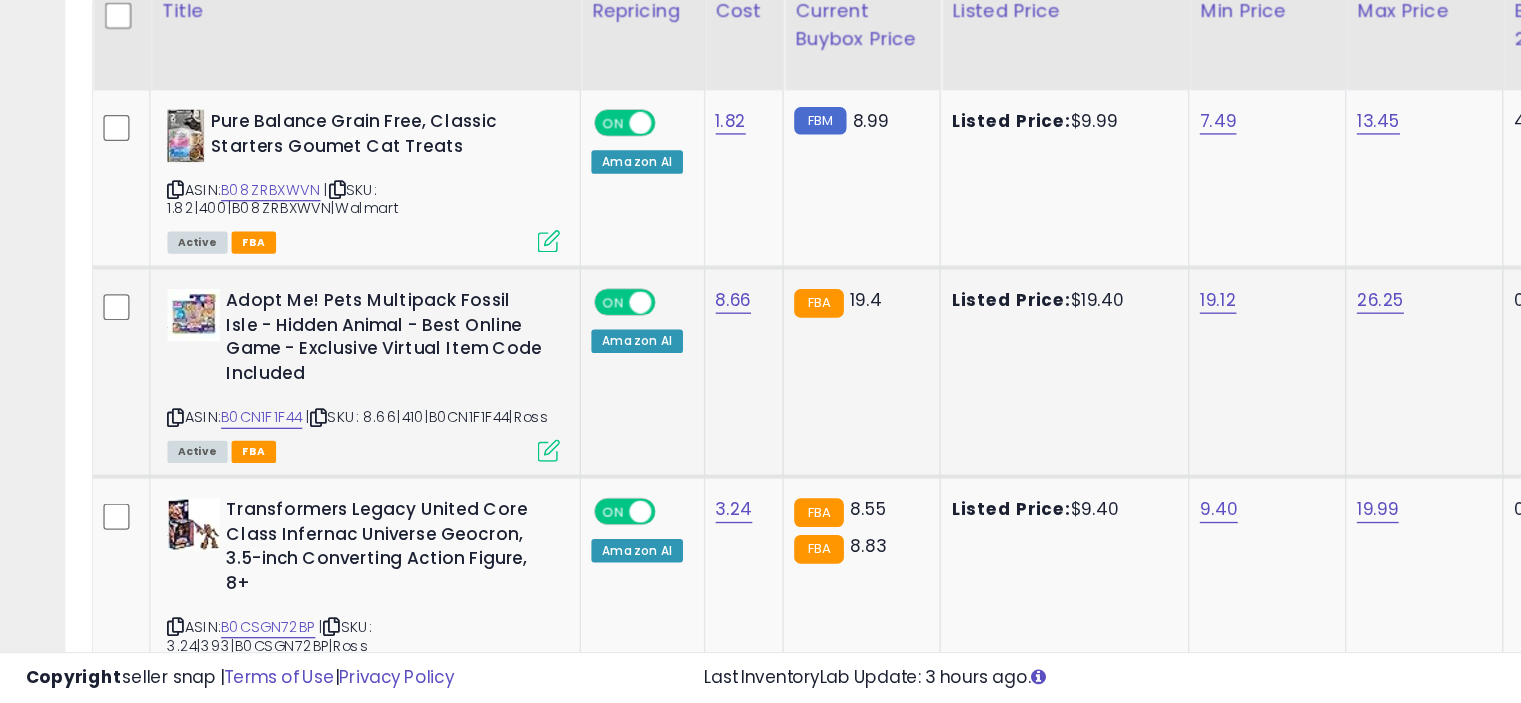 click at bounding box center [419, 509] 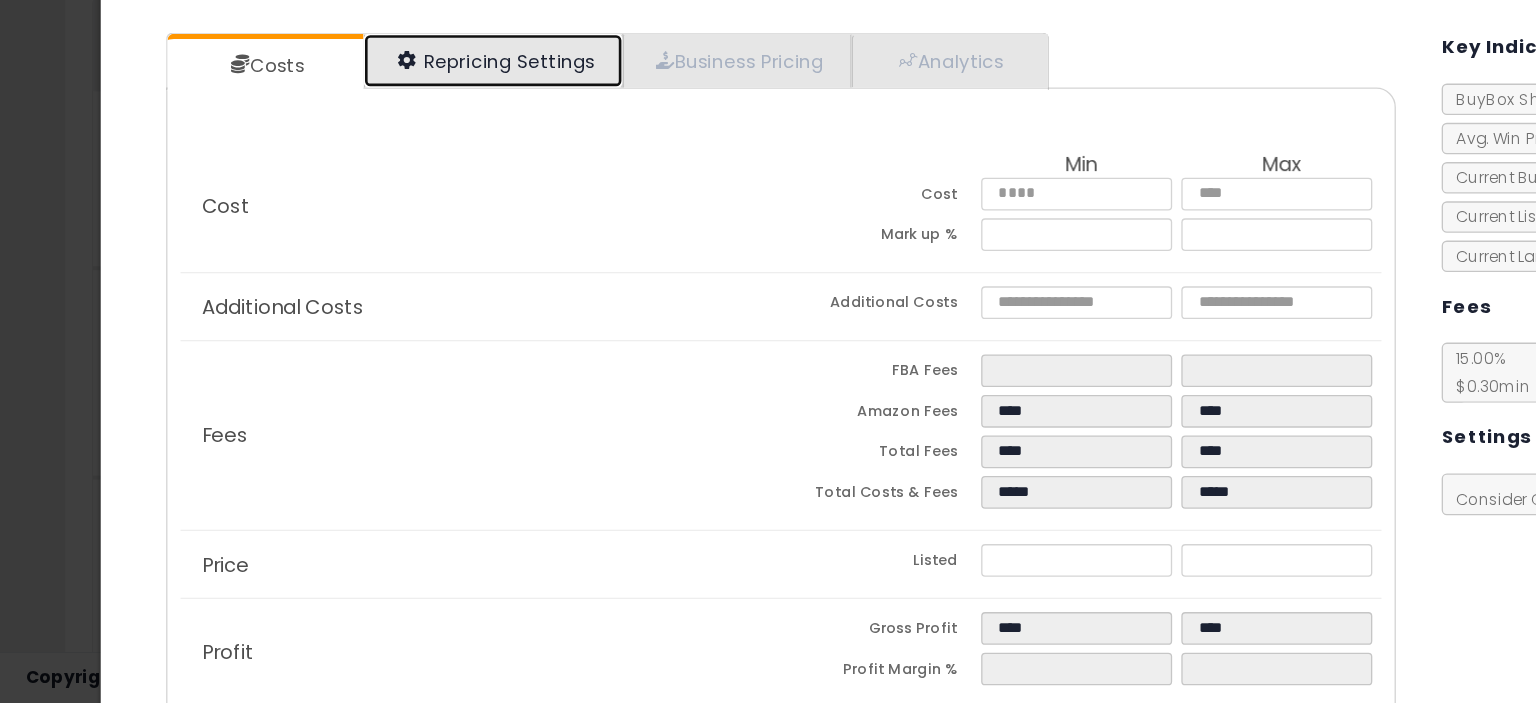 click on "Repricing Settings" at bounding box center [377, 211] 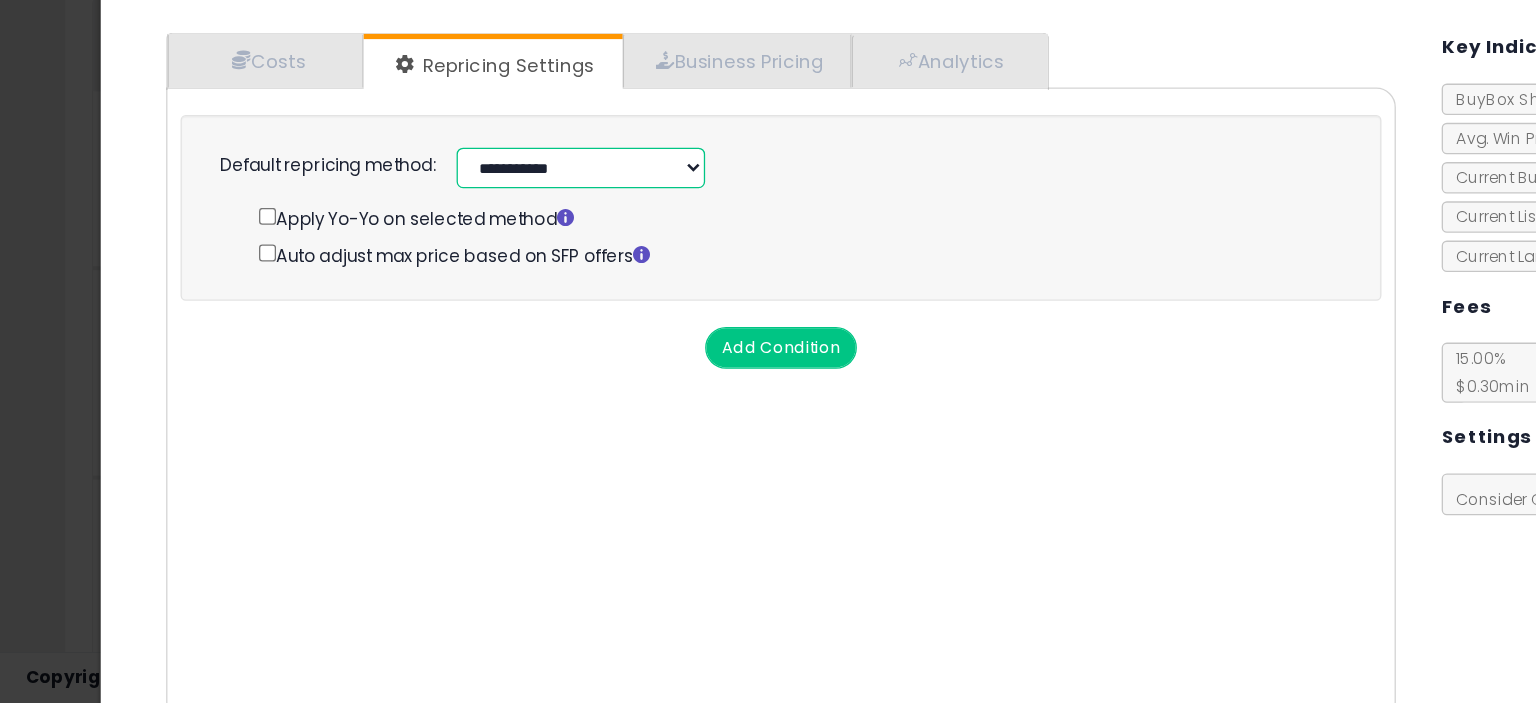 click on "**********" at bounding box center (444, 293) 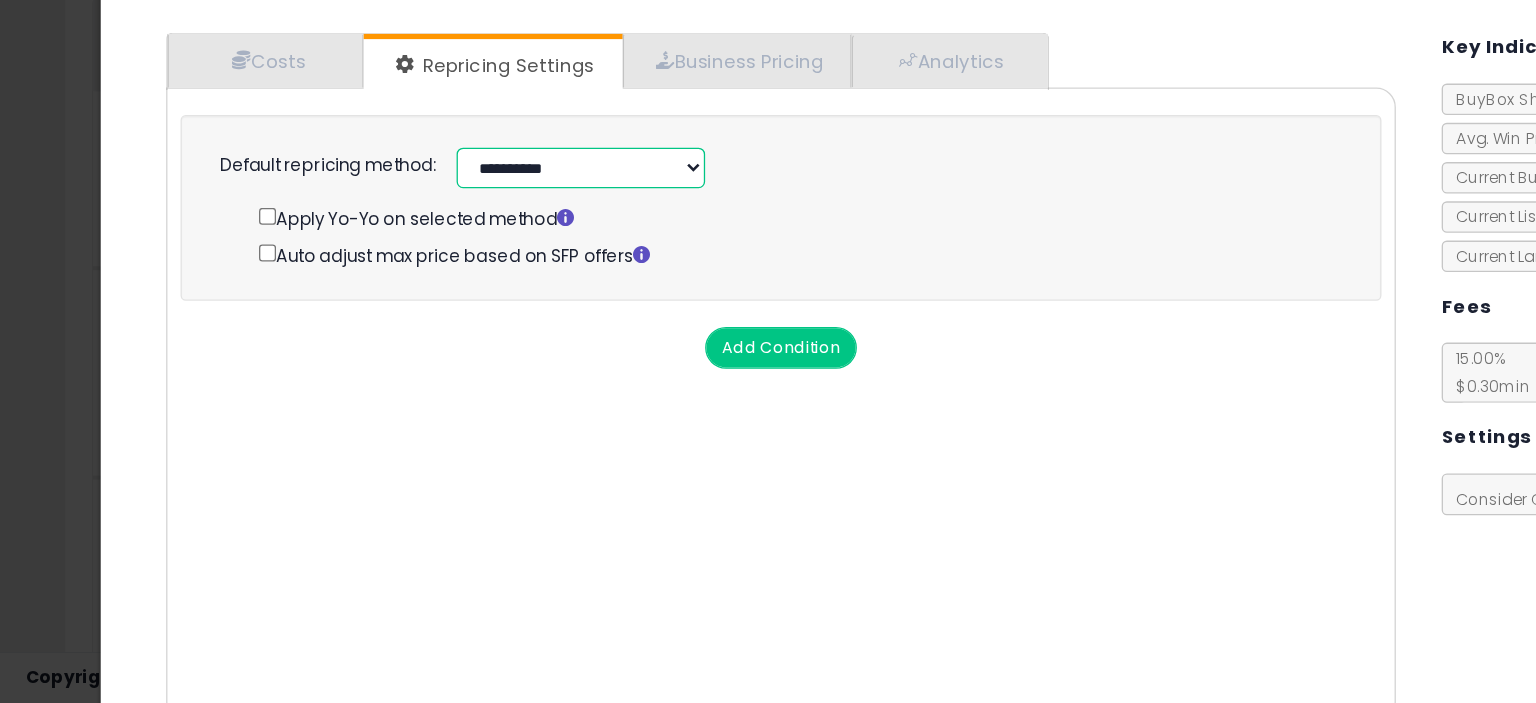 click on "**********" at bounding box center [444, 293] 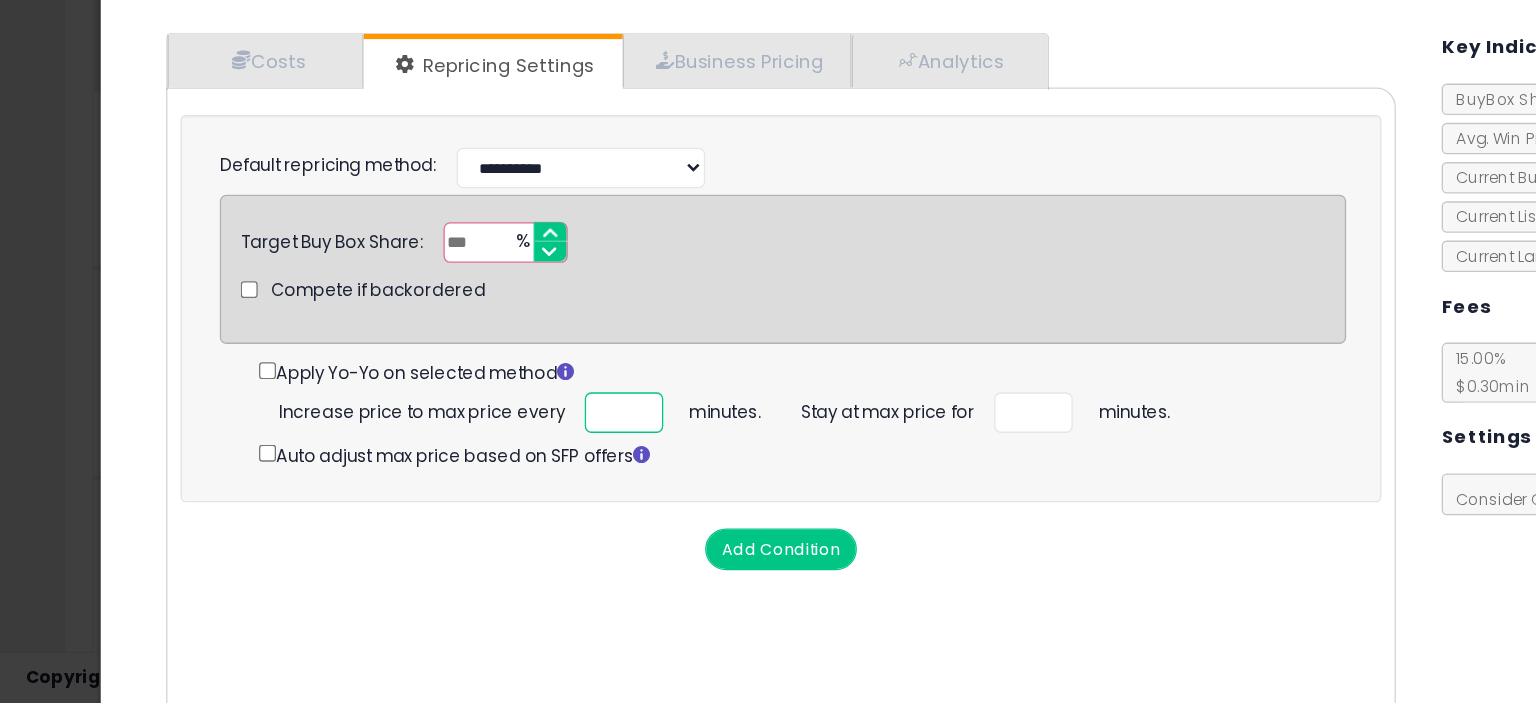 click at bounding box center [477, 480] 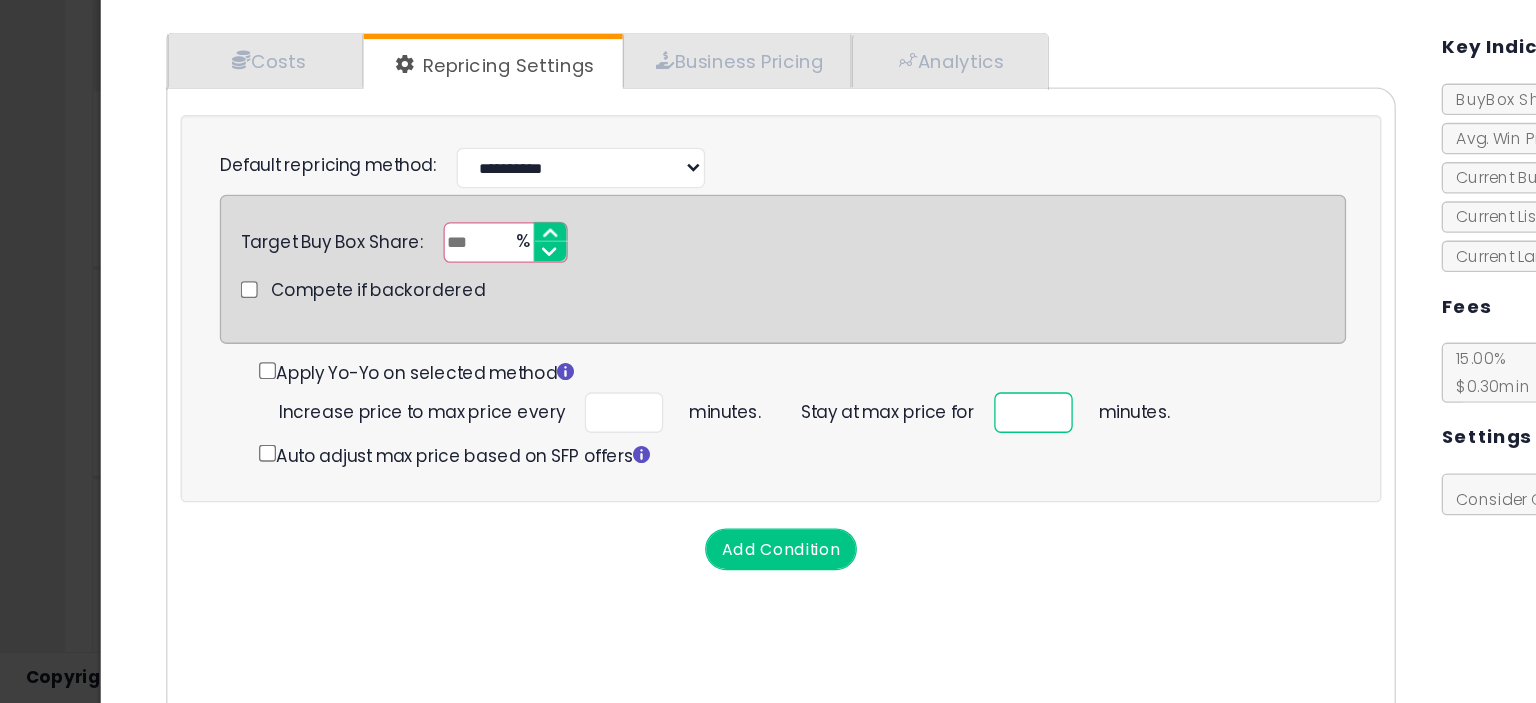 click at bounding box center [790, 480] 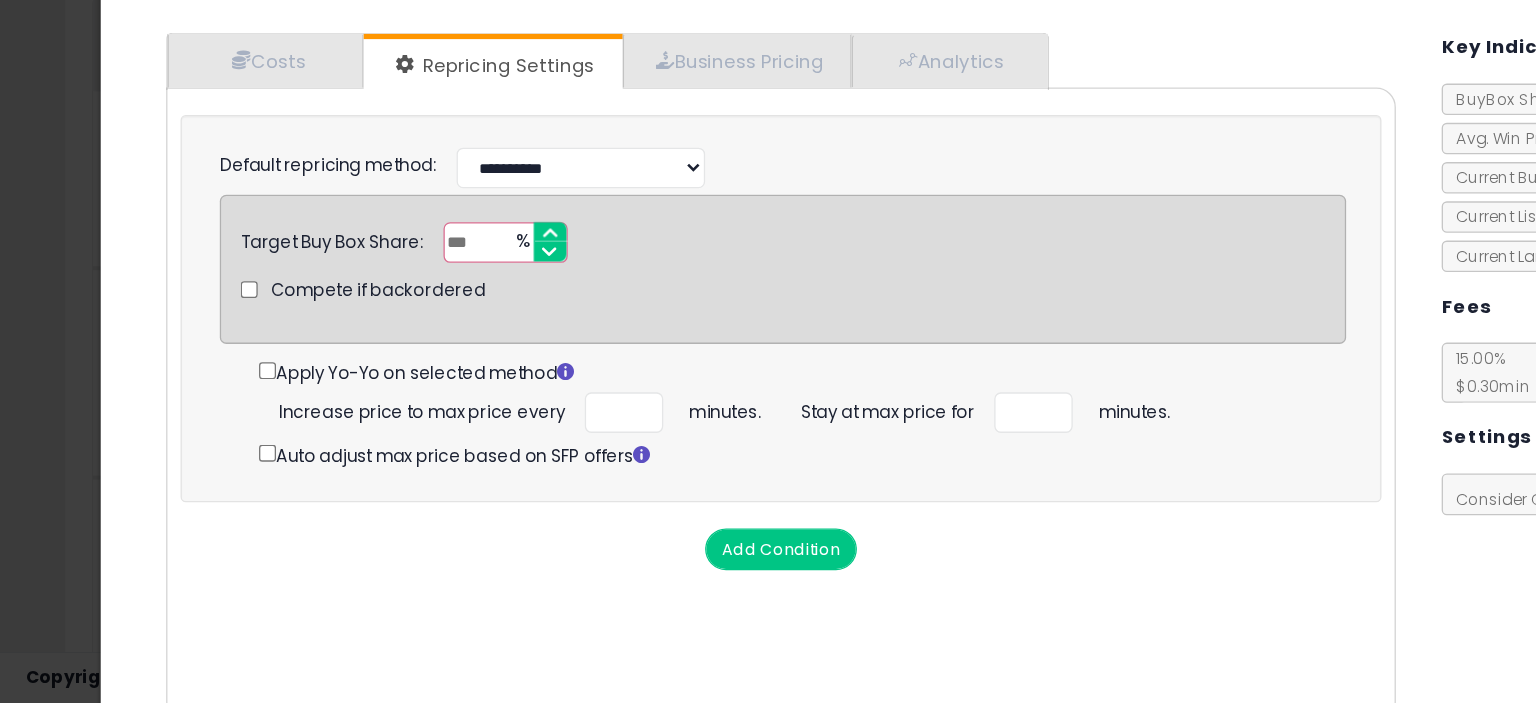 click on "Add Condition" at bounding box center (597, 585) 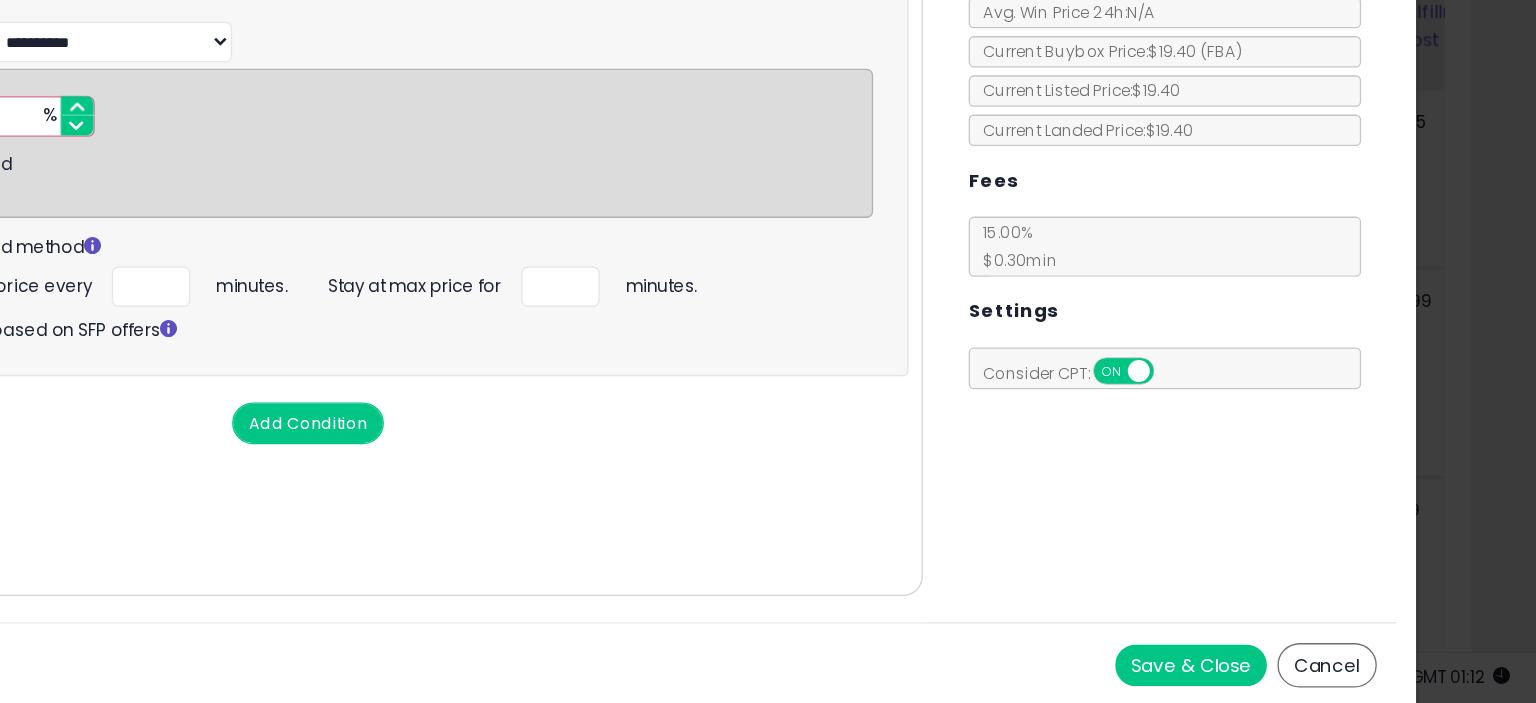 click on "Save & Close" at bounding box center [1272, 673] 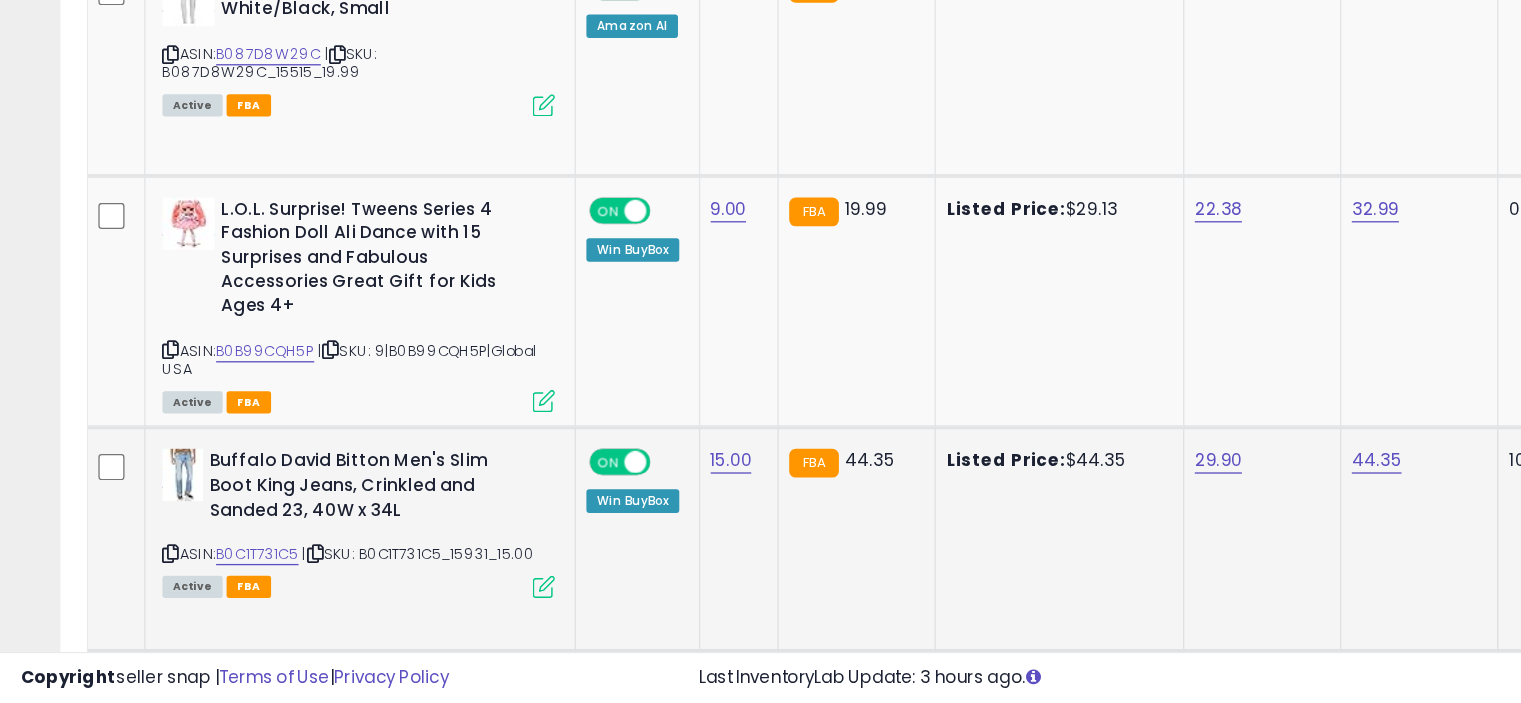 click at bounding box center (419, 613) 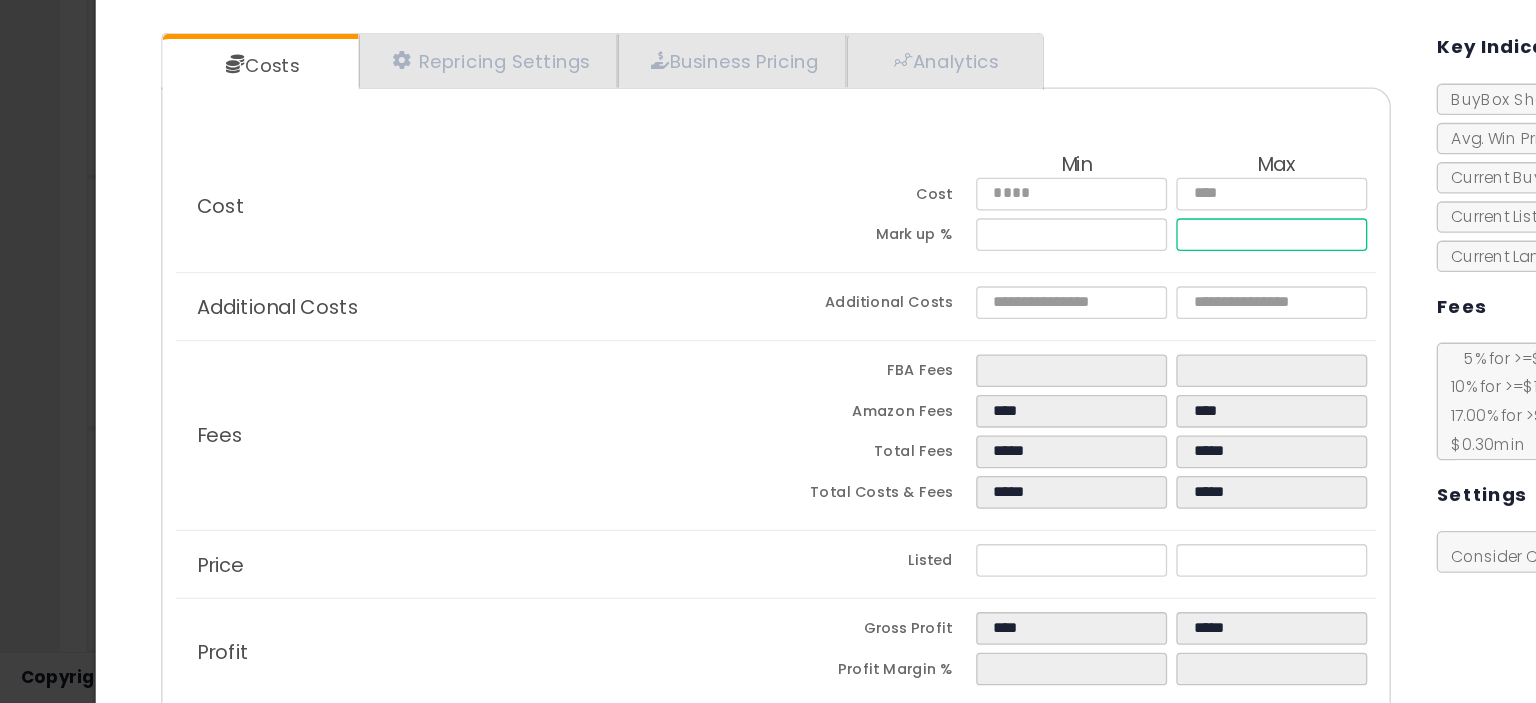 click on "******" at bounding box center (975, 344) 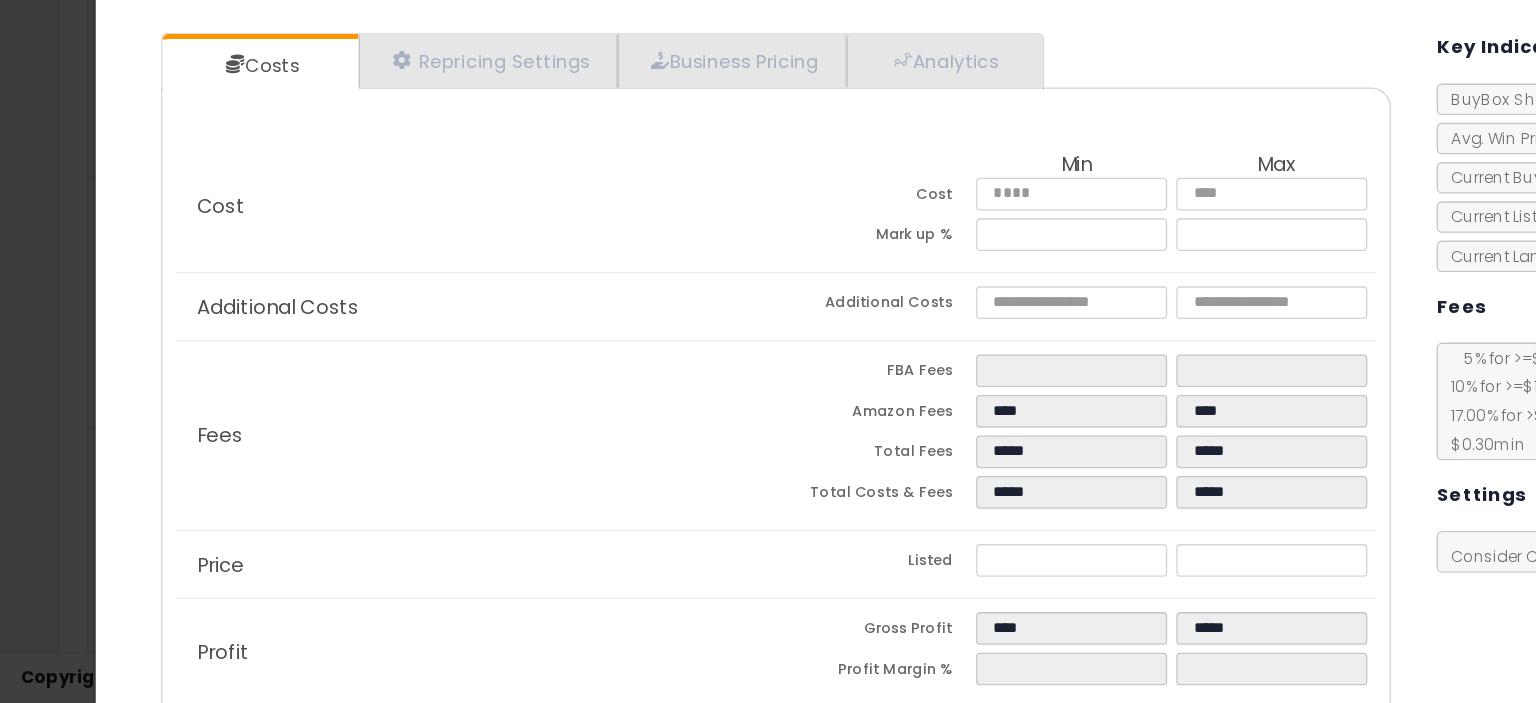 click on "Additional Costs" at bounding box center [367, 400] 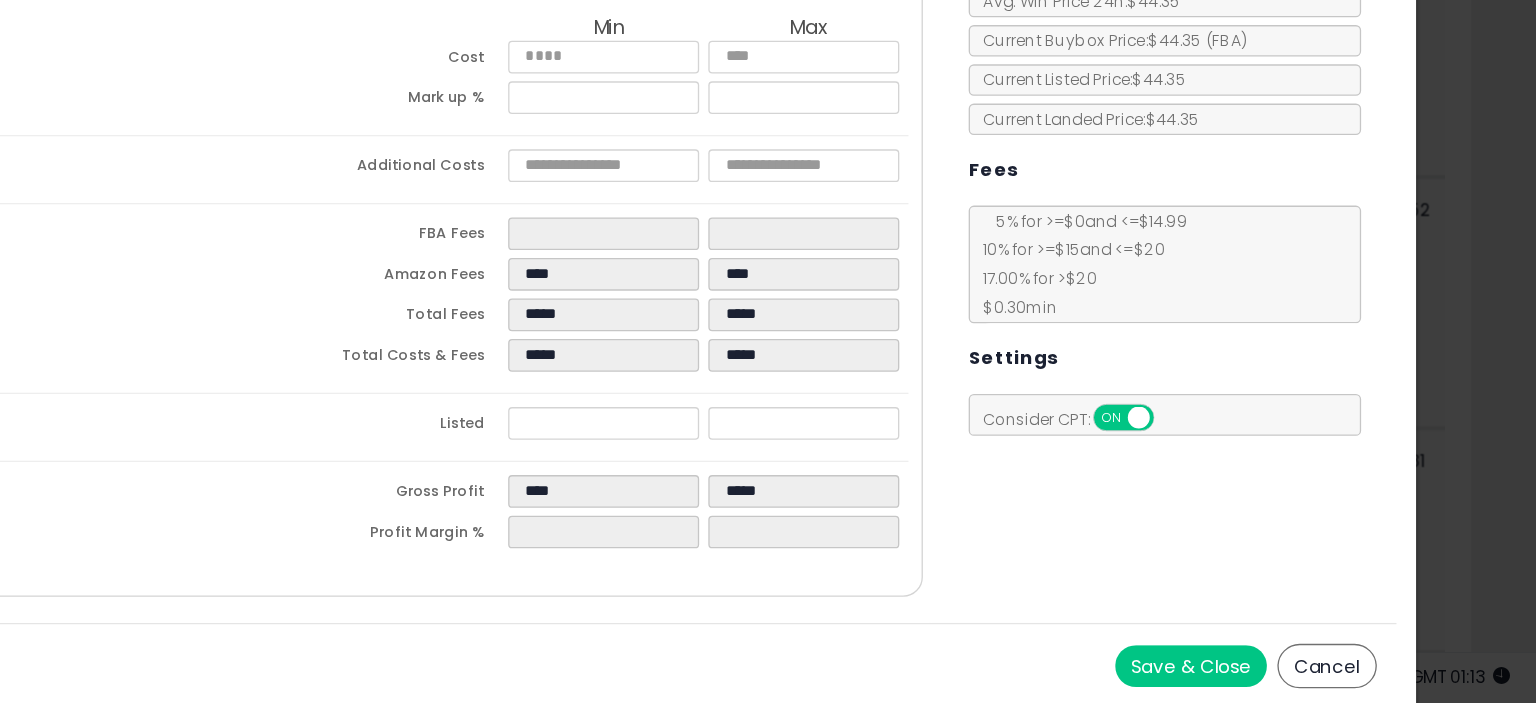 click on "Save & Close" at bounding box center (1272, 674) 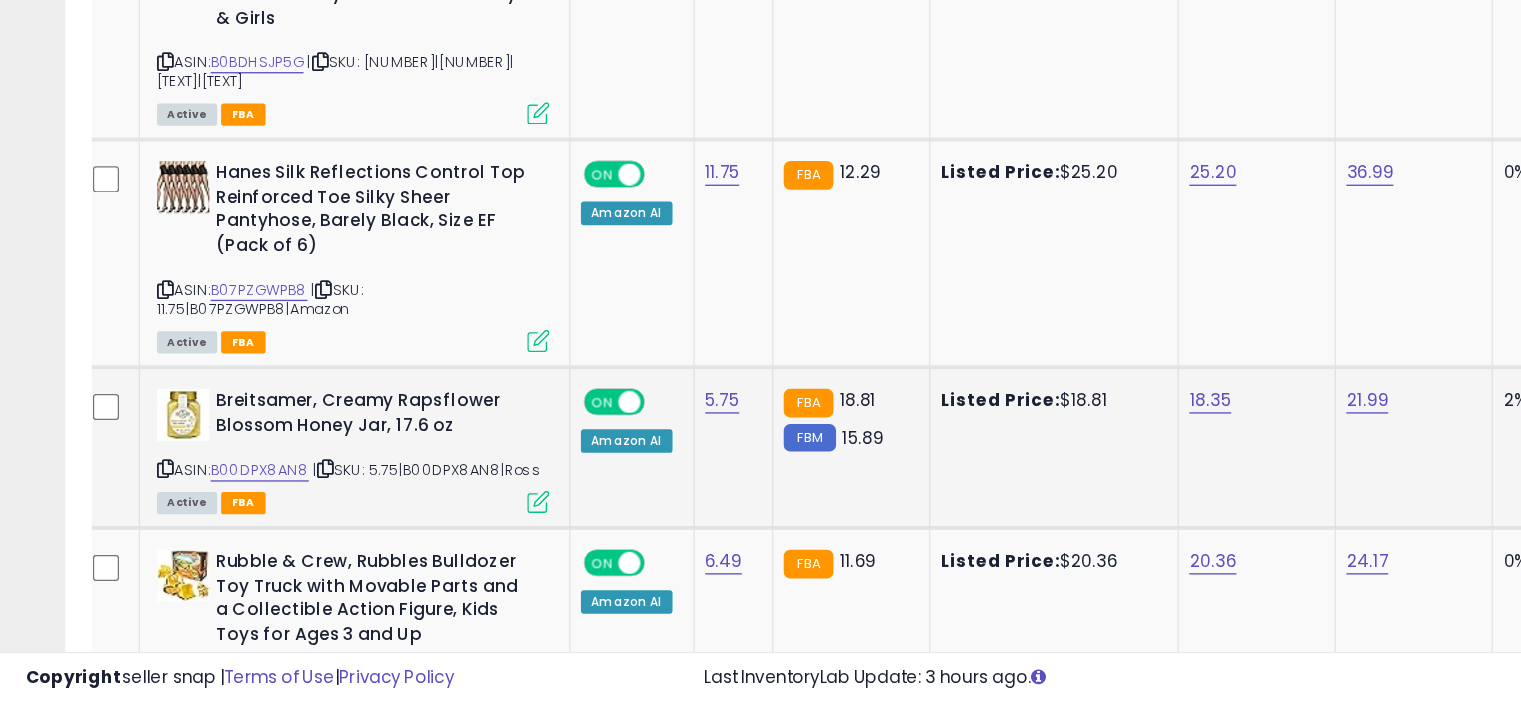 click at bounding box center (411, 548) 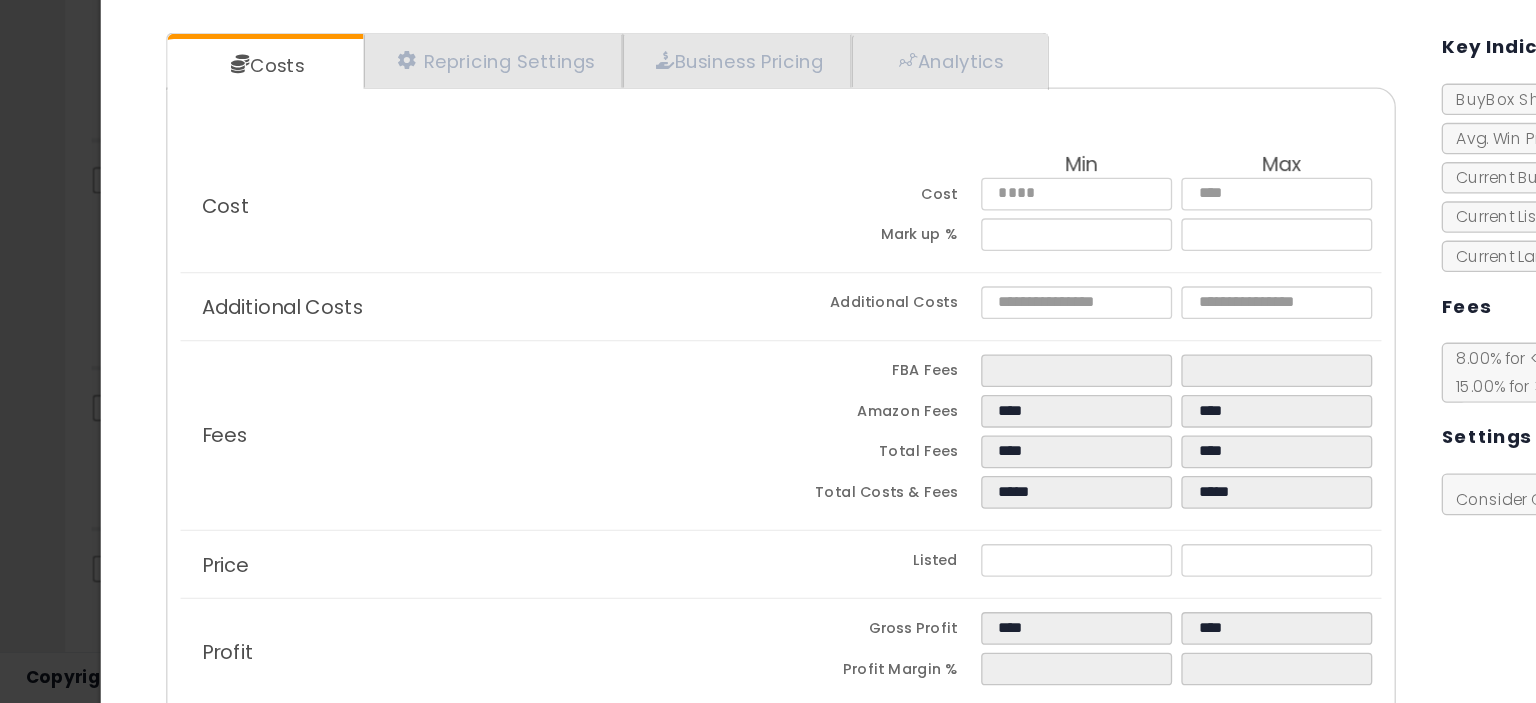 click on "*****" at bounding box center (826, 347) 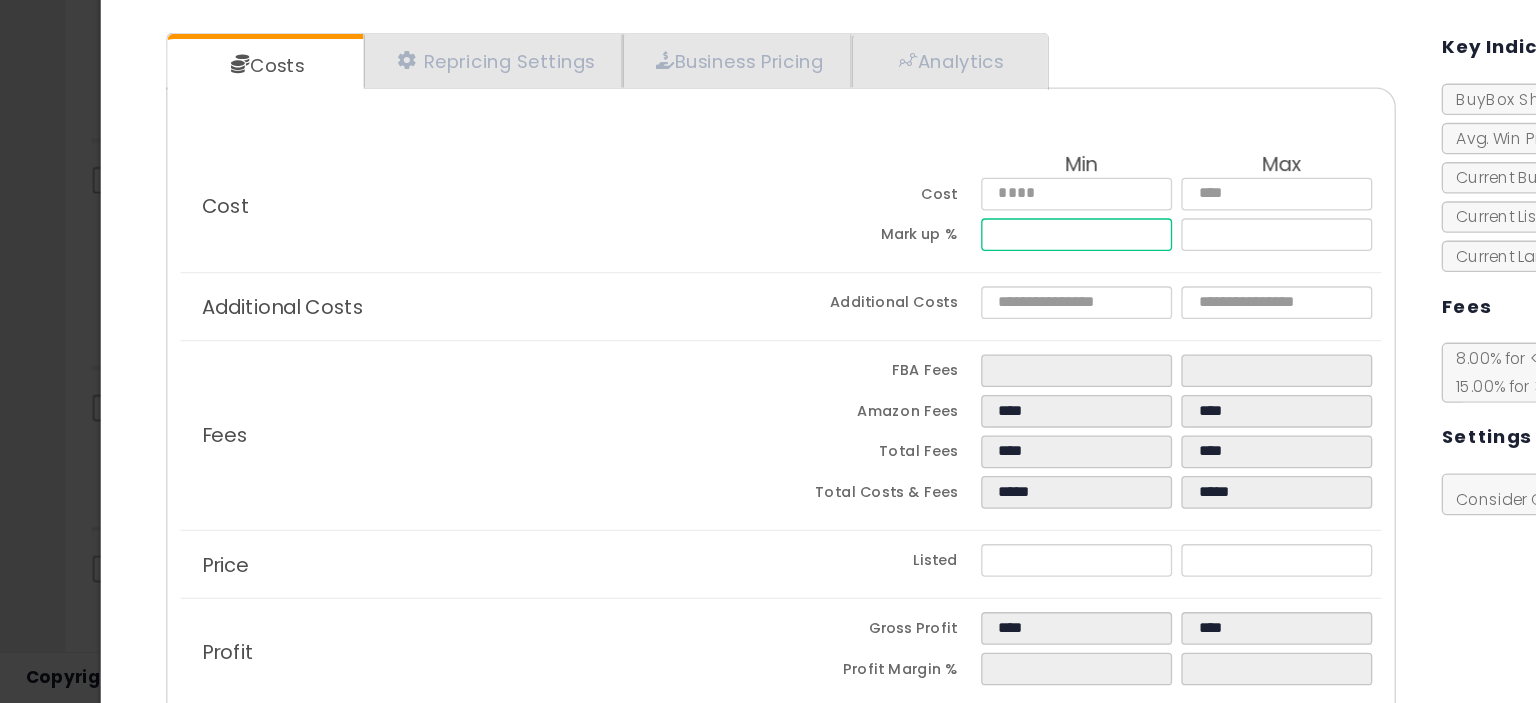 click on "*****" at bounding box center [822, 344] 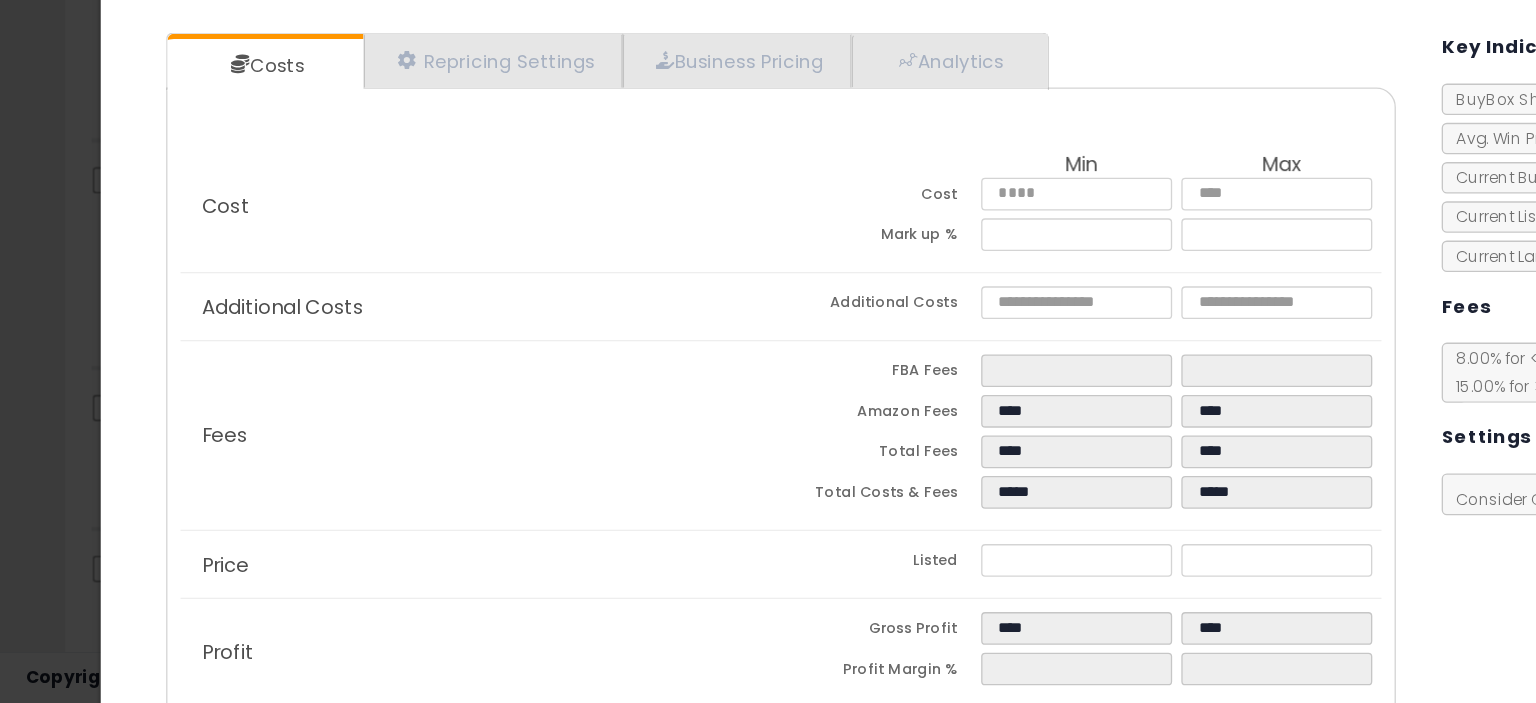 click on "Cost" at bounding box center (367, 323) 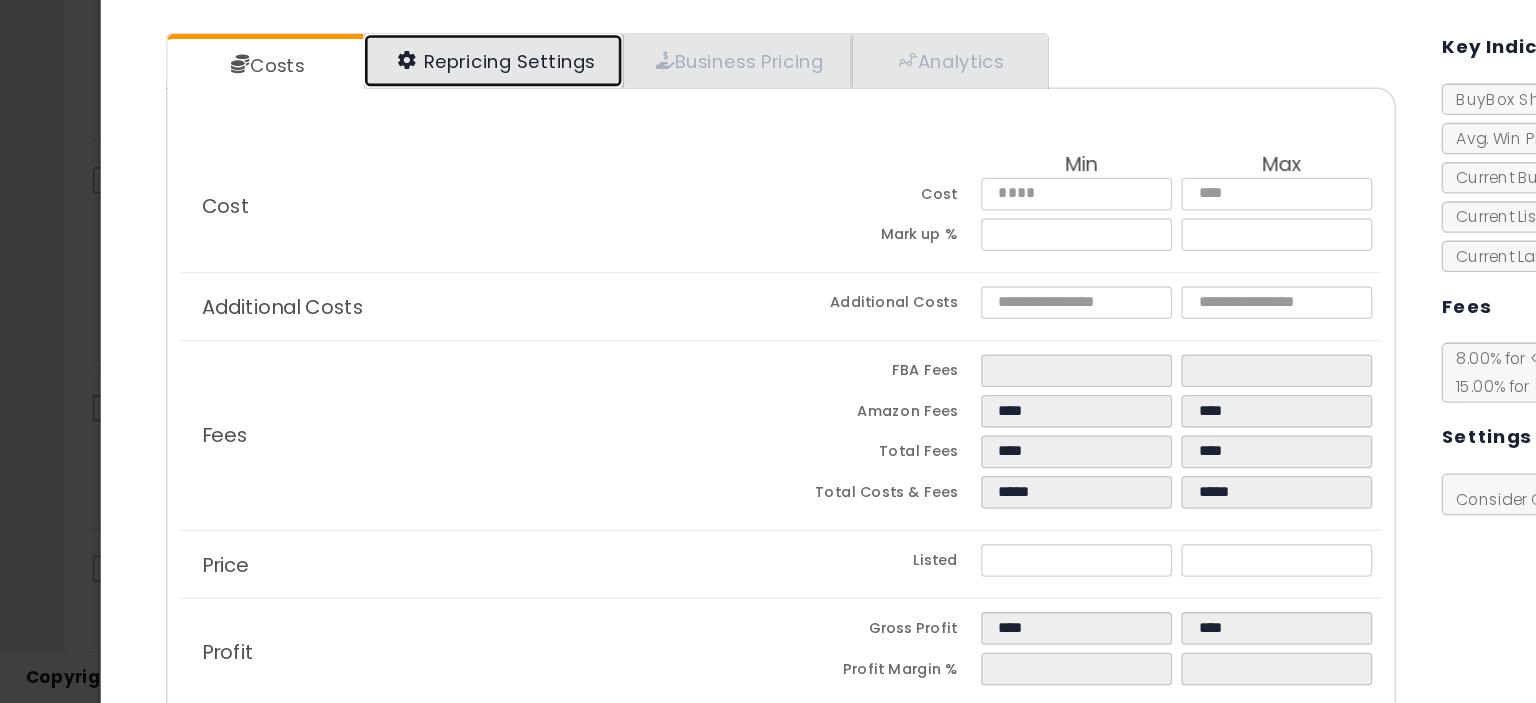 click on "Repricing Settings" at bounding box center (377, 211) 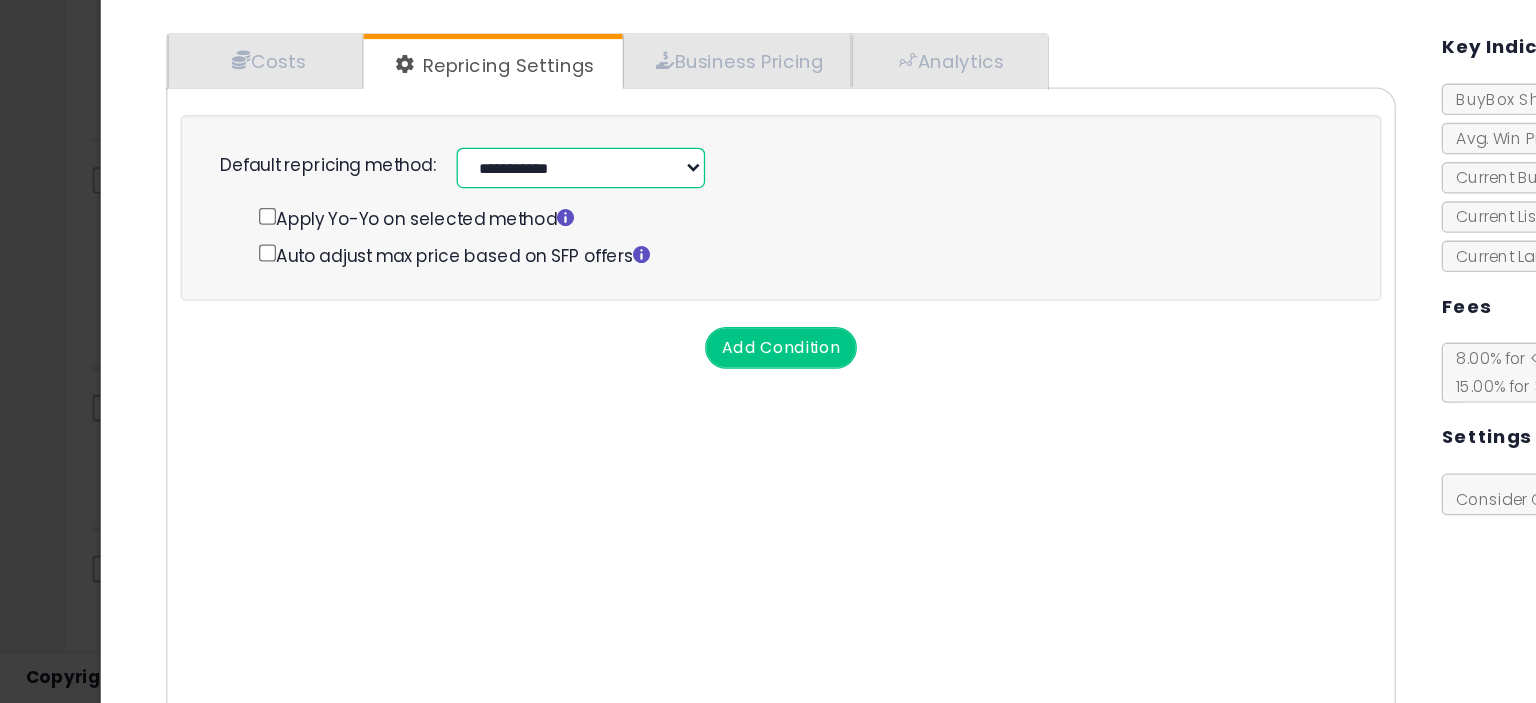 click on "**********" at bounding box center (444, 293) 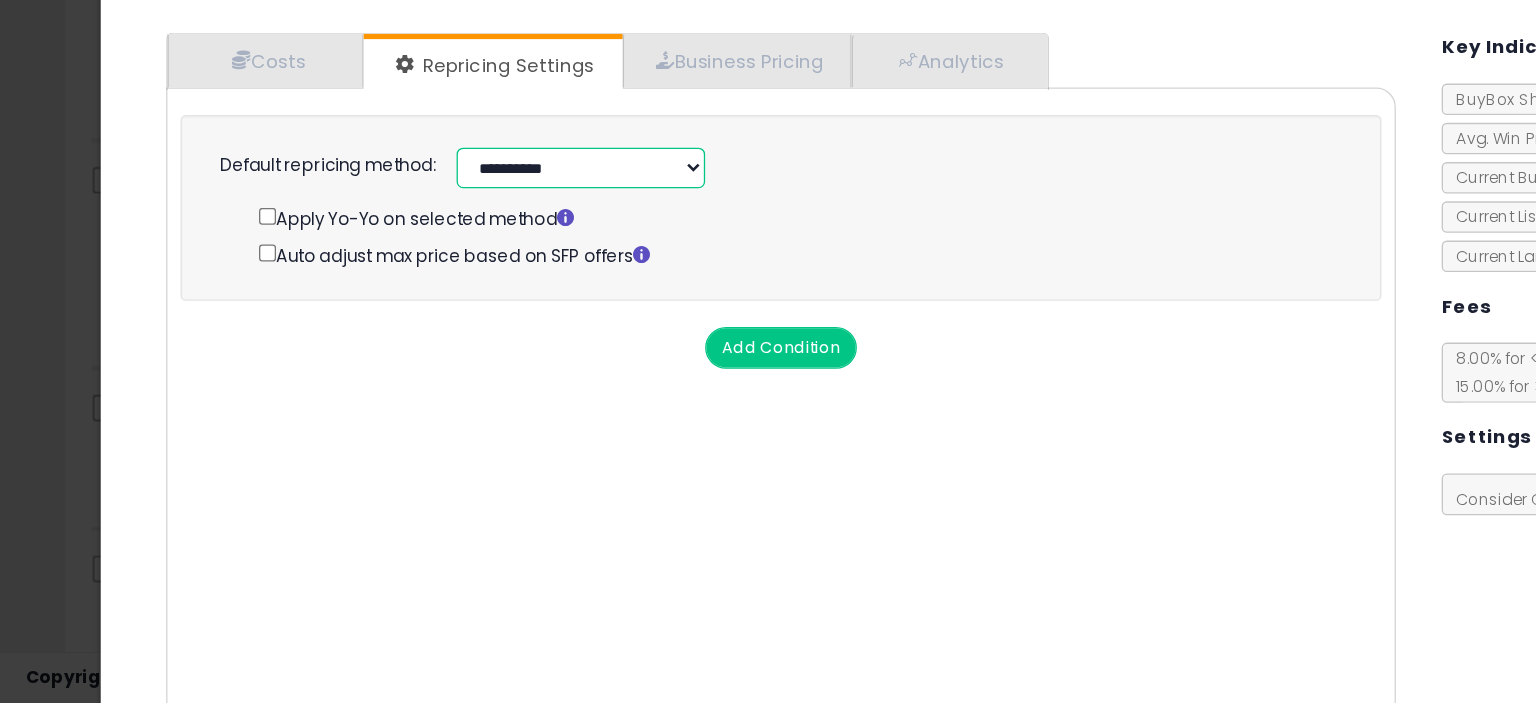 click on "**********" at bounding box center (444, 293) 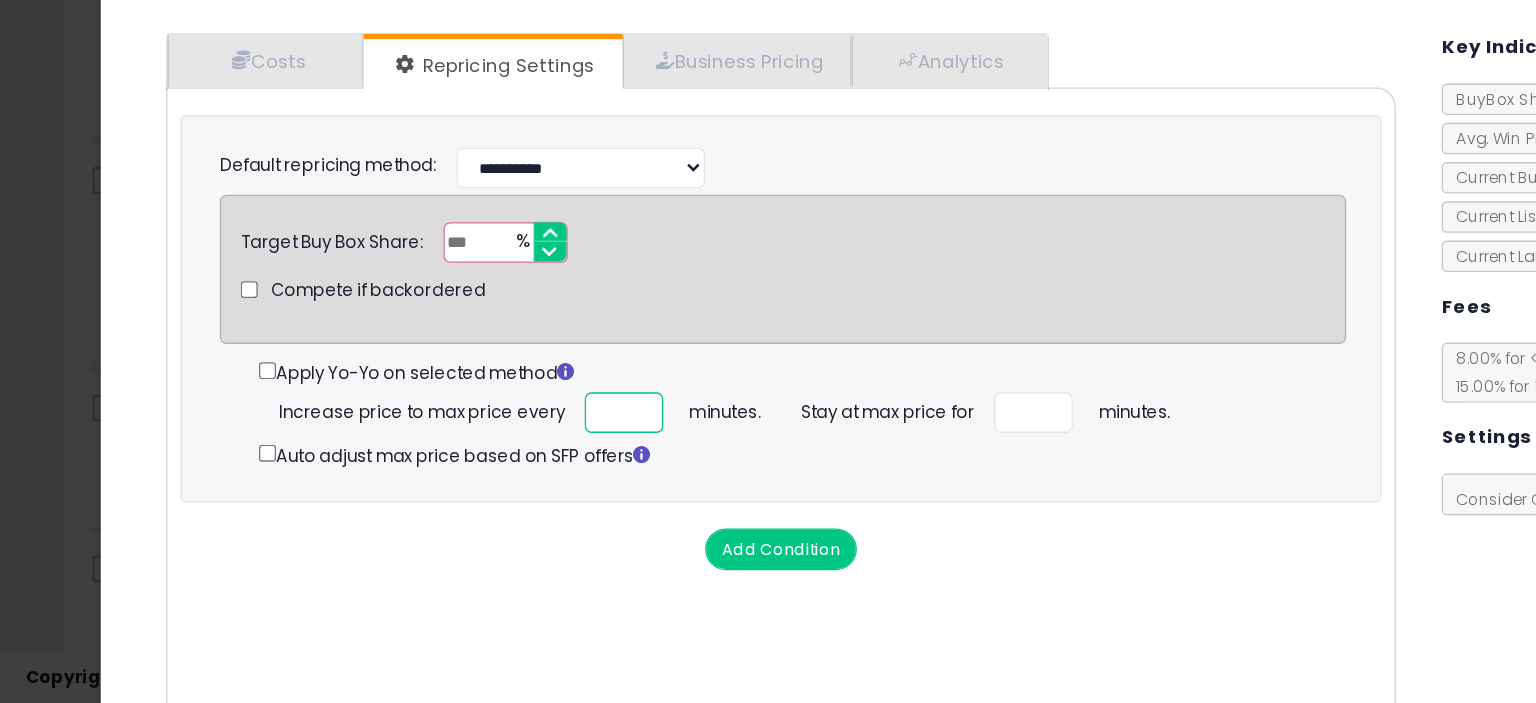 click at bounding box center (477, 480) 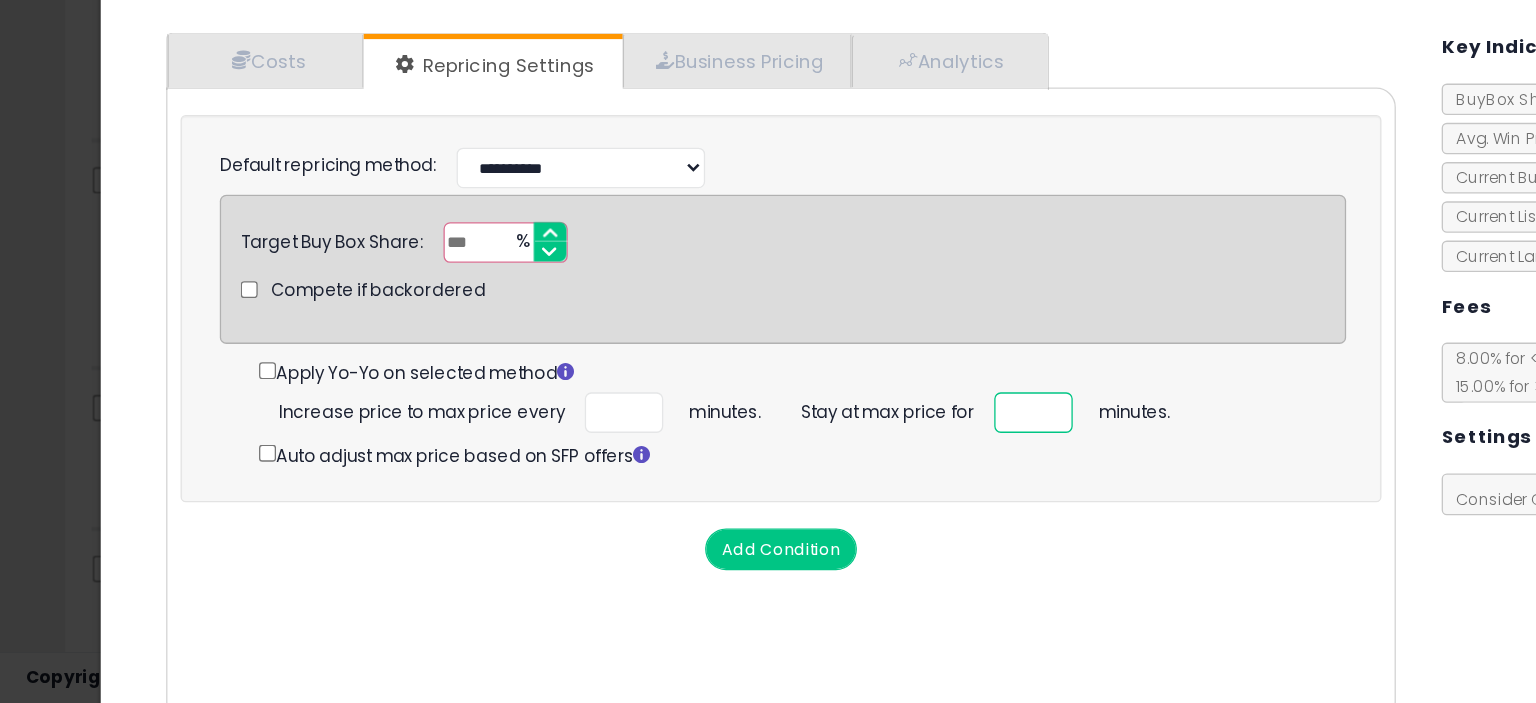 click at bounding box center (790, 480) 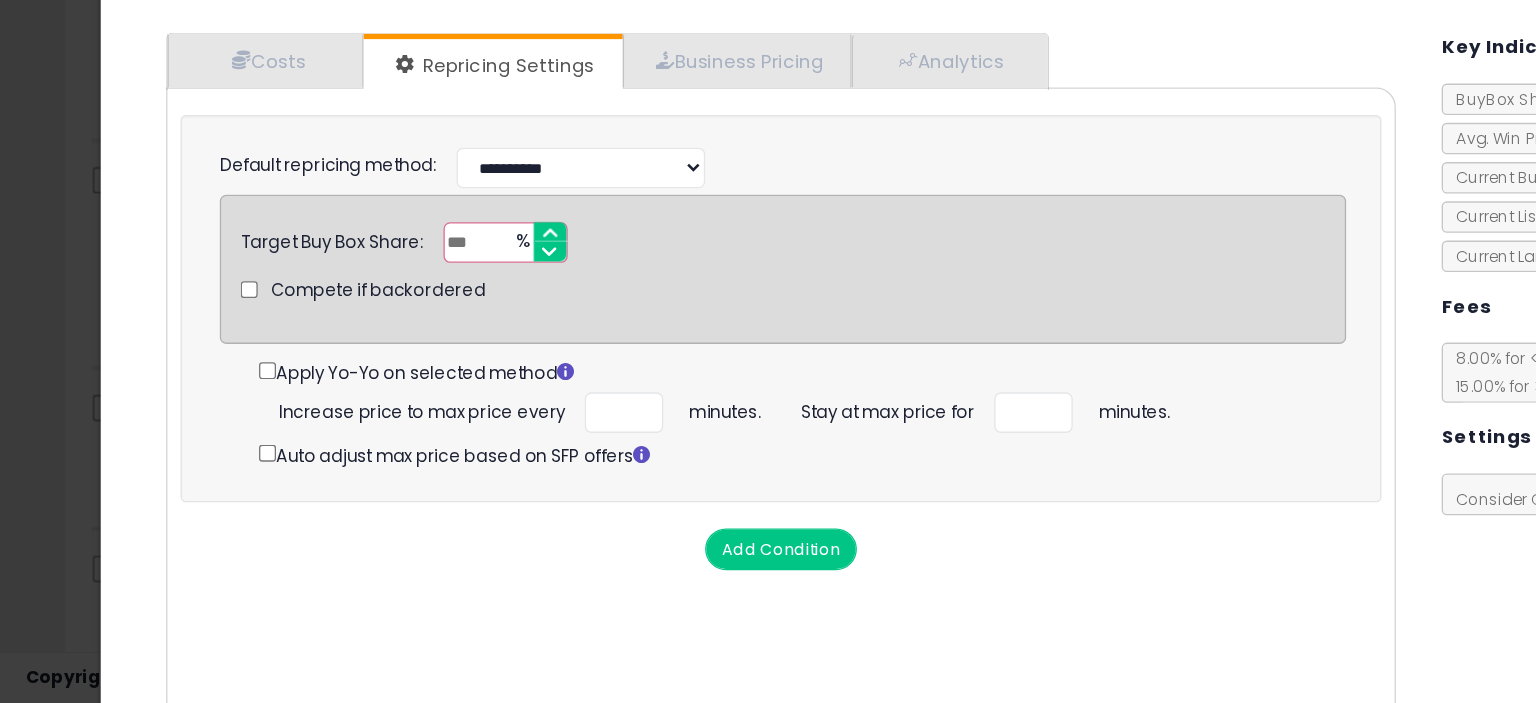 click on "**********" at bounding box center (597, 427) 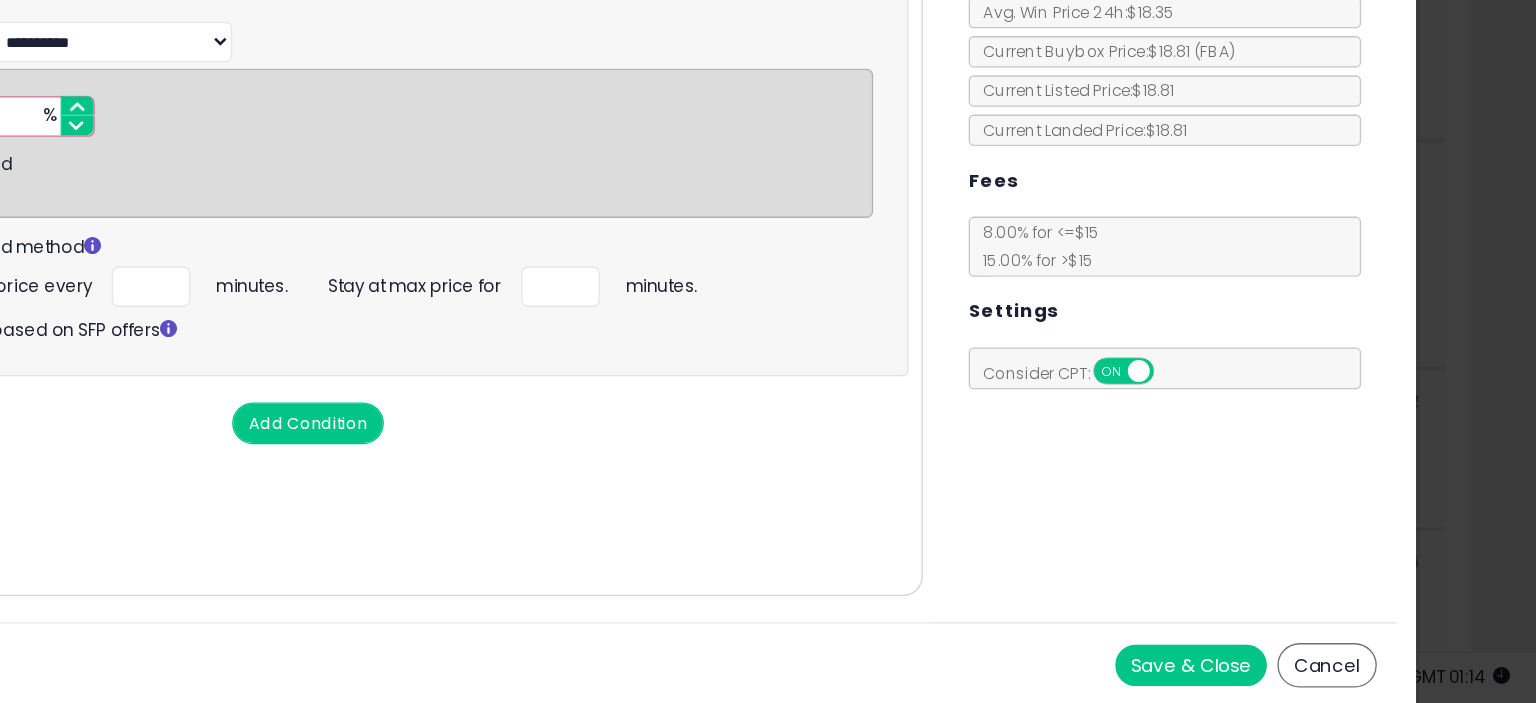click on "Save & Close" at bounding box center (1272, 673) 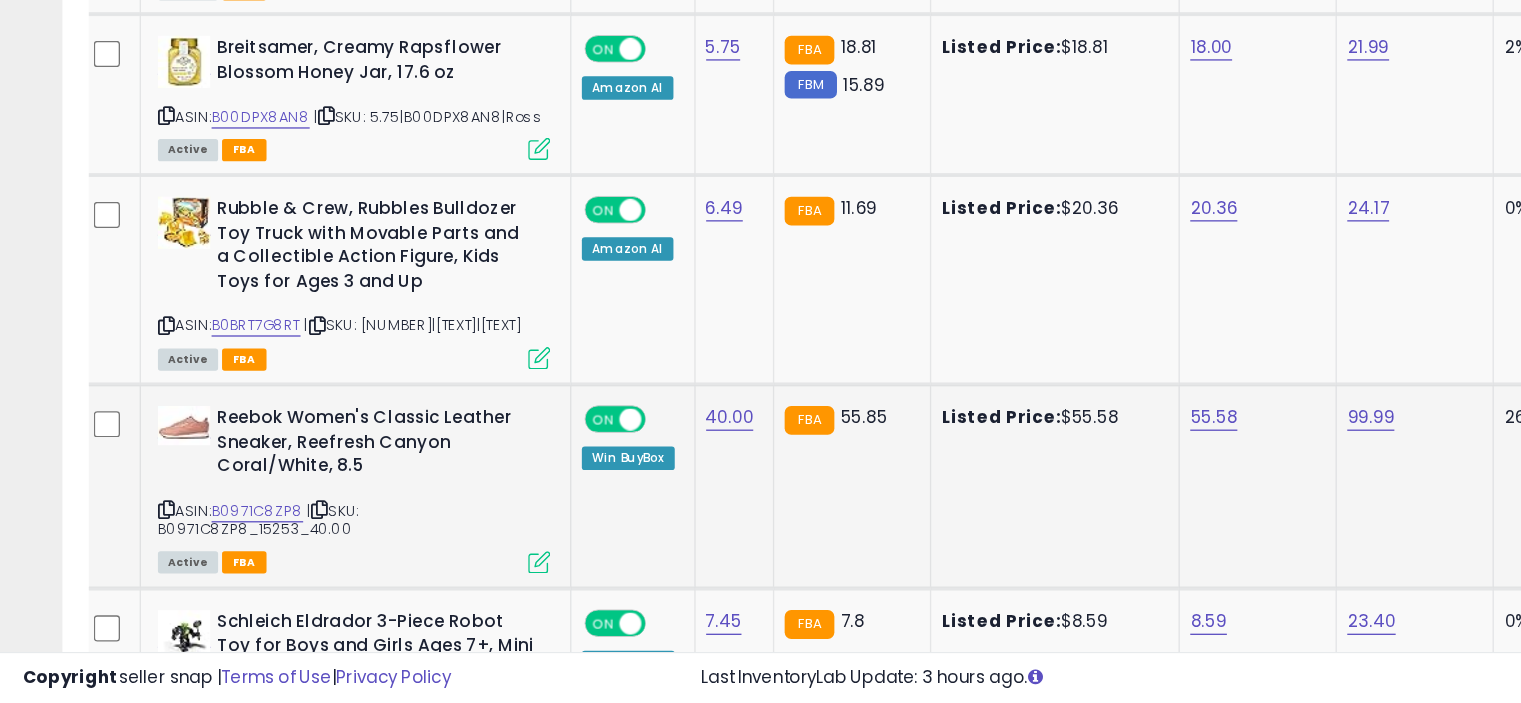 click at bounding box center (414, 594) 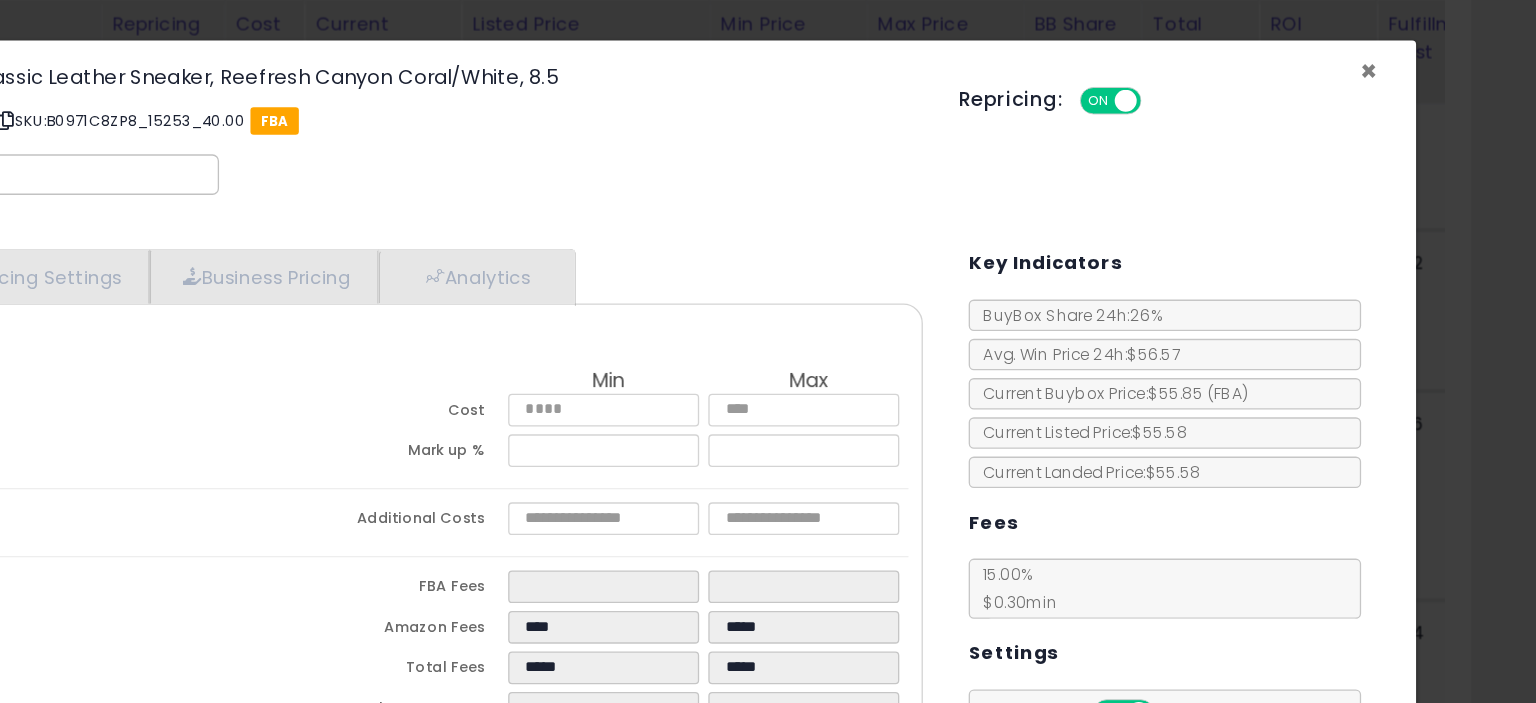click on "×" at bounding box center (1407, 54) 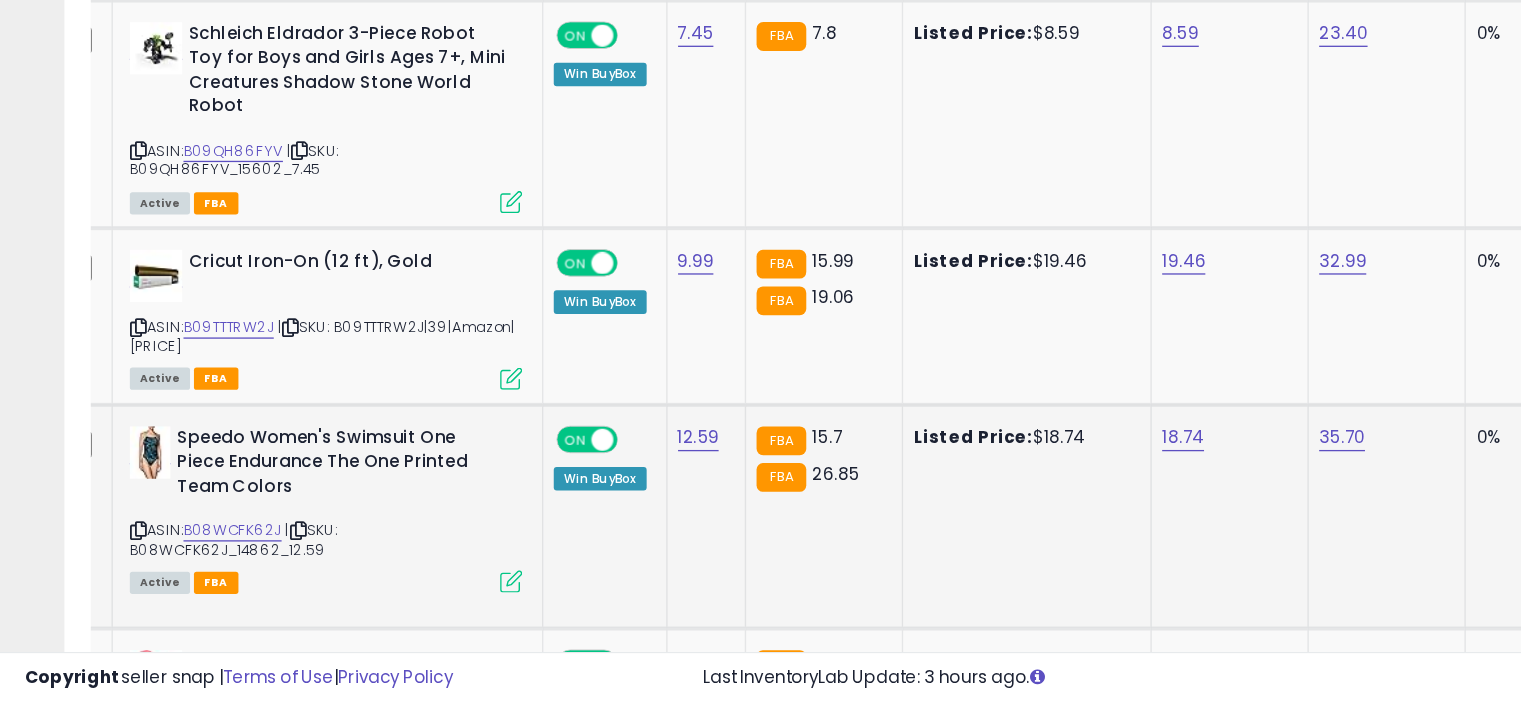 click at bounding box center (391, 609) 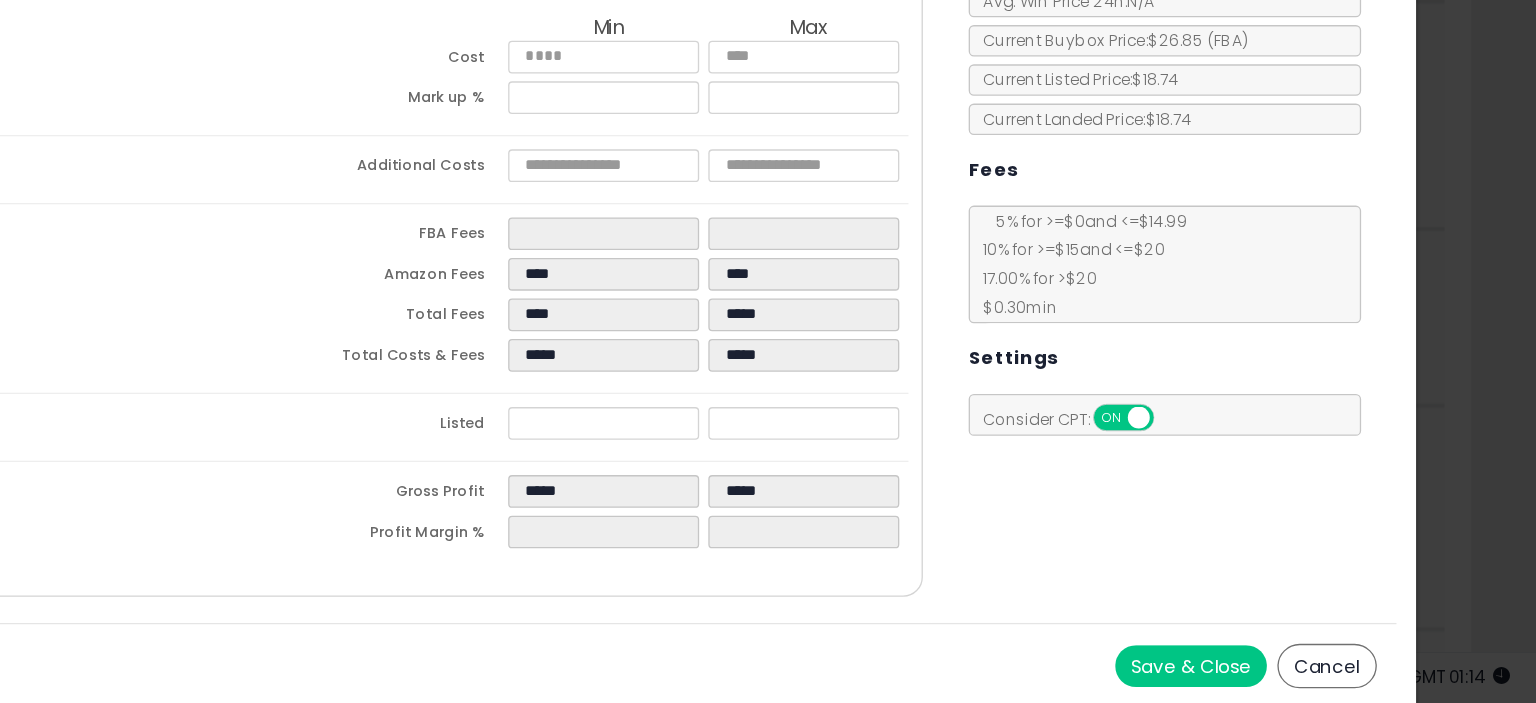 click on "Cancel" at bounding box center [1376, 674] 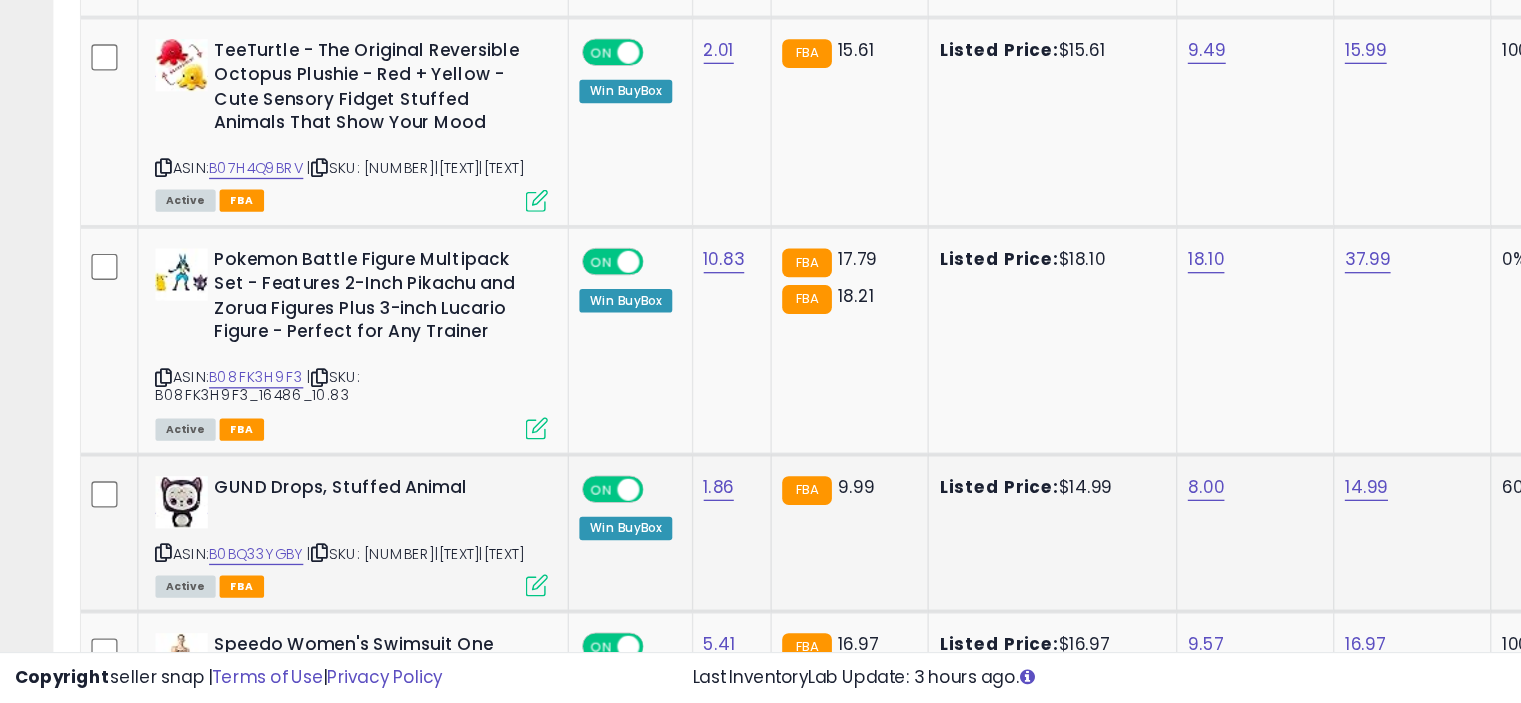 click at bounding box center [419, 612] 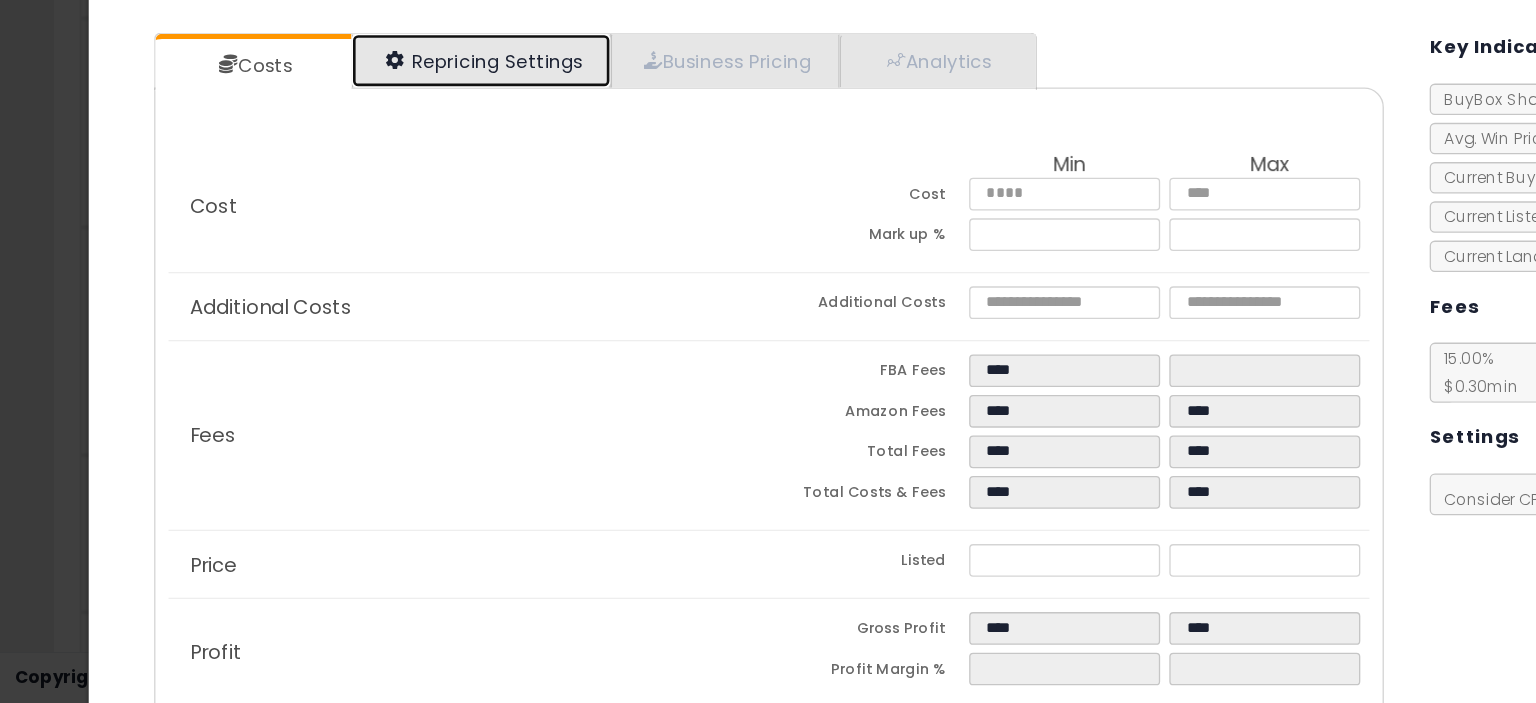 click on "Repricing Settings" at bounding box center [377, 211] 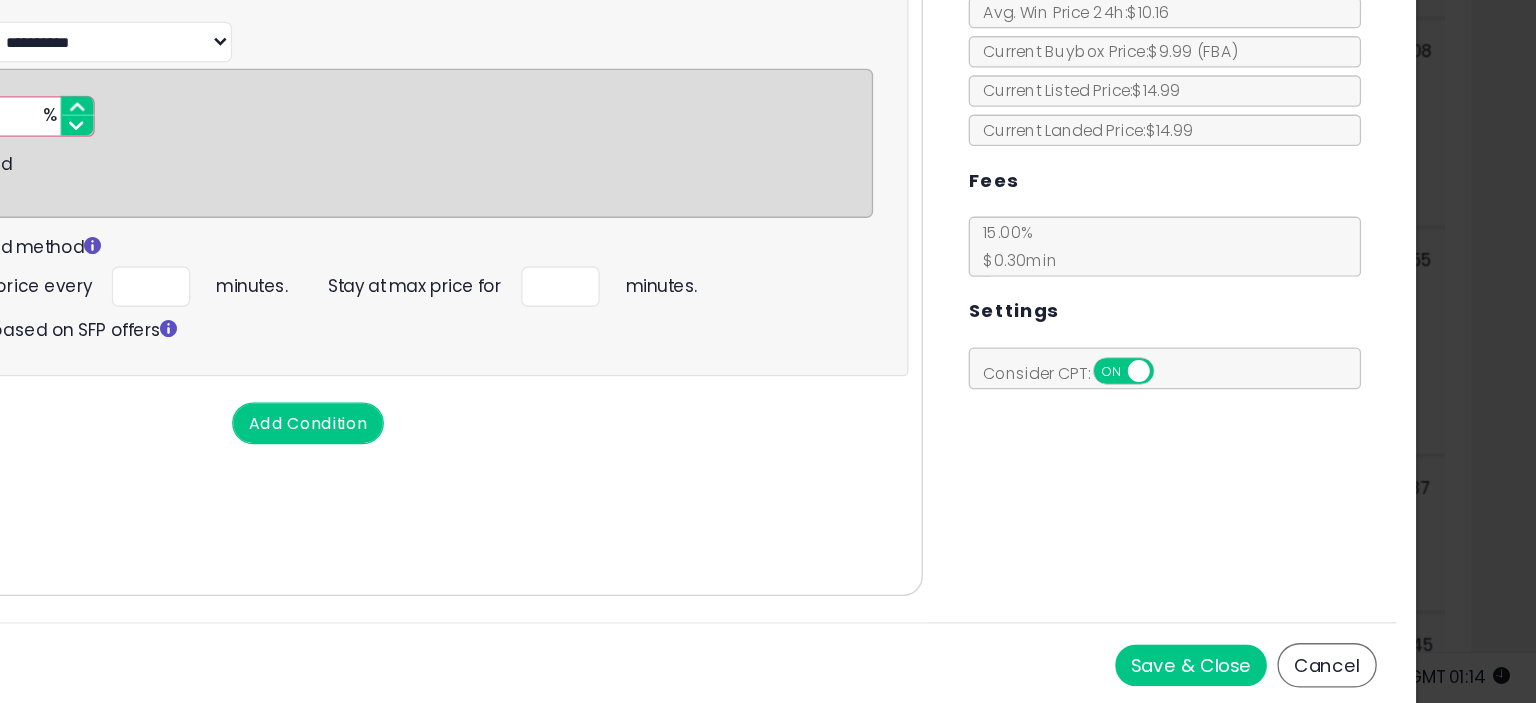 click on "Save & Close" at bounding box center [1272, 673] 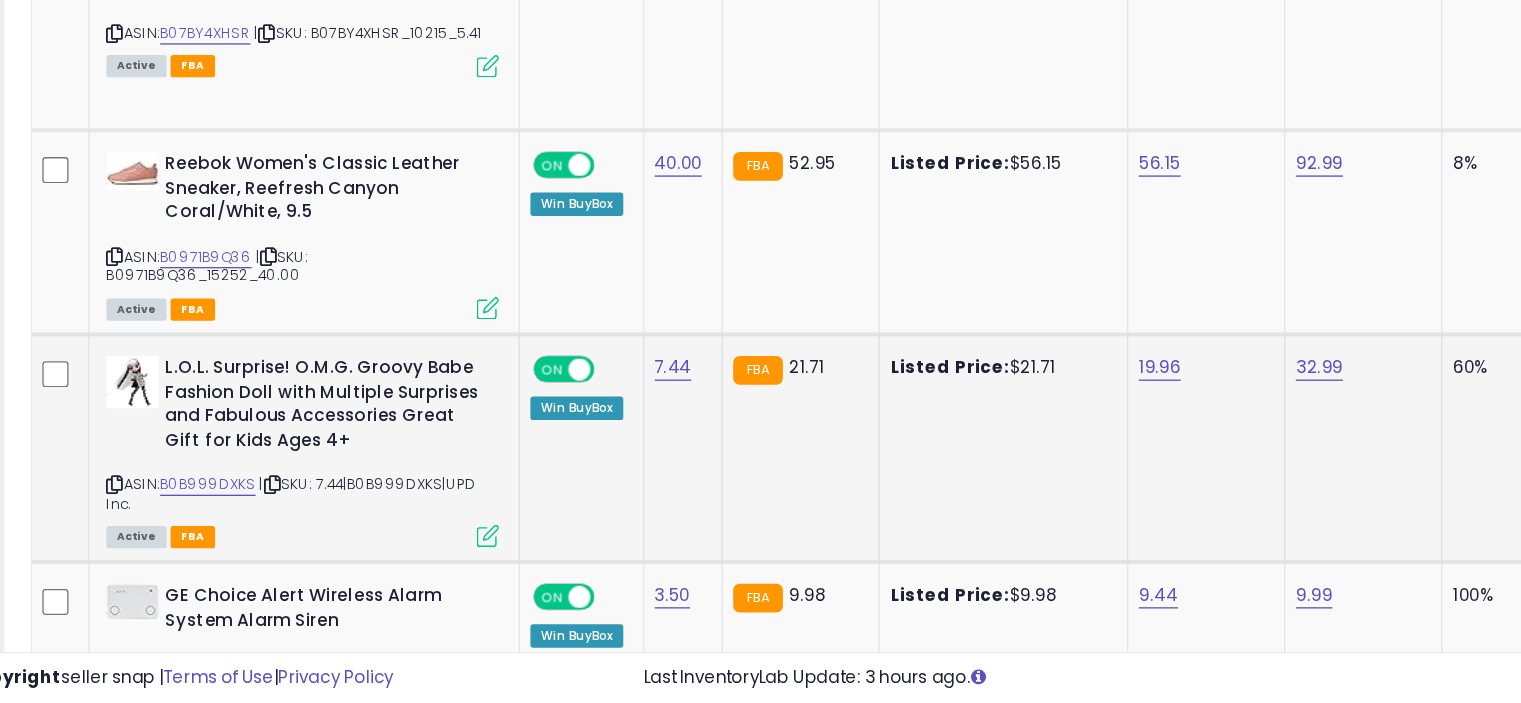 click at bounding box center (419, 574) 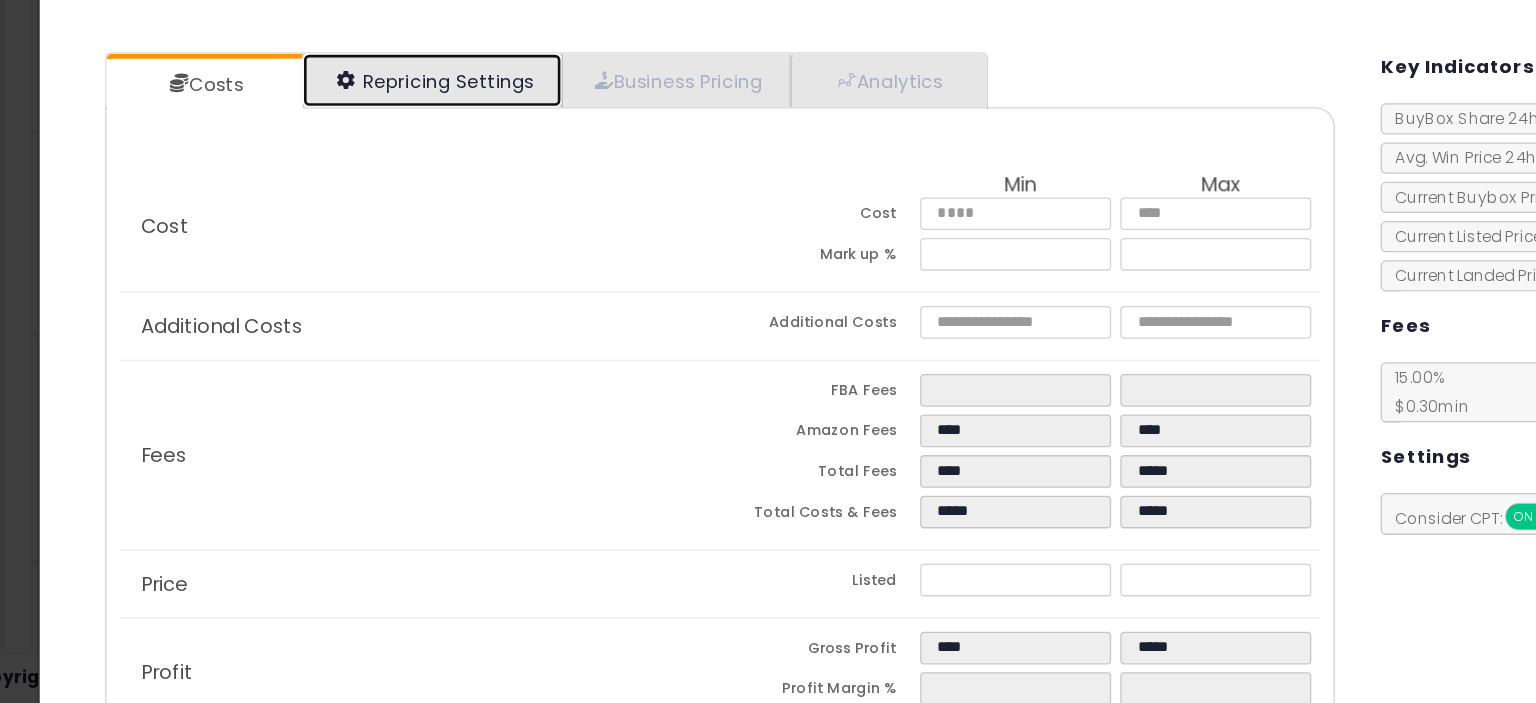 click on "Repricing Settings" at bounding box center [377, 226] 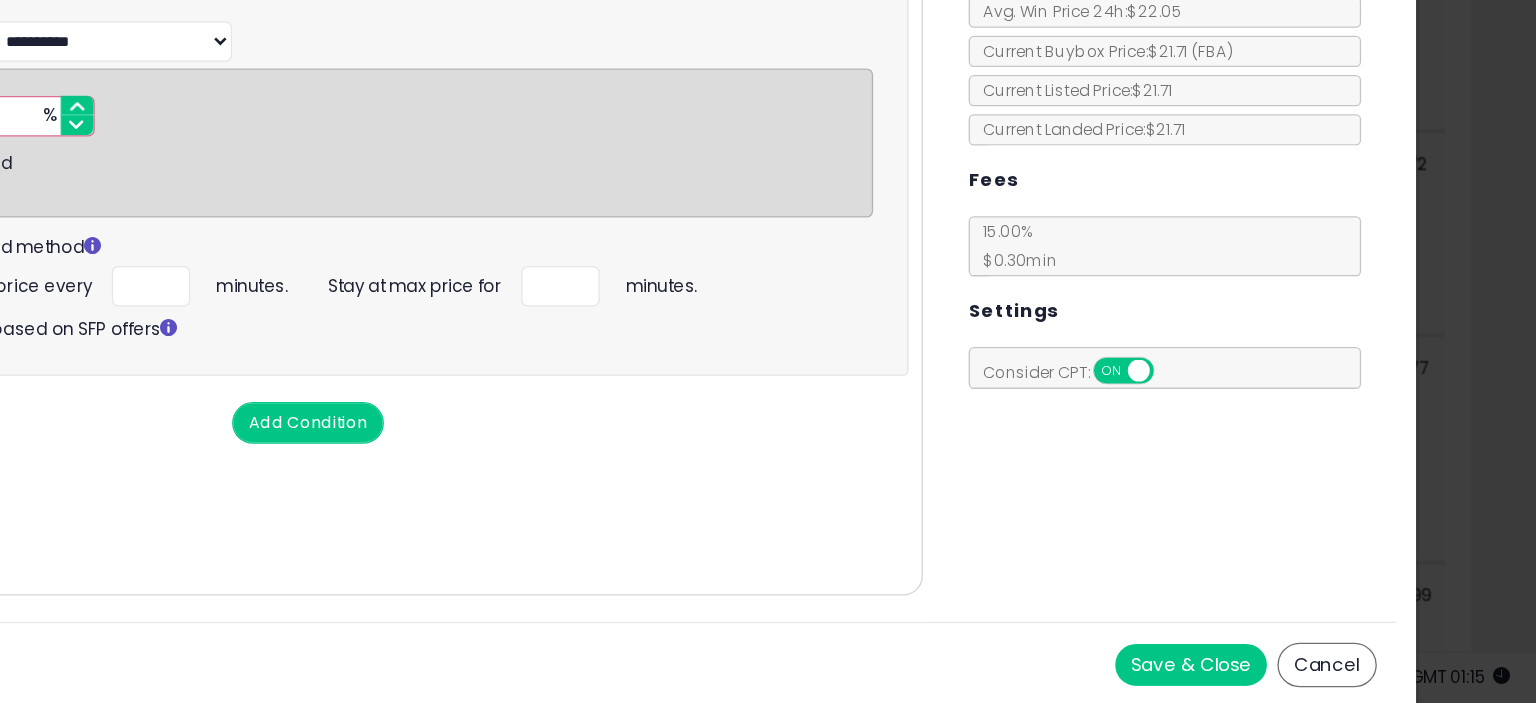 click on "Cancel" at bounding box center [1376, 673] 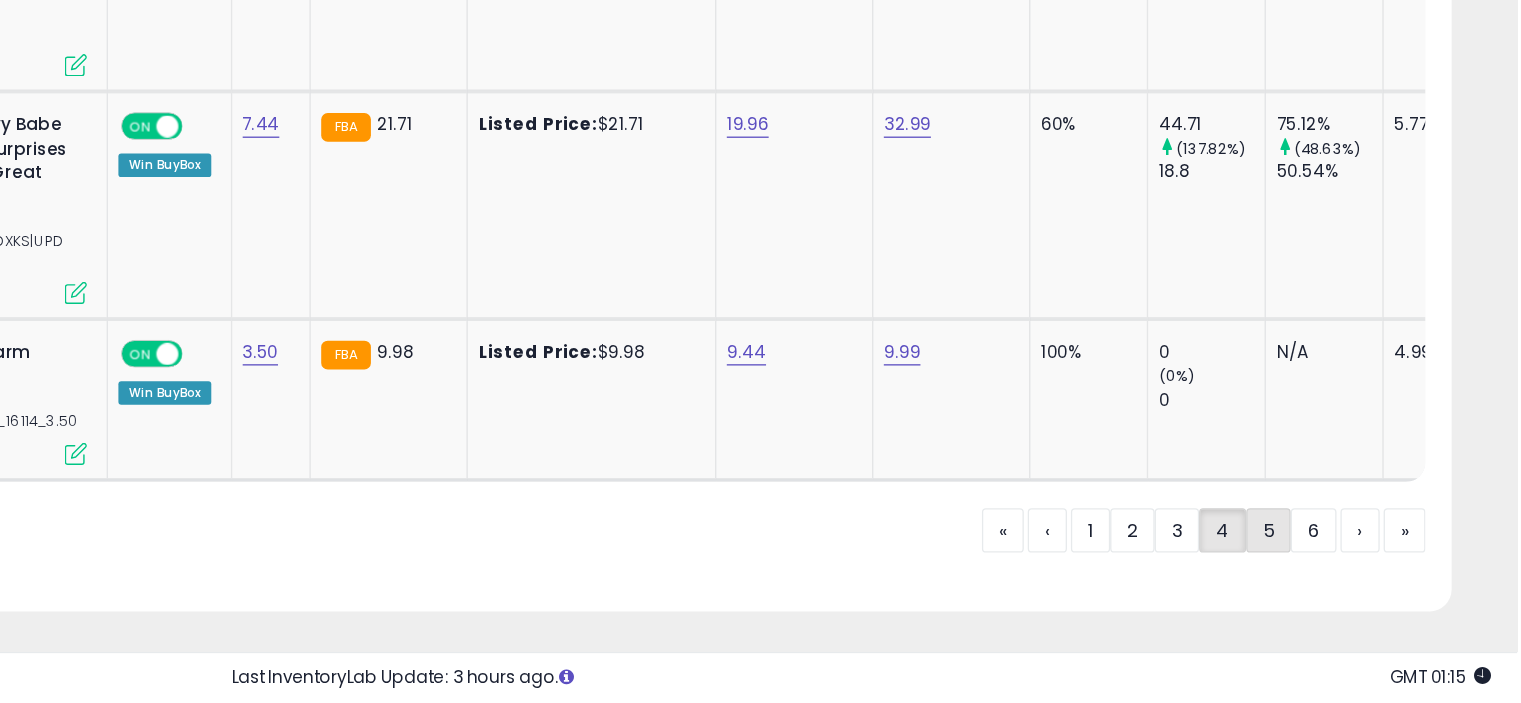 click on "5" 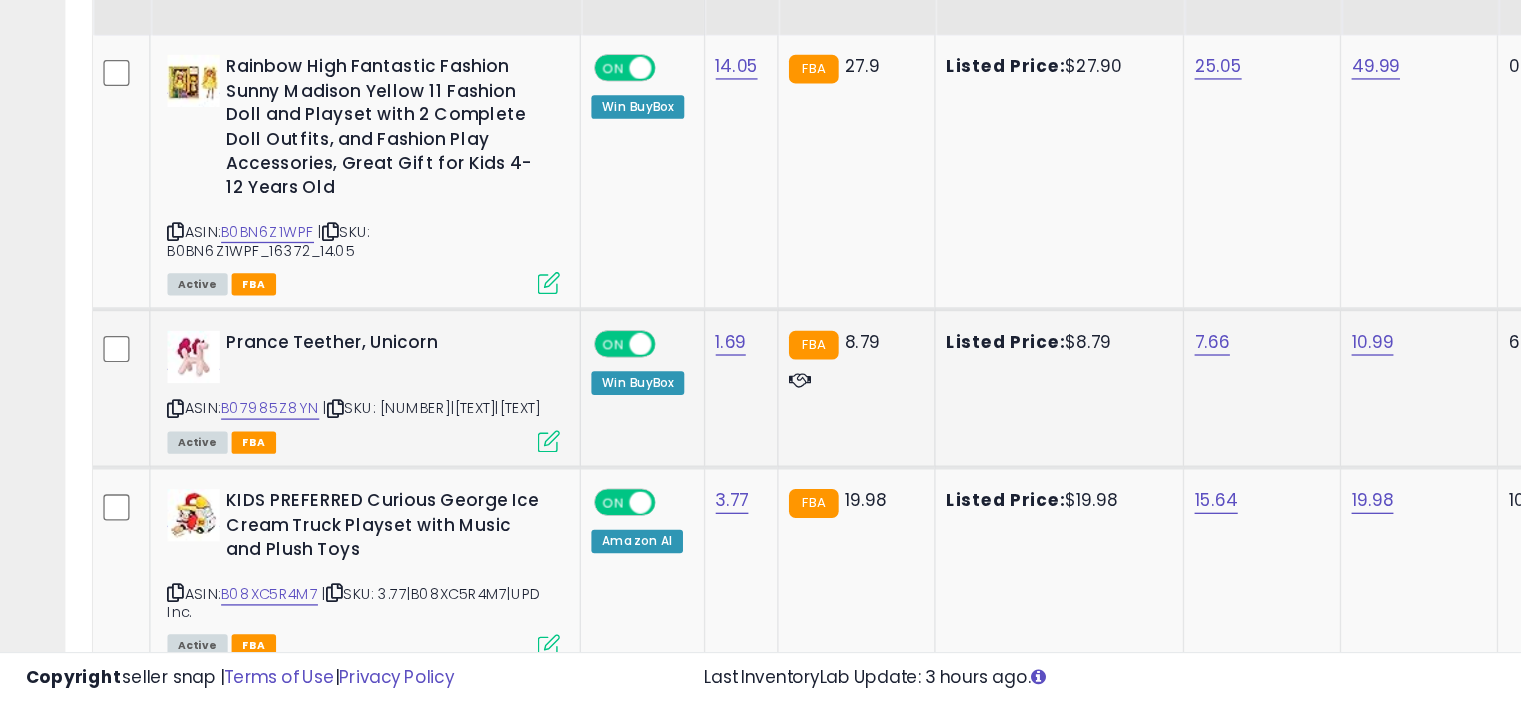 click at bounding box center (419, 502) 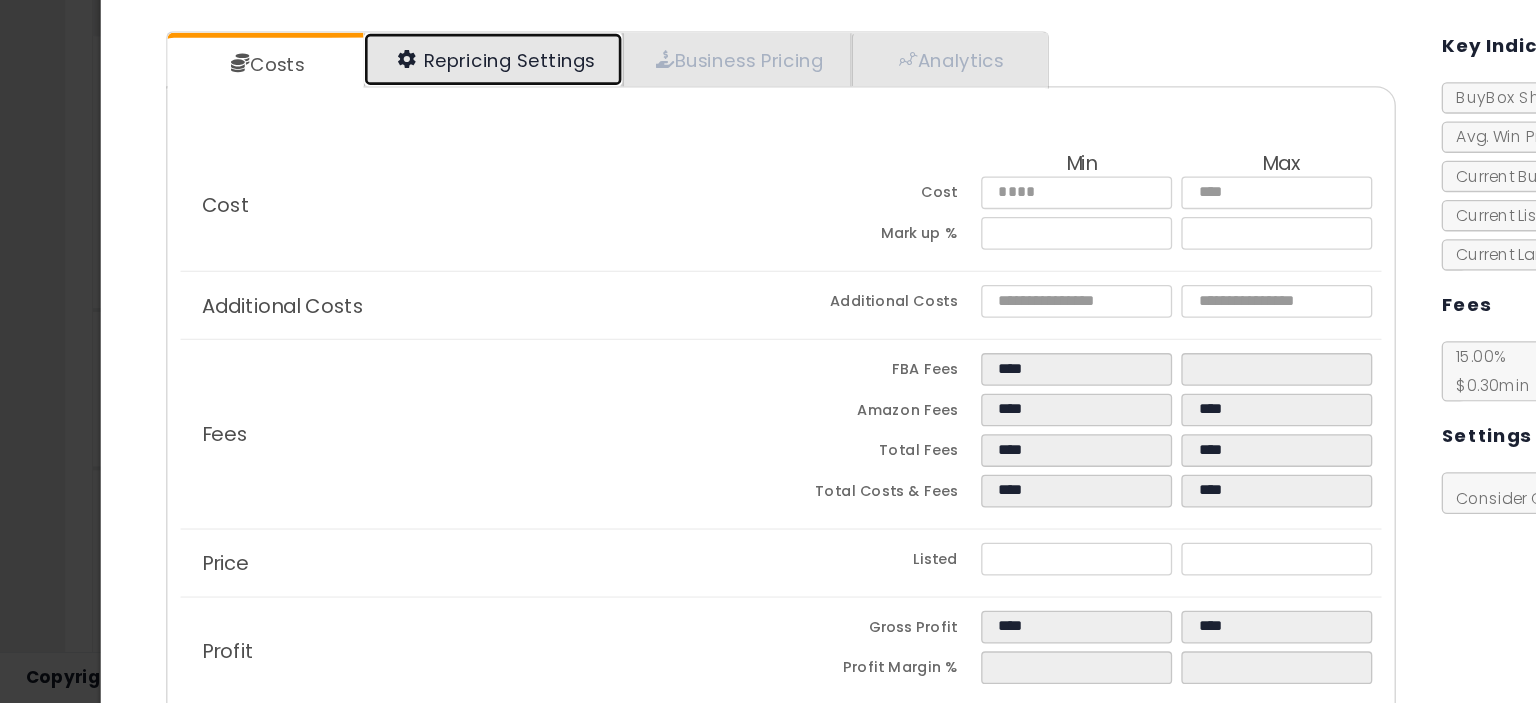 click on "Repricing Settings" at bounding box center (377, 210) 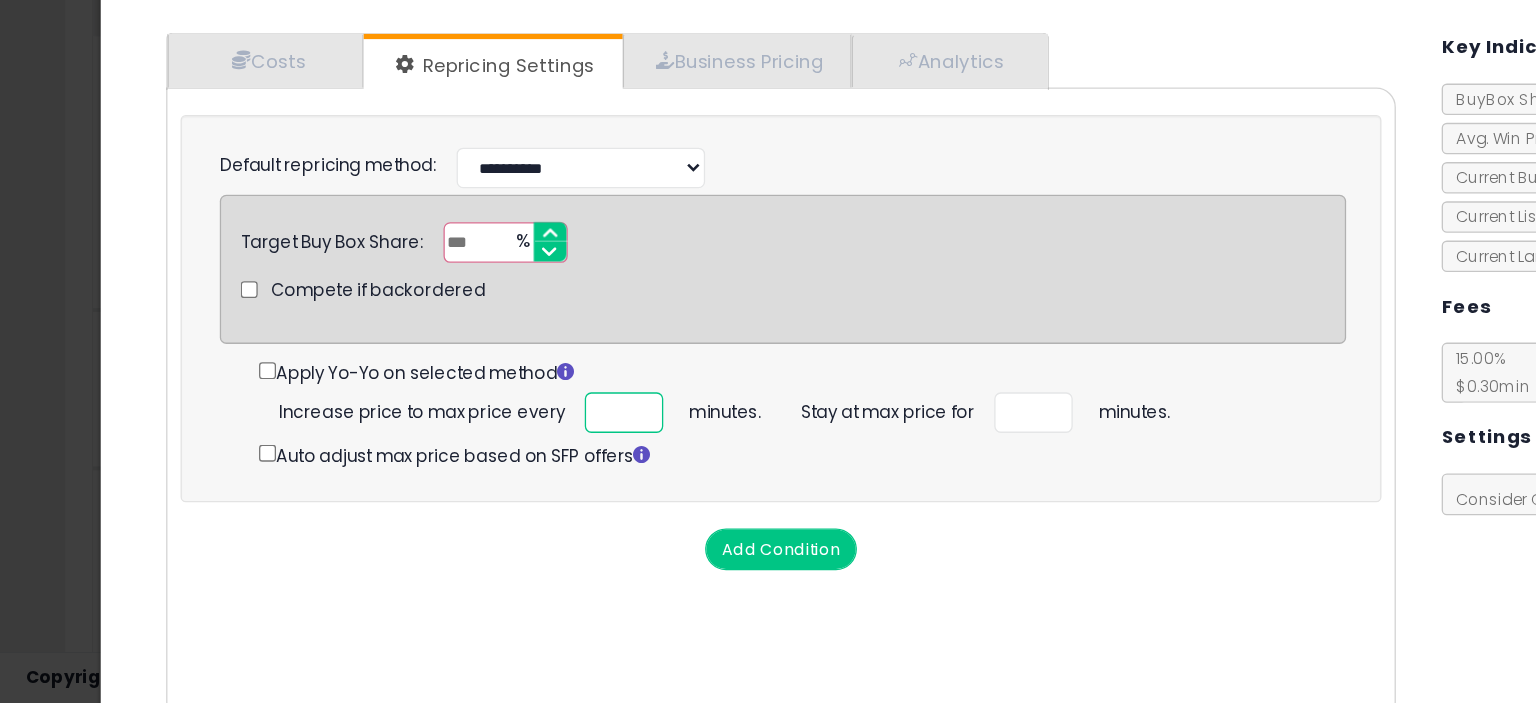 click on "**" at bounding box center (477, 480) 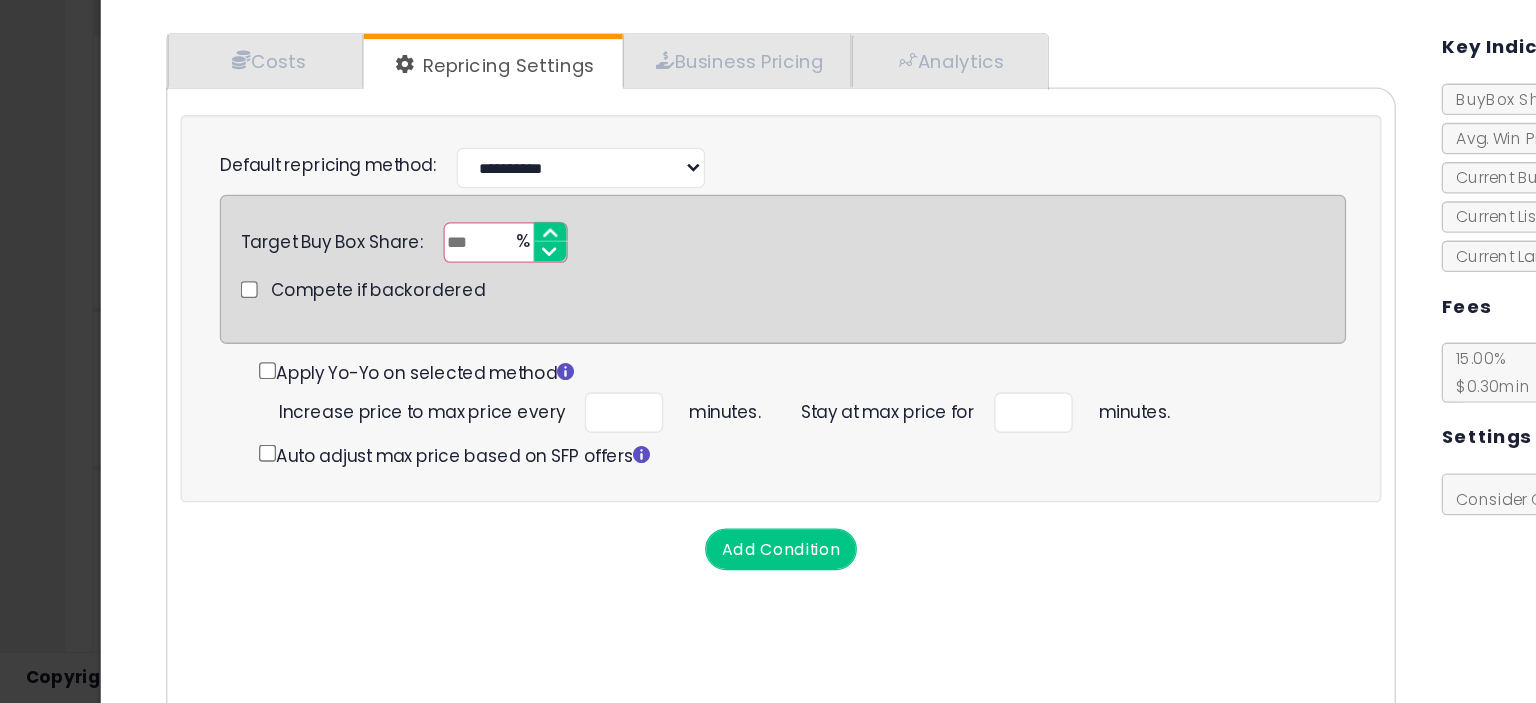 click on "Cost
Min
Max
Cost
****
****
Mark up %
******
******
Additional Costs
Additional Costs" at bounding box center (597, 474) 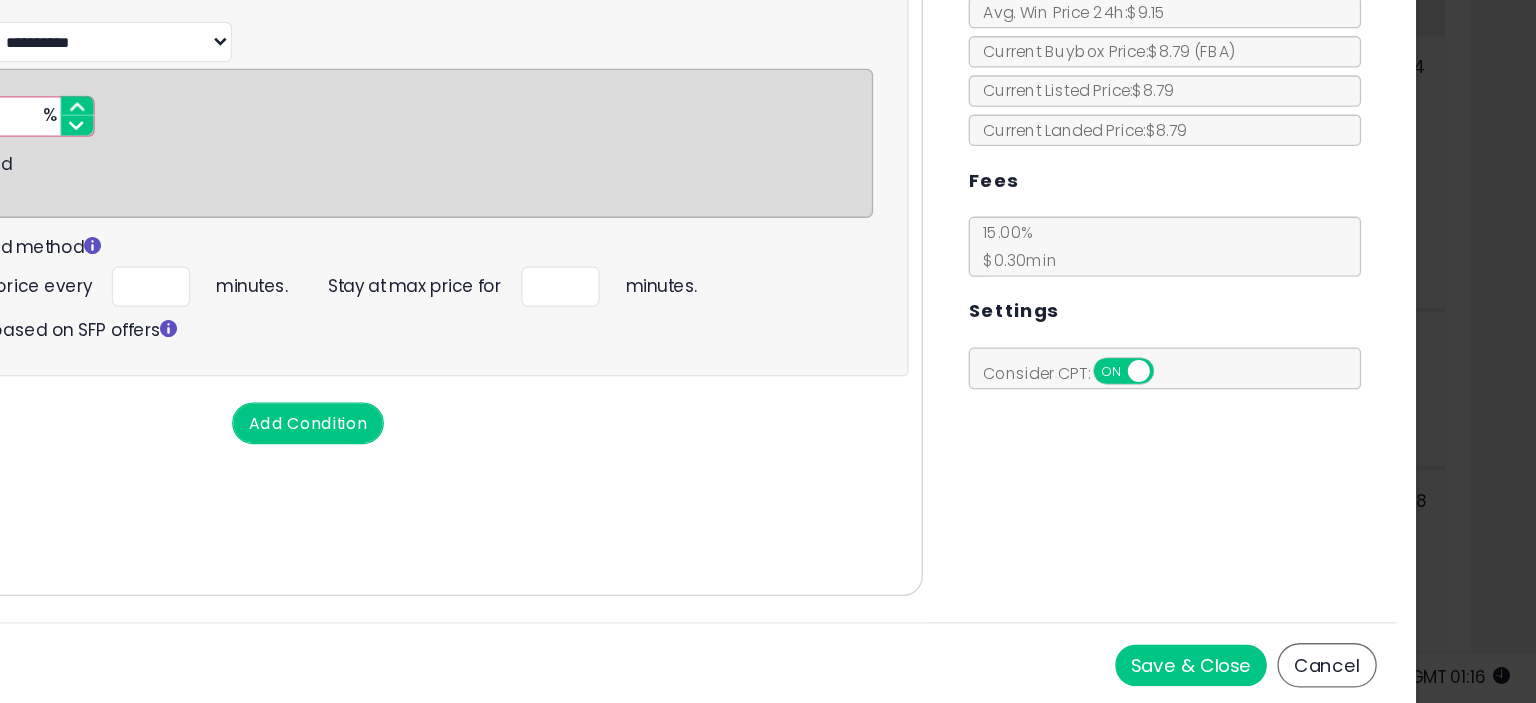 click on "Save & Close" at bounding box center [1272, 673] 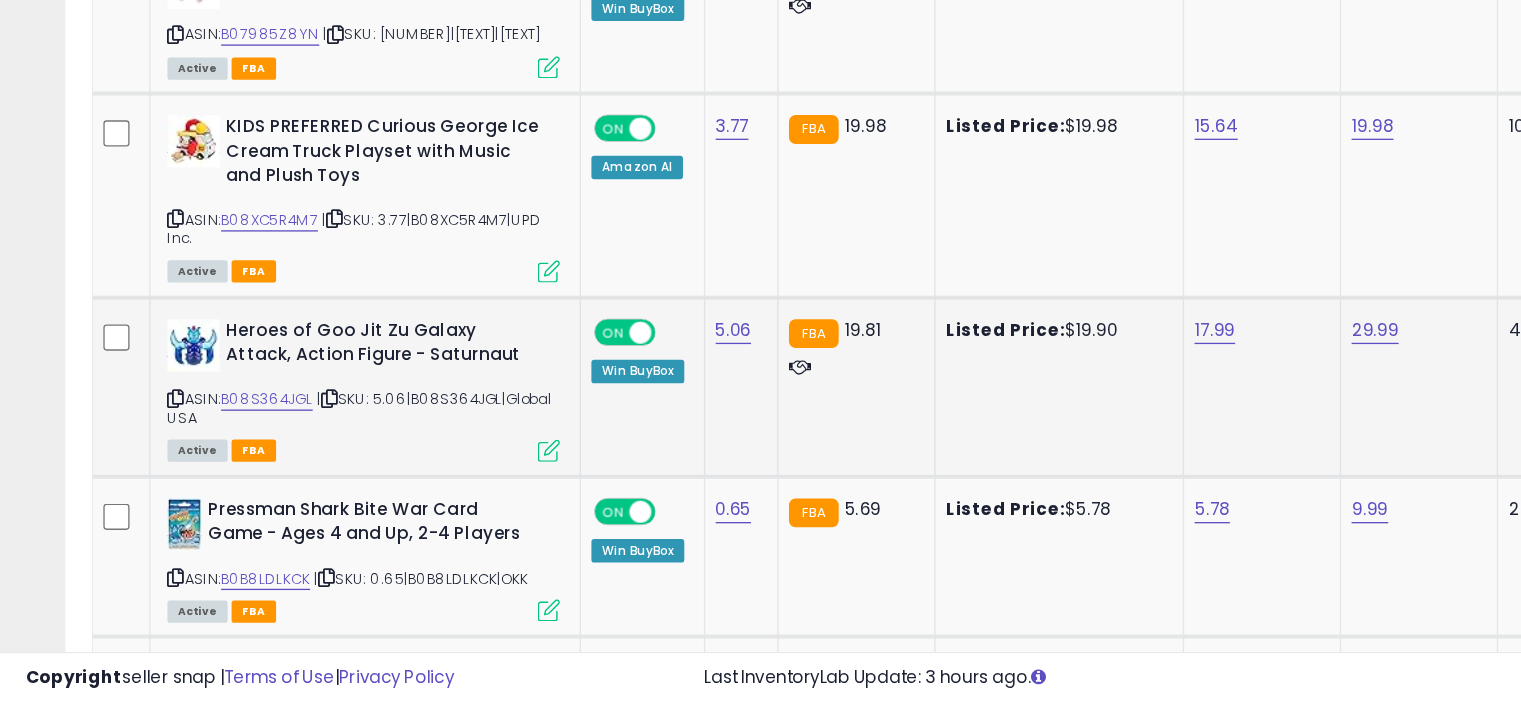 click at bounding box center (419, 509) 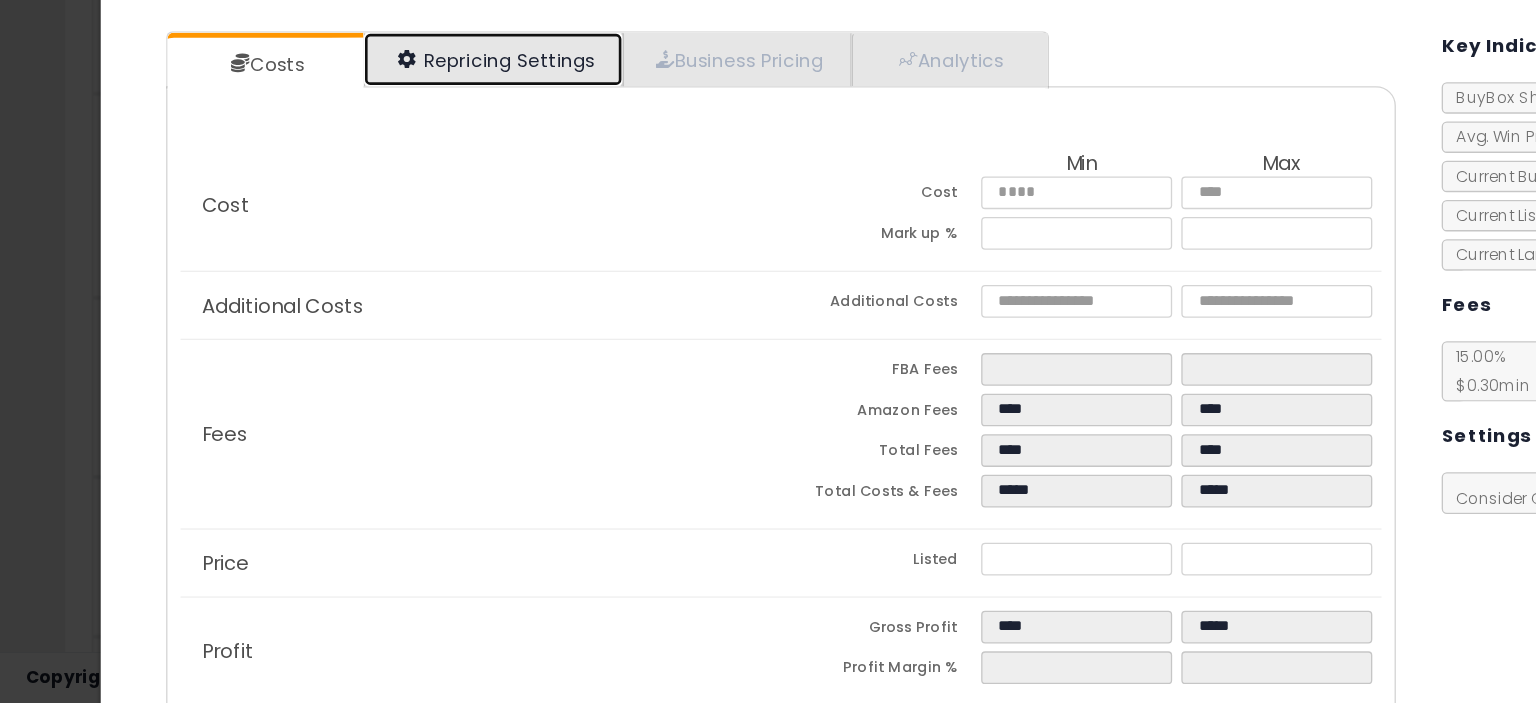 click on "Repricing Settings" at bounding box center [377, 210] 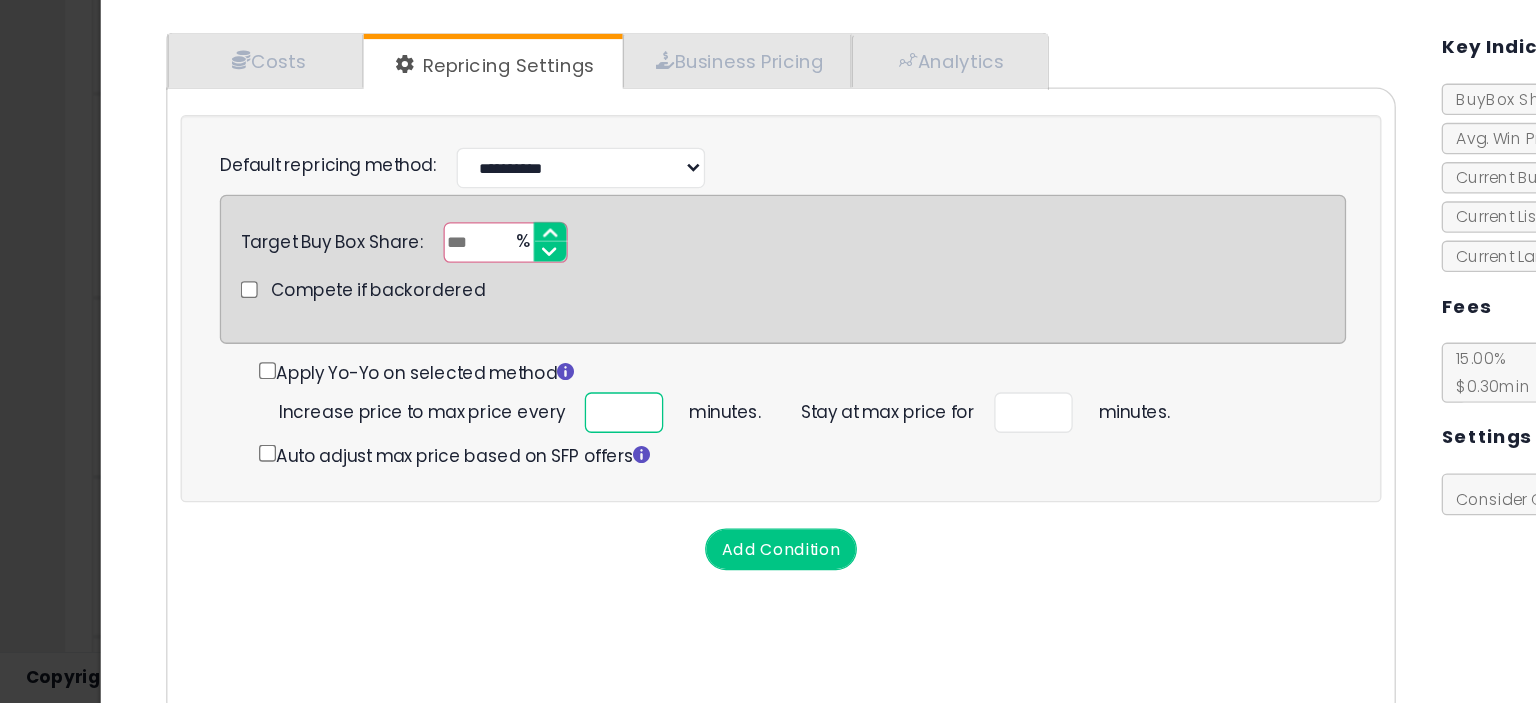 click on "**" at bounding box center (477, 480) 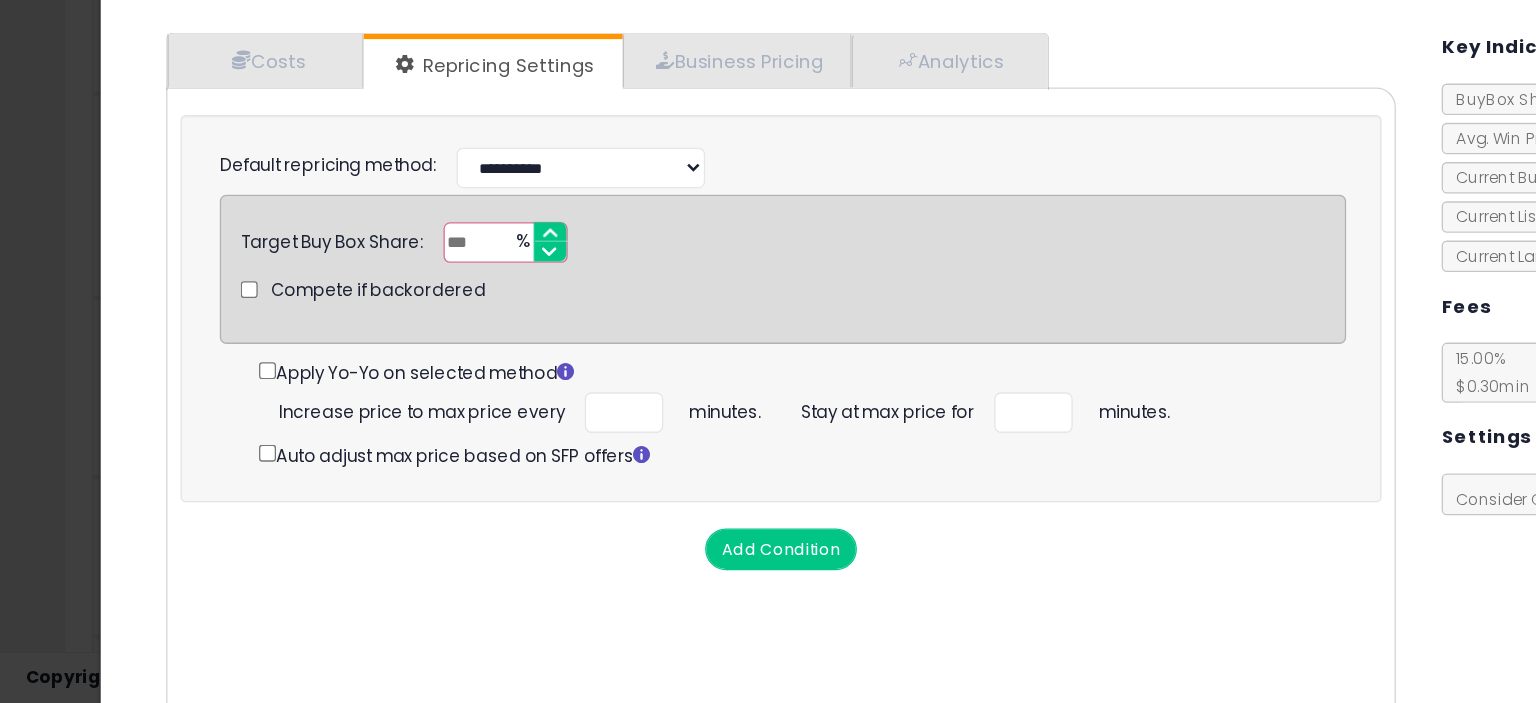 click on "Add Condition" at bounding box center (597, 585) 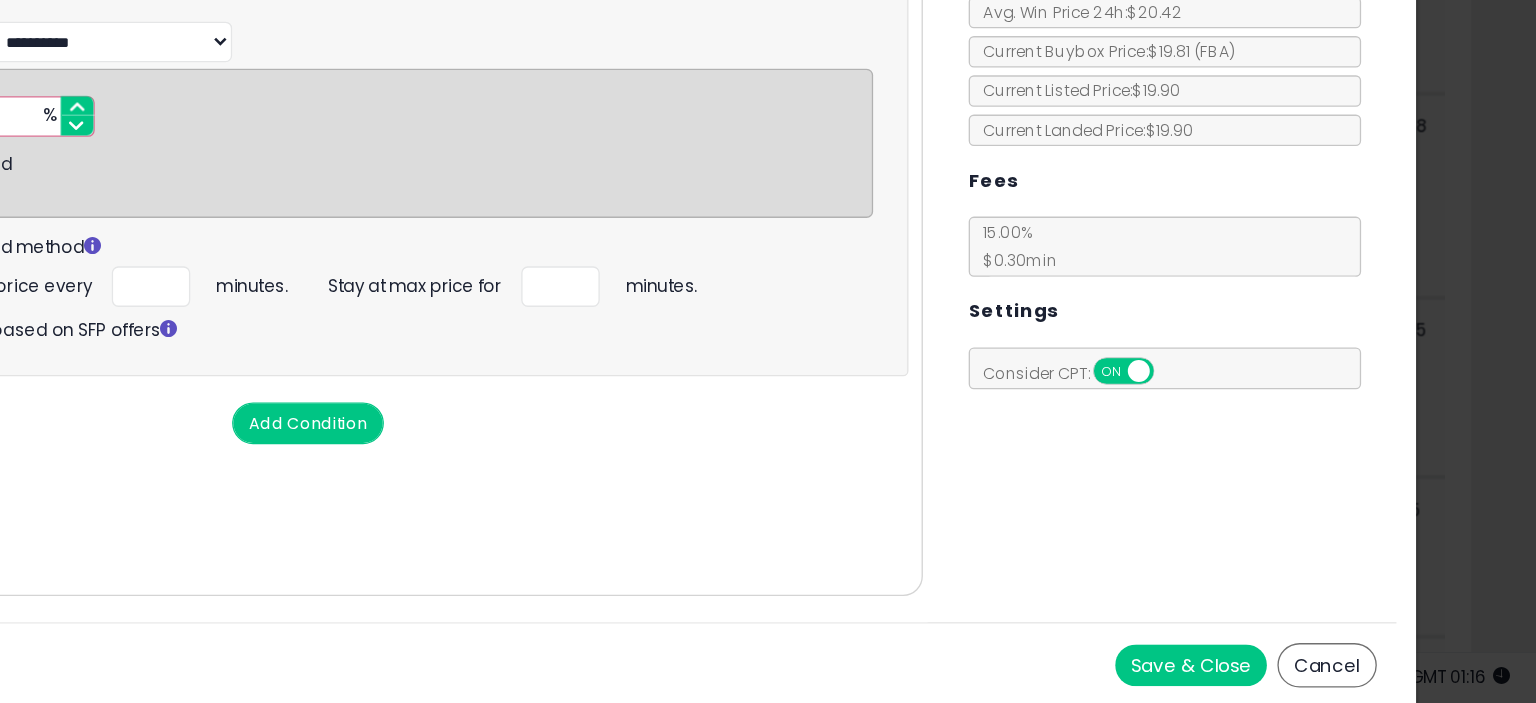 click on "Save & Close" at bounding box center (1272, 673) 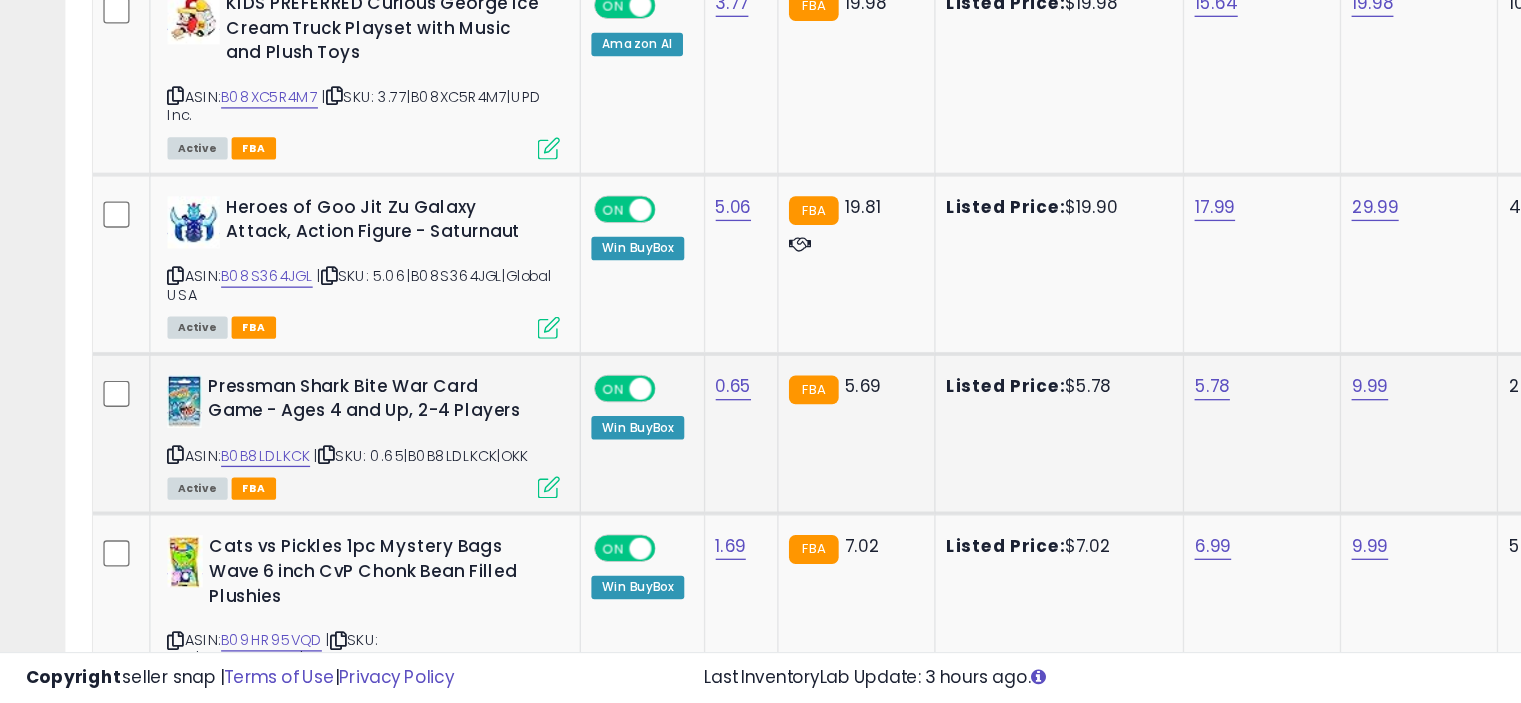 click at bounding box center (419, 537) 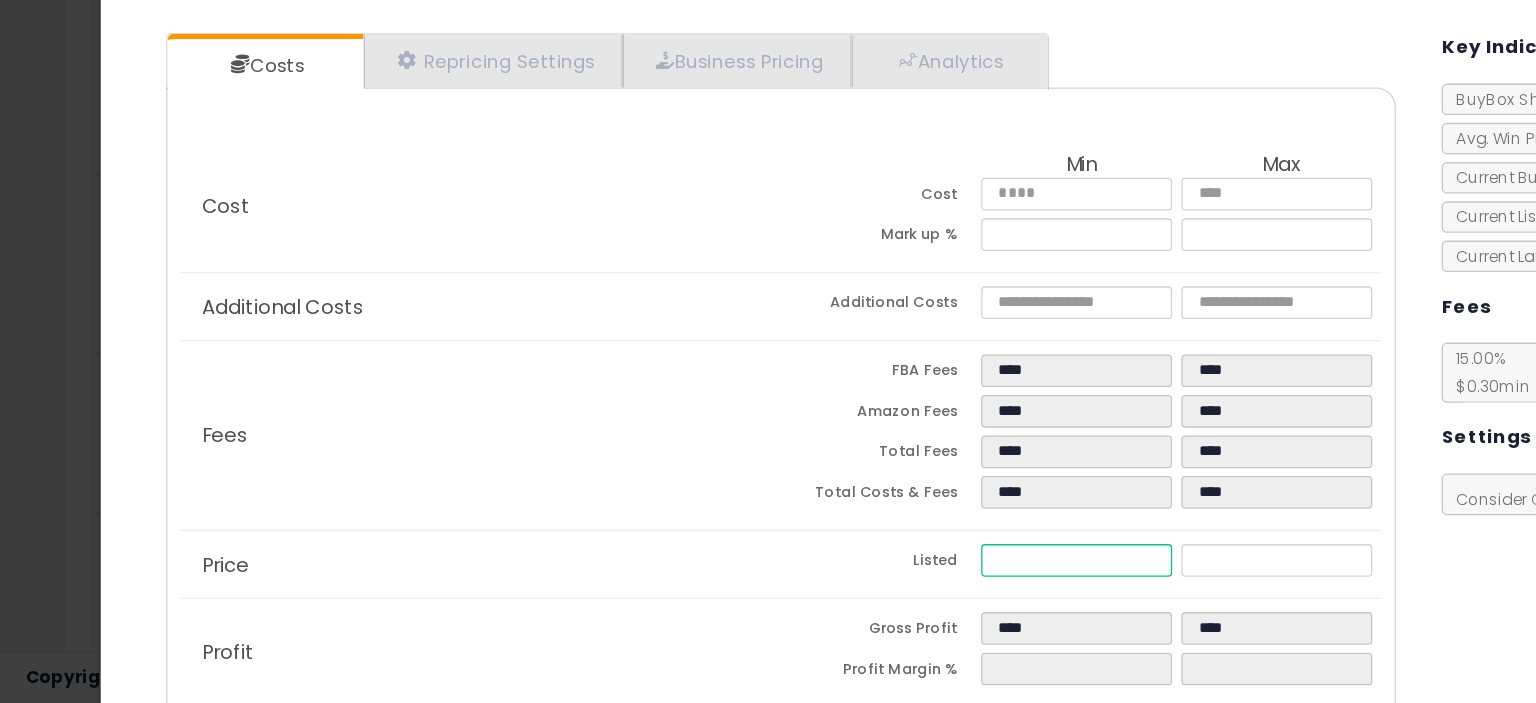 click on "****" at bounding box center [822, 593] 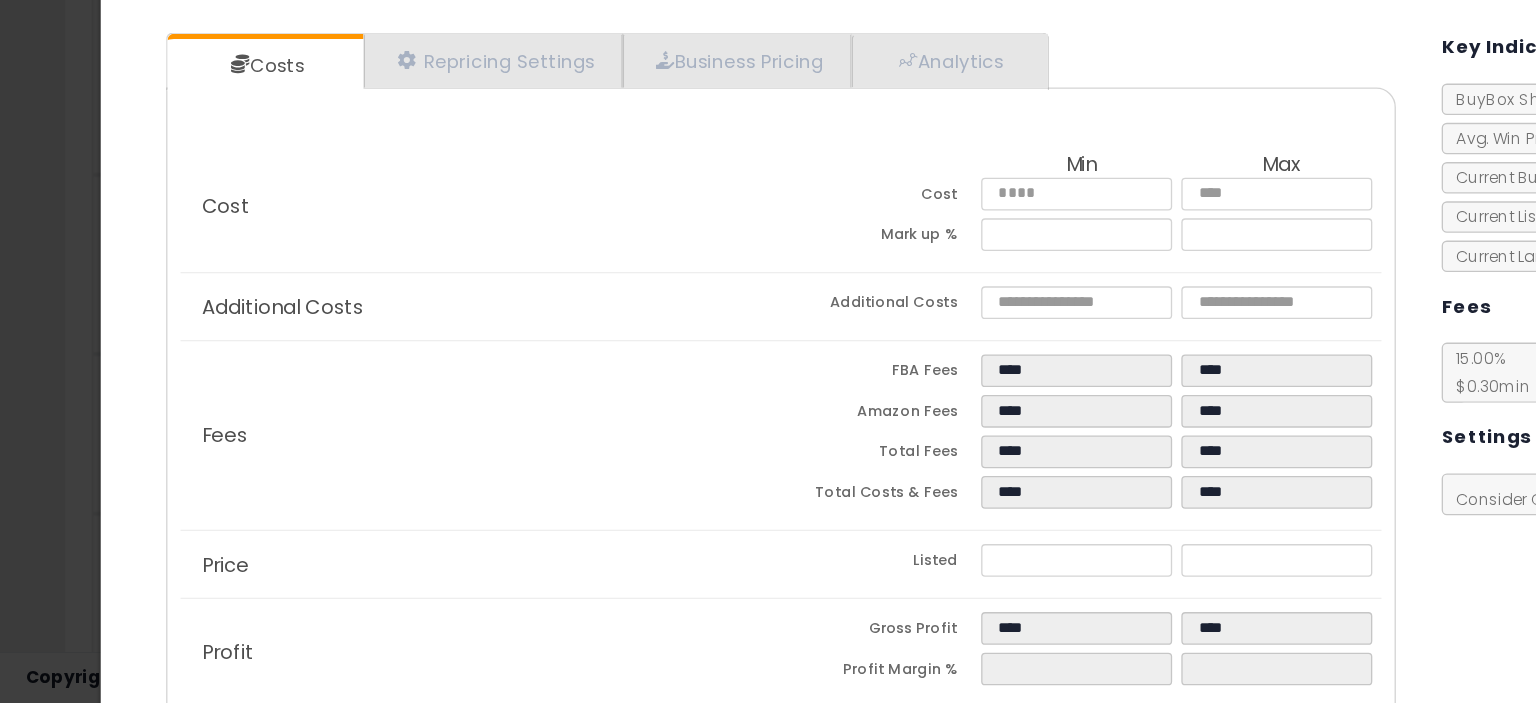 click on "Fees
FBA Fees
****
****
Amazon Fees
****
****
Total Fees
****
****
Total Costs & Fees
****
****" 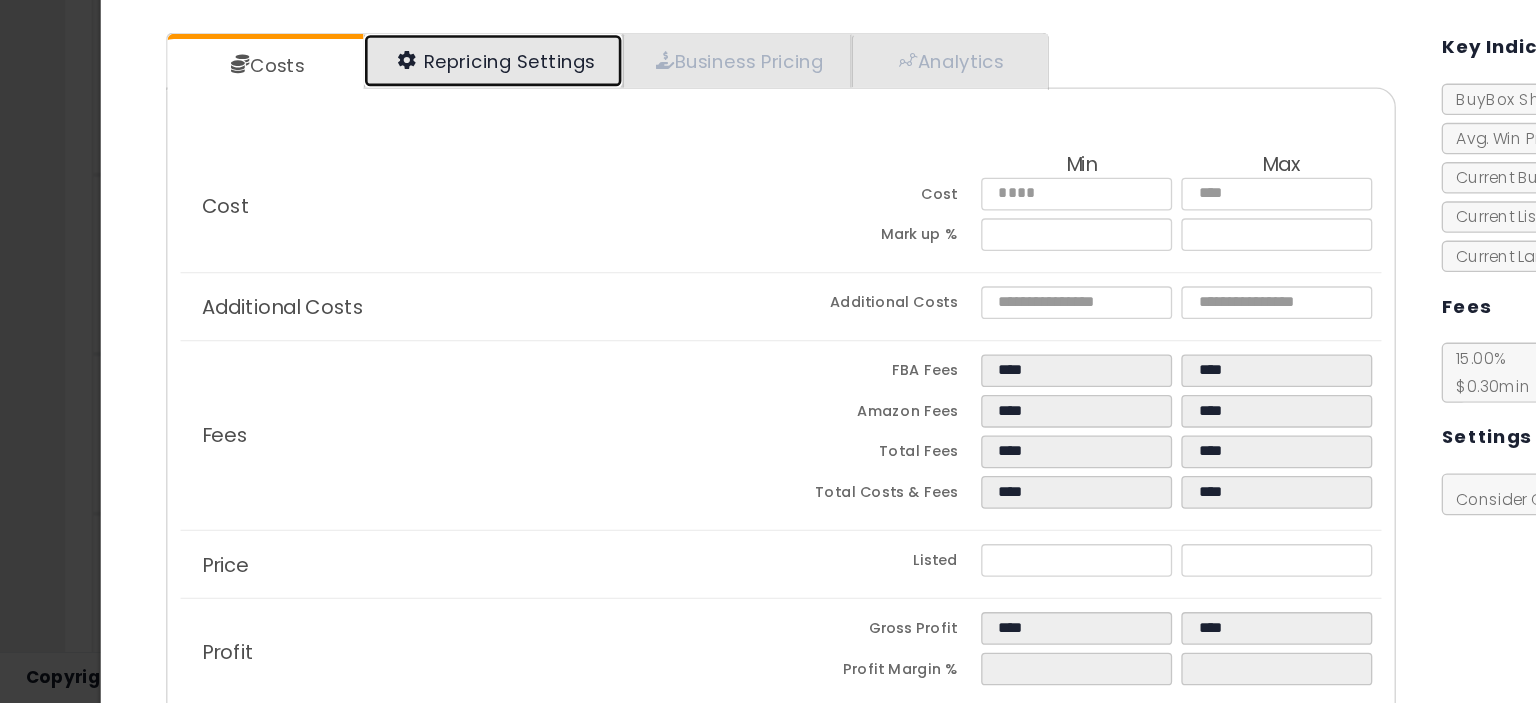 click on "Repricing Settings" at bounding box center (377, 211) 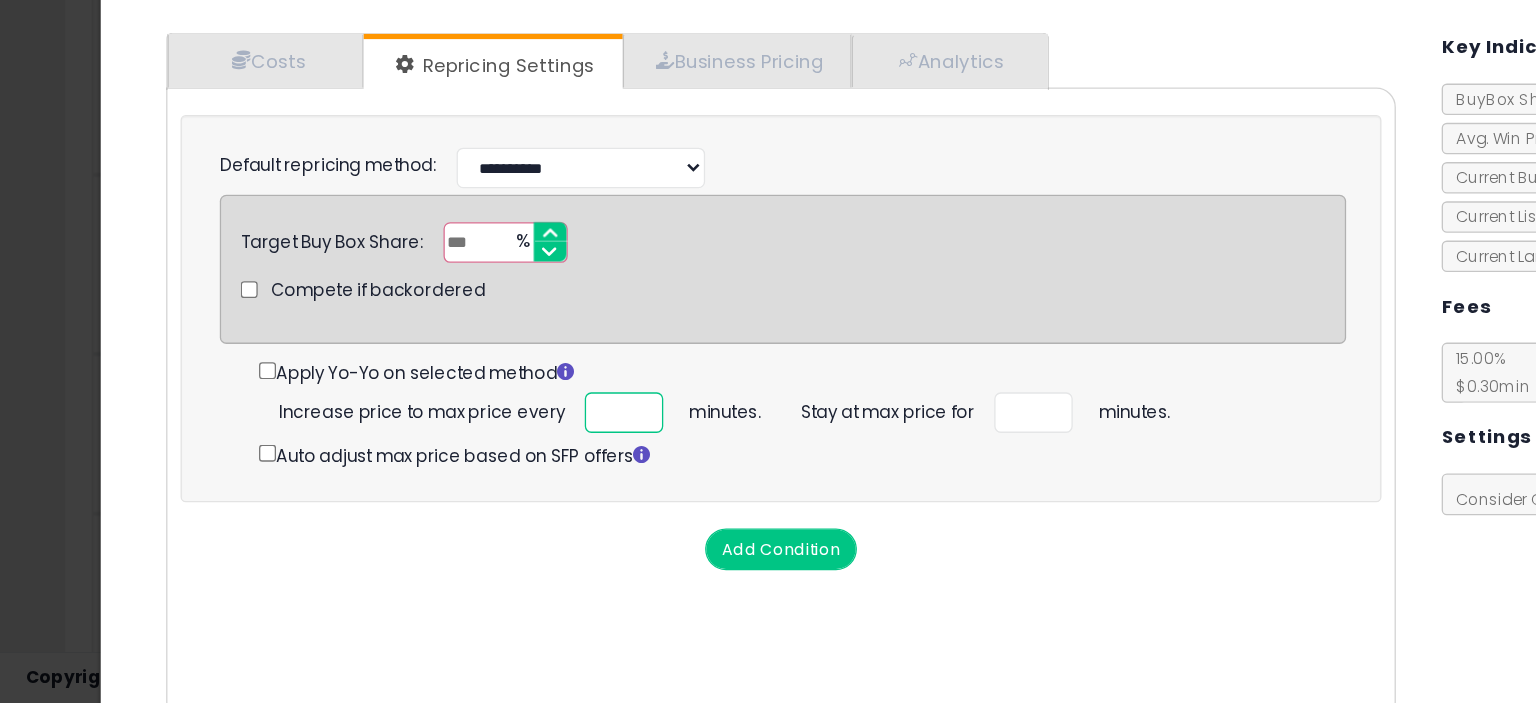click on "**" at bounding box center (477, 480) 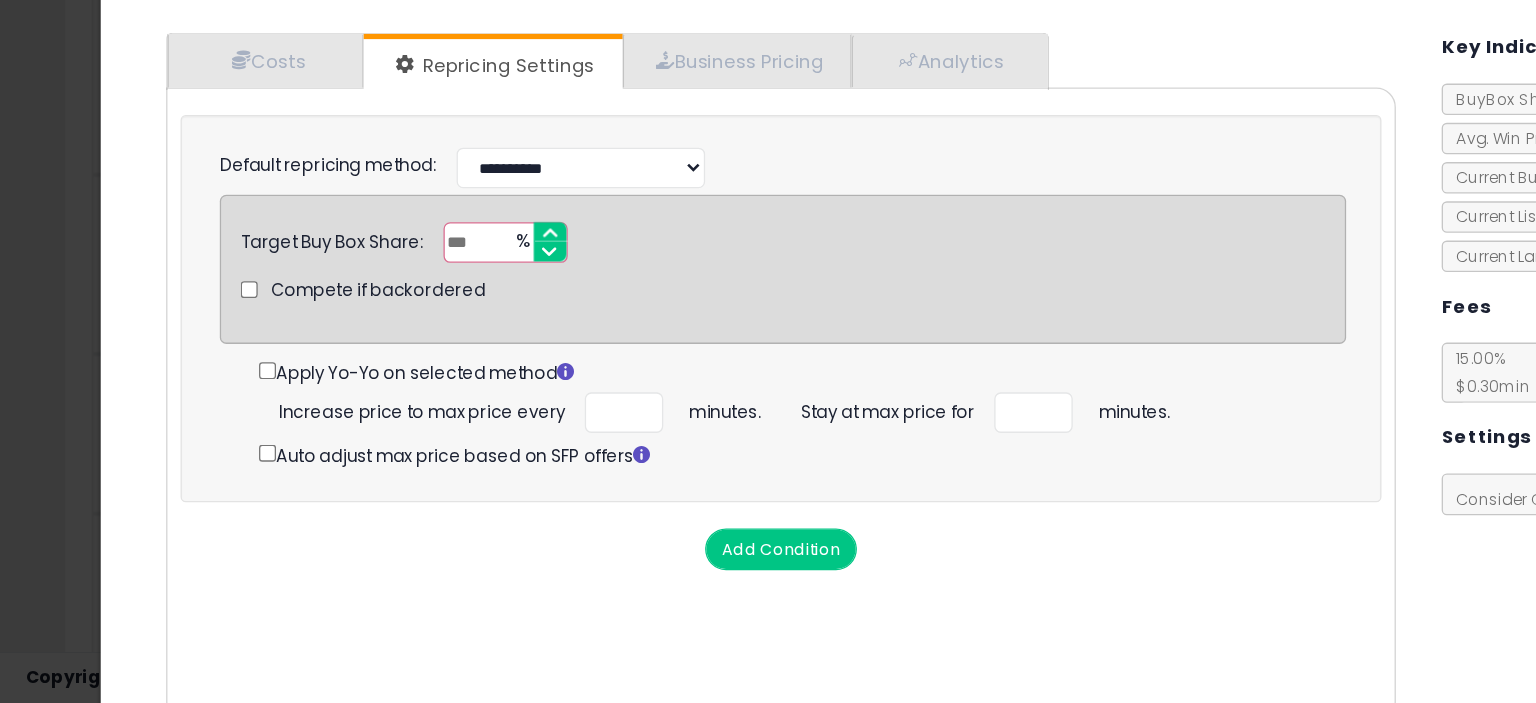 click on "Cost
Min
Max
Cost
****
****
Mark up %
******
******
Additional Costs
Additional Costs" at bounding box center [597, 474] 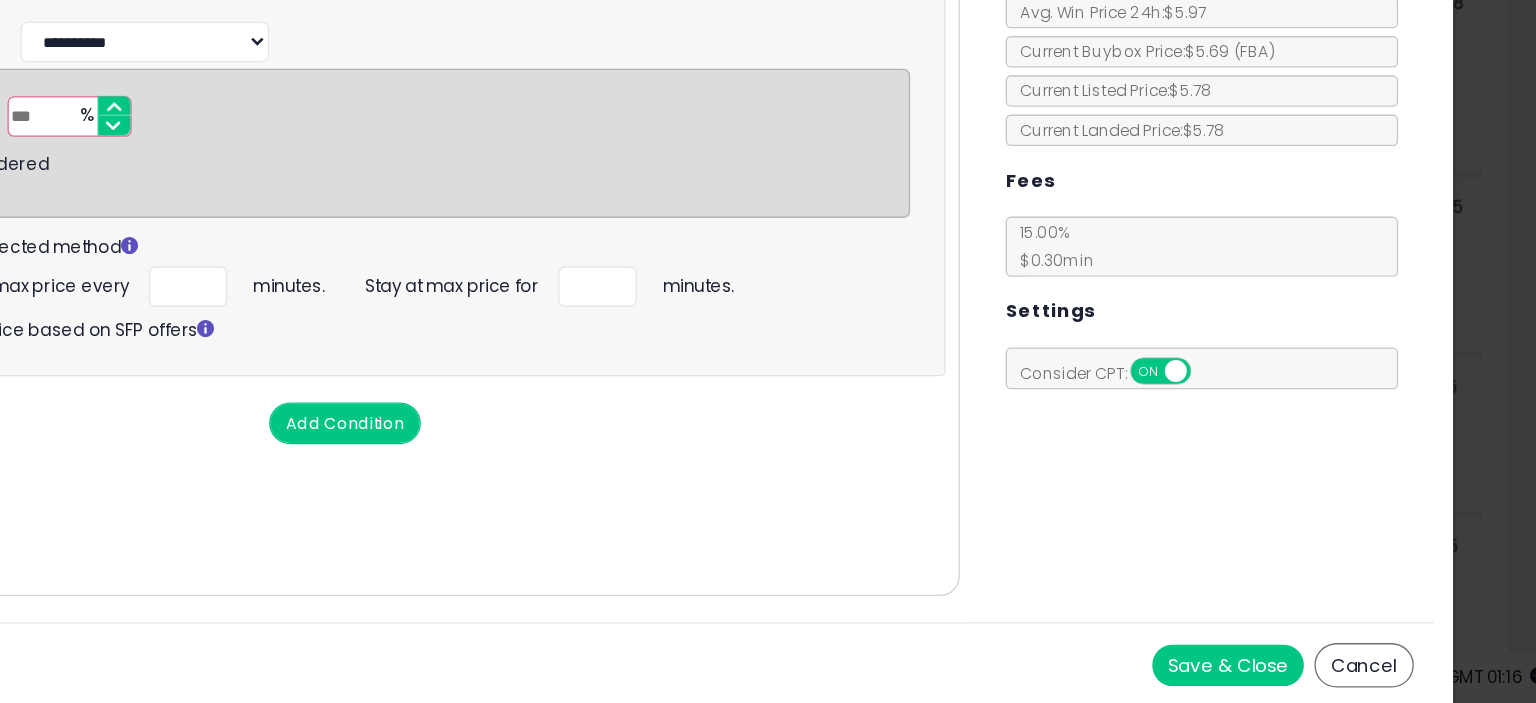 click on "Save & Close" at bounding box center [1272, 673] 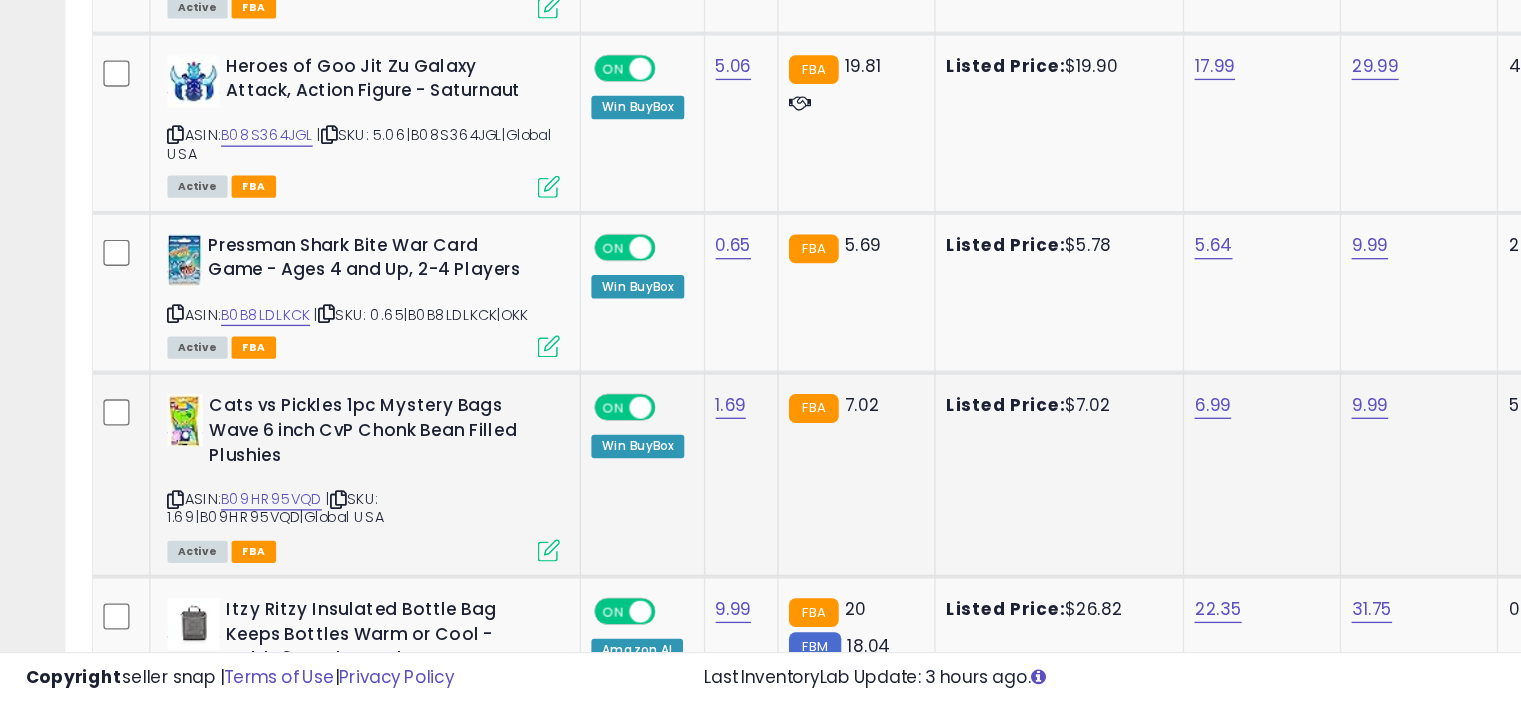 click at bounding box center (419, 585) 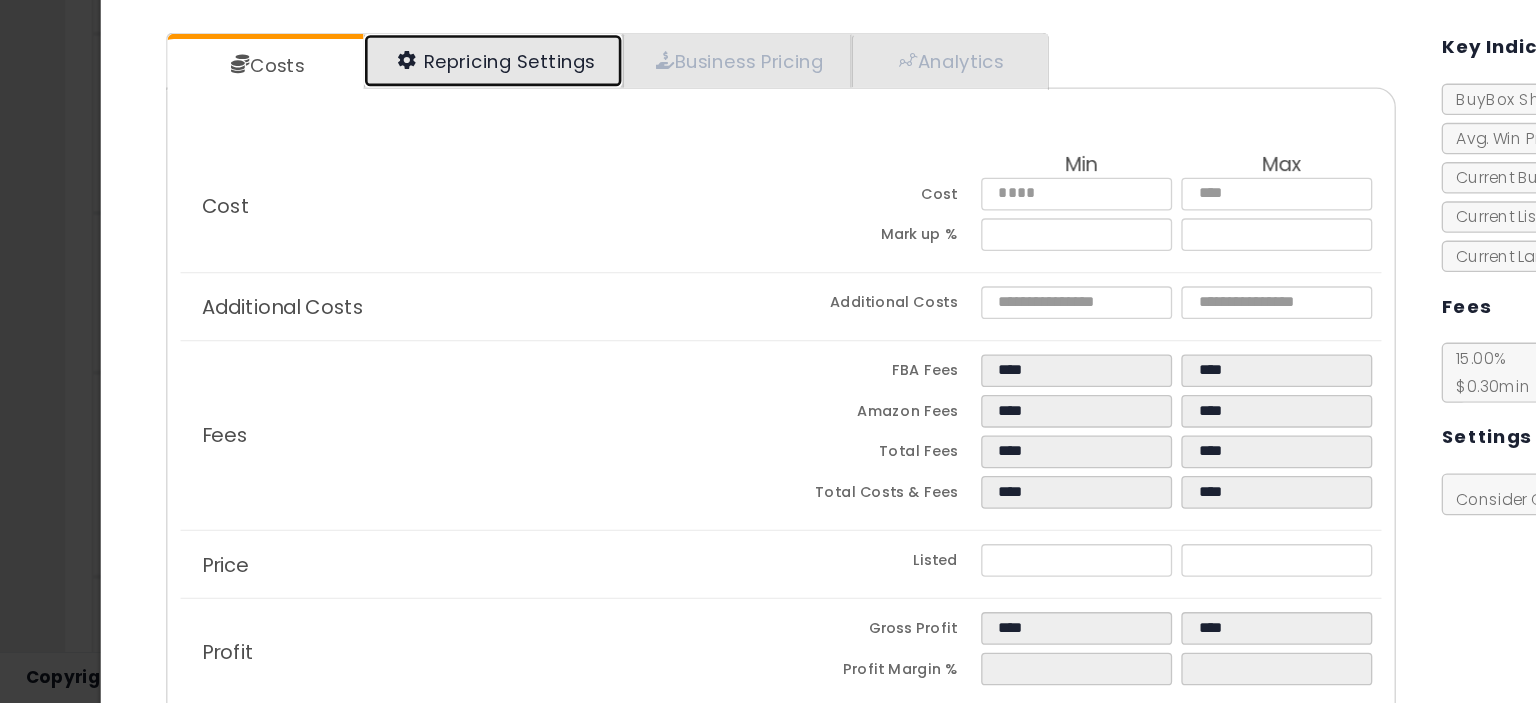 click on "Repricing Settings" at bounding box center [377, 211] 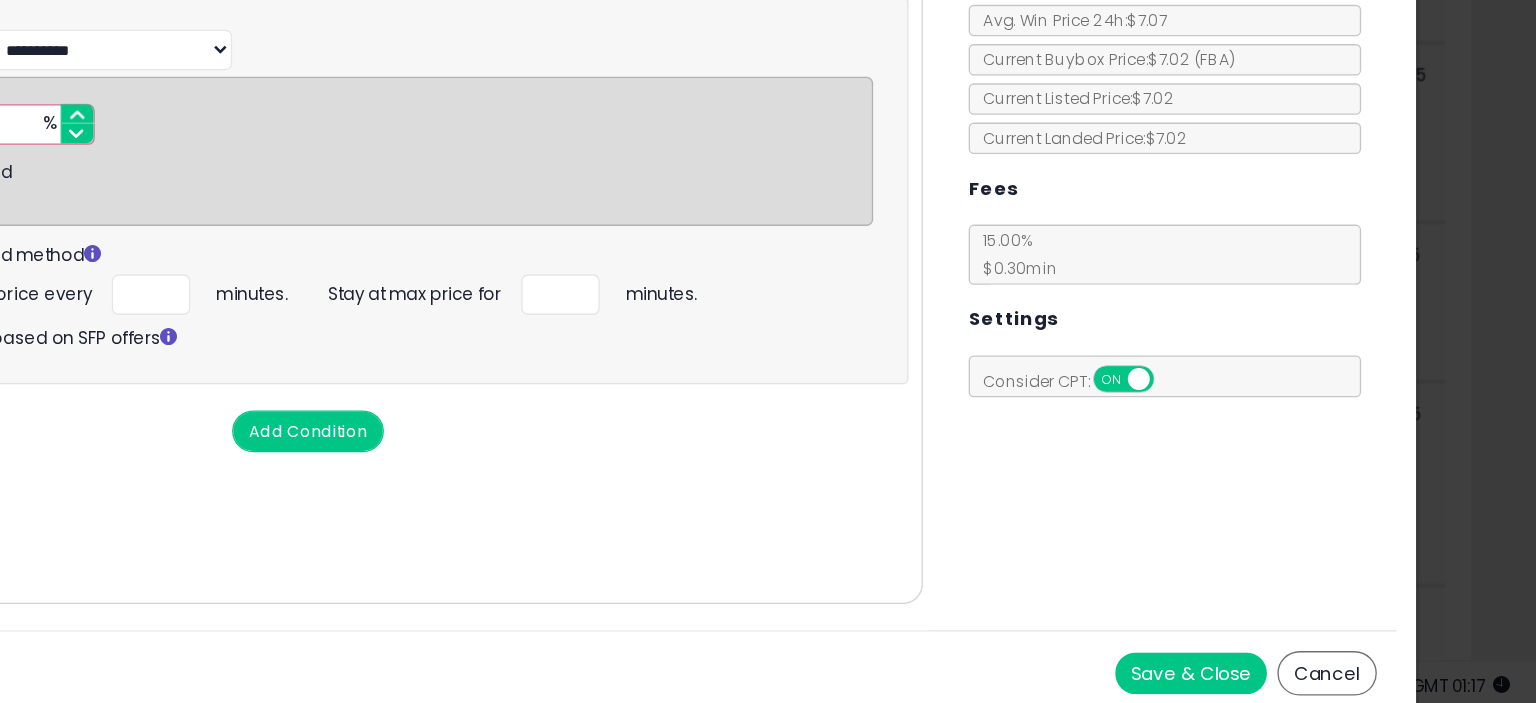 click on "Cancel" at bounding box center [1376, 673] 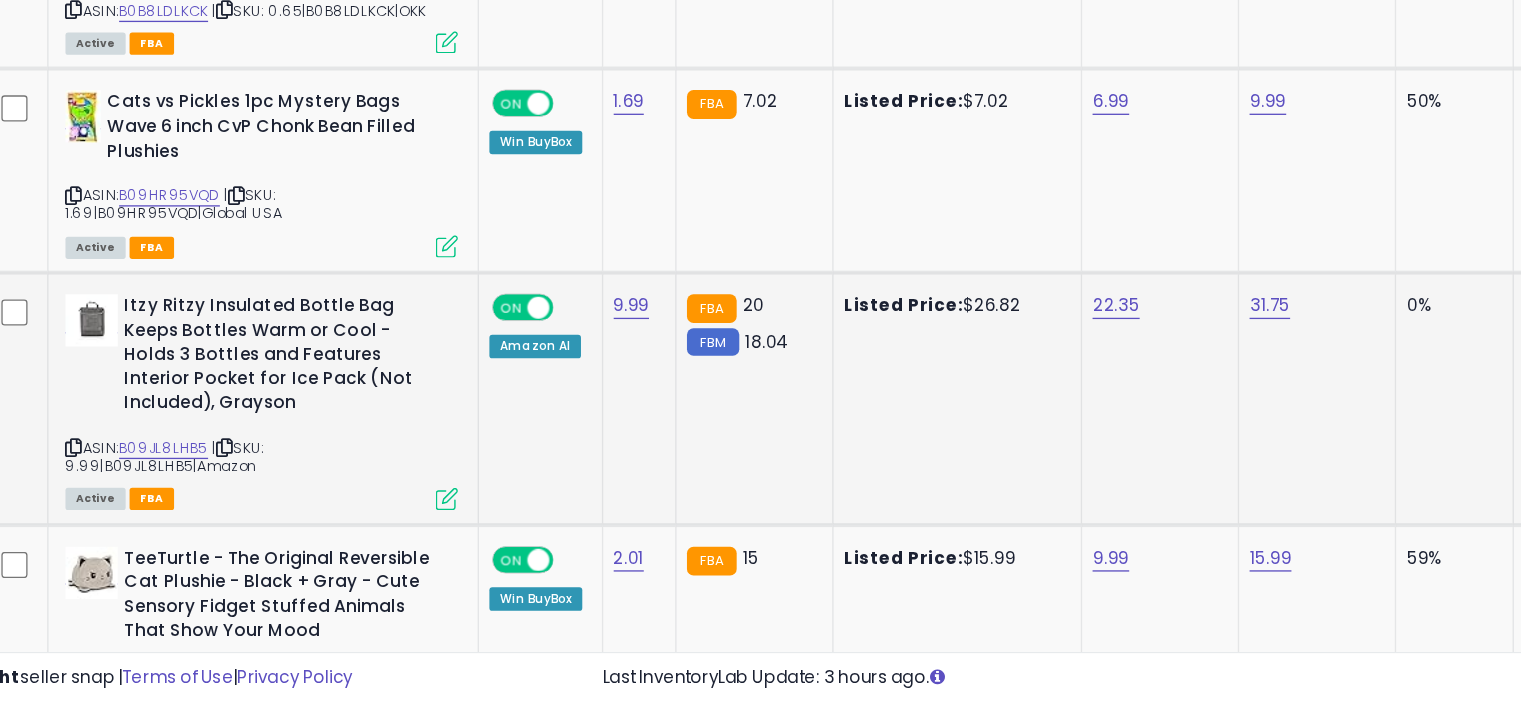 click at bounding box center [419, 546] 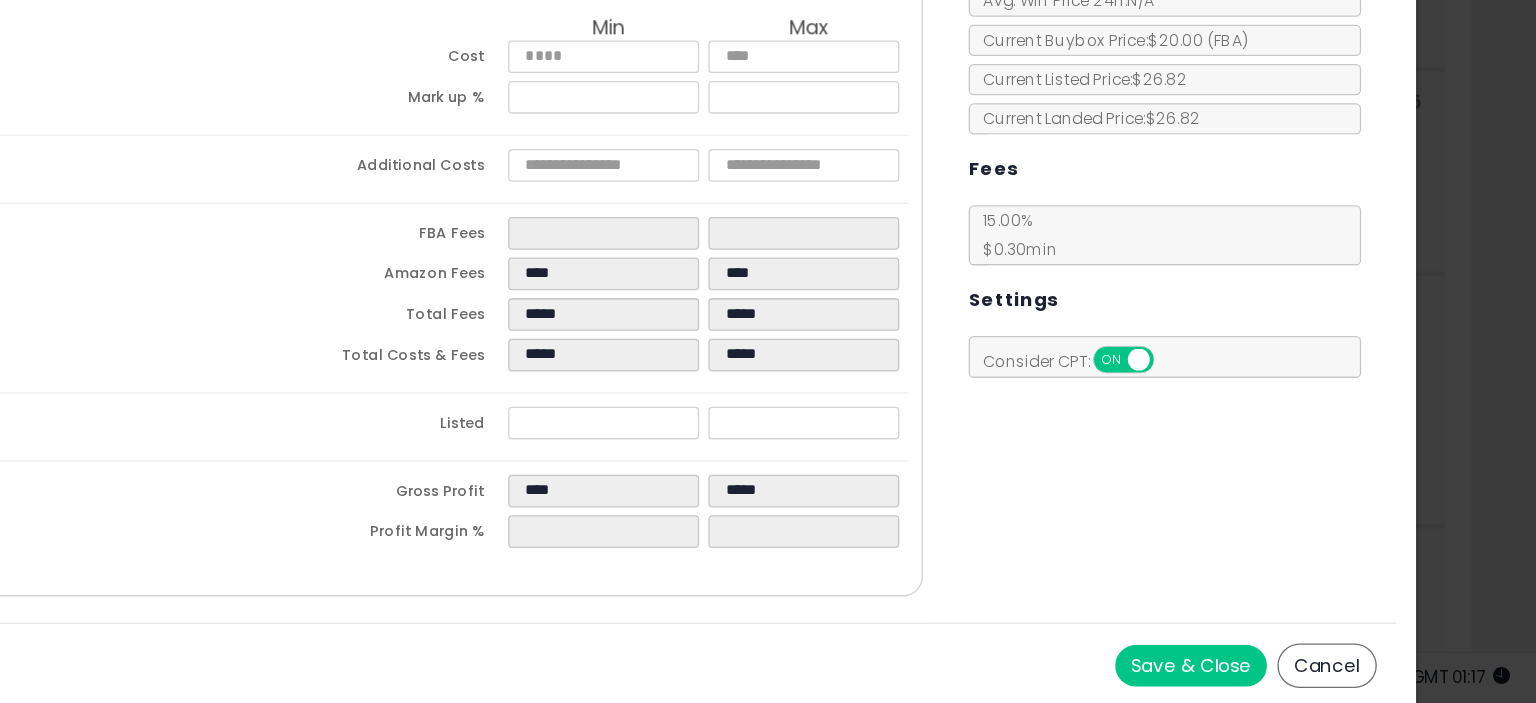 click on "Cancel" at bounding box center [1376, 674] 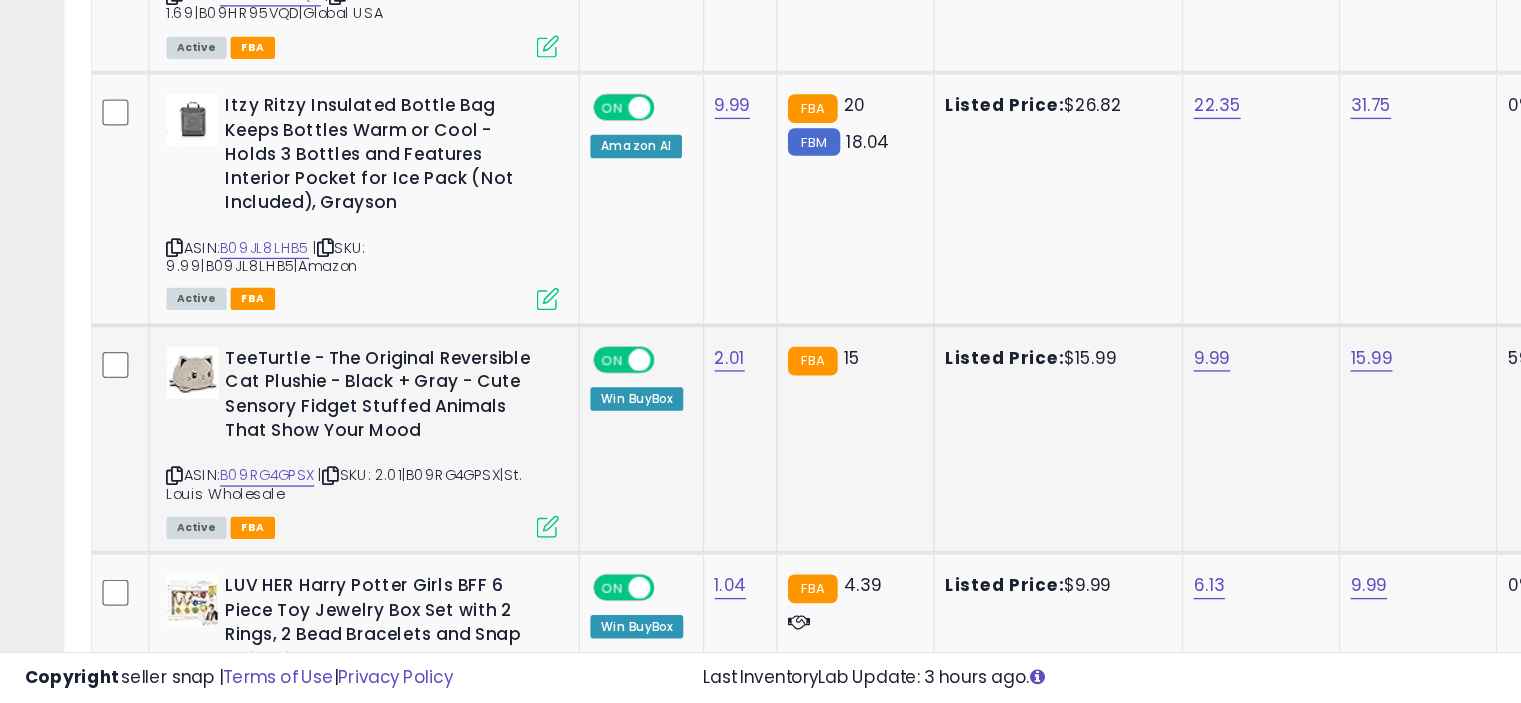 click at bounding box center (419, 567) 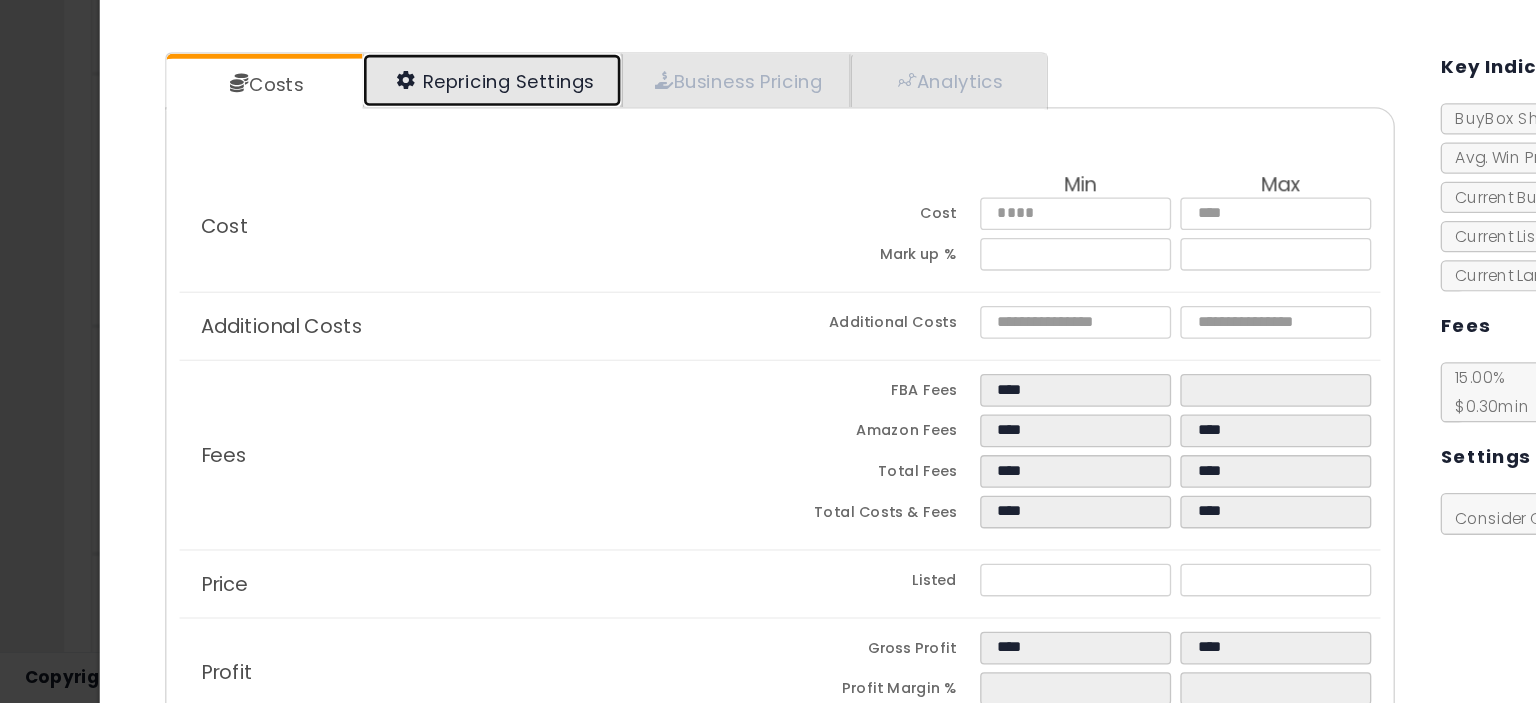 click on "Repricing Settings" at bounding box center [377, 226] 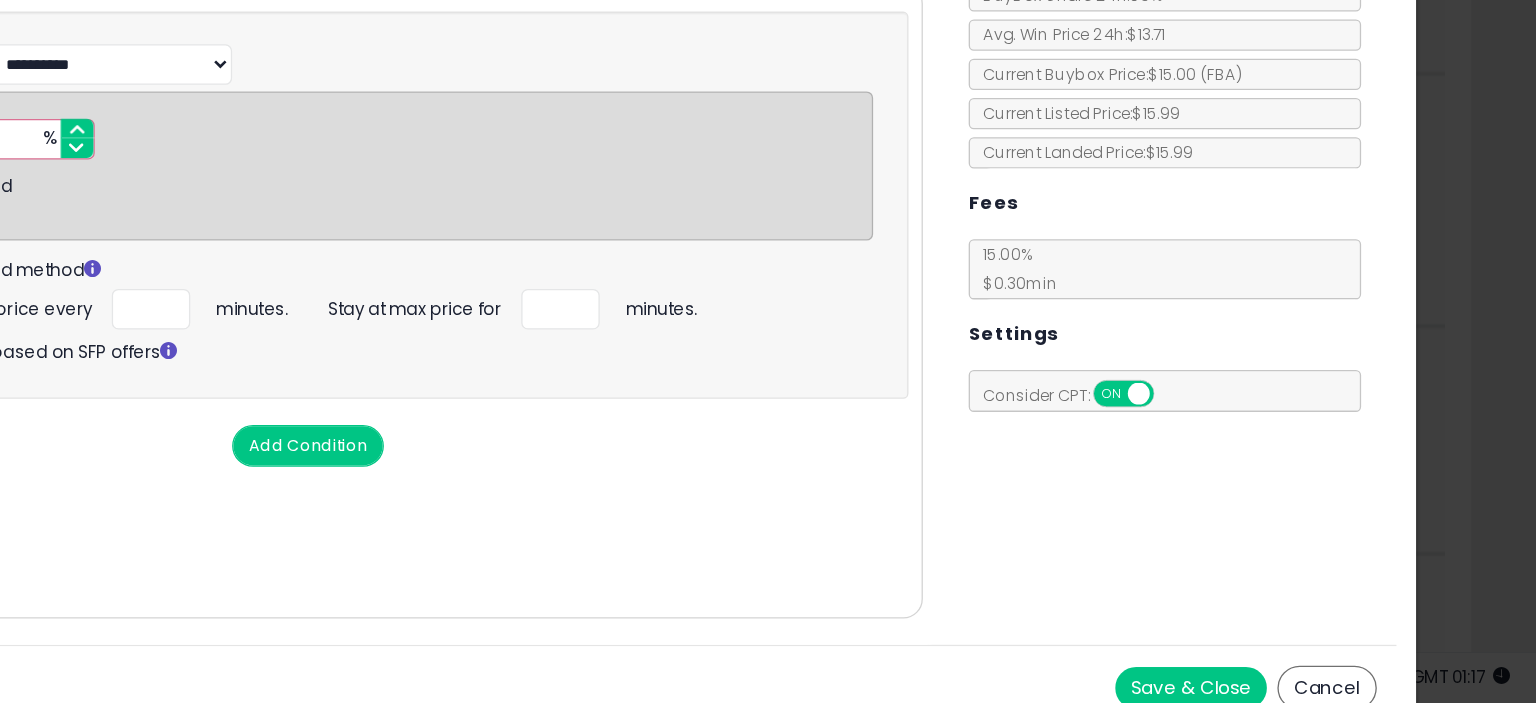 click on "Cancel" at bounding box center (1376, 691) 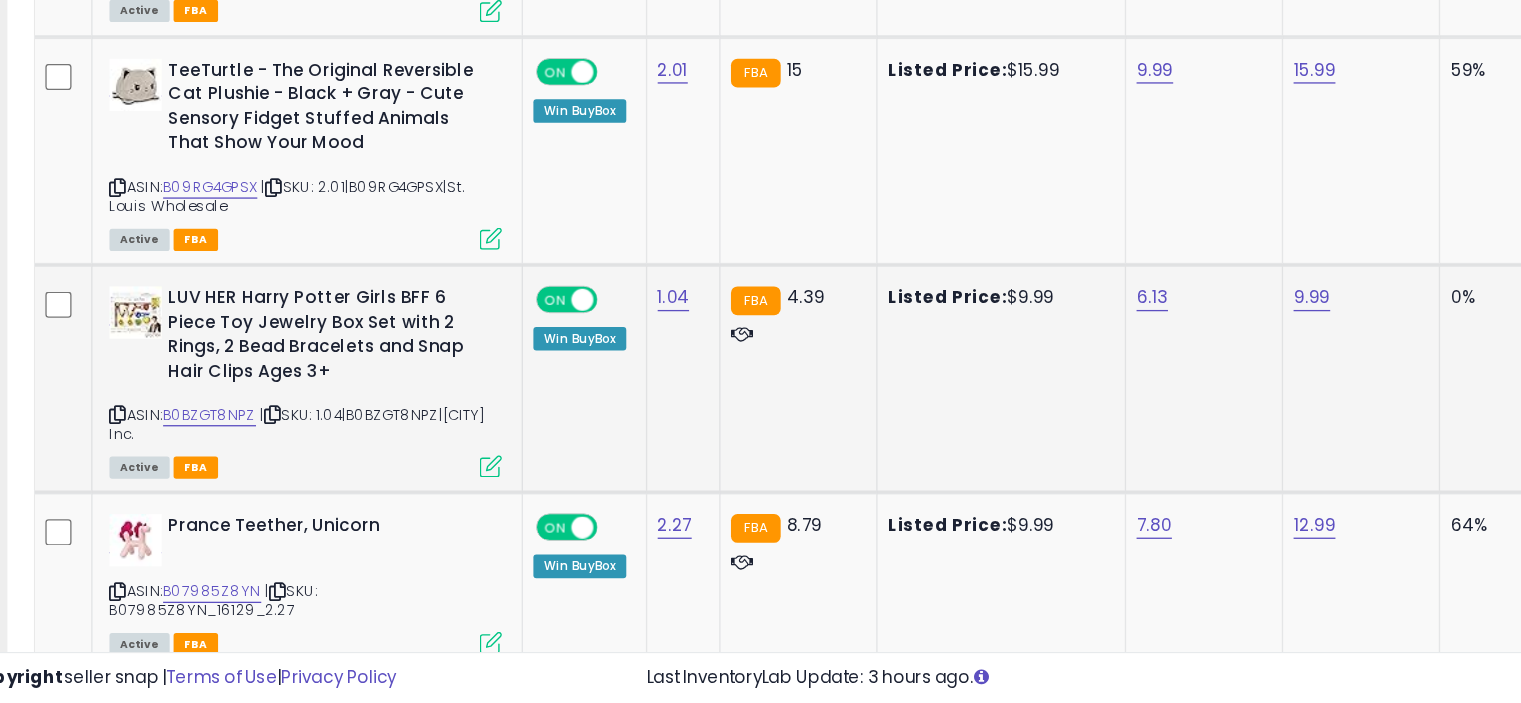 click at bounding box center (419, 521) 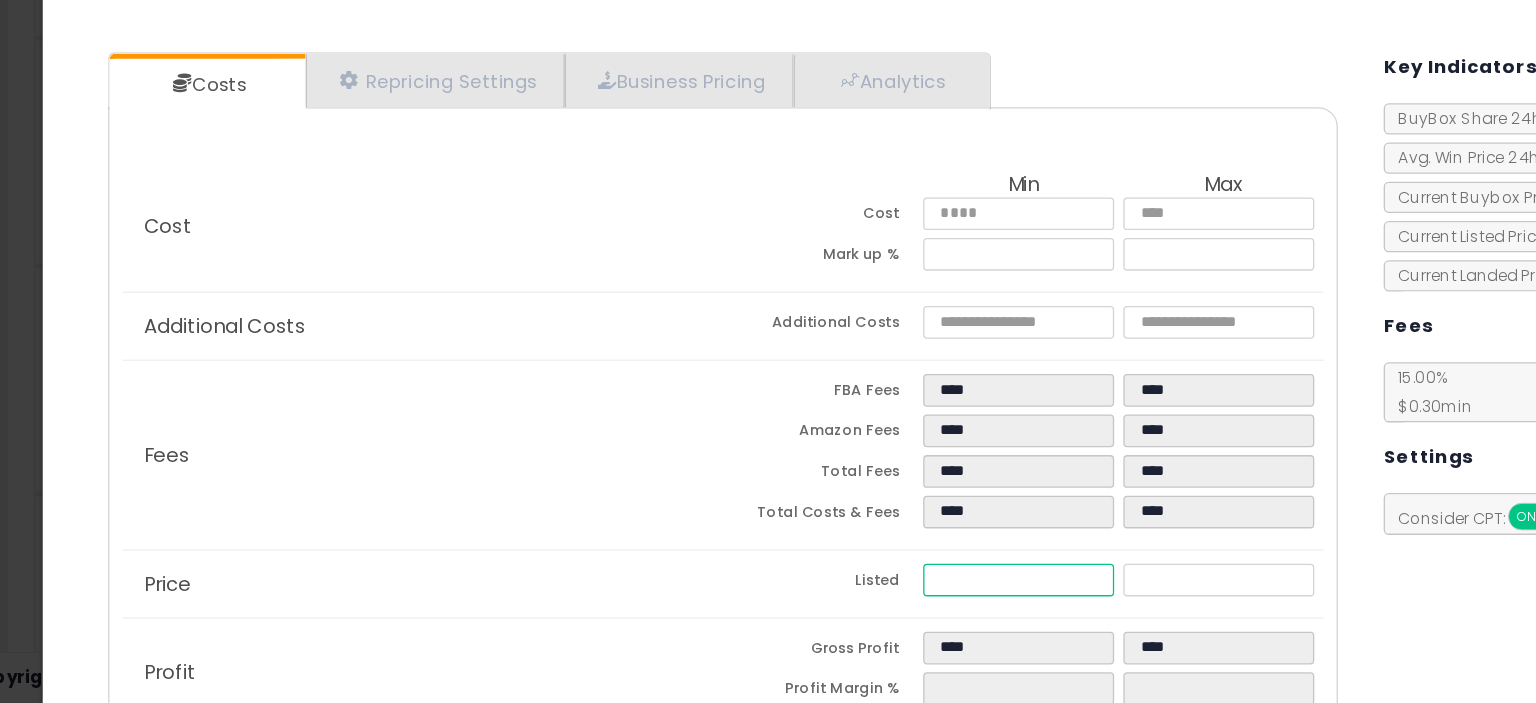 click on "****" at bounding box center [822, 608] 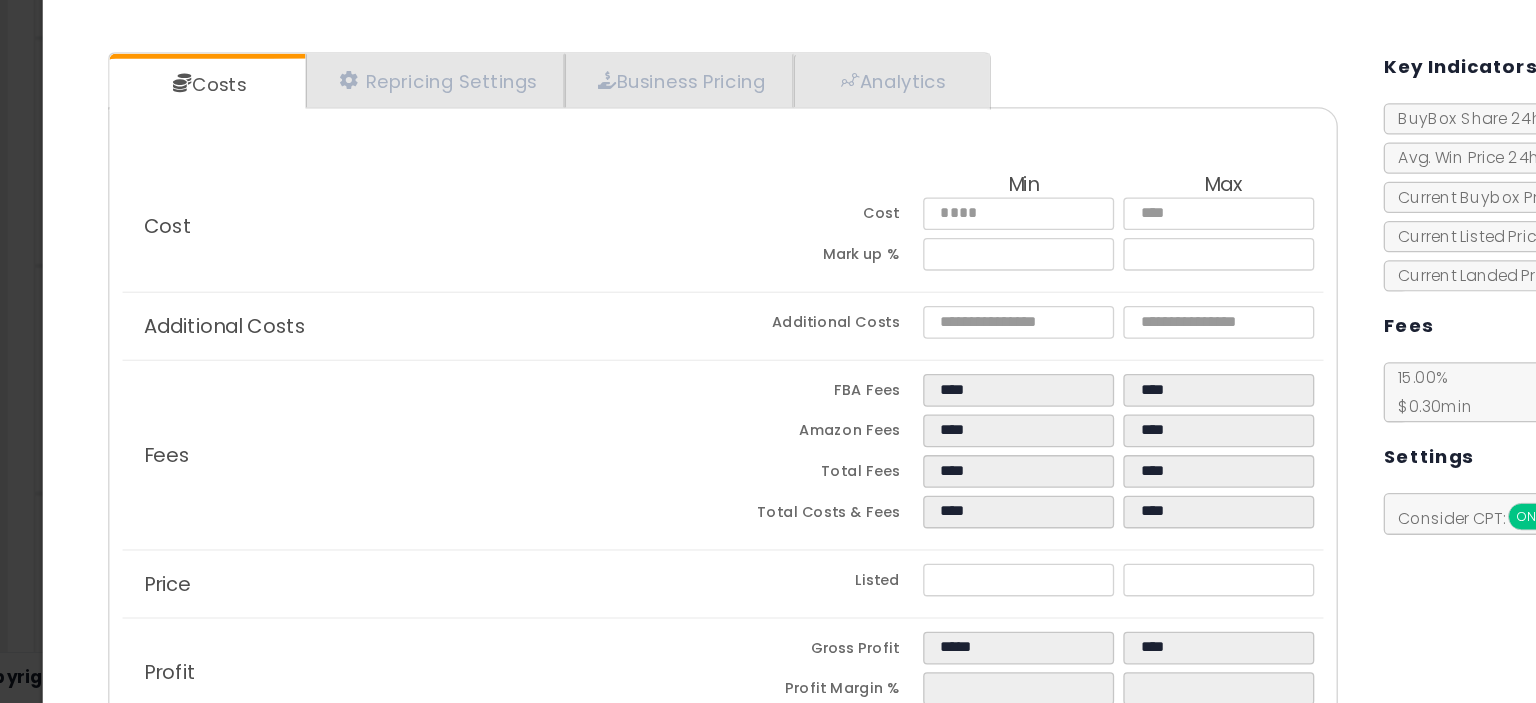 click on "Fees
FBA Fees
****
****
Amazon Fees
****
****
Total Fees
****
****
Total Costs & Fees
****
****" 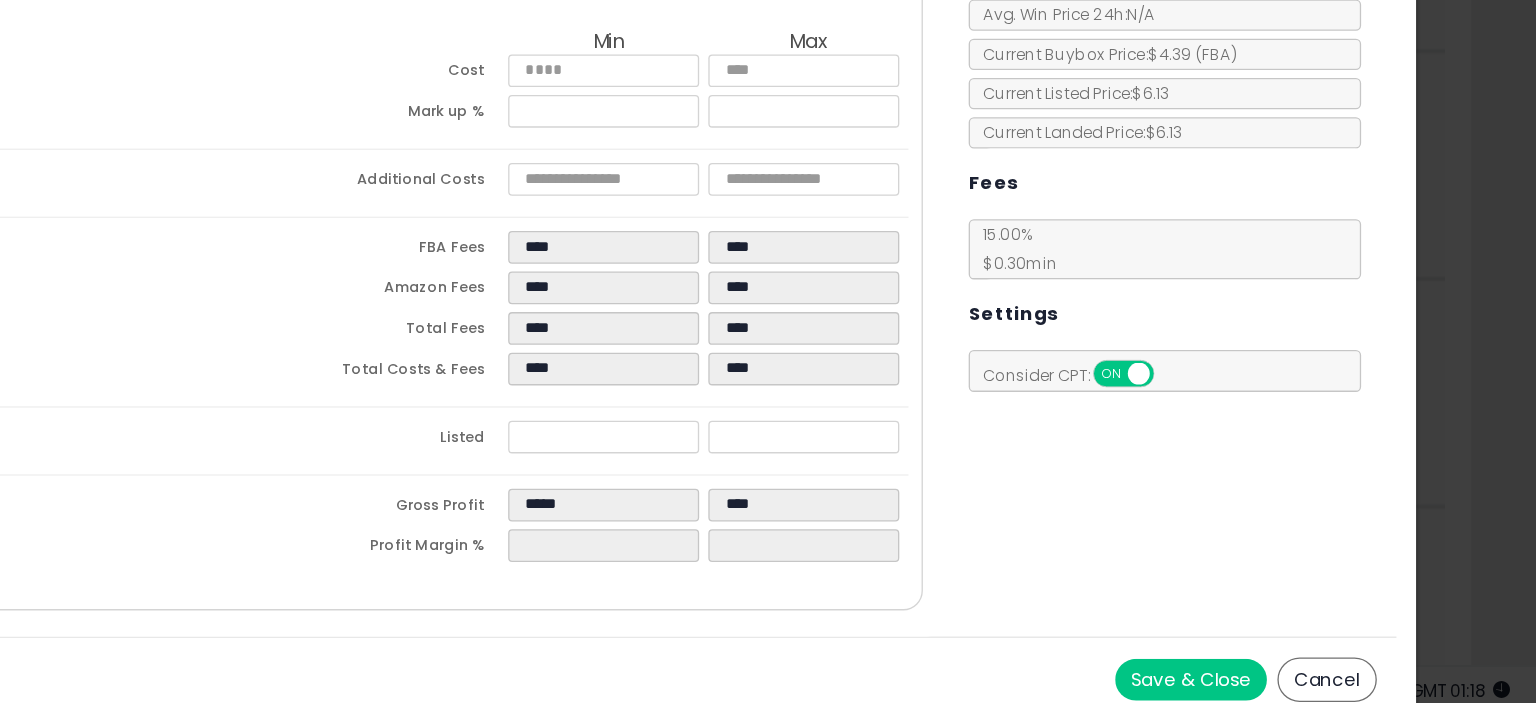 click on "Cancel" at bounding box center [1376, 674] 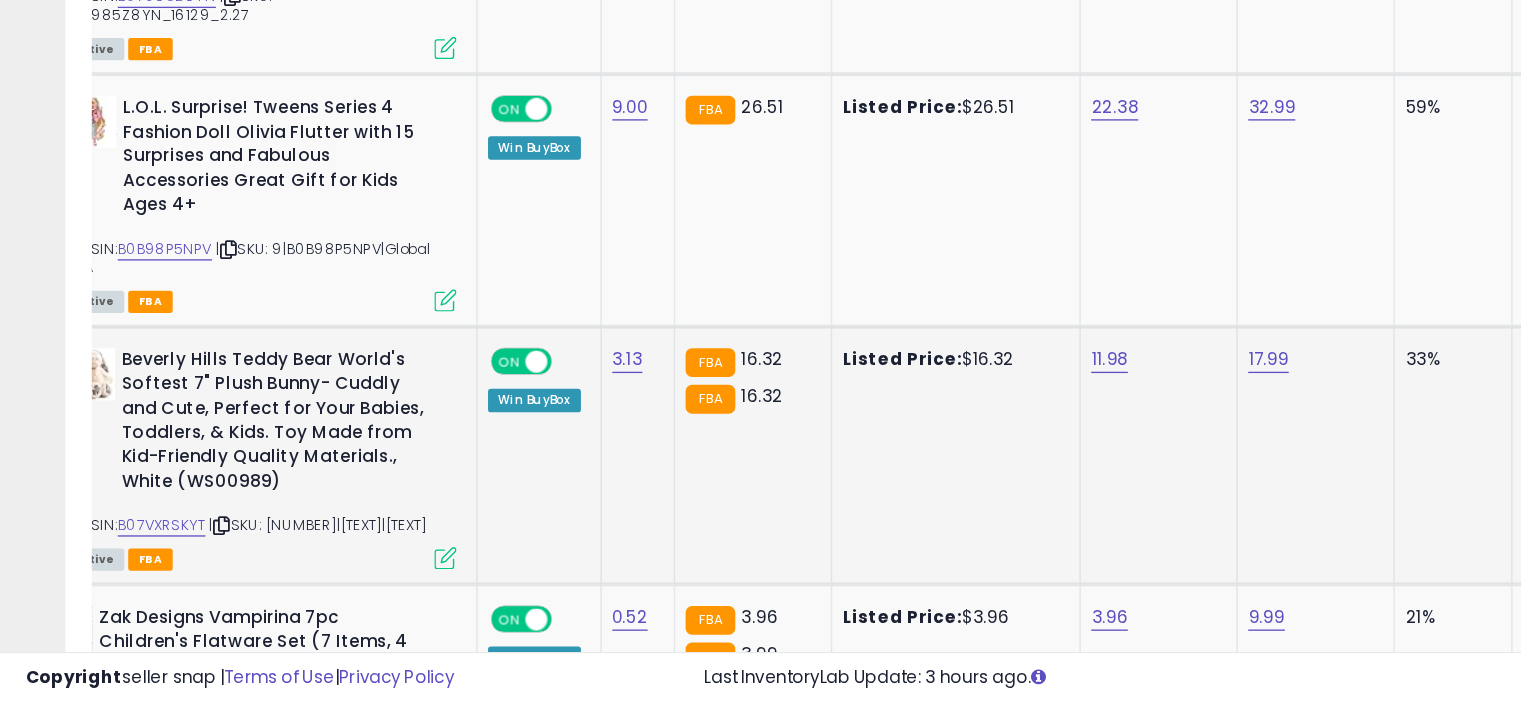 click at bounding box center [340, 591] 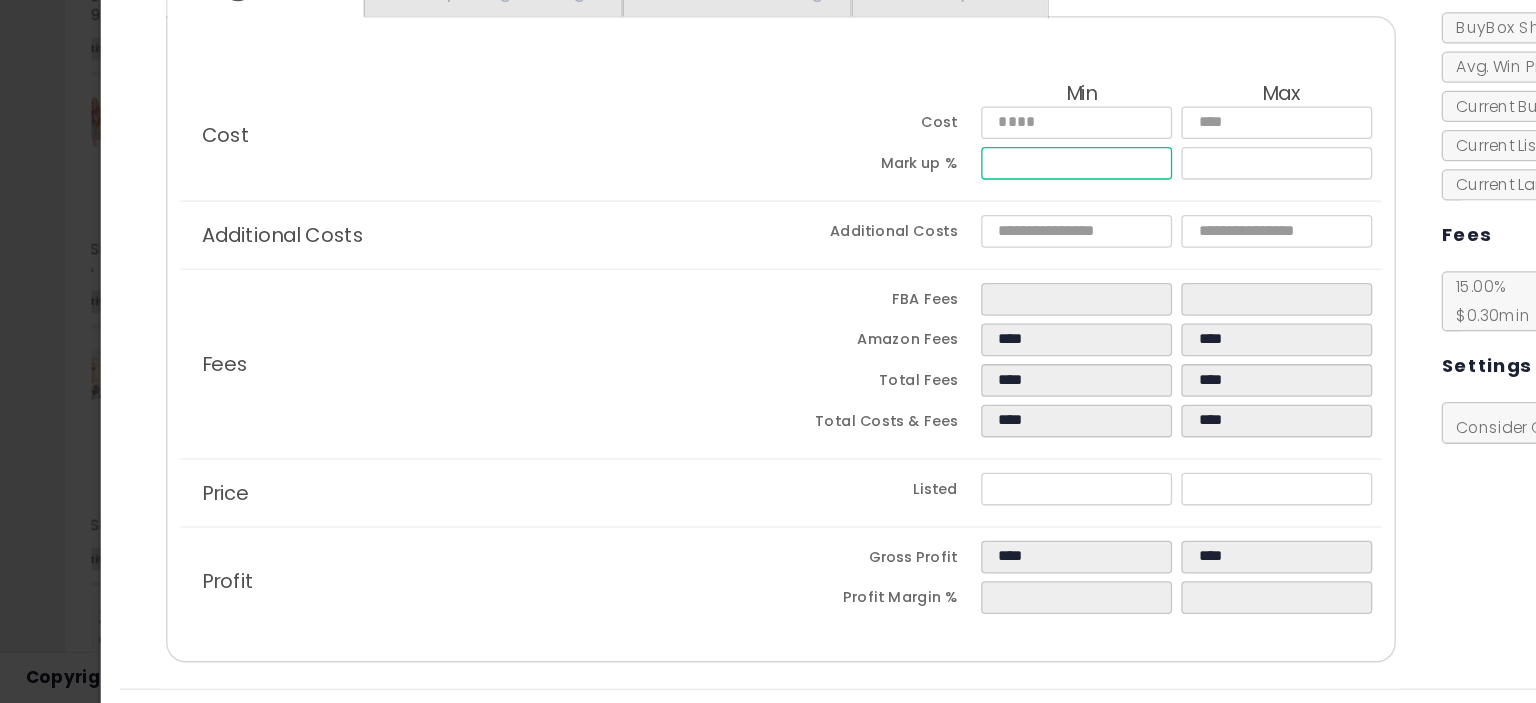 click on "*****" at bounding box center (822, 289) 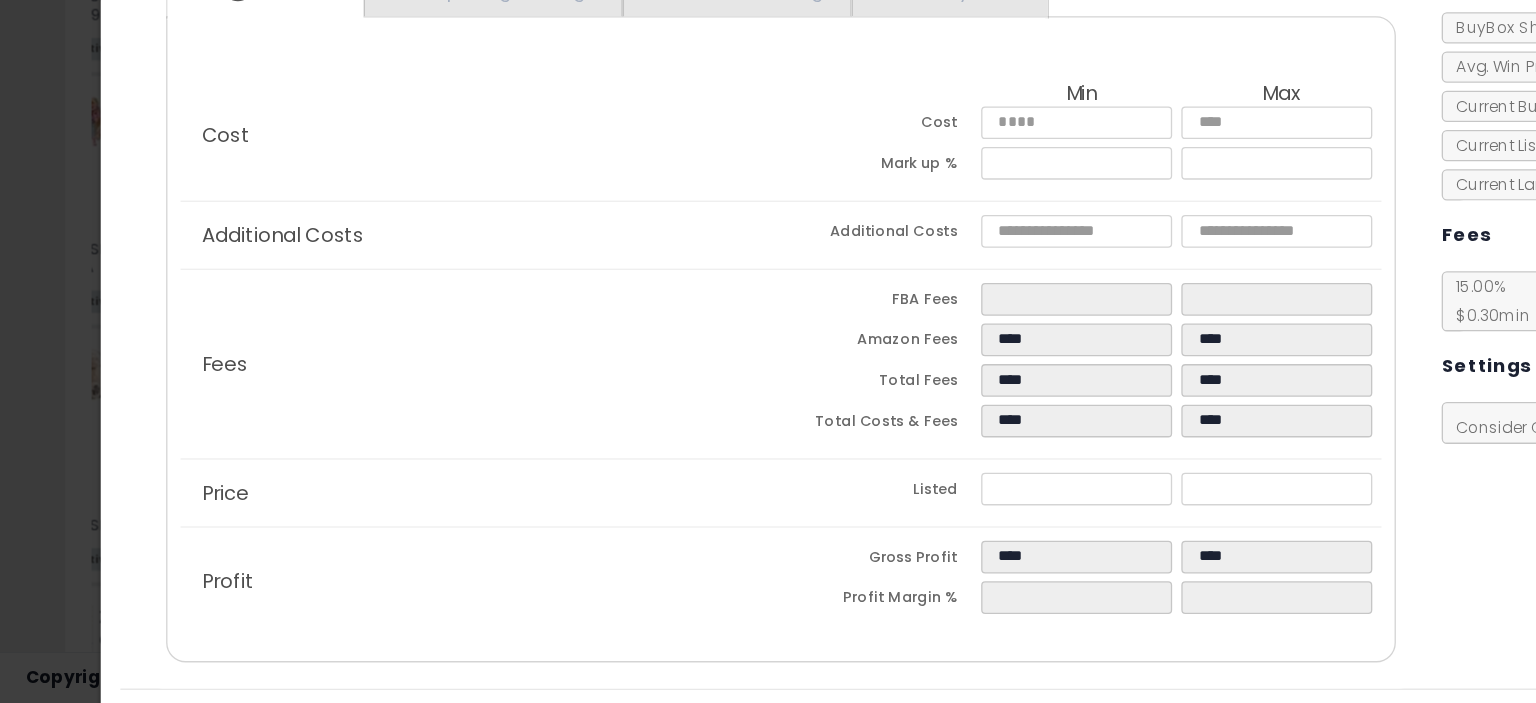 click on "Additional Costs
Additional Costs" 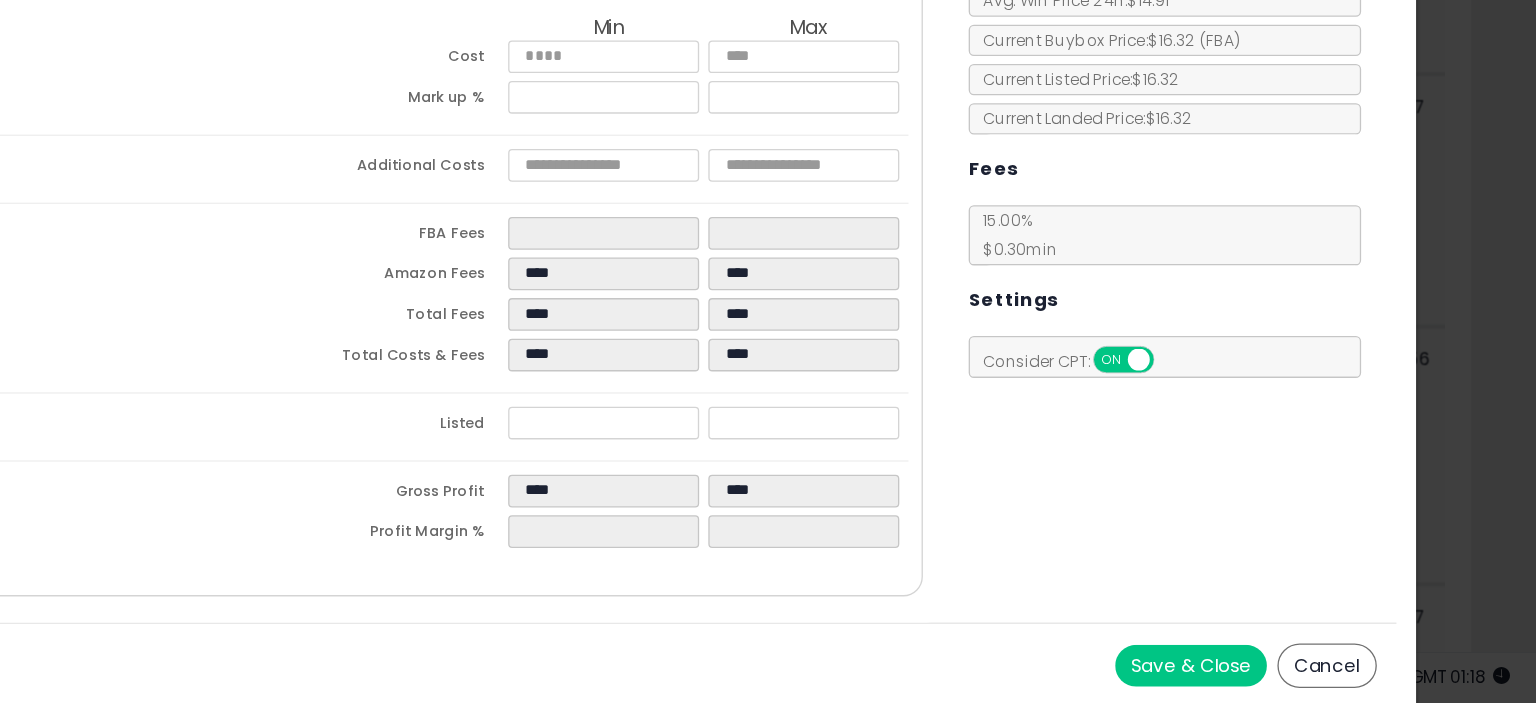 click on "Save & Close" at bounding box center [1272, 674] 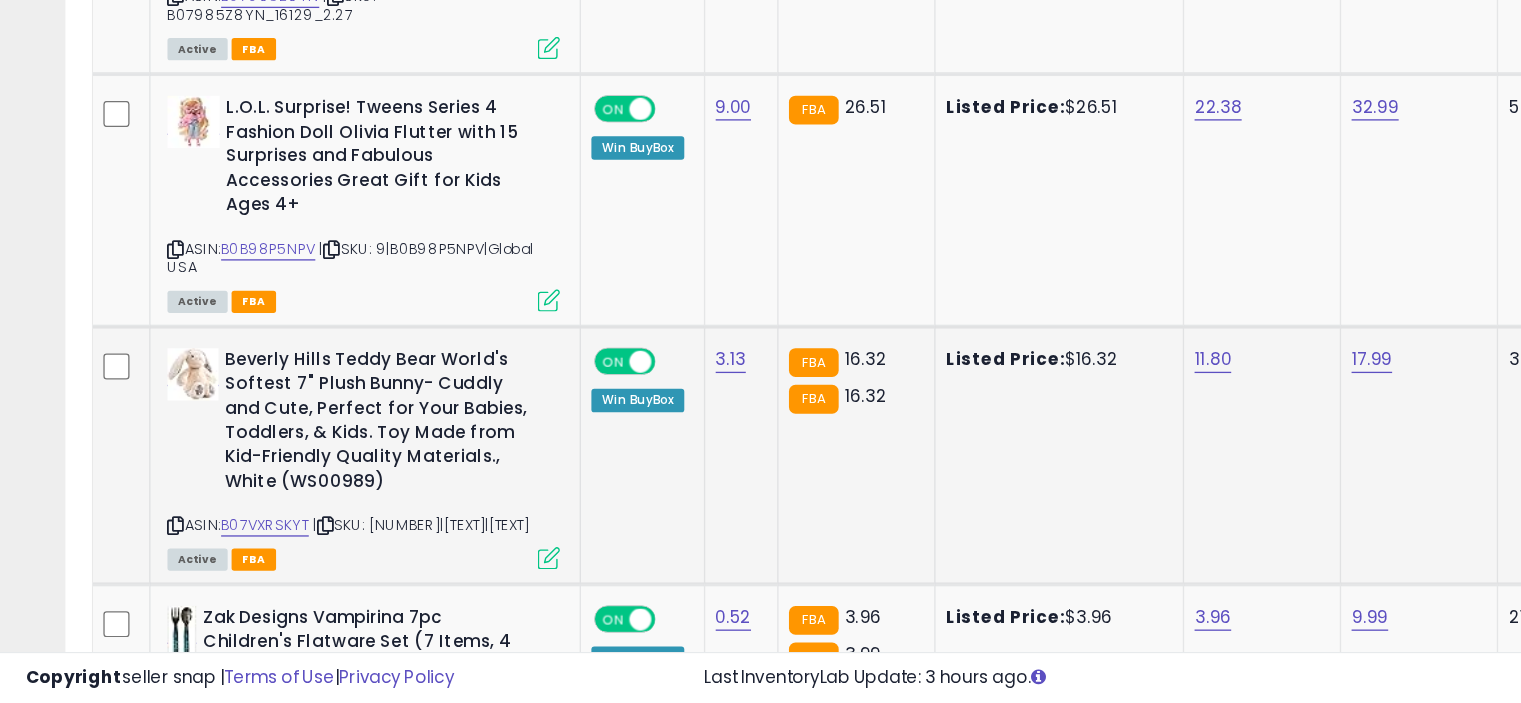 click at bounding box center [419, 591] 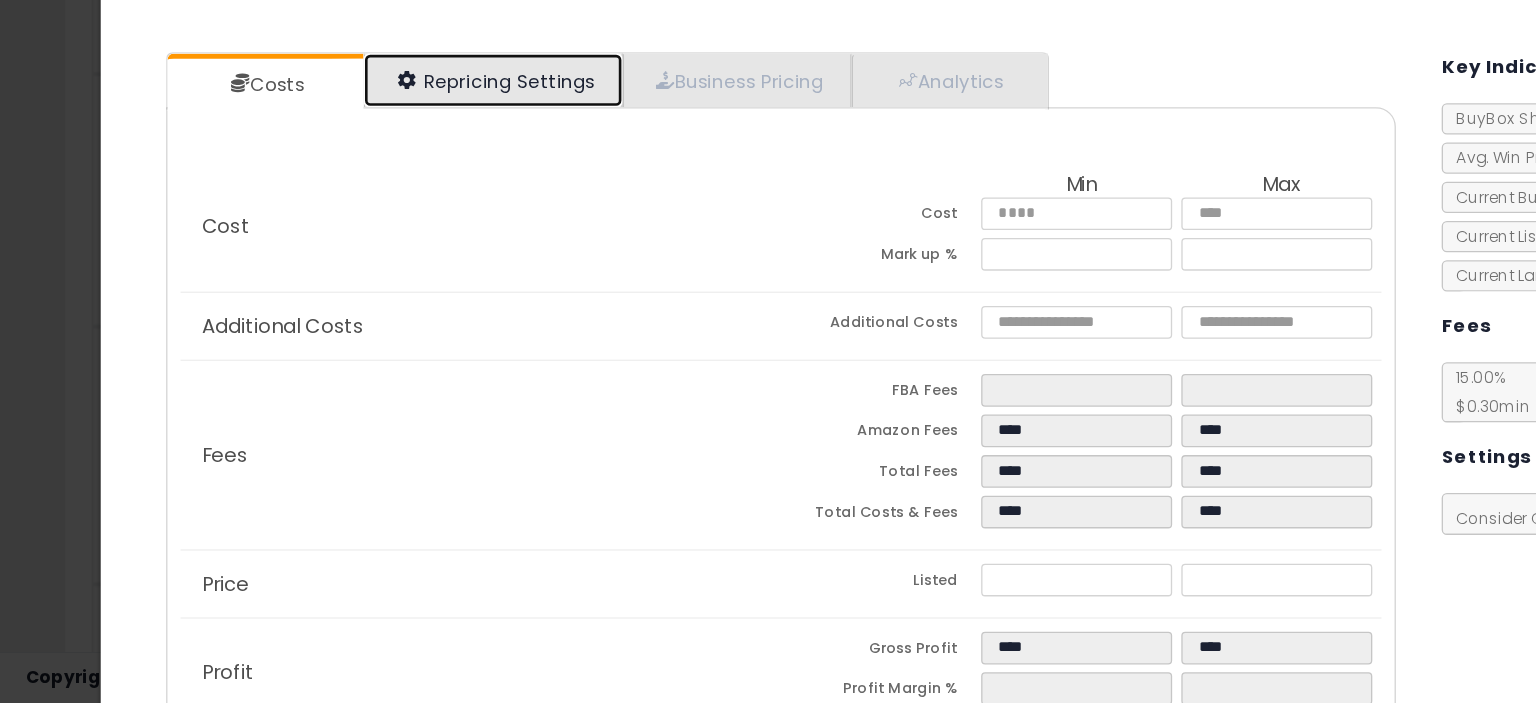 click on "Repricing Settings" at bounding box center [377, 226] 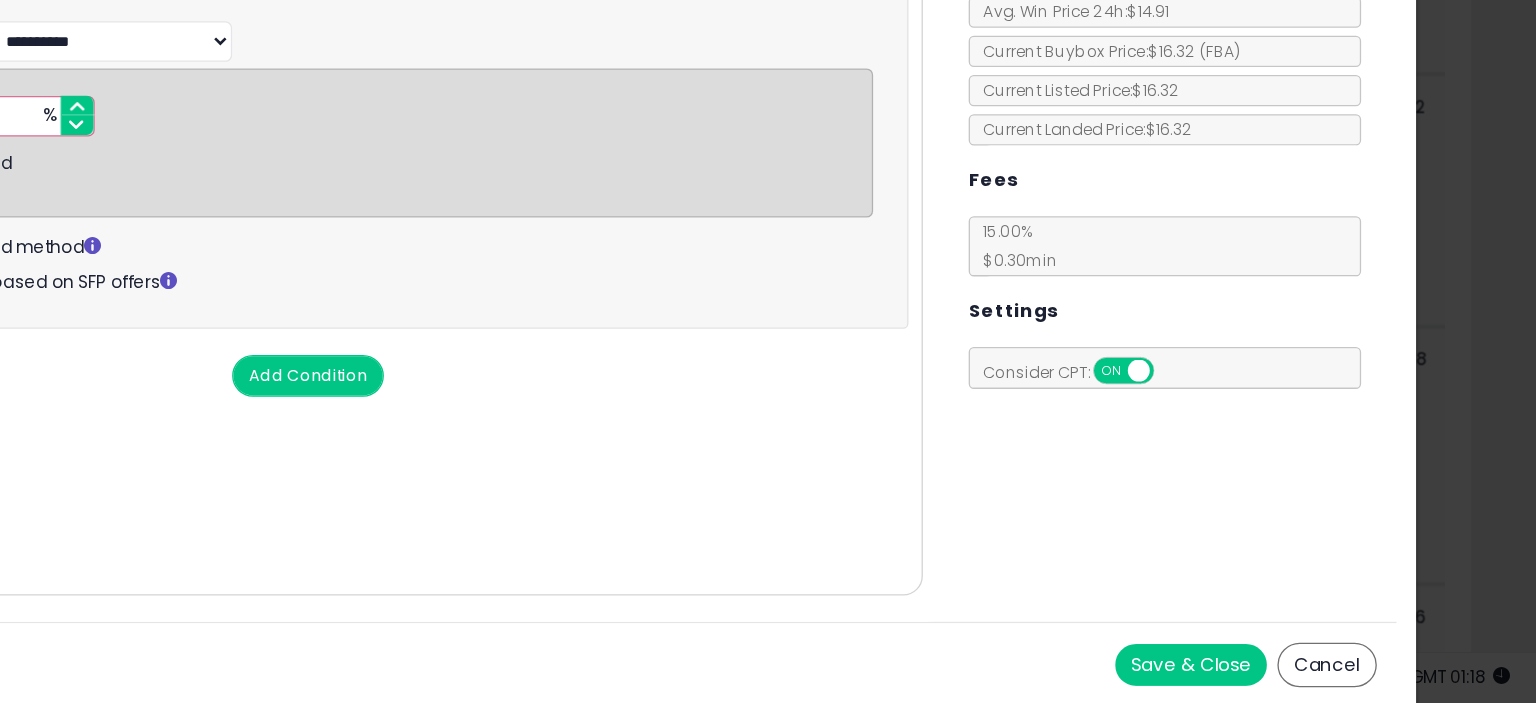 click on "Save & Close" at bounding box center [1272, 673] 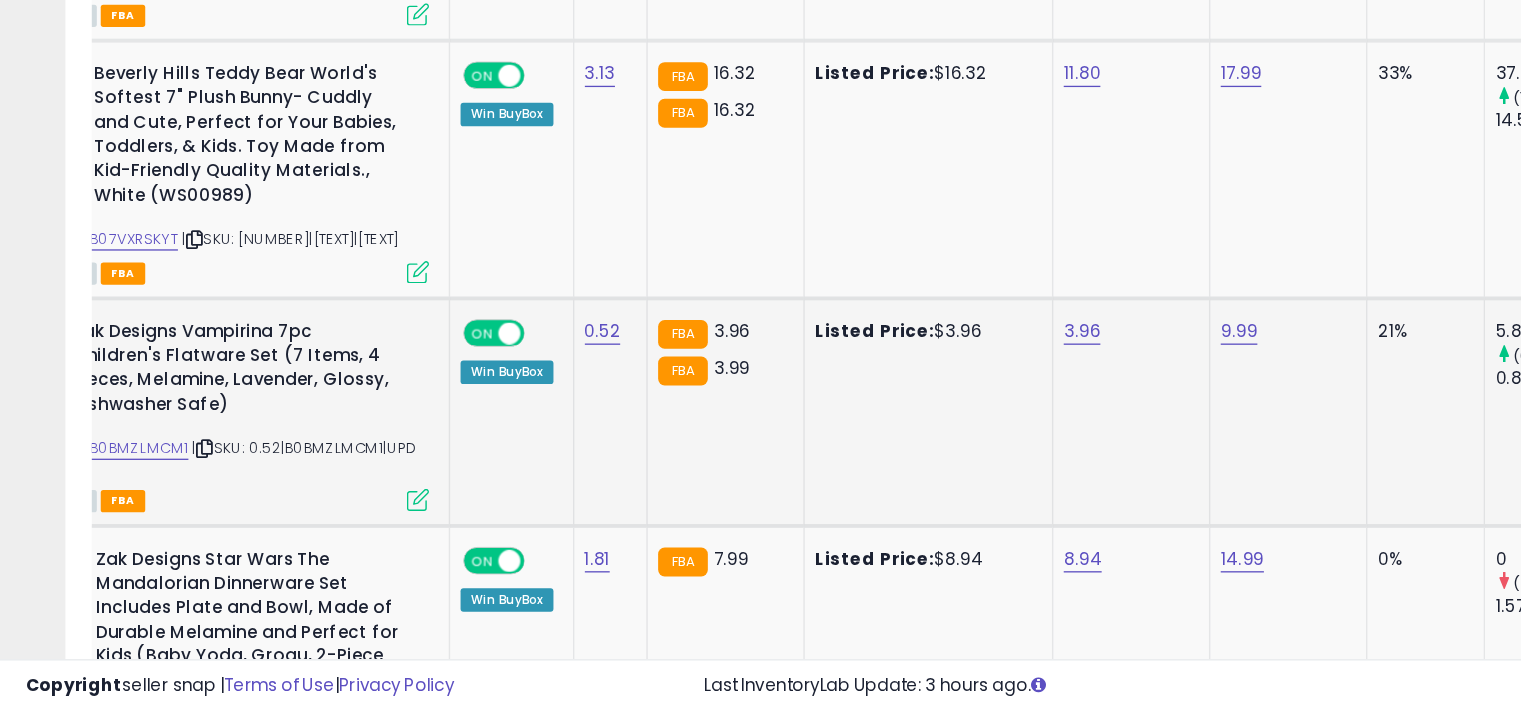 click at bounding box center (319, 541) 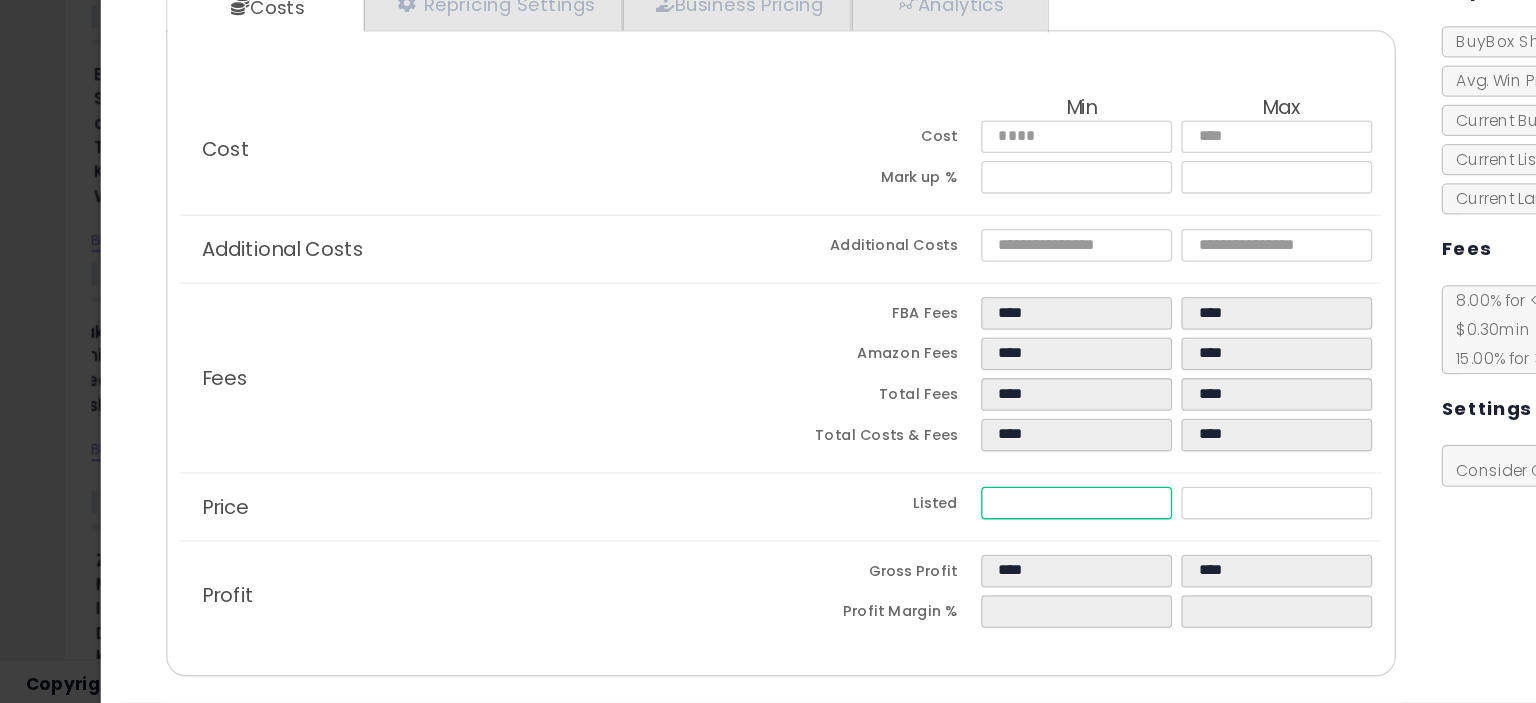 click on "****" at bounding box center (822, 543) 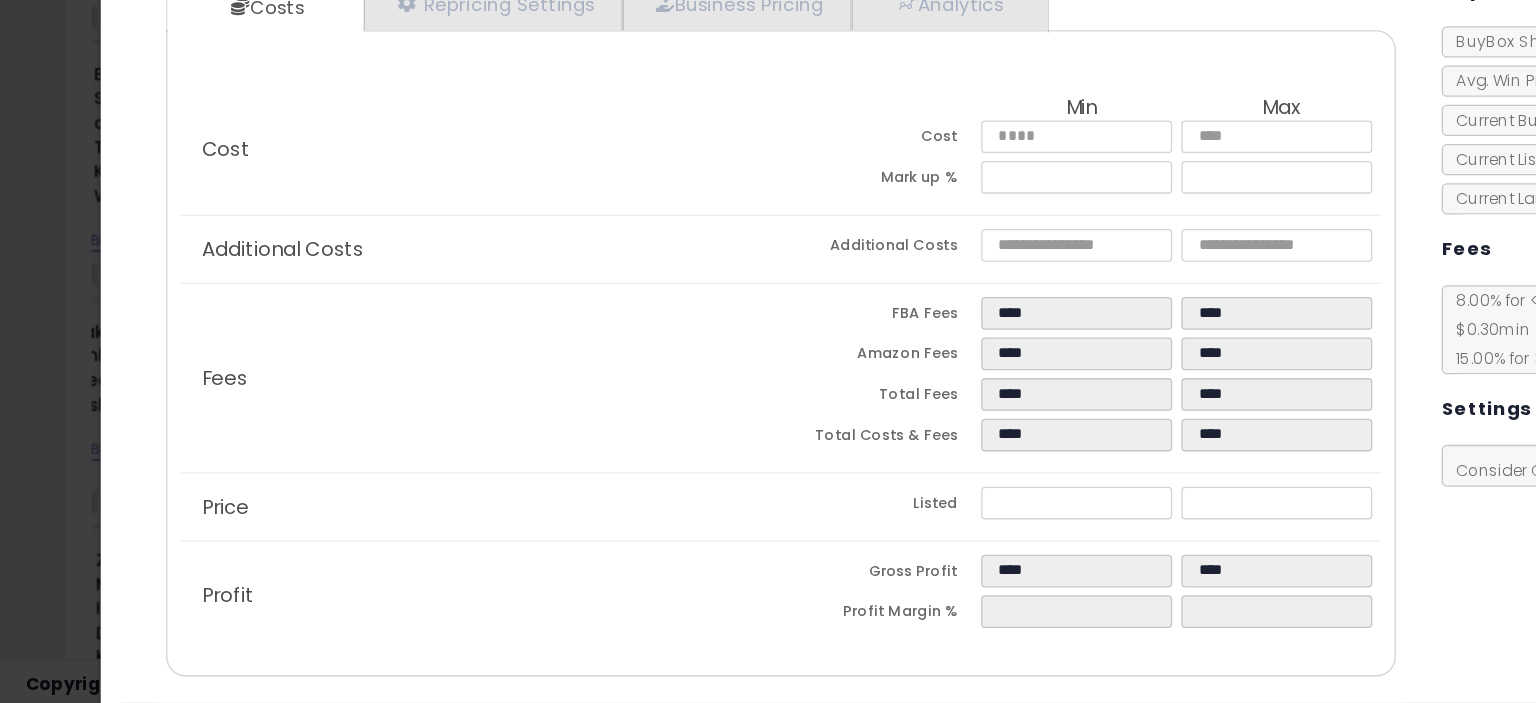 click on "Fees
FBA Fees
****
****
Amazon Fees
****
****
Total Fees
****
****
Total Costs & Fees
****
****" 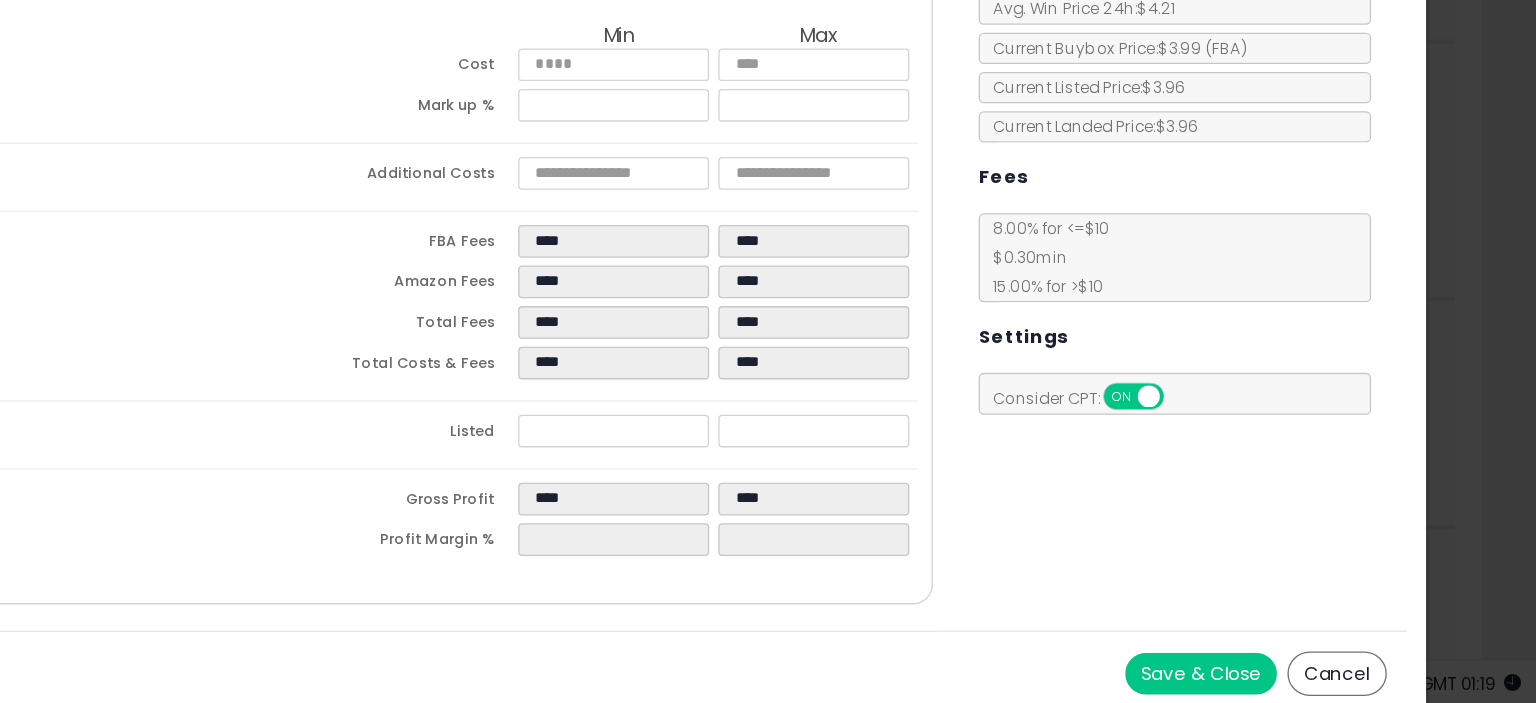 click on "Save & Close" at bounding box center [1272, 674] 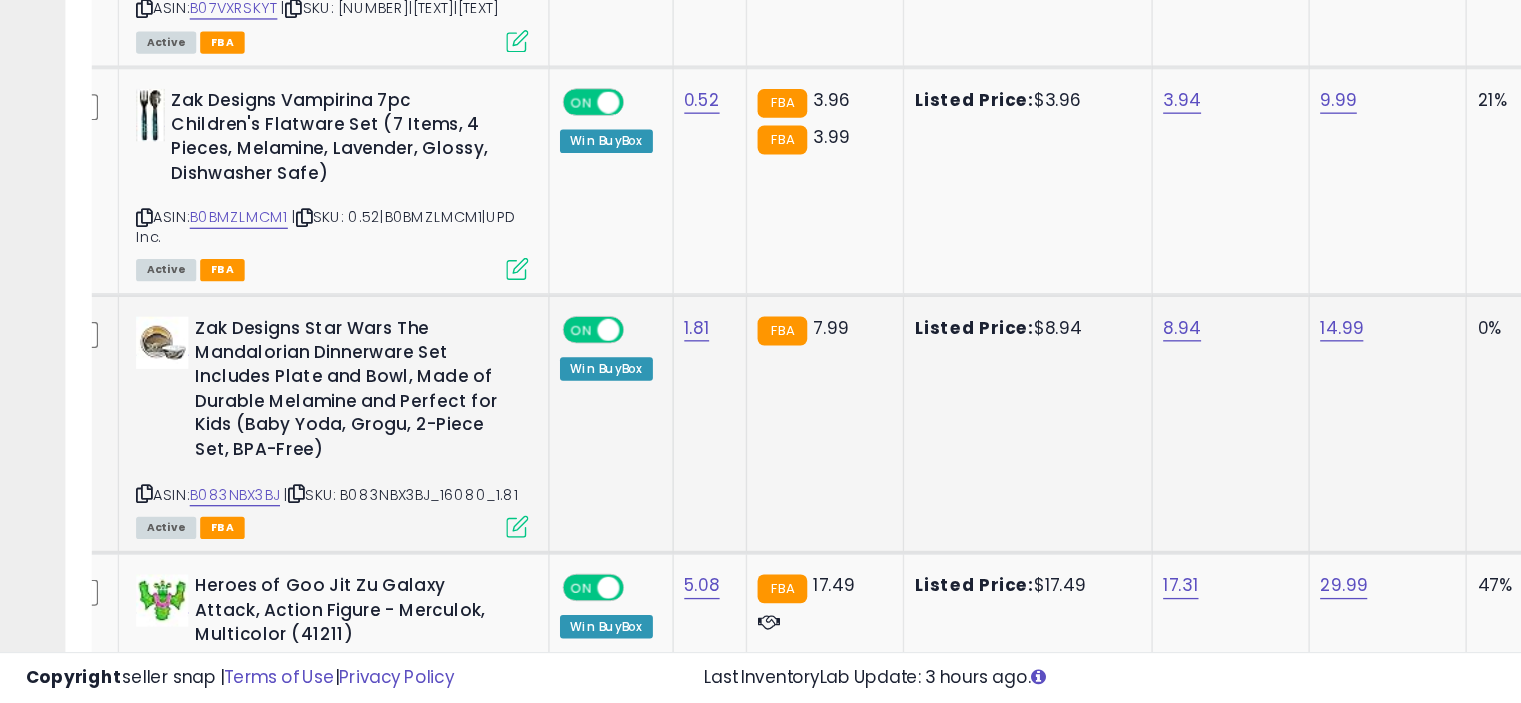 click at bounding box center [395, 567] 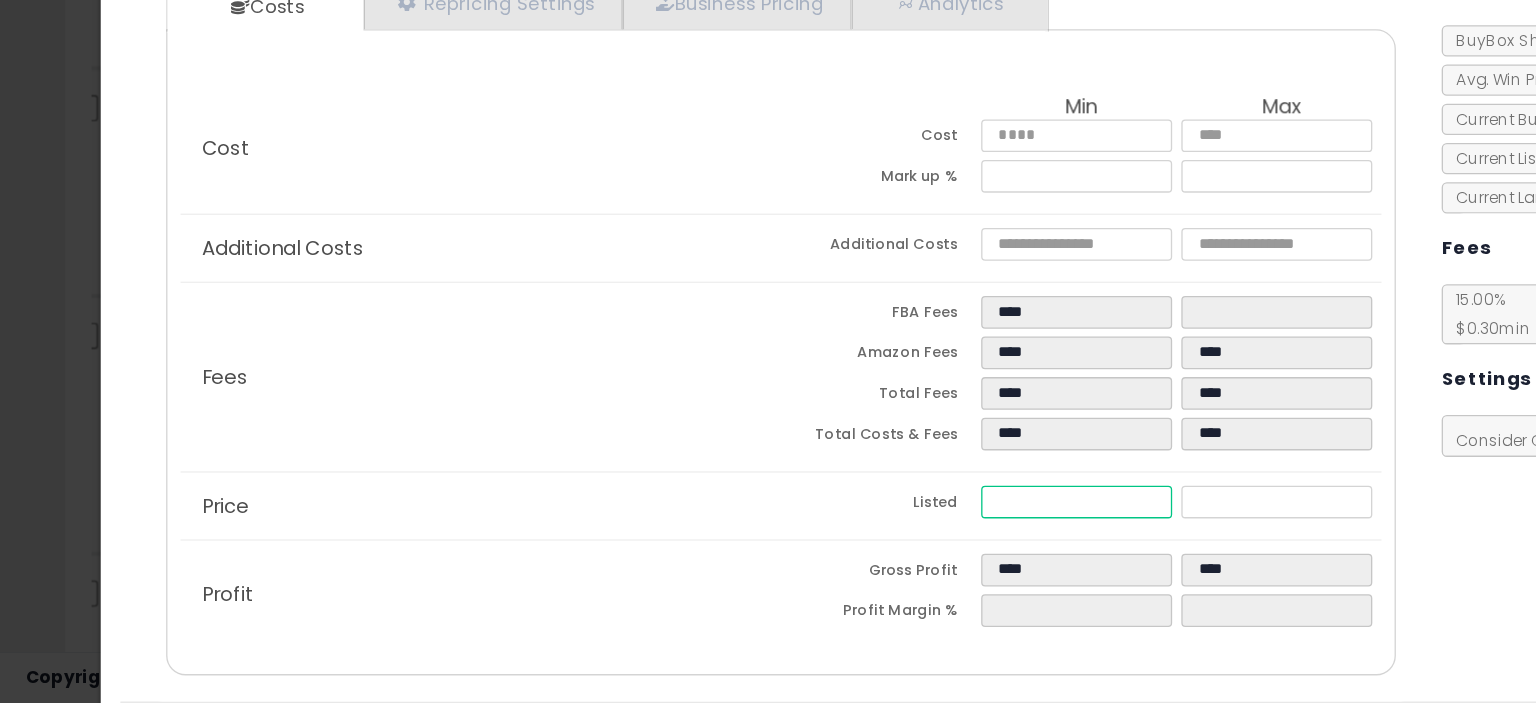 click on "****" at bounding box center [822, 548] 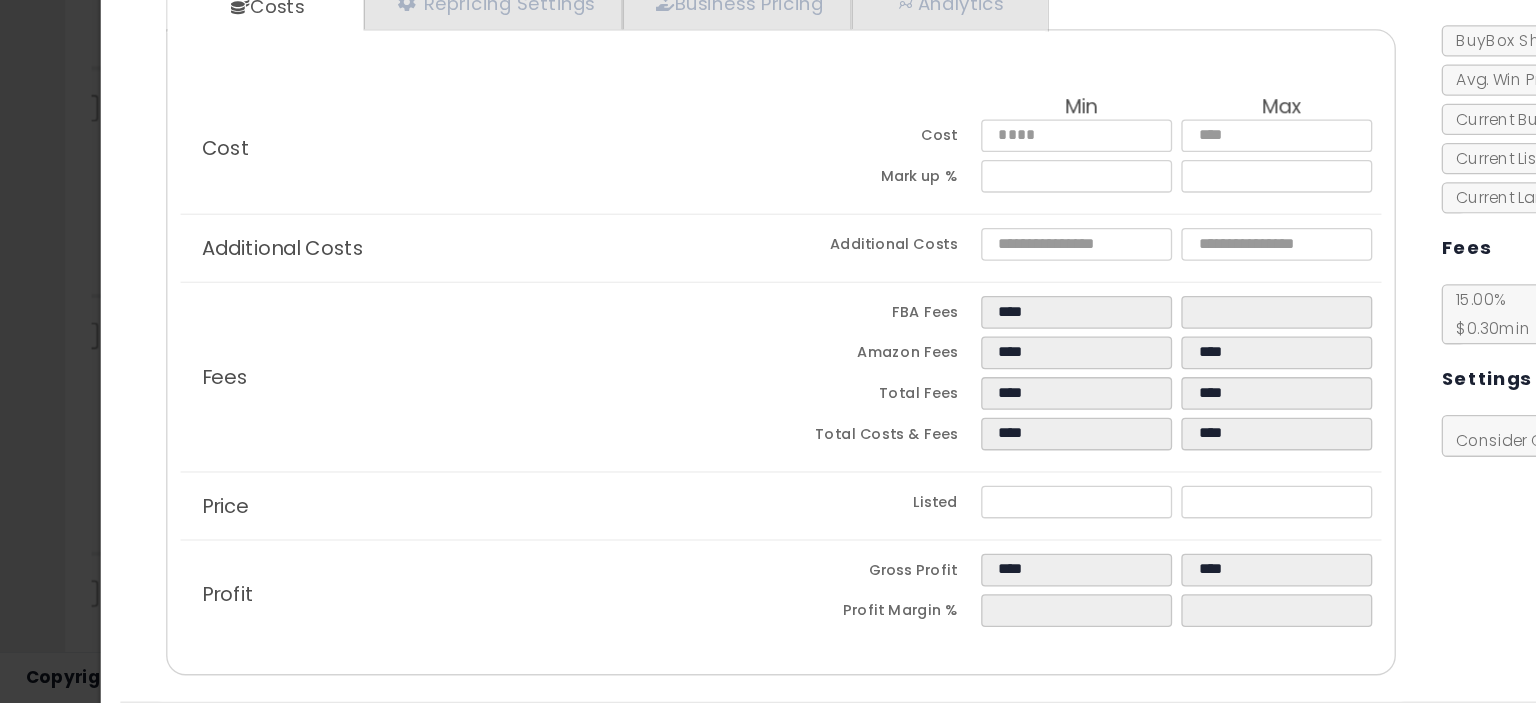 click on "Fees
FBA Fees
****
****
Amazon Fees
****
****
Total Fees
****
****
Total Costs & Fees
****
****" 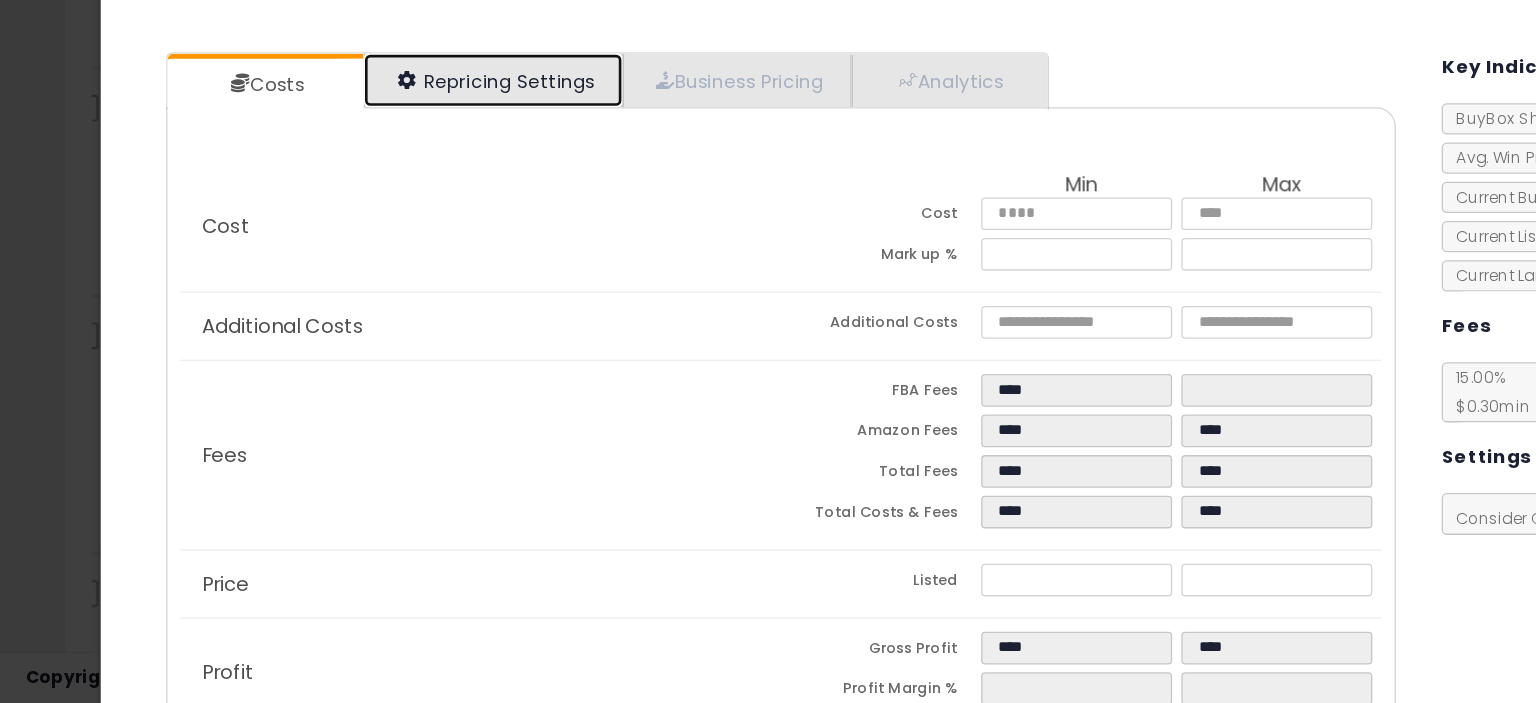 click on "Repricing Settings" at bounding box center (377, 226) 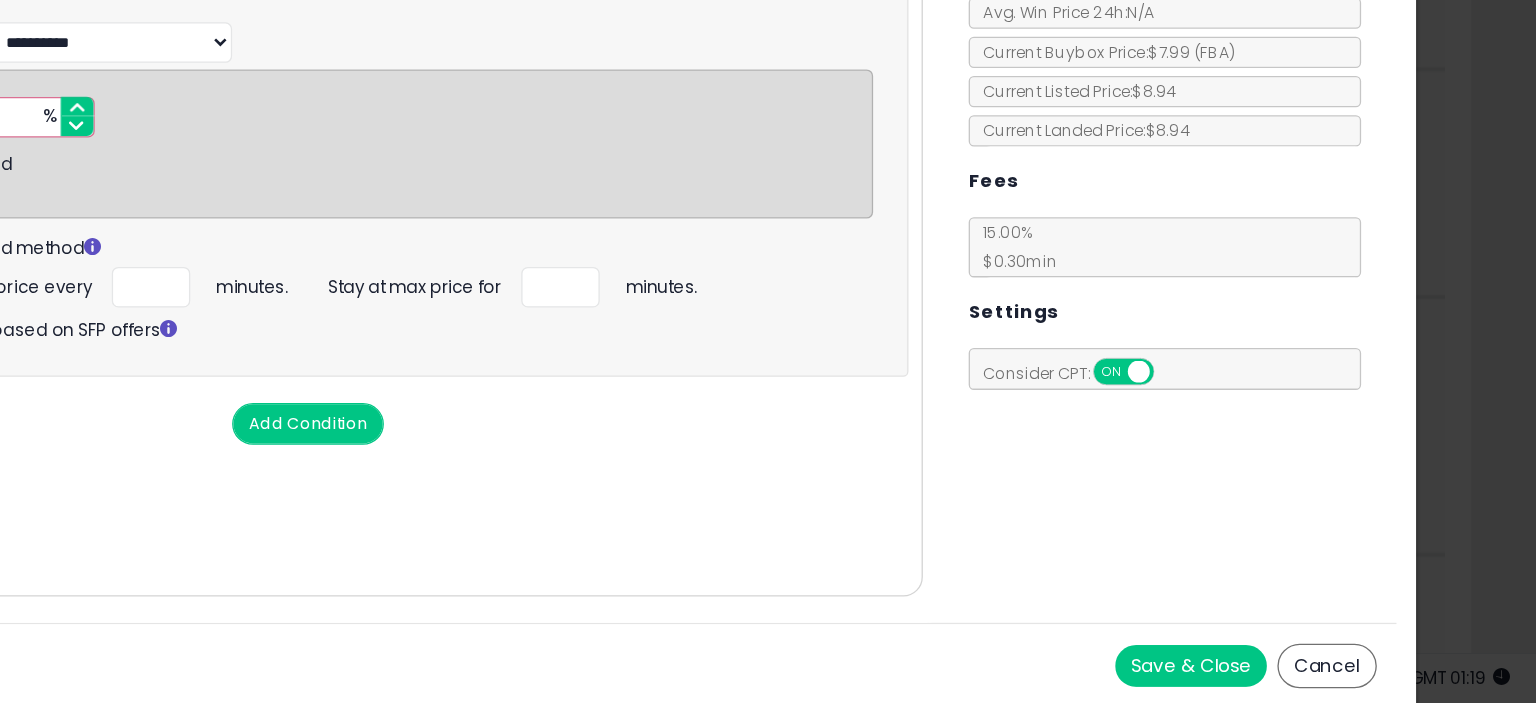 click on "Save & Close" at bounding box center [1272, 673] 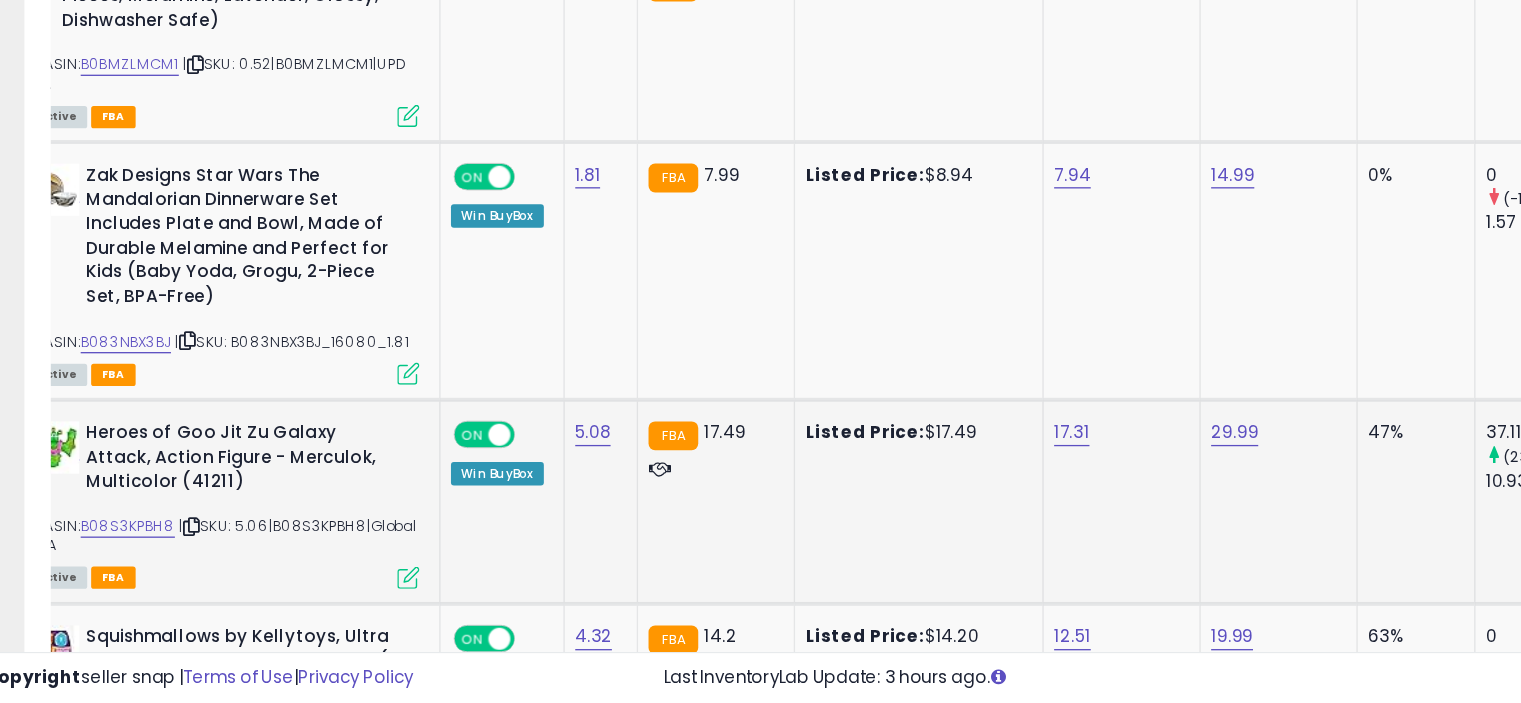click at bounding box center (343, 606) 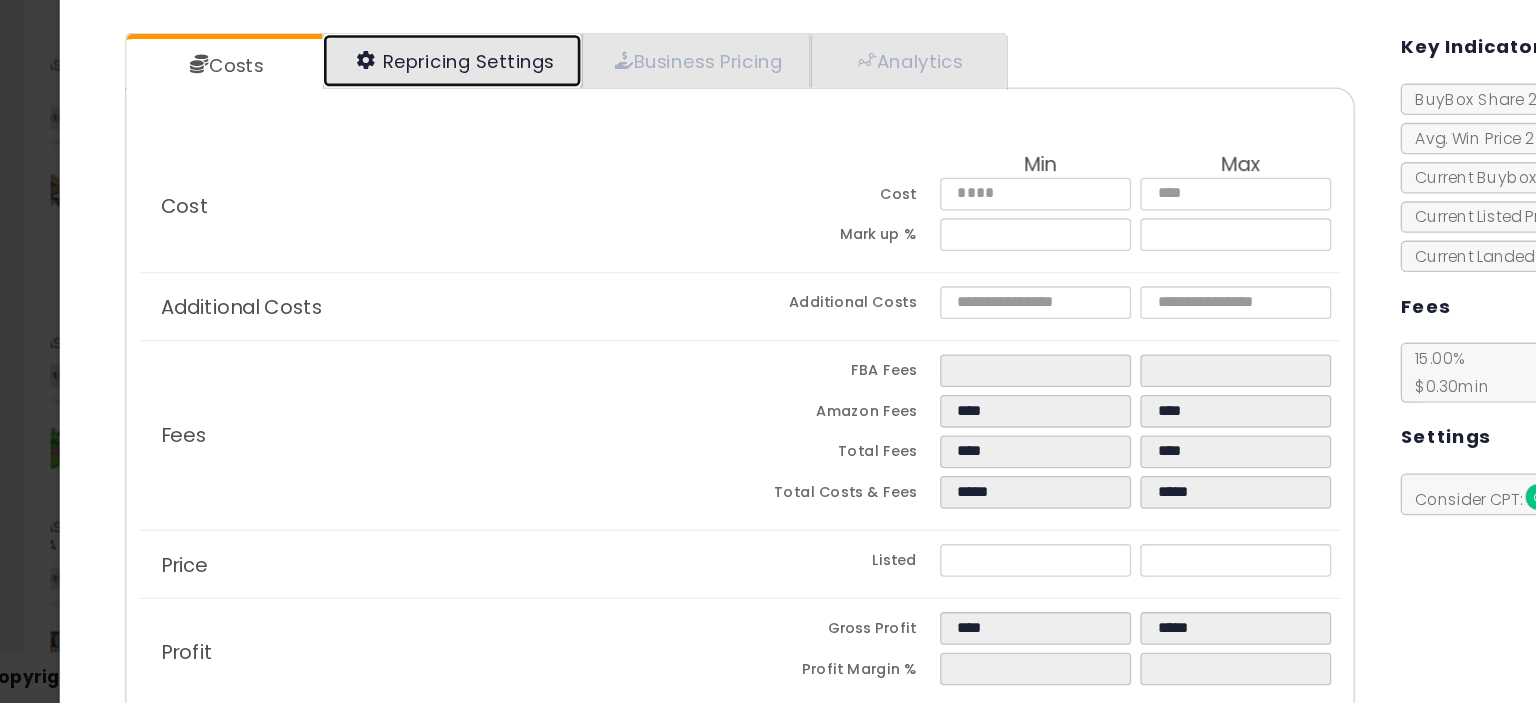 click on "Repricing Settings" at bounding box center (377, 211) 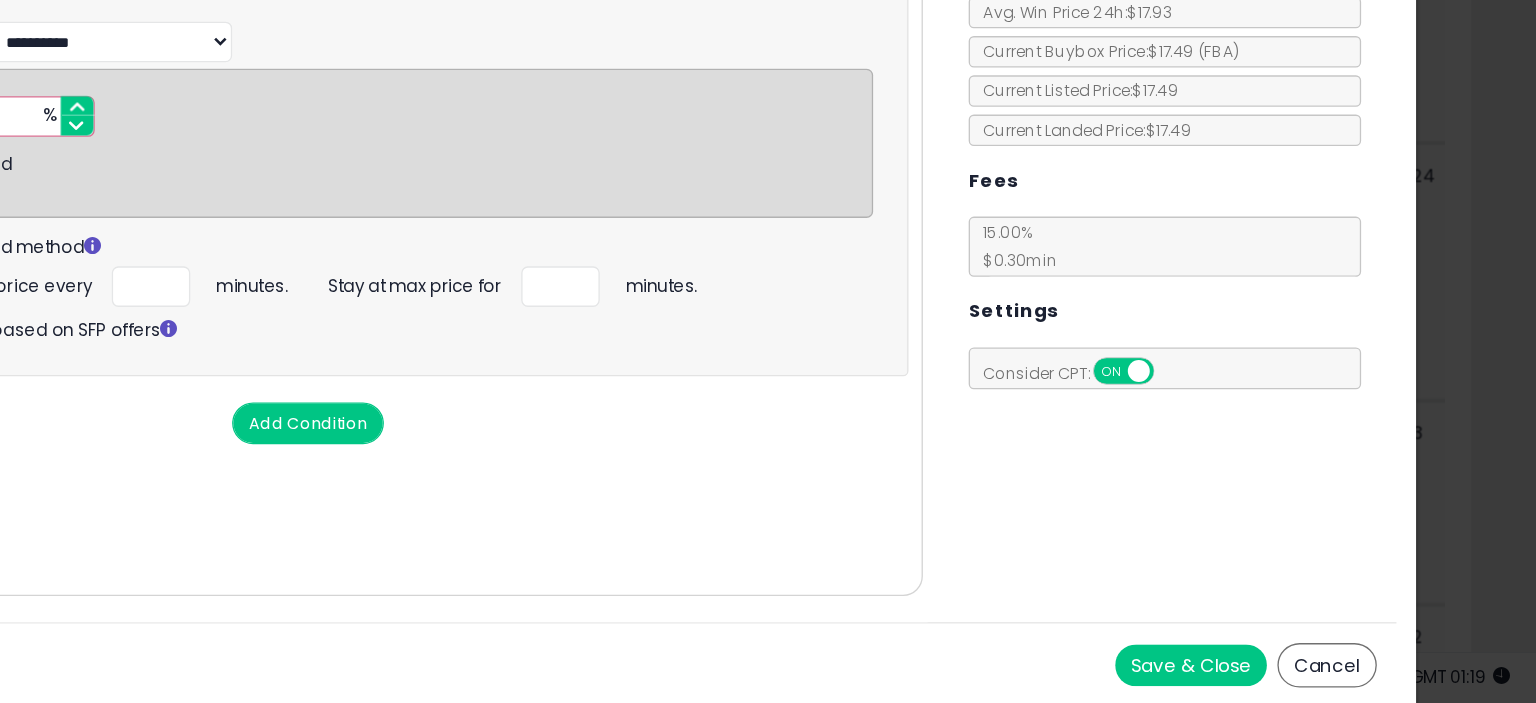 click on "Cancel" at bounding box center (1376, 673) 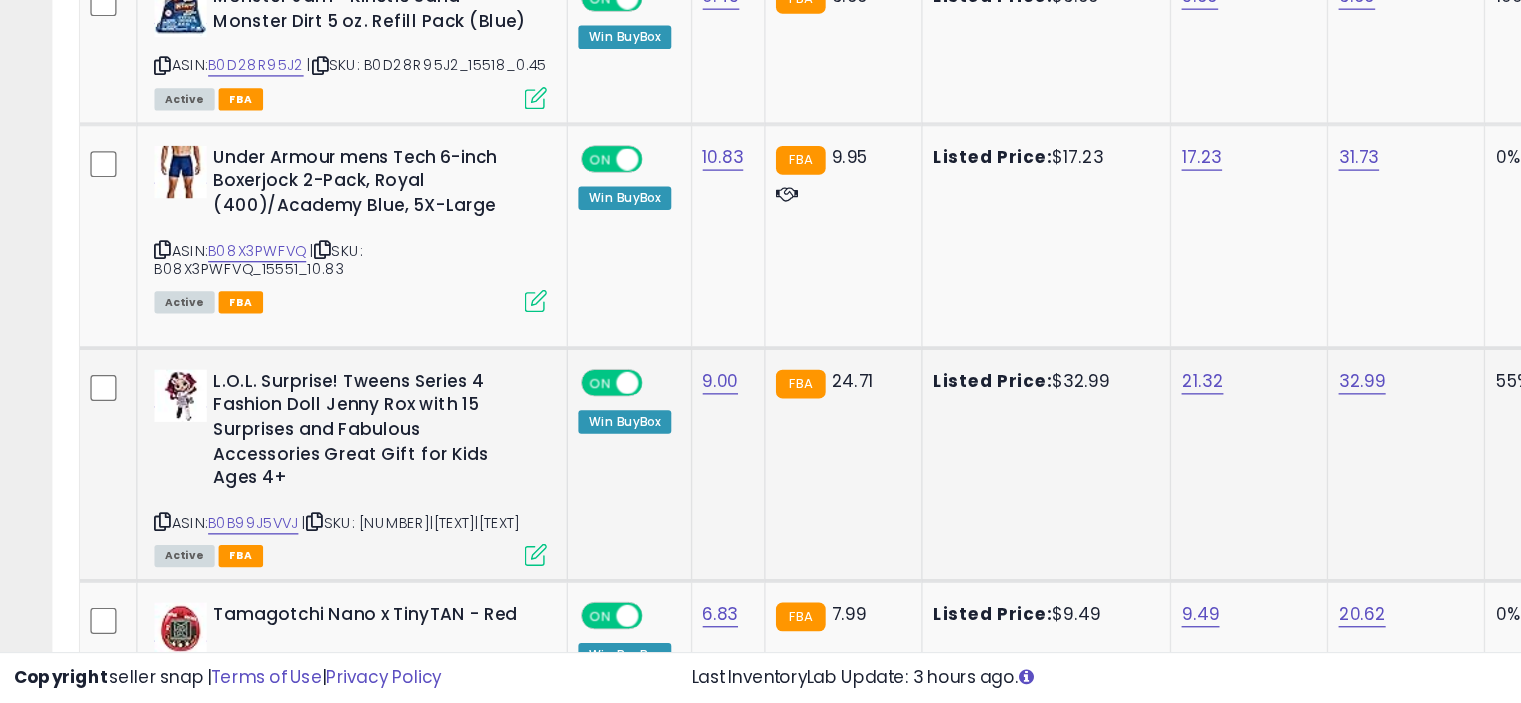 click at bounding box center (419, 588) 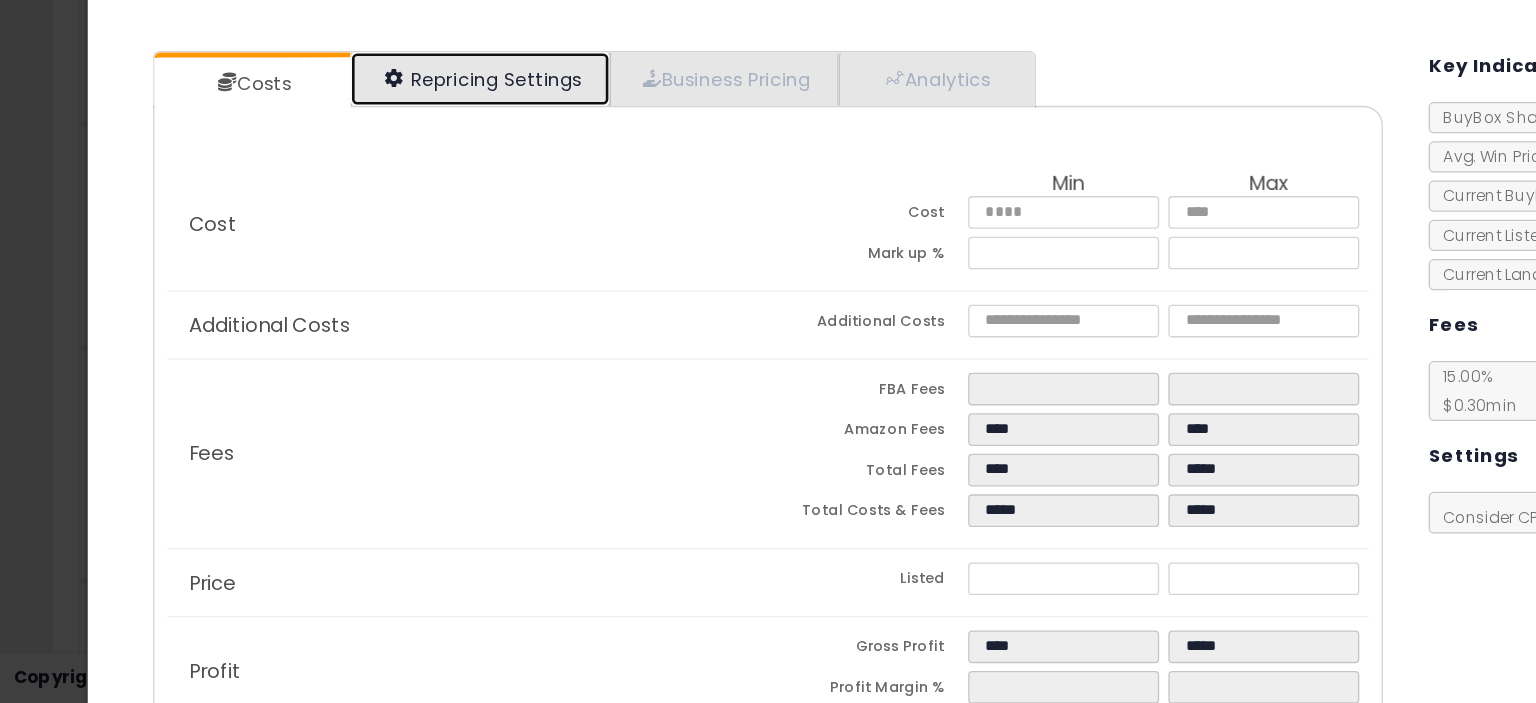 click on "Repricing Settings" at bounding box center [377, 225] 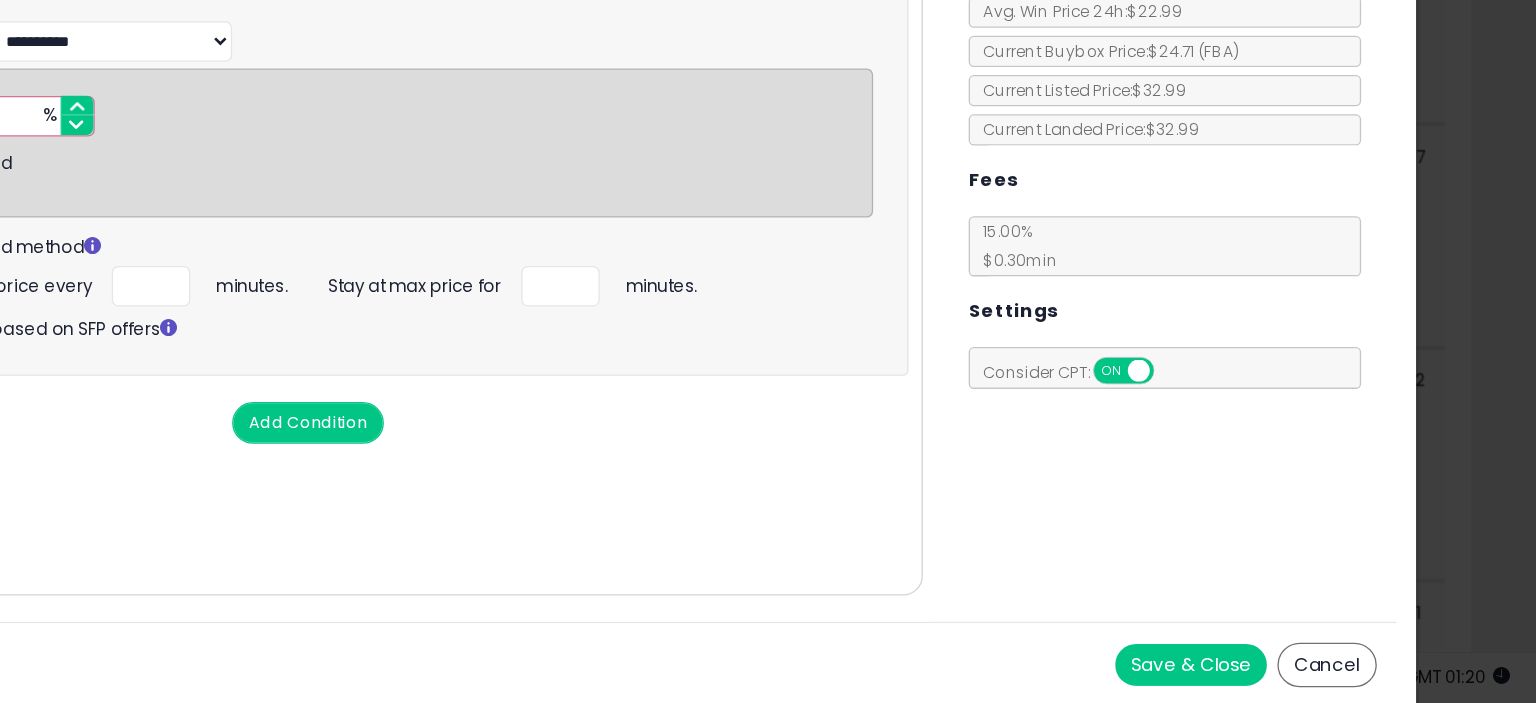 click on "Cancel" at bounding box center (1376, 673) 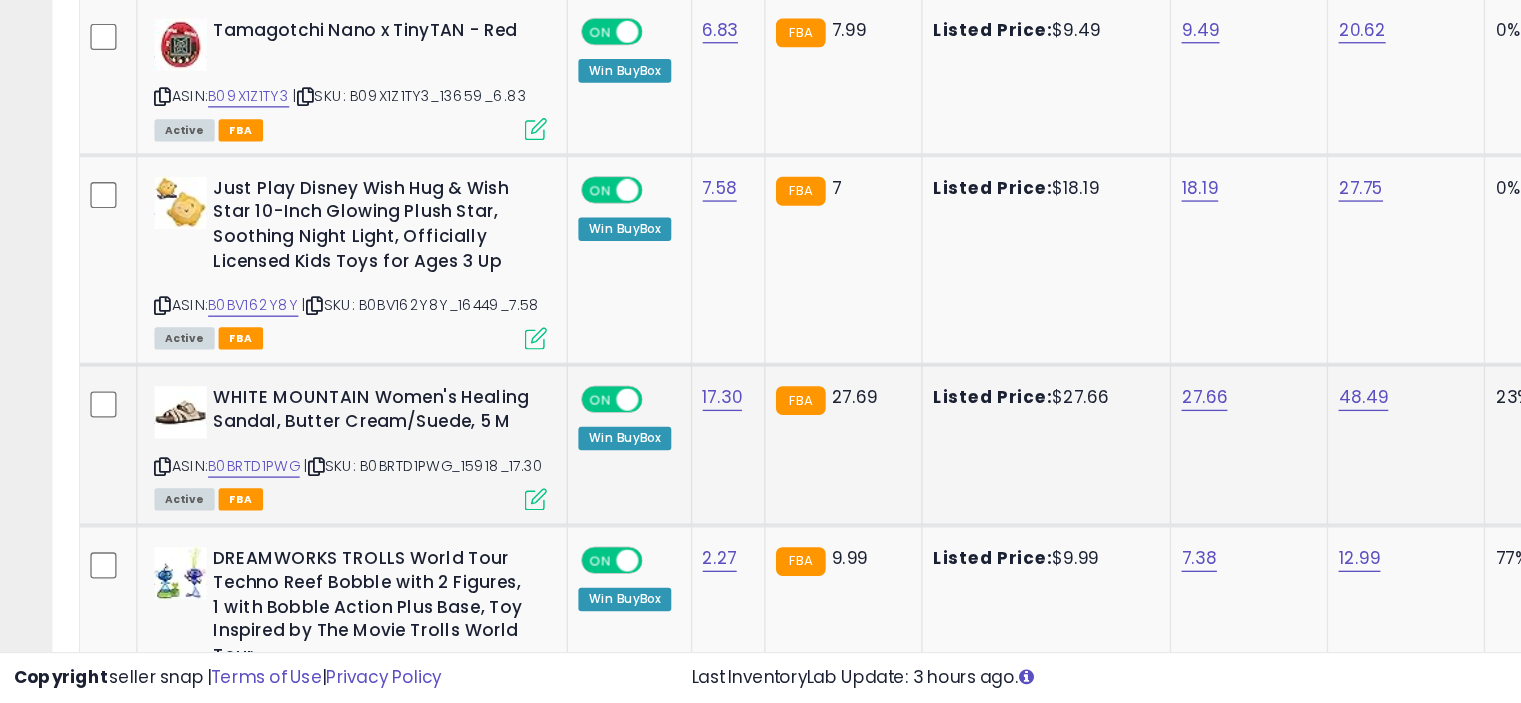 click at bounding box center (419, 546) 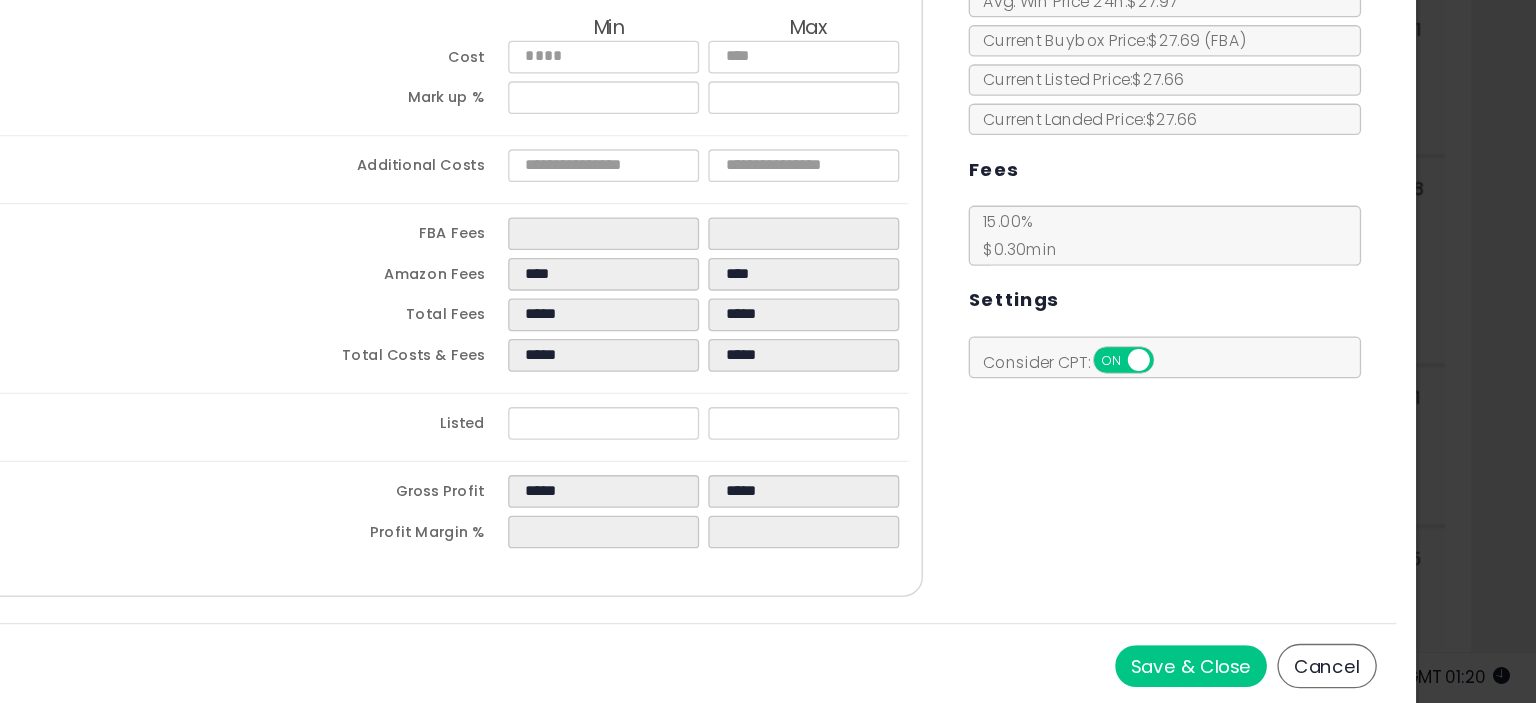 click on "Cancel" at bounding box center (1376, 674) 